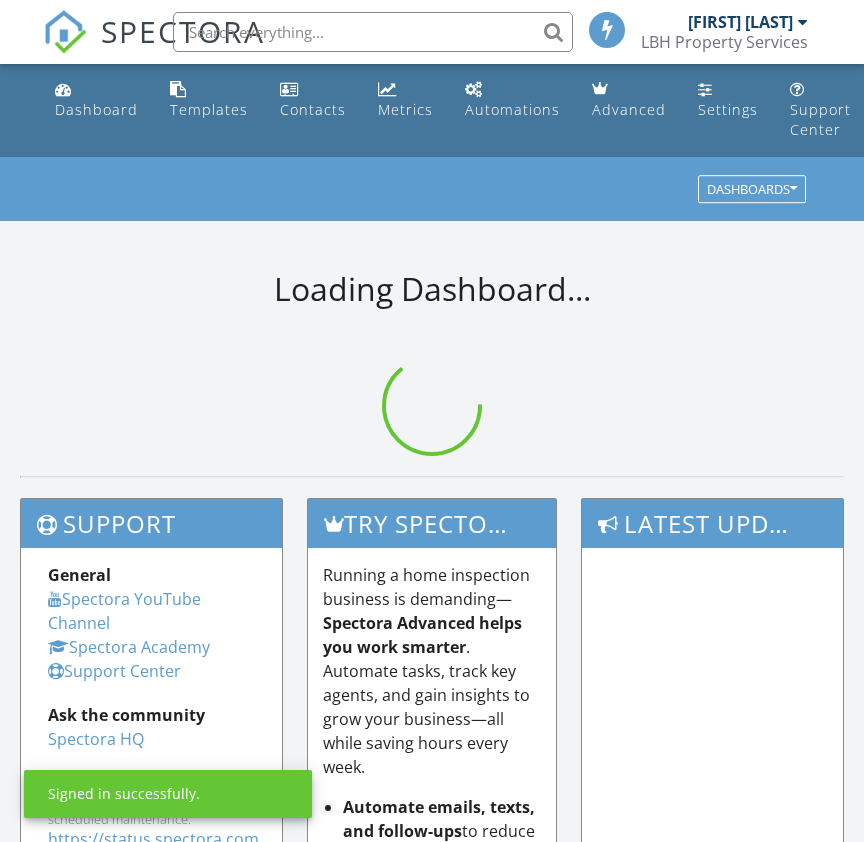 scroll, scrollTop: 0, scrollLeft: 0, axis: both 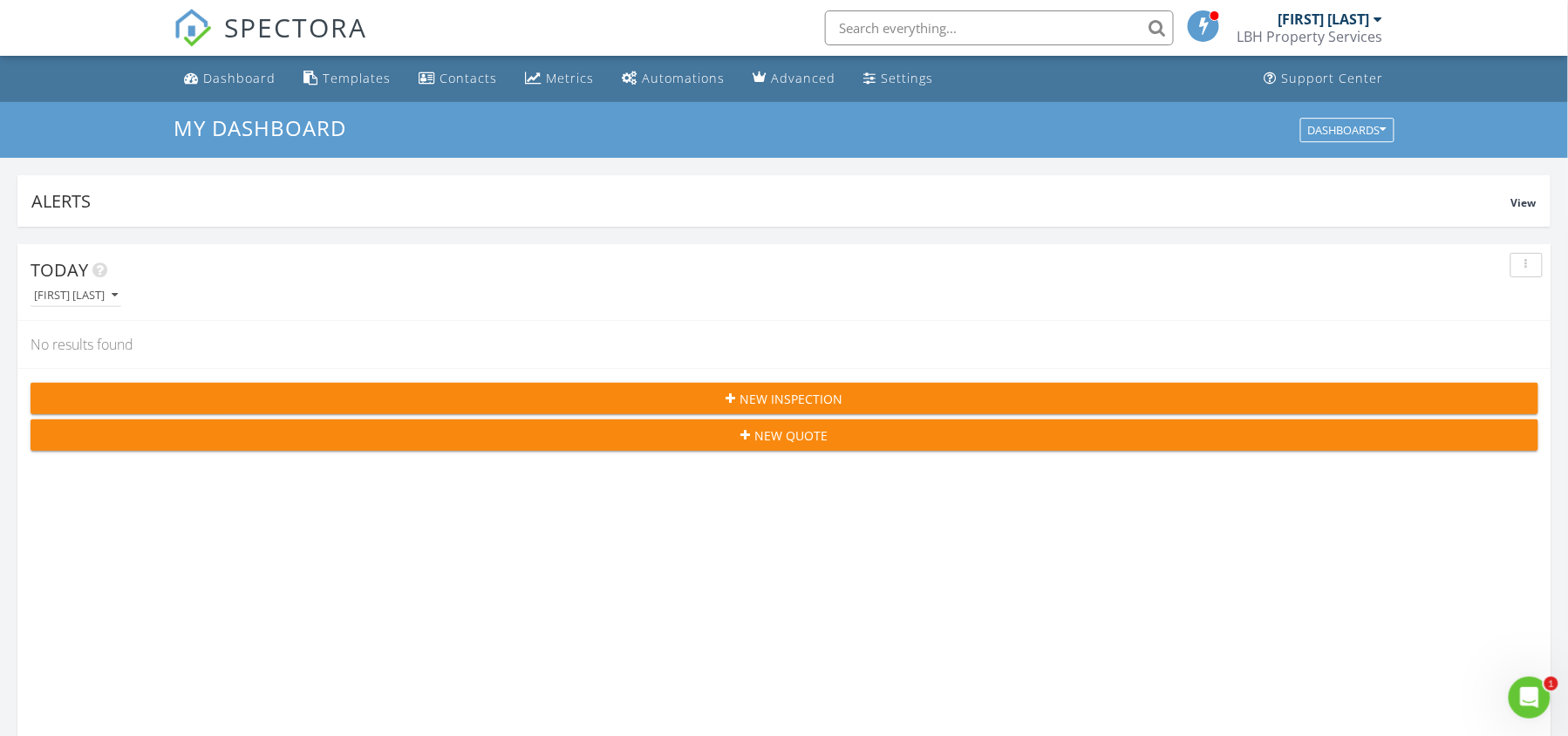 click on "Today
Larry Legania
No results found       New Inspection     New Quote" at bounding box center [784, 497] 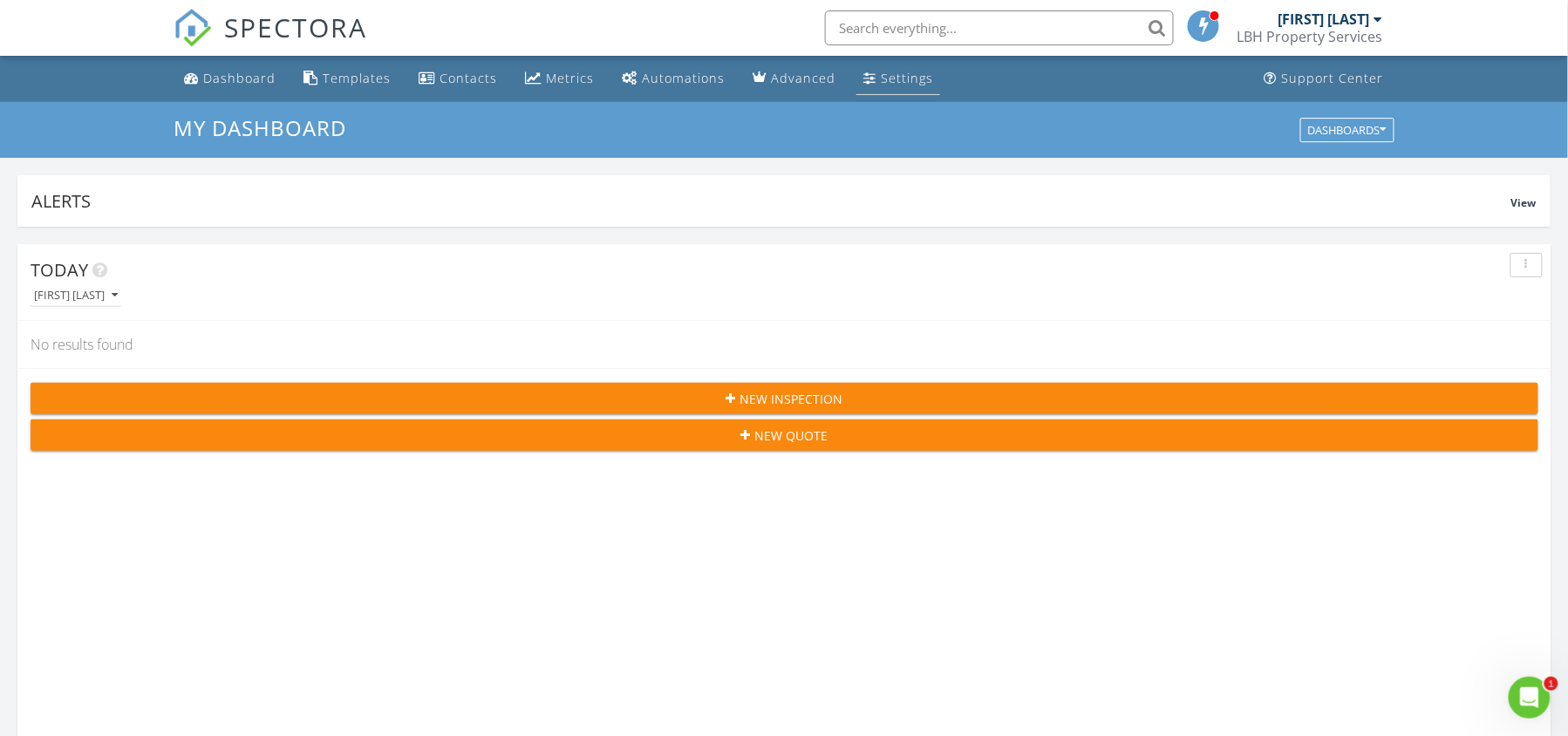click on "Settings" at bounding box center [907, 78] 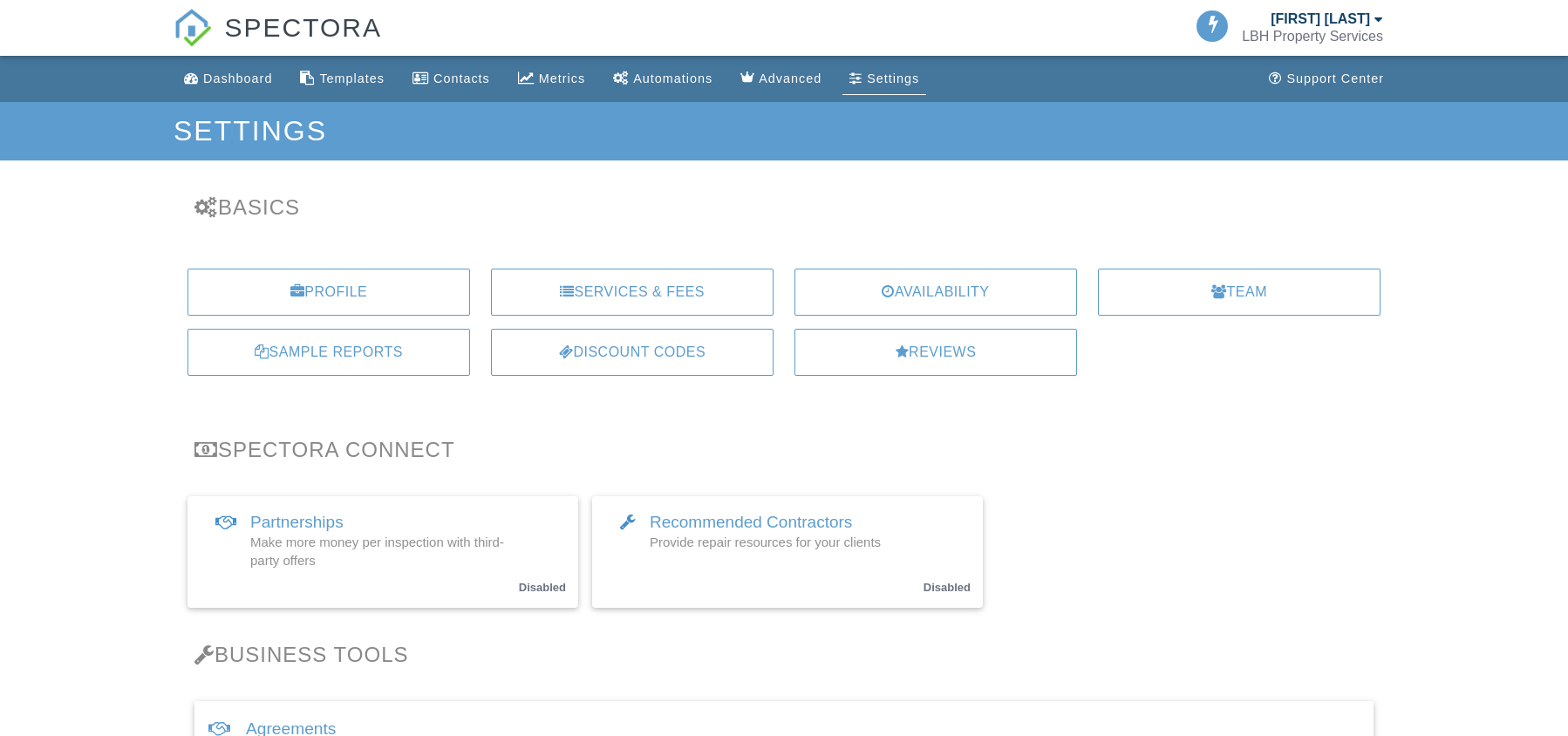 scroll, scrollTop: 0, scrollLeft: 0, axis: both 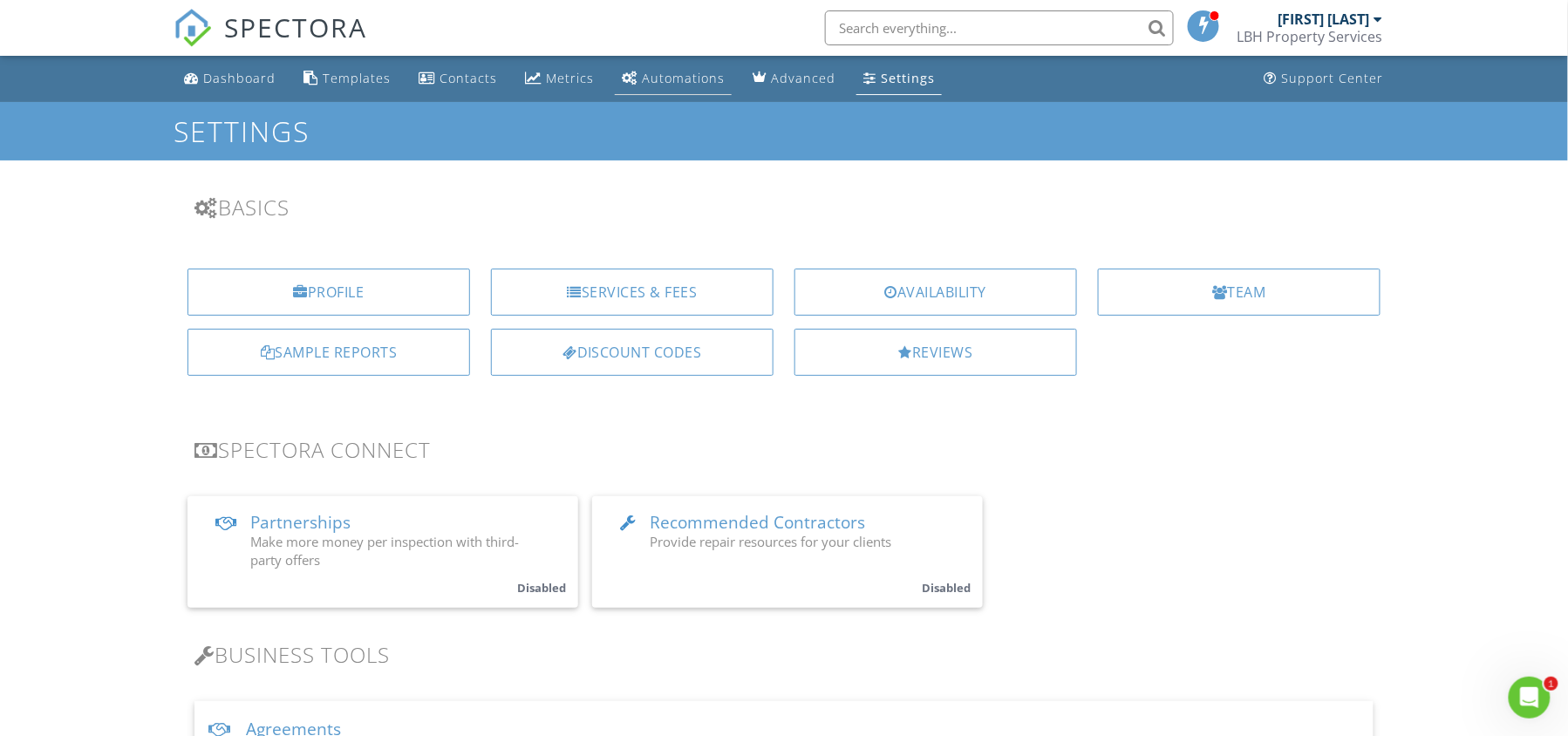 click on "Automations" at bounding box center (673, 78) 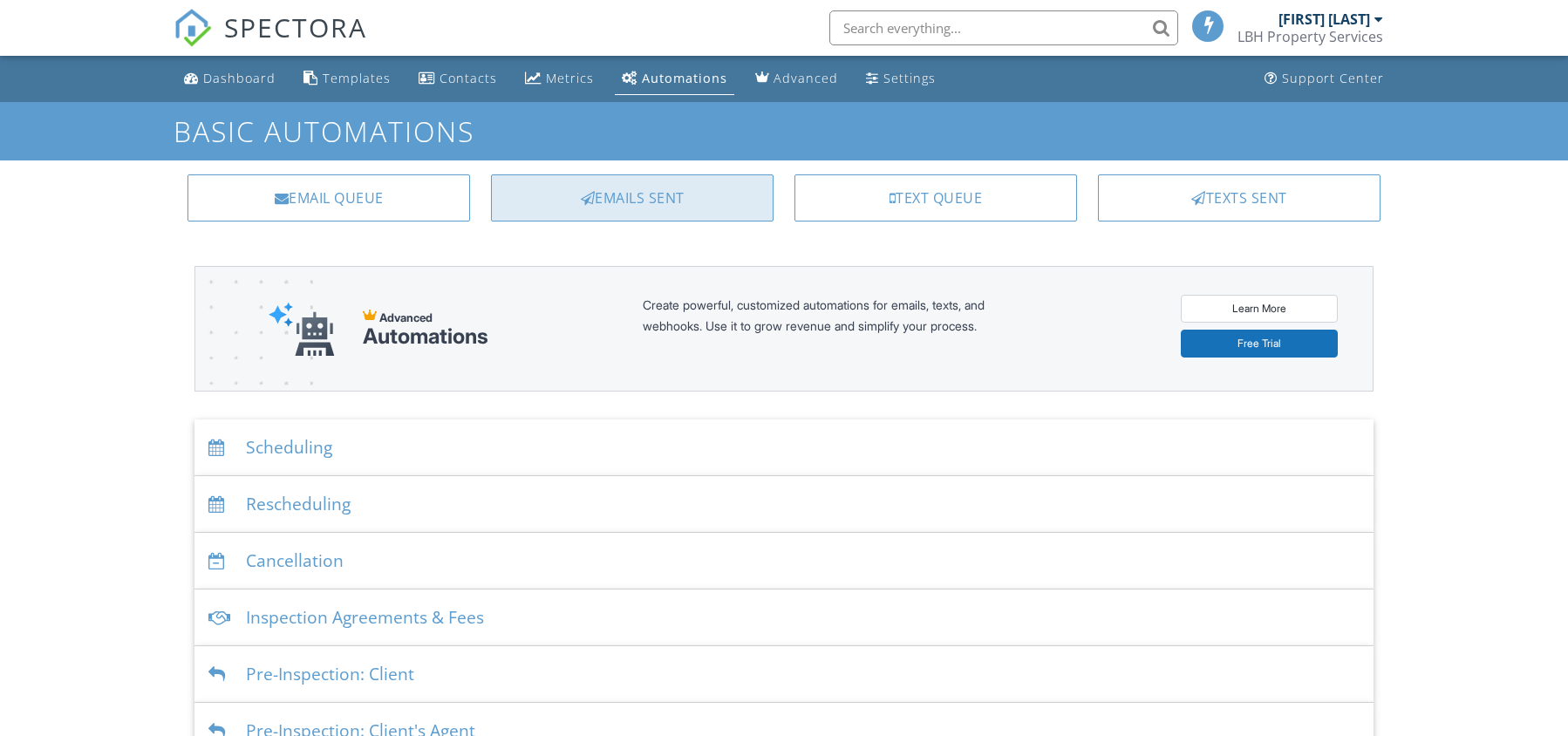 scroll, scrollTop: 0, scrollLeft: 0, axis: both 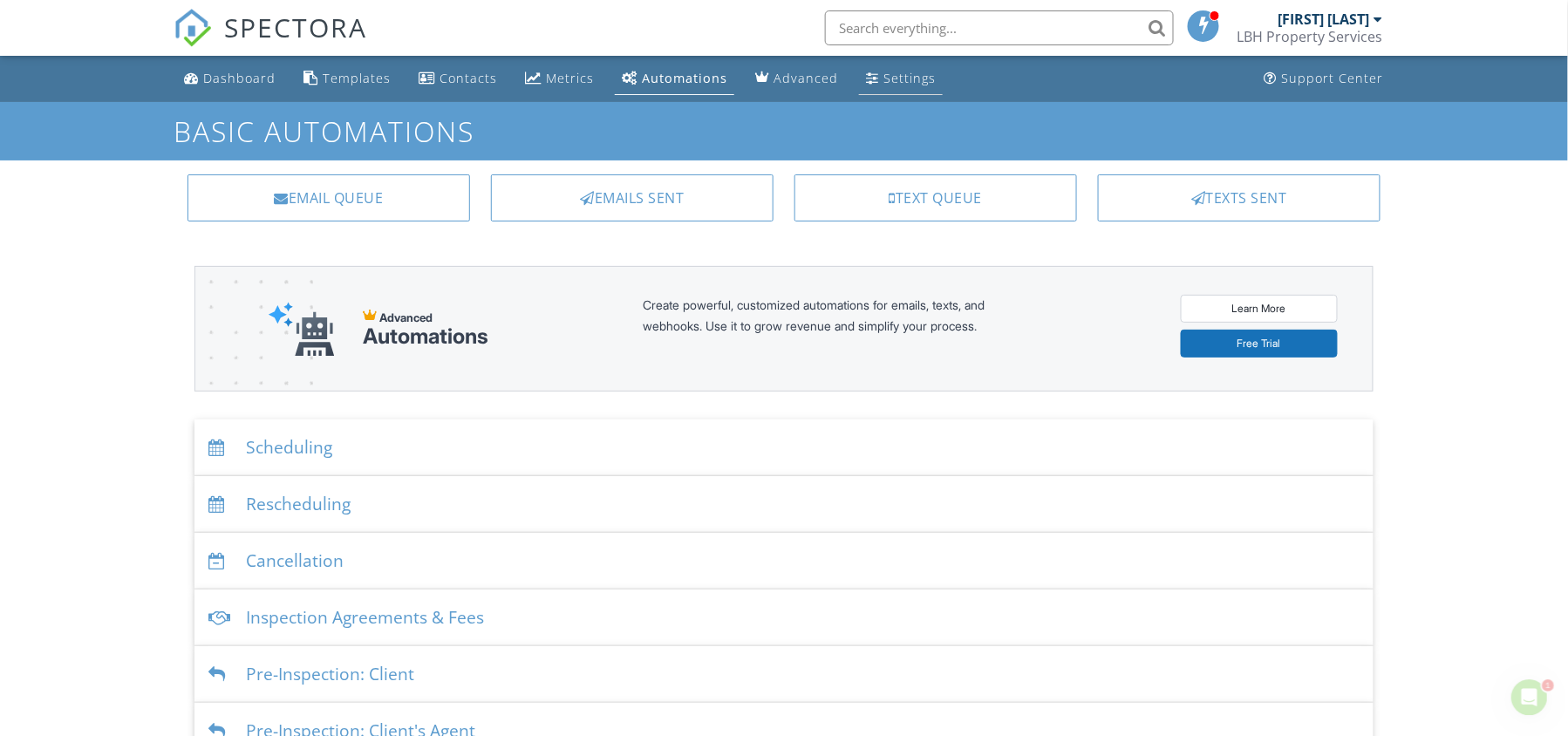 click on "Settings" at bounding box center [901, 78] 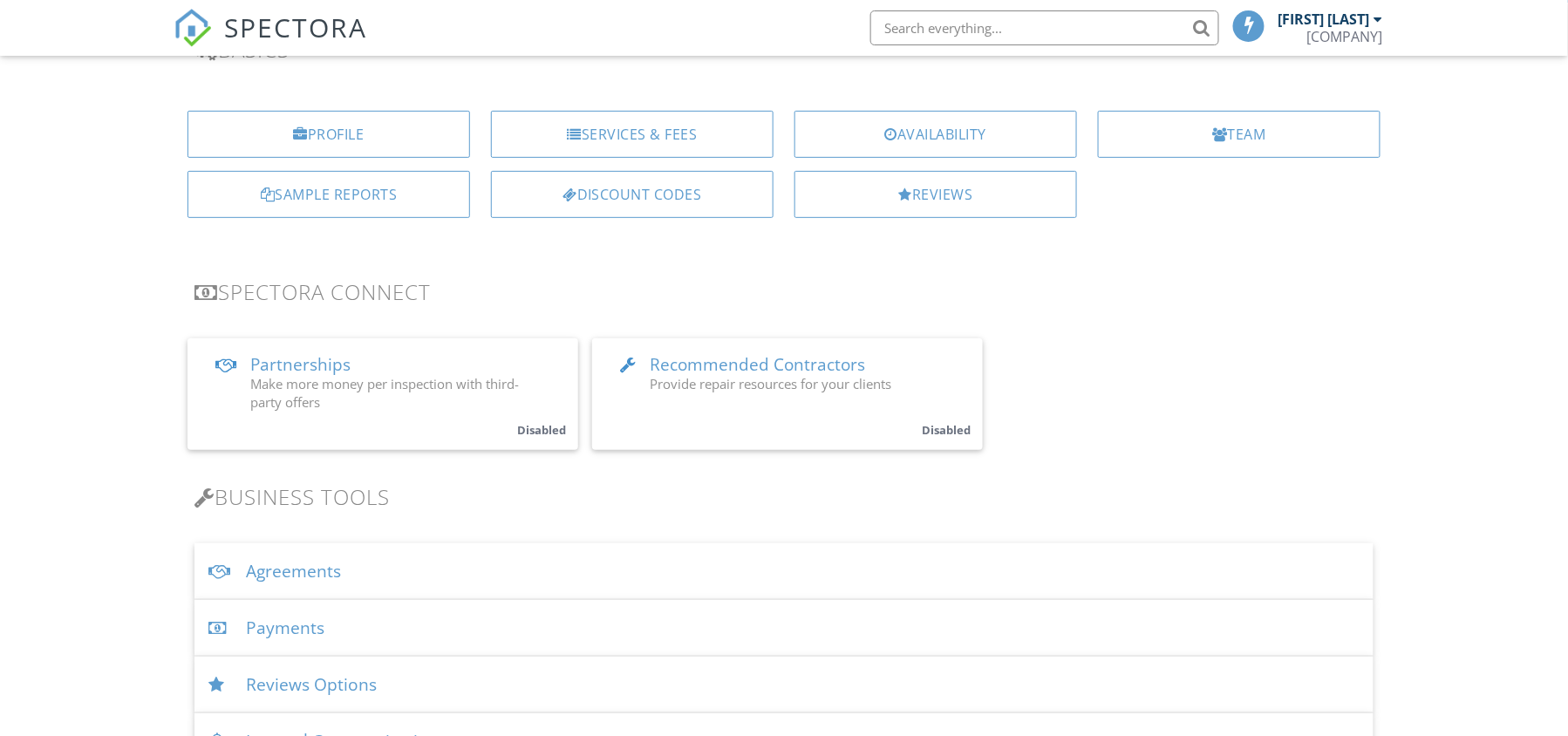scroll, scrollTop: 158, scrollLeft: 0, axis: vertical 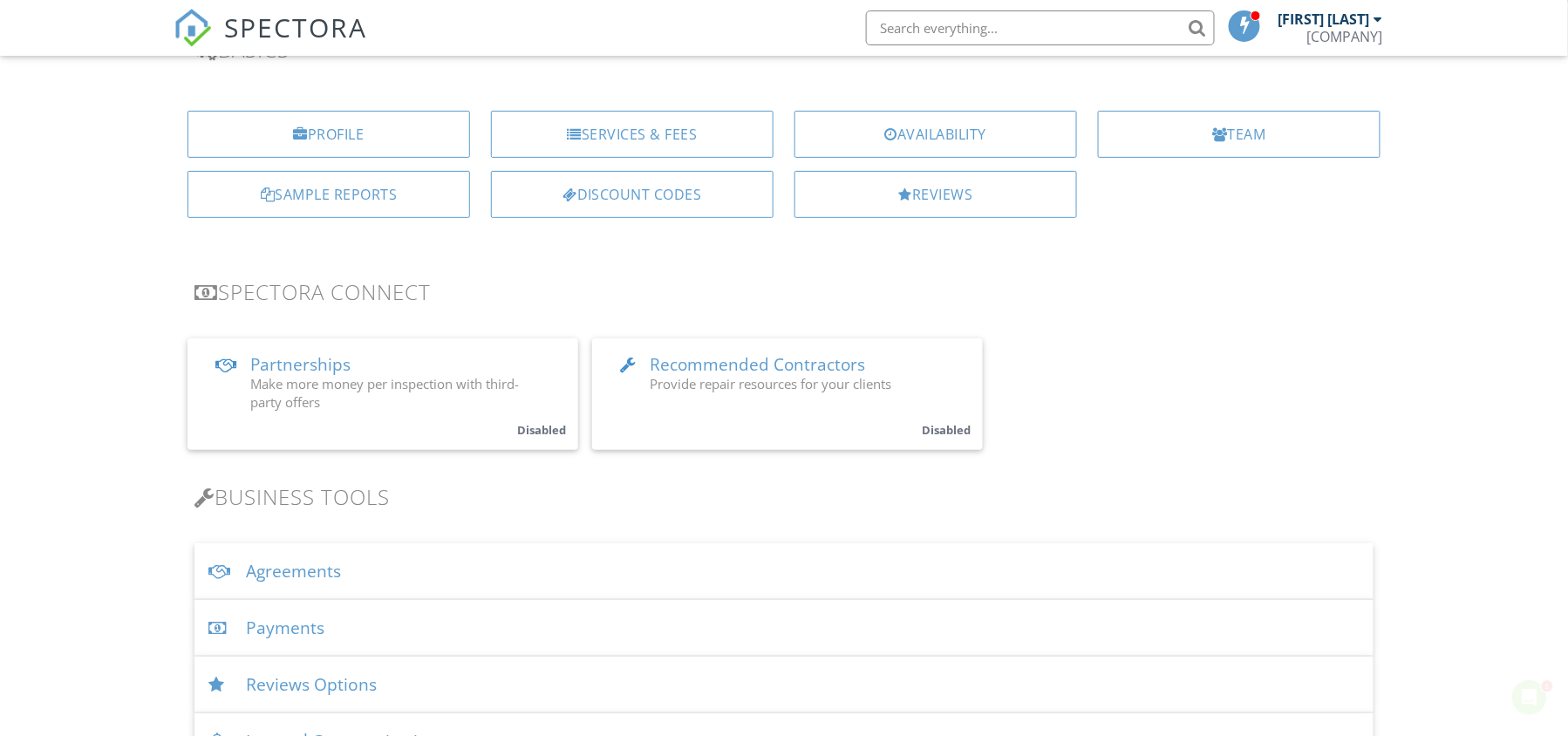 click on "Agreements" at bounding box center [784, 571] 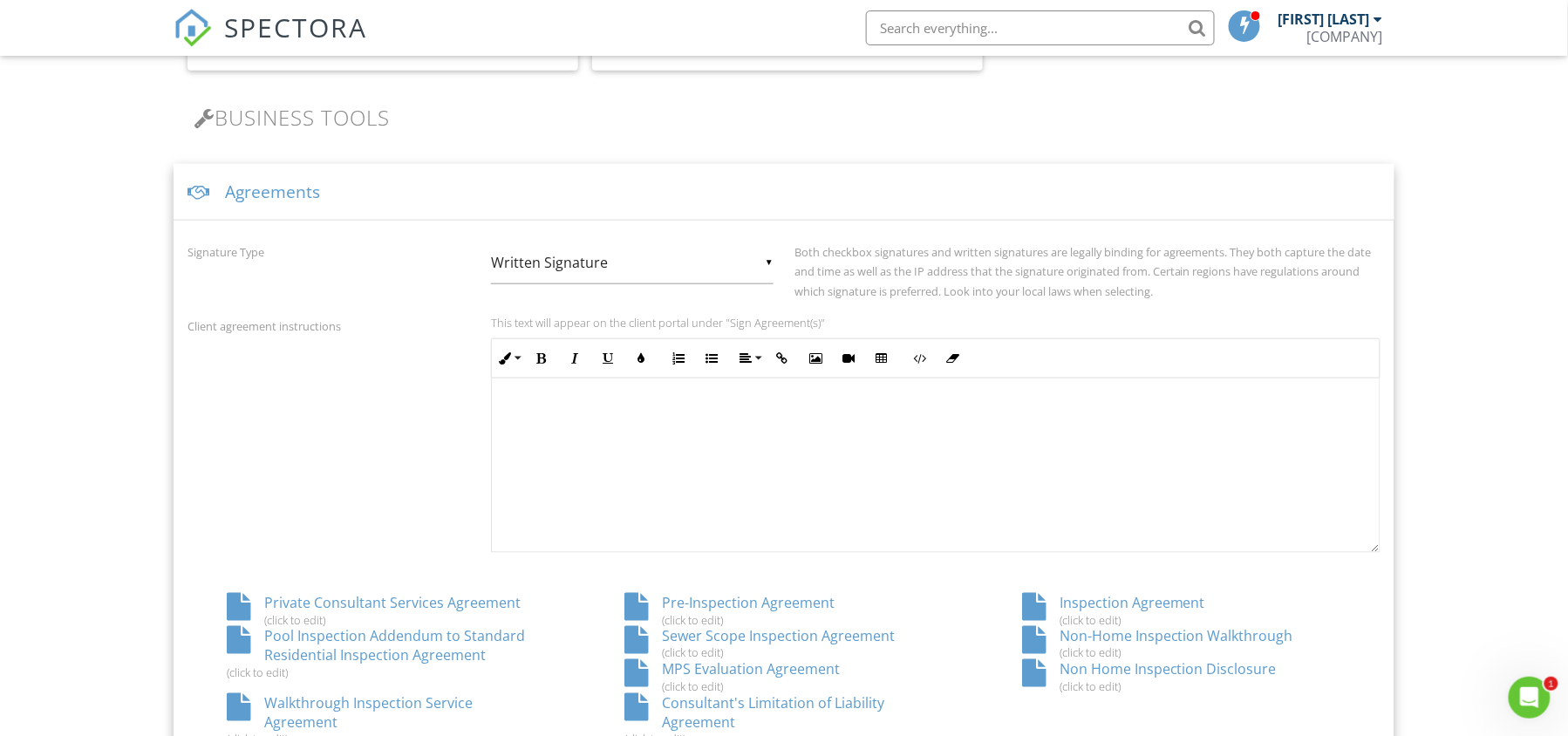 scroll, scrollTop: 538, scrollLeft: 0, axis: vertical 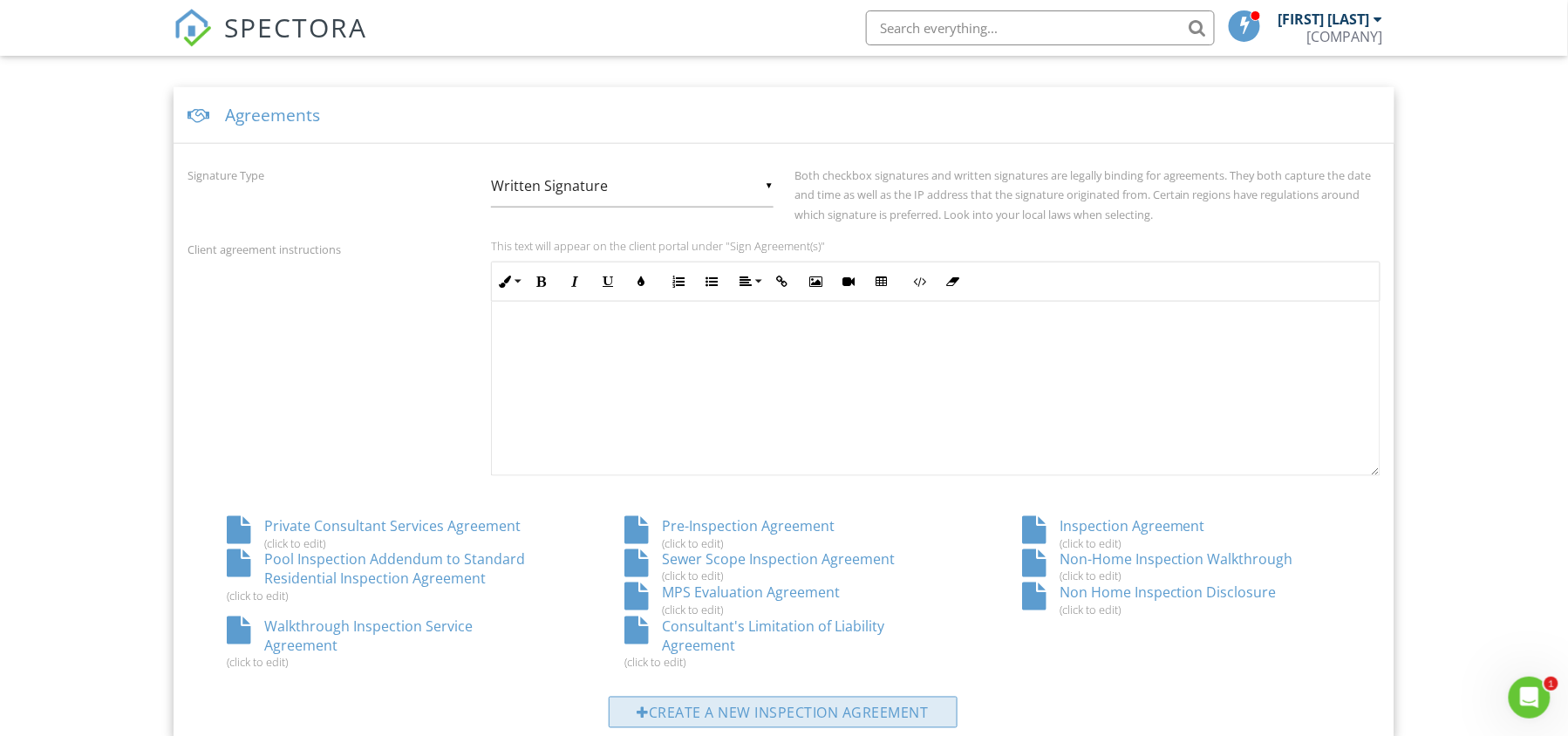click at bounding box center (644, 713) 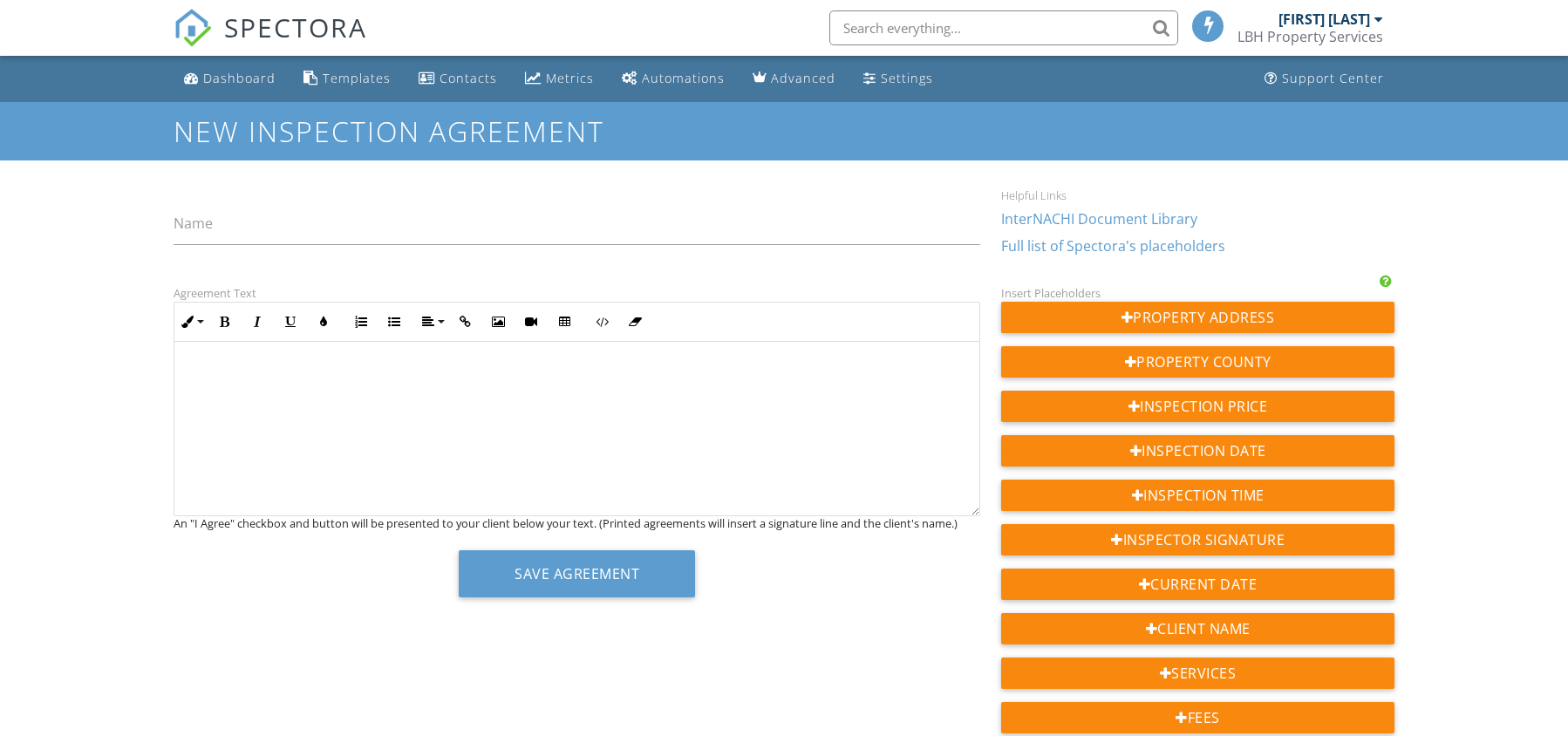 scroll, scrollTop: 0, scrollLeft: 0, axis: both 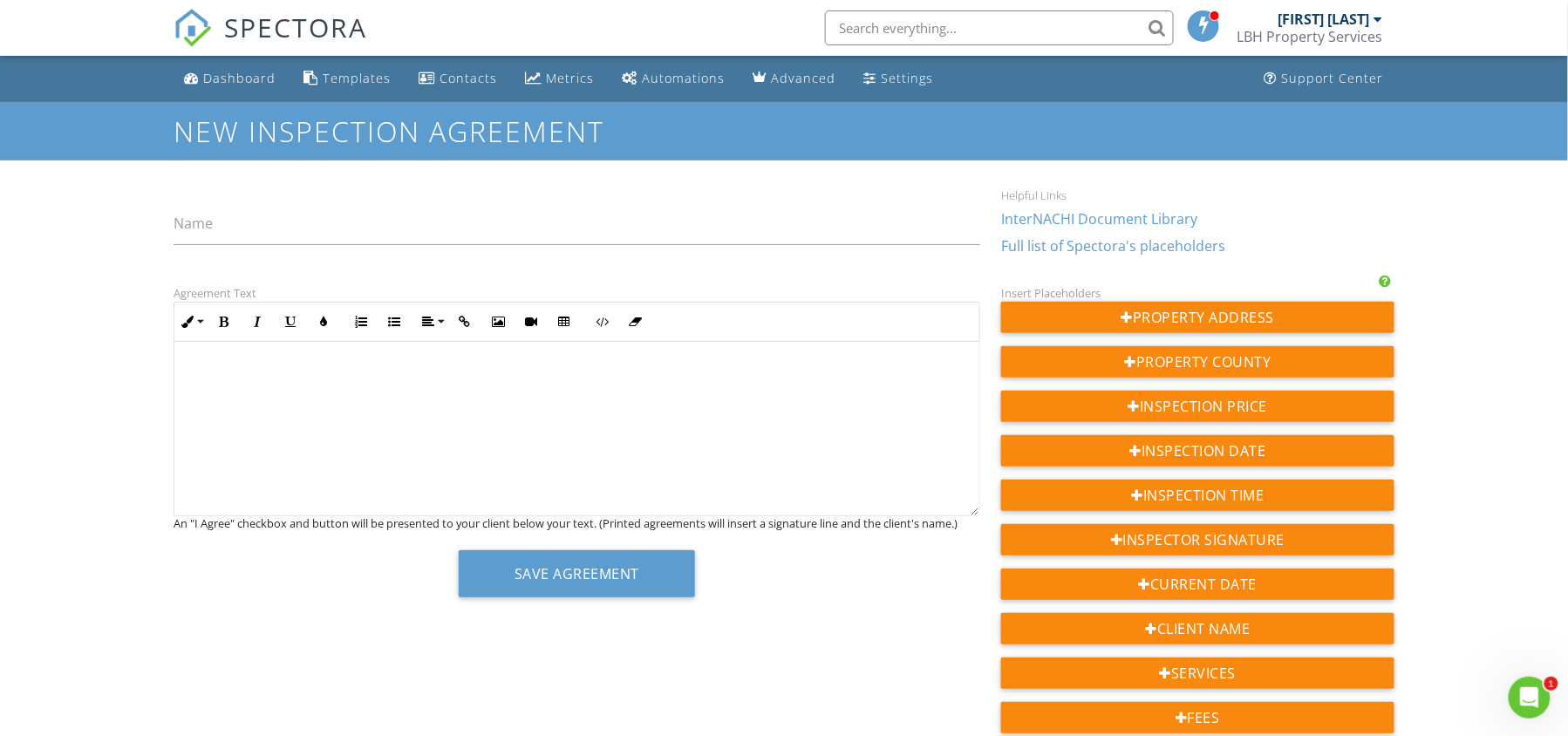 click on "Name
Helpful Links
InterNACHI Document Library
Full list of Spectora's placeholders
Agreement Text
Inline Style XLarge Large Normal Small Light Small/Light Bold Italic Underline Colors Ordered List Unordered List Align Align Left Align Center Align Right Align Justify Insert Link Insert Image Insert Video Insert Table Code View Clear Formatting
An "I Agree" checkbox and button will be presented to your client below your text. (Printed agreements will insert a signature line and the client's name.)
Save Agreement
Insert Placeholders
Property Address
Property County
Inspection Price
Inspection Date
Inspection Time
Inspector Signature
Current Date
Client Name
Services
Fees
Website
Current Date
Current Year
Customer Inputs
Customer Initials (Optional)
Customer Initials (Required)
Service Fee Placeholders
203 k Work Write-Up  ($1050.00)" at bounding box center (784, 1109) 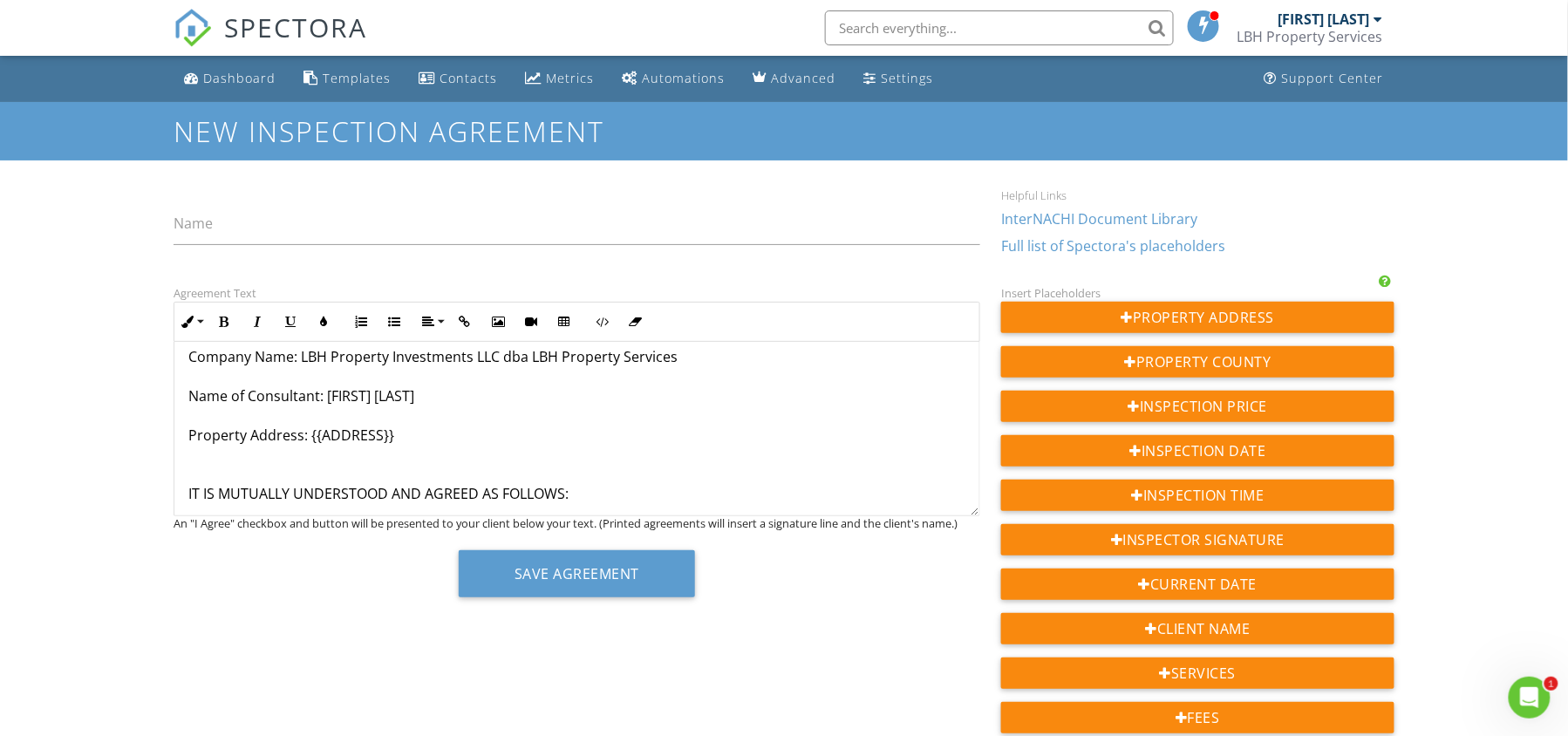 scroll, scrollTop: 0, scrollLeft: 0, axis: both 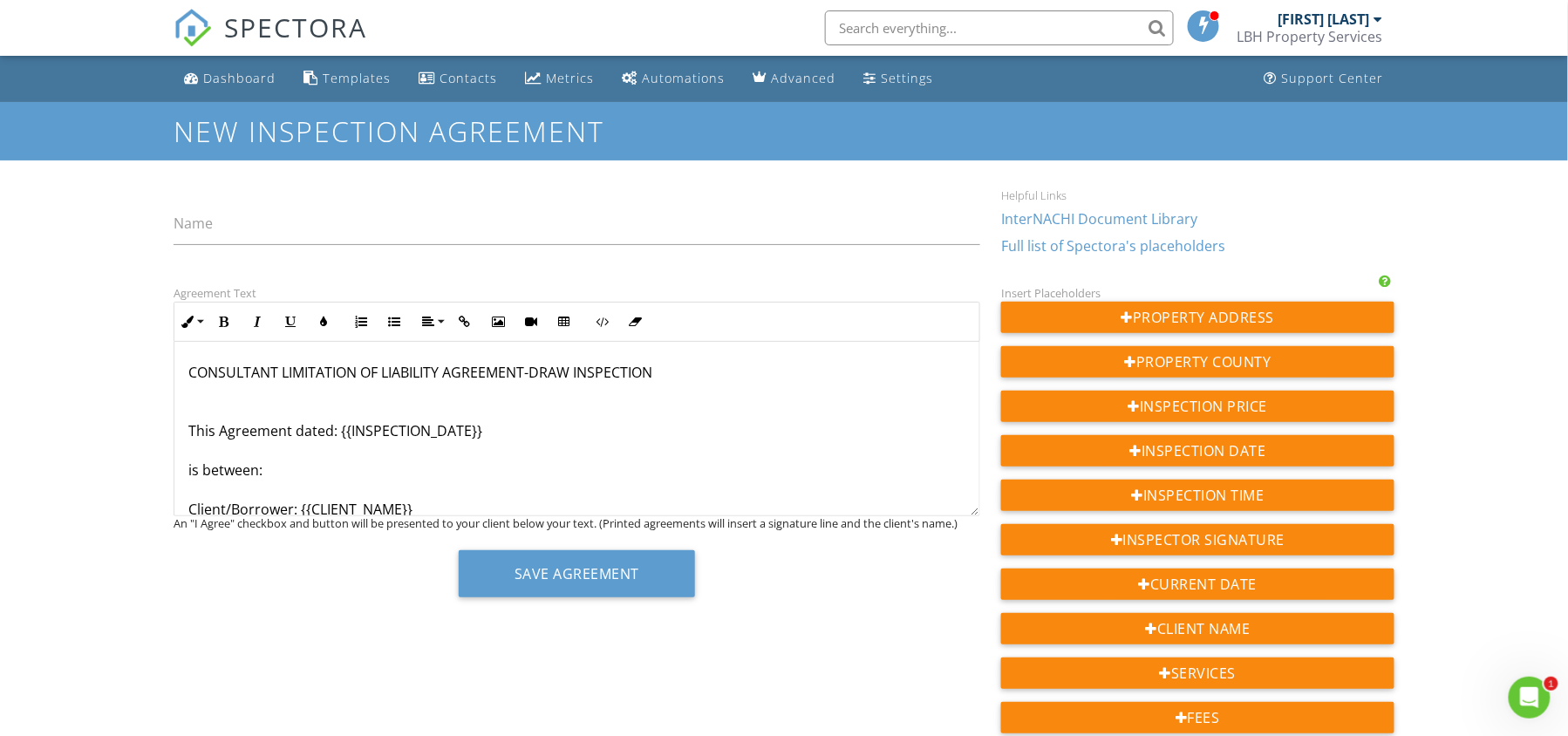 click on "CONSULTANT LIMITATION OF LIABILITY AGREEMENT-DRAW INSPECTION This Agreement dated: {{INSPECTION_DATE}} is between: Client/Borrower: {{CLIENT_NAME}} and Company Name: LBH Property Investments LLC dba LBH Property Services Name of Consultant: Larry Legania Property Address: {{ADDRESS}} IT IS MUTUALLY UNDERSTOOD AND AGREED AS FOLLOWS: 1. SCOPE OF SERVICES The Consultant agrees to provide services to the Client for the purpose of a final draw inspection on the property located at the Property Address. The scope of services is strictly limited to: • A physical site inspection of the Property to verify that all rehabilitation work outlined in the FHA-approved Work Write-Up has been completed. • Certification of the work's completion on the final Draw Request form, as required by HUD. • Submitting the completed documentation to the Client's lender. 2. CLIENT'S RESPONSIBILITIES The Client agrees to provide the Consultant with all necessary documents in a timely manner, including but not limited to:" at bounding box center [576, 1182] 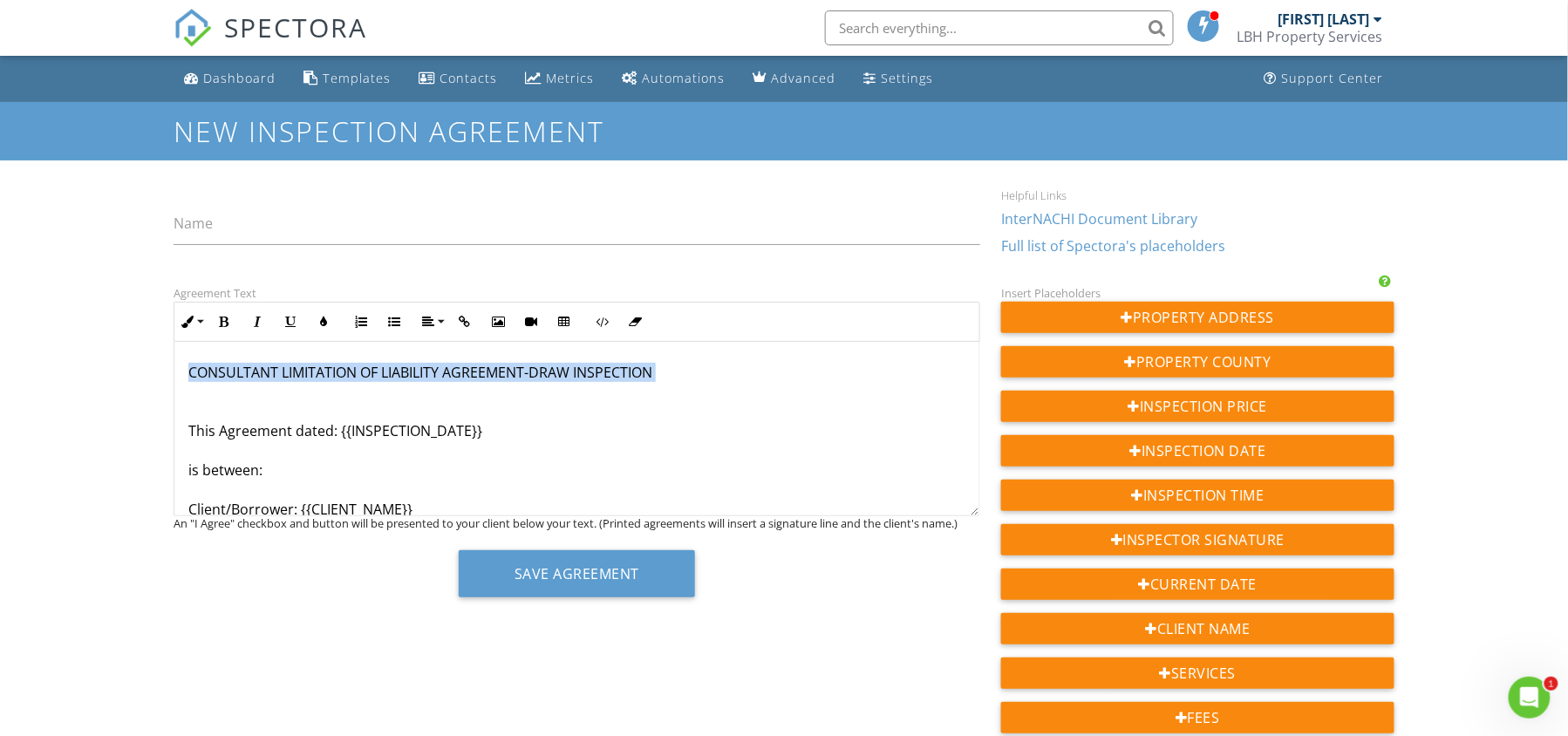 copy on "CONSULTANT LIMITATION OF LIABILITY AGREEMENT-DRAW INSPECTION" 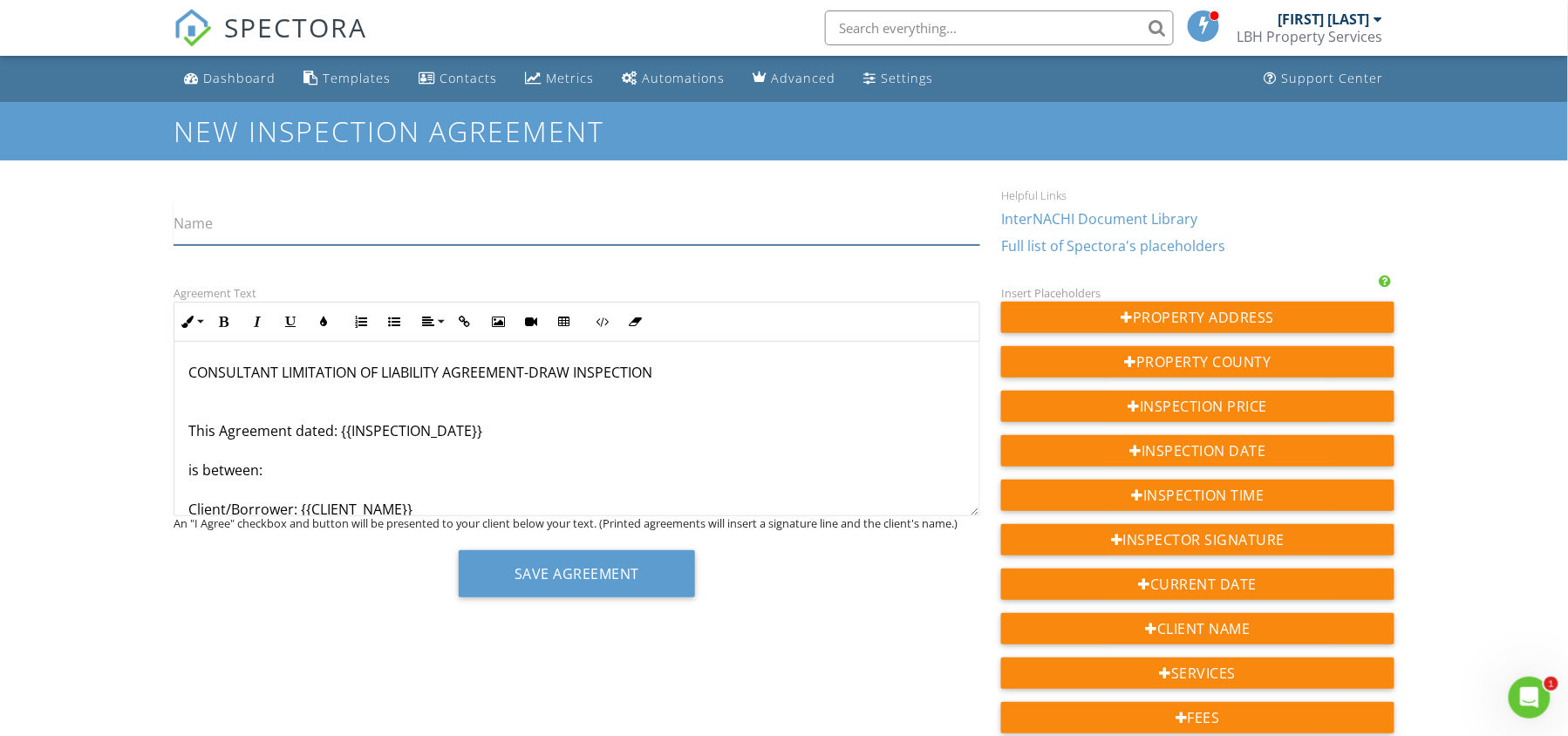 click on "Name" at bounding box center [576, 223] 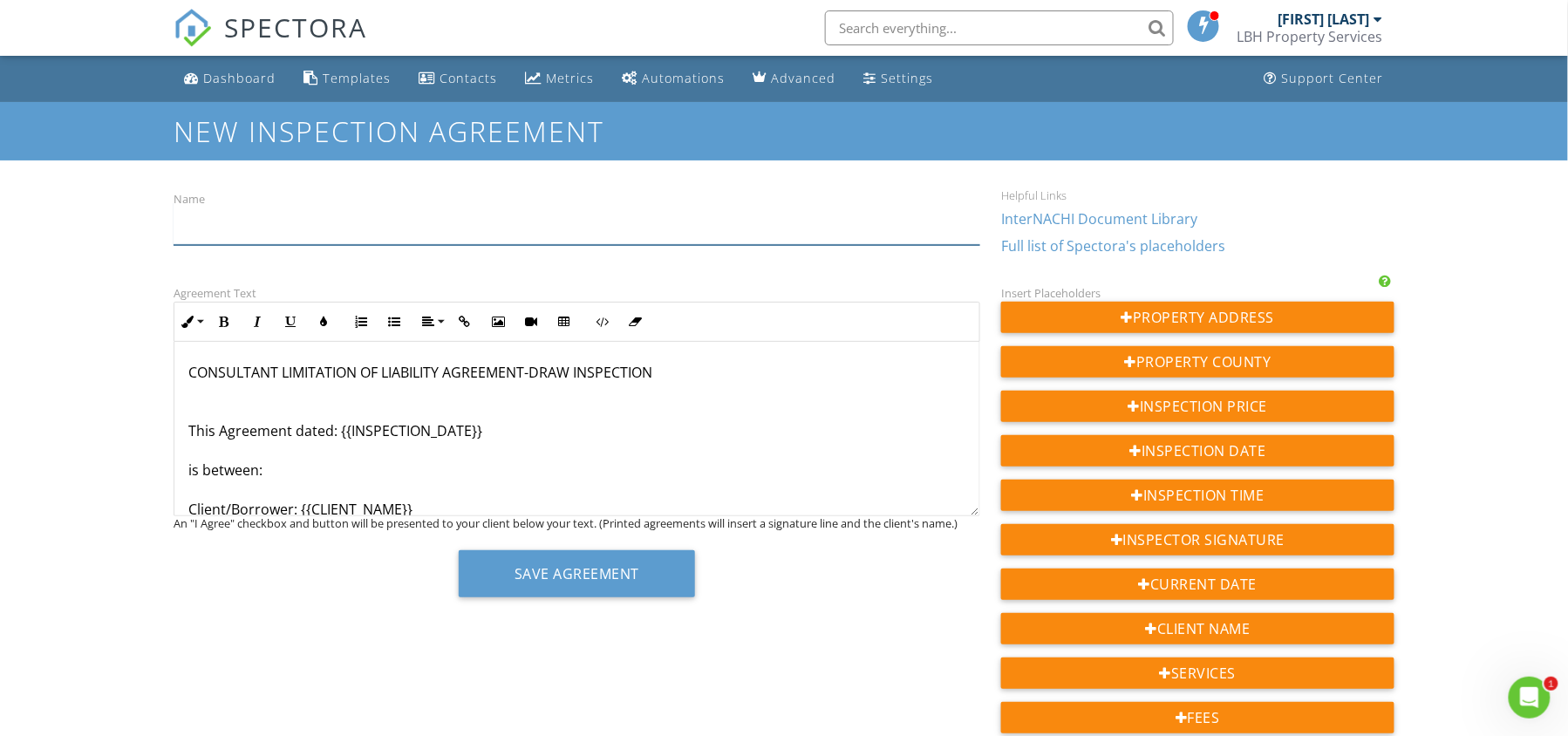 paste on "CONSULTANT LIMITATION OF LIABILITY AGREEMENT-DRAW INSPECTION" 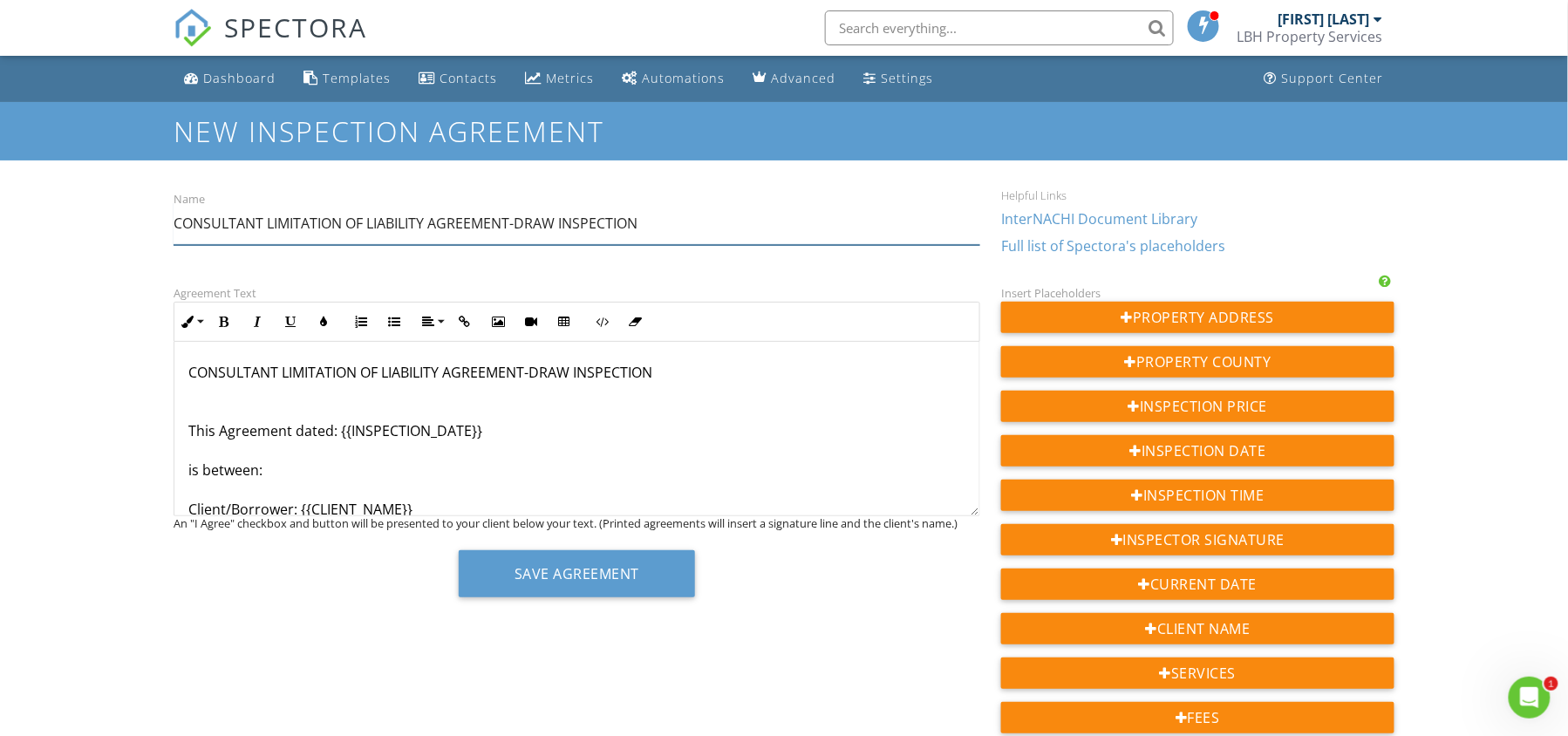 type on "CONSULTANT LIMITATION OF LIABILITY AGREEMENT-DRAW INSPECTION" 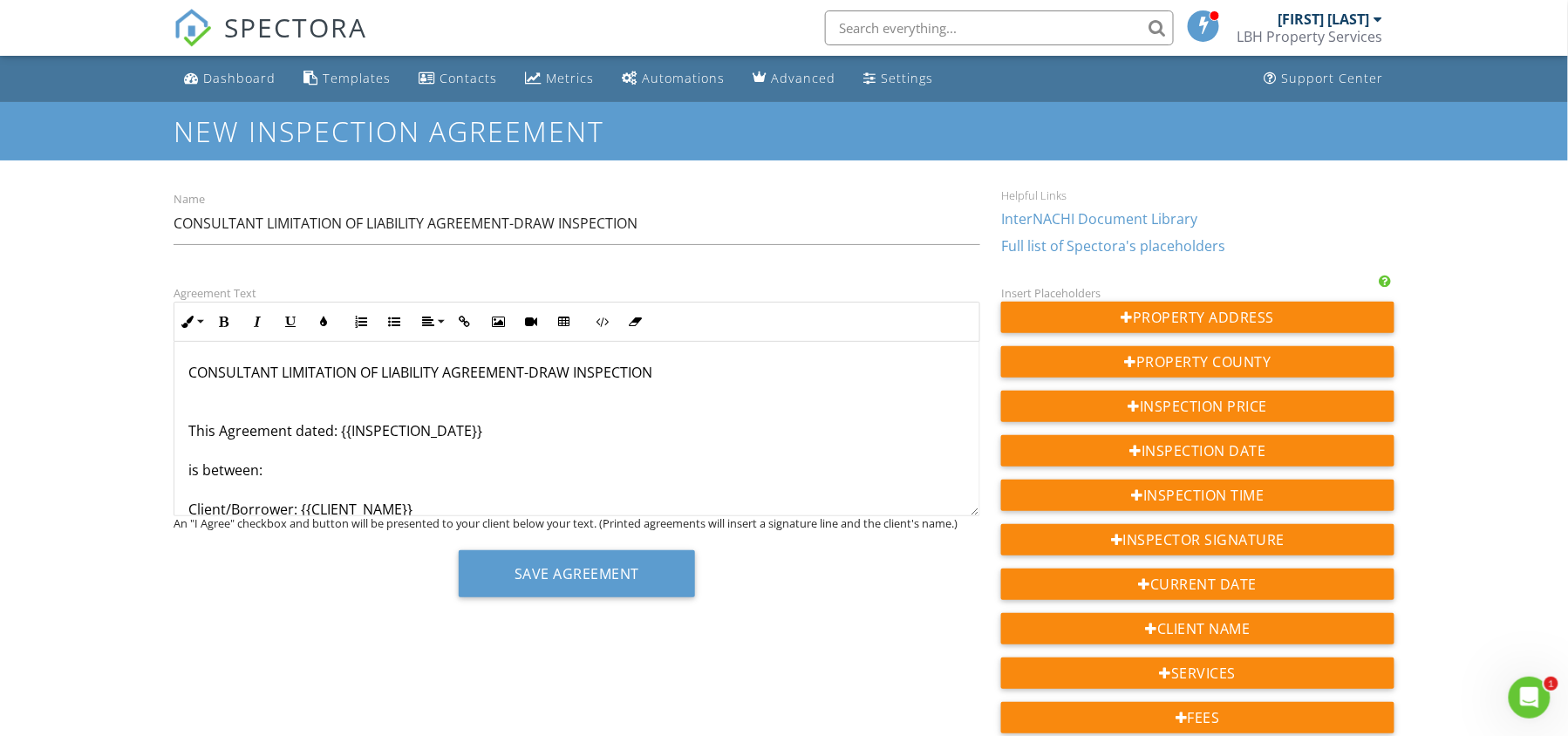 click on "​ CONSULTANT LIMITATION OF LIABILITY AGREEMENT-DRAW INSPECTION ​ This Agreement dated: {{INSPECTION_DATE}} is between: Client/Borrower: {{CLIENT_NAME}} and Company Name: LBH Property Investments LLC dba LBH Property Services Name of Consultant: Larry Legania Property Address: {{ADDRESS}} IT IS MUTUALLY UNDERSTOOD AND AGREED AS FOLLOWS: 1. SCOPE OF SERVICES The Consultant agrees to provide services to the Client for the purpose of a final draw inspection on the property located at the Property Address. The scope of services is strictly limited to: • A physical site inspection of the Property to verify that all rehabilitation work outlined in the FHA-approved Work Write-Up has been completed. • Certification of the work's completion on the final Draw Request form, as required by HUD. • Submitting the completed documentation to the Client's lender. 2. CLIENT'S RESPONSIBILITIES The Client agrees to provide the Consultant with all necessary documents in a timely manner, including but not limited to:" at bounding box center [576, 1182] 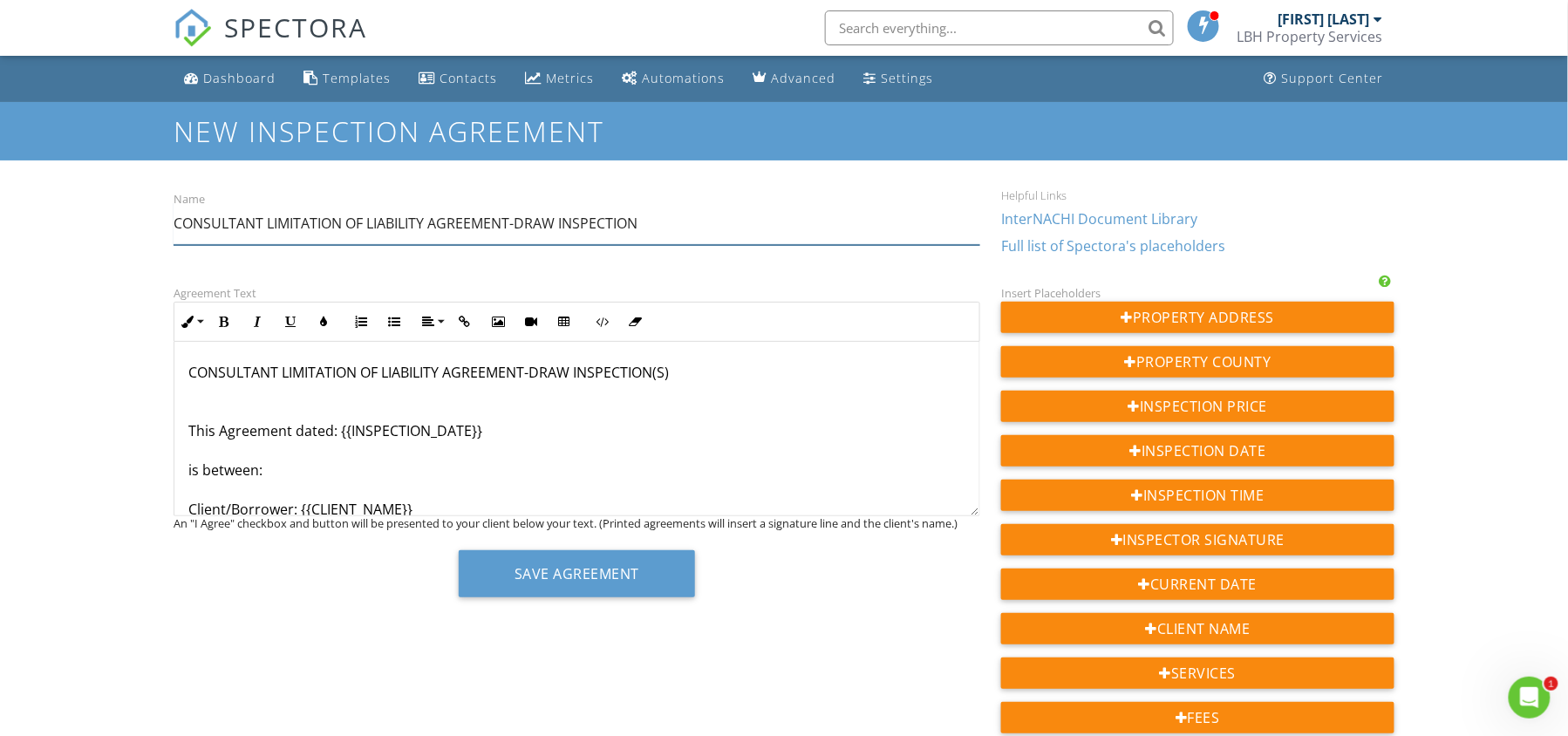 click on "CONSULTANT LIMITATION OF LIABILITY AGREEMENT-DRAW INSPECTION" at bounding box center (576, 223) 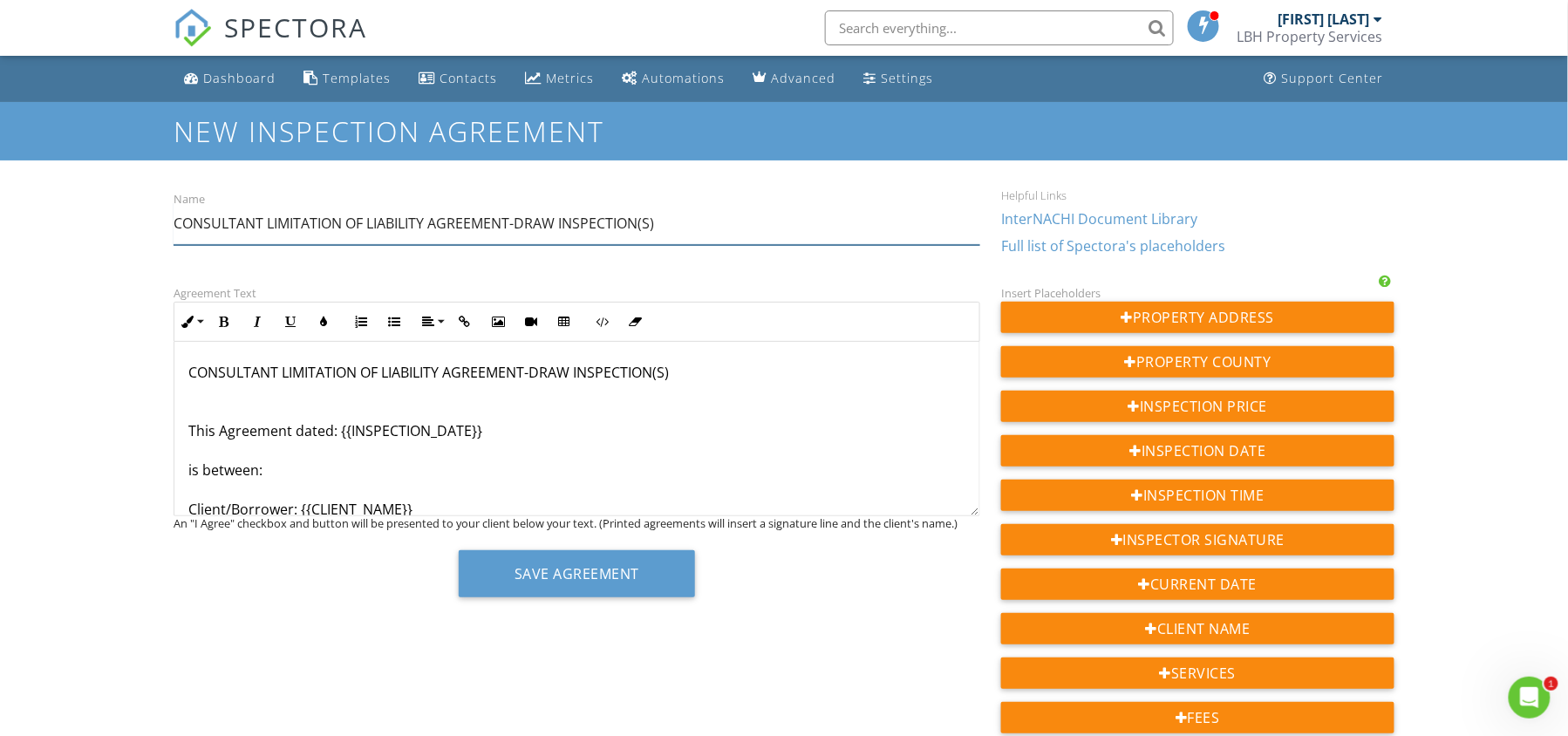 type on "CONSULTANT LIMITATION OF LIABILITY AGREEMENT-DRAW INSPECTION(S)" 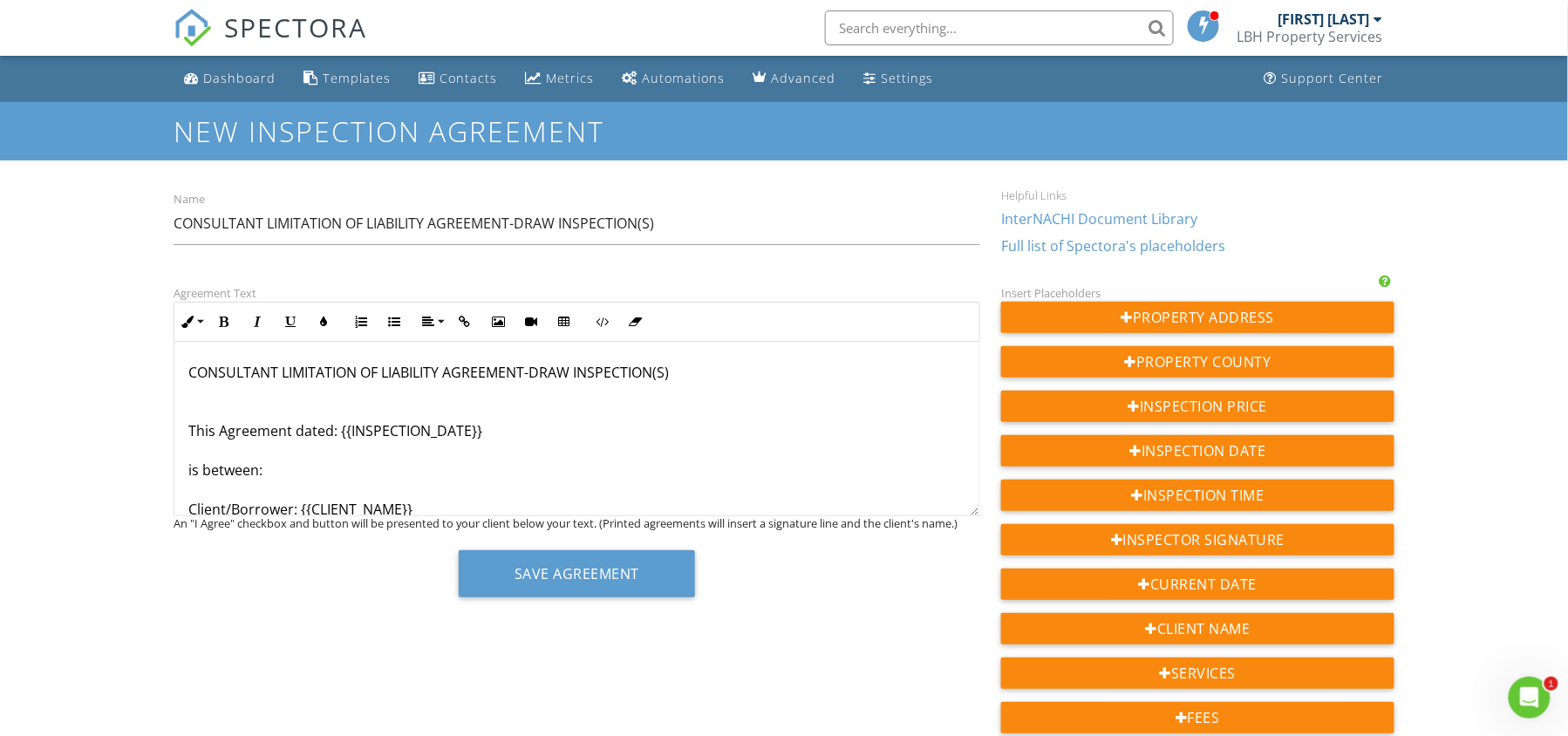 click on "Agreement Text
Inline Style XLarge Large Normal Small Light Small/Light Bold Italic Underline Colors Ordered List Unordered List Align Align Left Align Center Align Right Align Justify Insert Link Insert Image Insert Video Insert Table Code View Clear Formatting CONSULTANT LIMITATION OF LIABILITY AGREEMENT-DRAW INSPECTION(S) ​ ​ This Agreement dated: {{INSPECTION_DATE}} is between: Client/Borrower: {{CLIENT_NAME}} and Company Name: LBH Property Investments LLC dba LBH Property Services Name of Consultant: Larry Legania Property Address: {{ADDRESS}} IT IS MUTUALLY UNDERSTOOD AND AGREED AS FOLLOWS: 1. SCOPE OF SERVICES The Consultant agrees to provide services to the Client for the purpose of a final draw inspection on the property located at the Property Address. The scope of services is strictly limited to: • A physical site inspection of the Property to verify that all rehabilitation work outlined in the FHA-approved Work Write-Up has been completed. 2. CLIENT'S RESPONSIBILITIES 8. GOVERNING LAW" at bounding box center (784, 1139) 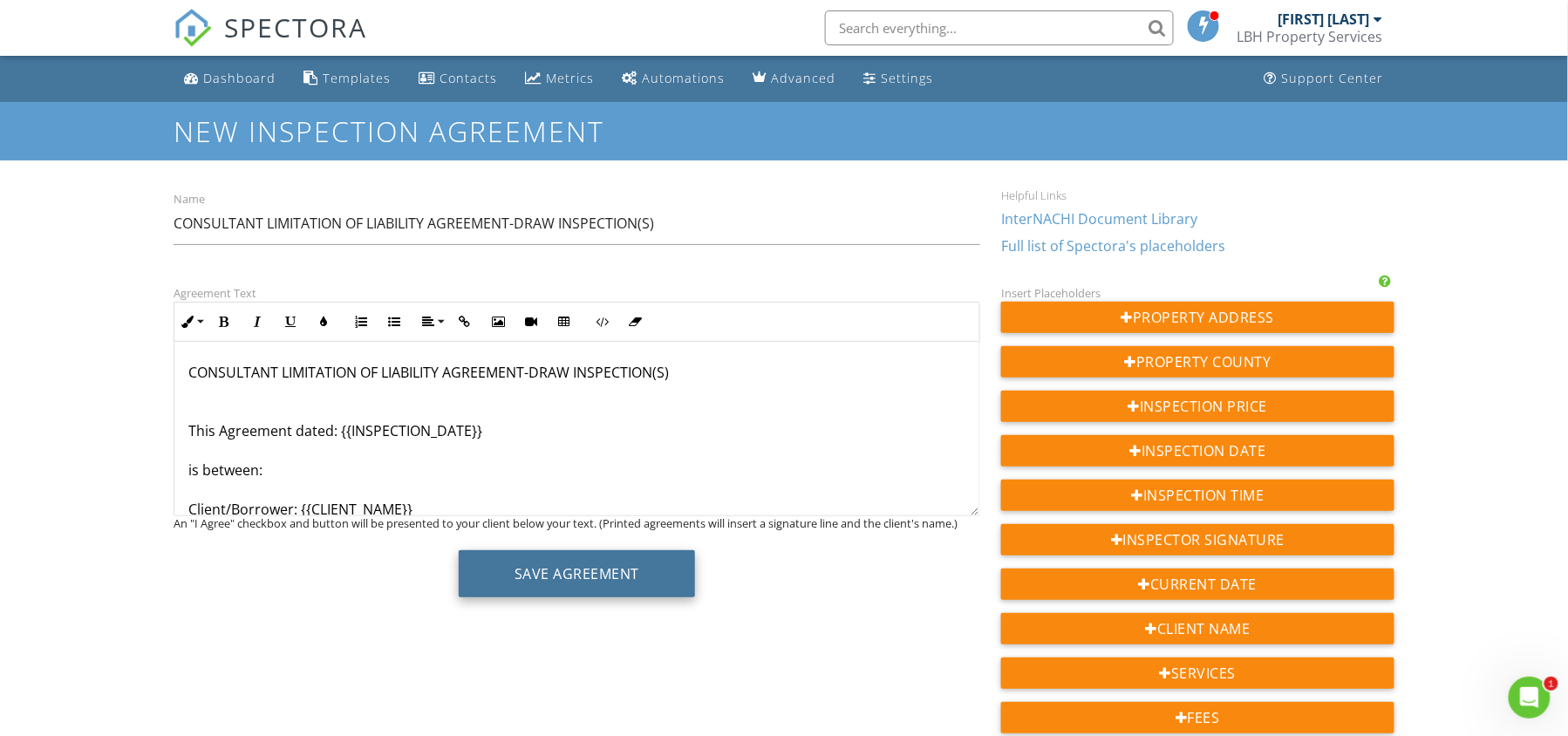 click on "Save Agreement" at bounding box center (576, 574) 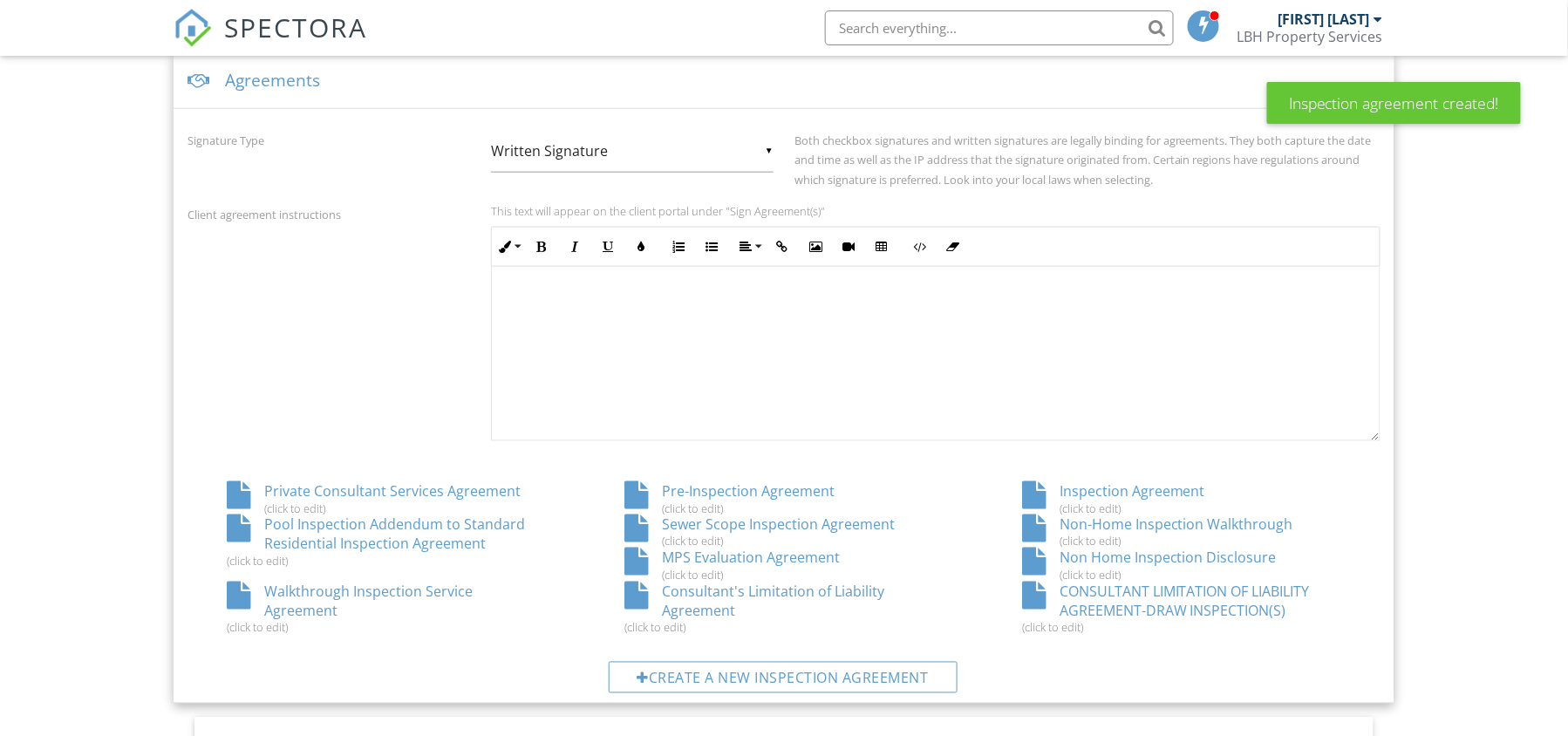 scroll, scrollTop: 649, scrollLeft: 0, axis: vertical 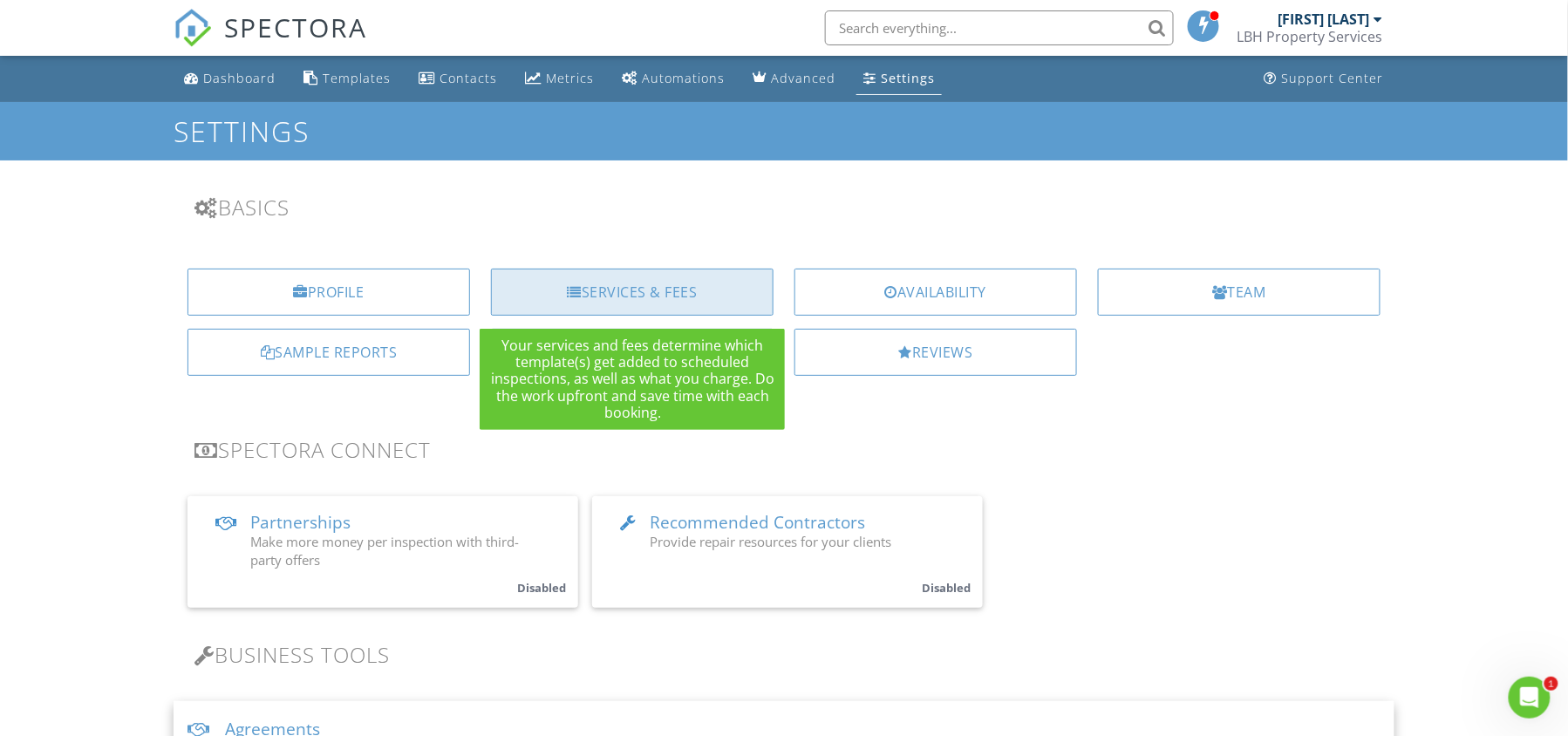 click on "Services & Fees" at bounding box center [632, 292] 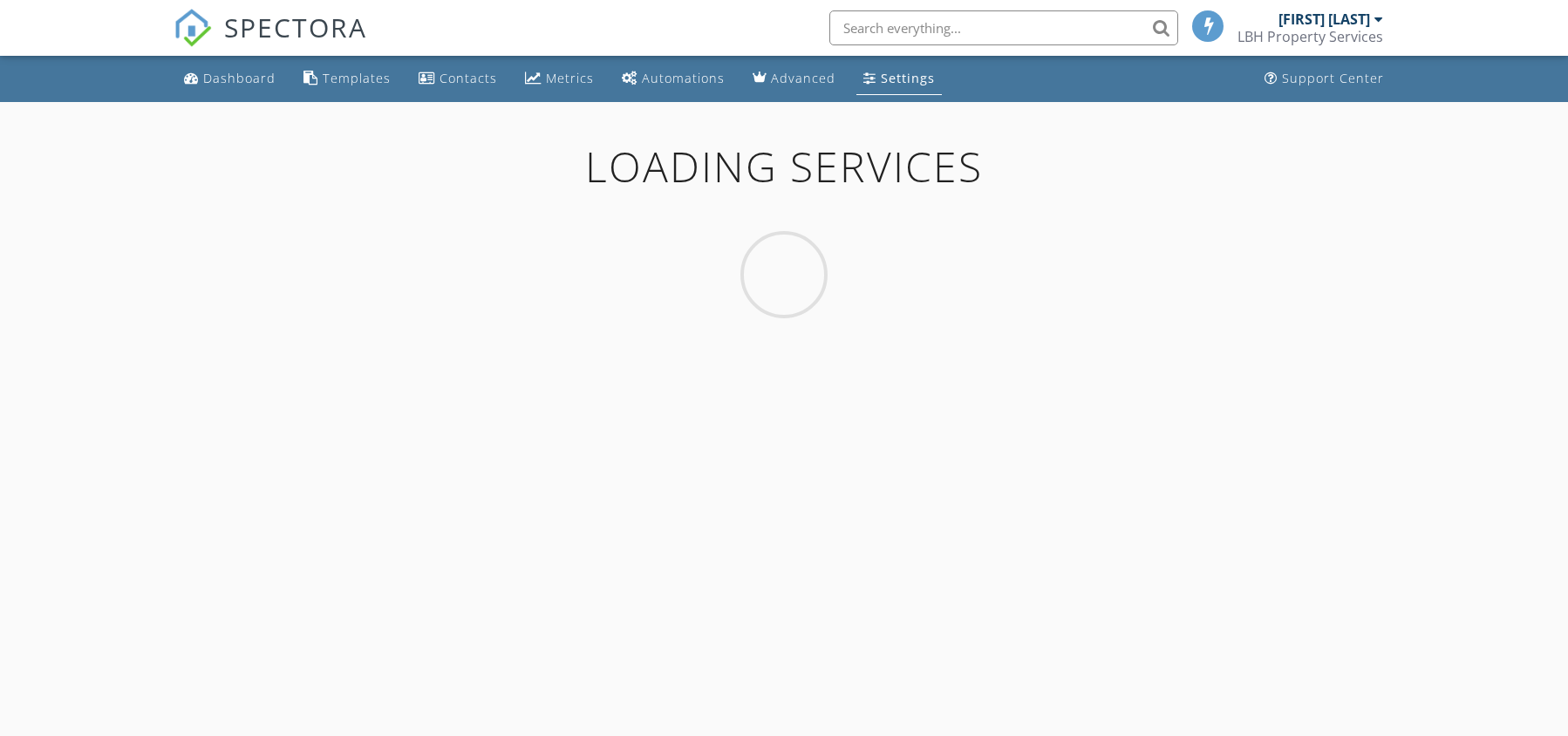 scroll, scrollTop: 0, scrollLeft: 0, axis: both 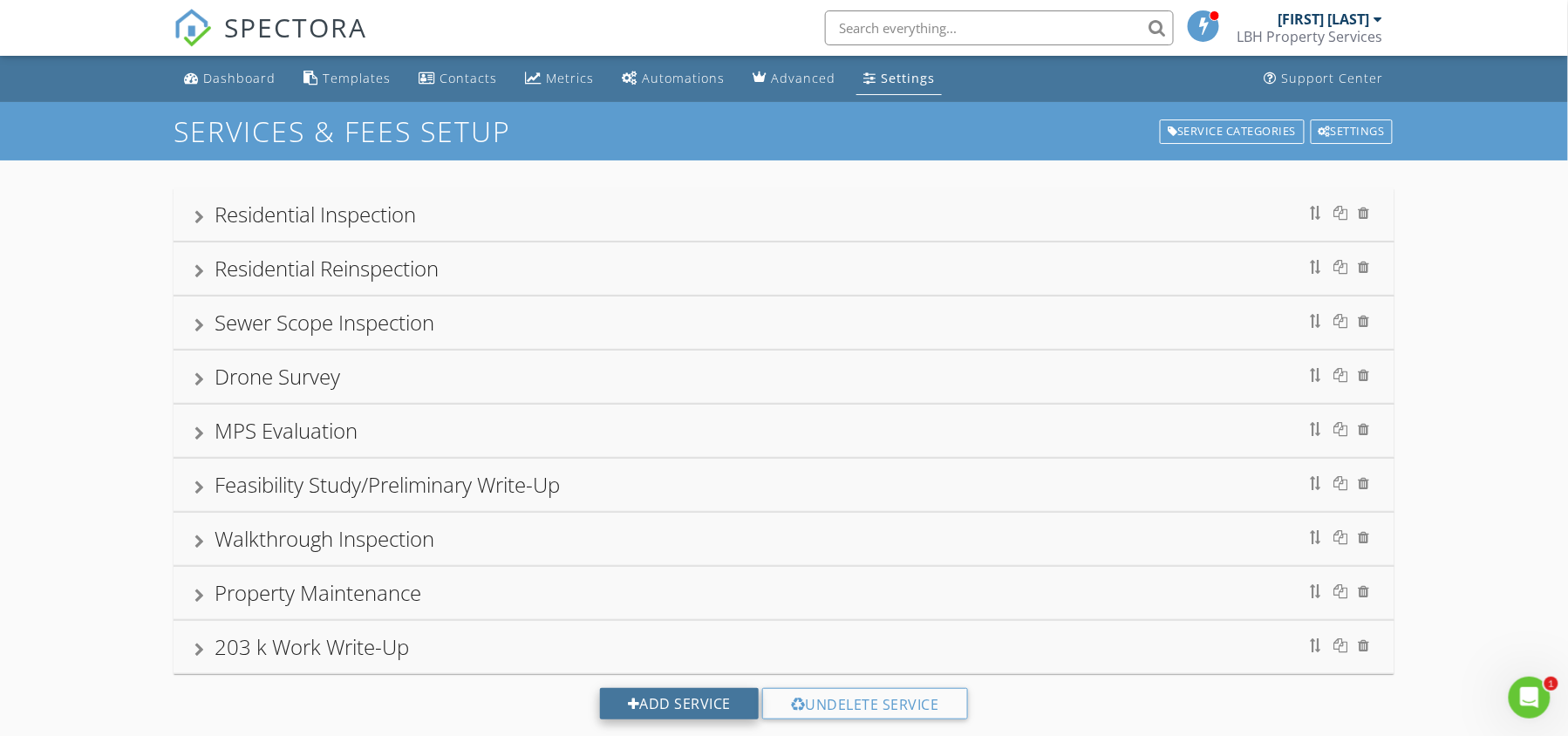 click on "Add Service" at bounding box center [679, 704] 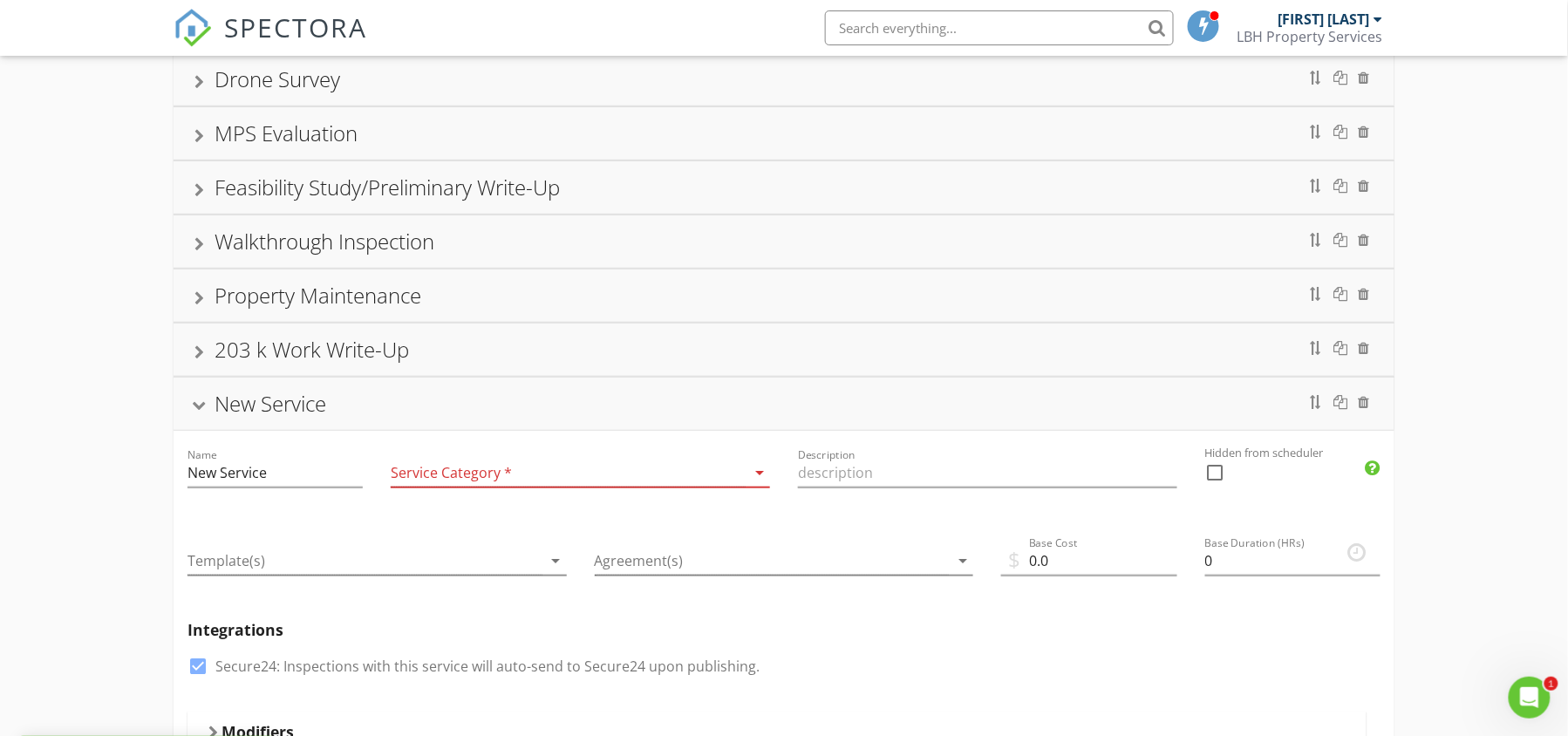 scroll, scrollTop: 298, scrollLeft: 0, axis: vertical 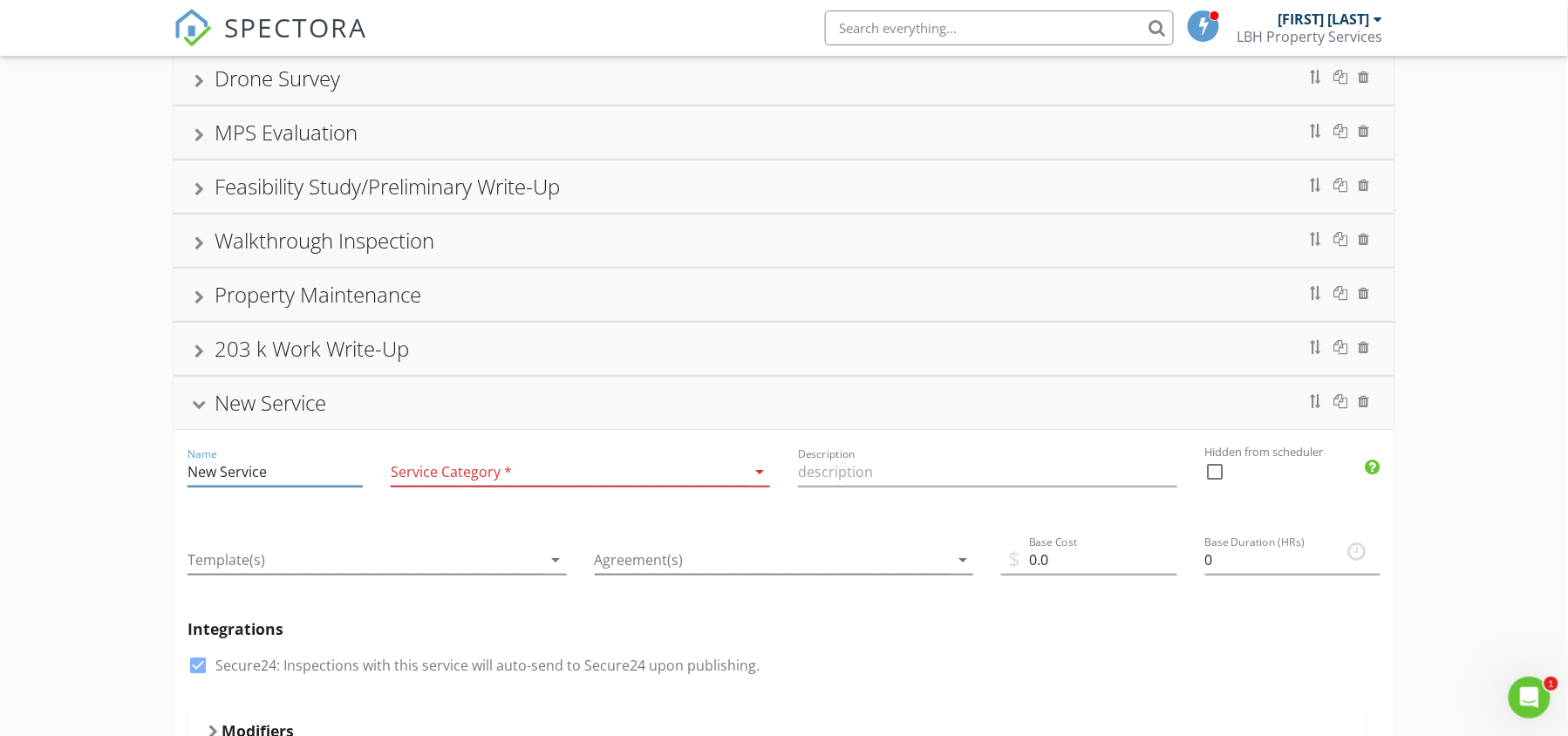 click on "New Service" at bounding box center (275, 472) 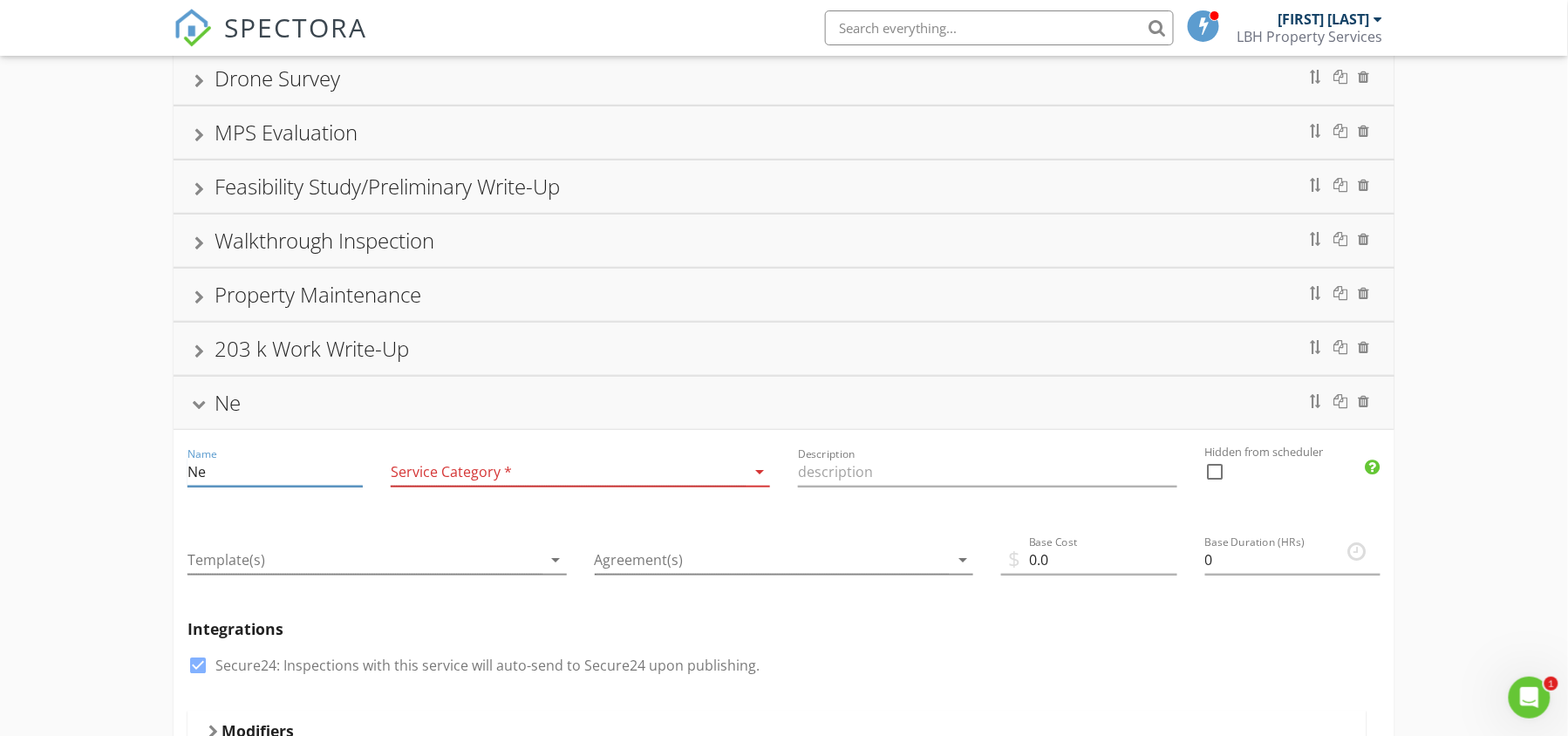 type on "N" 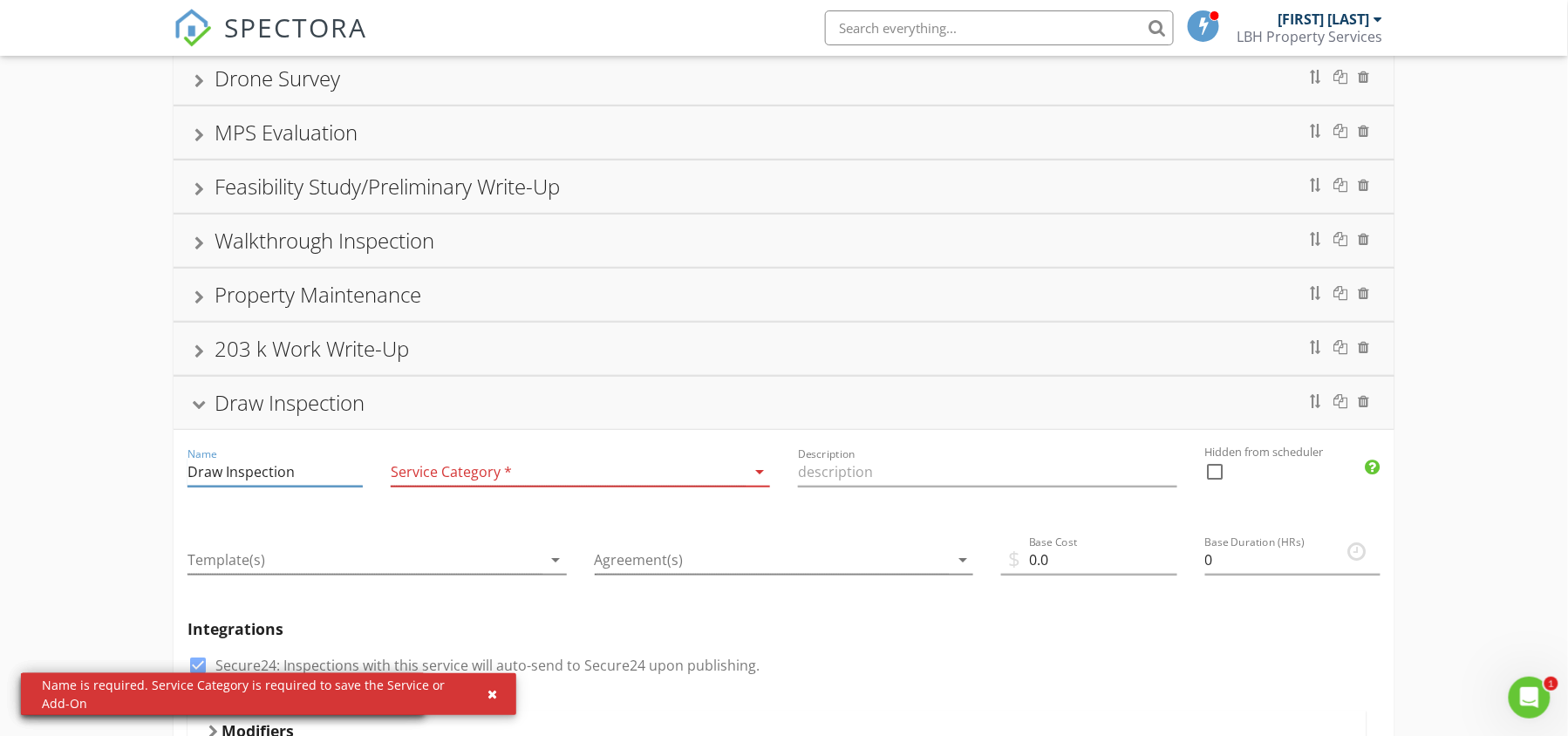 type on "Draw Inspection" 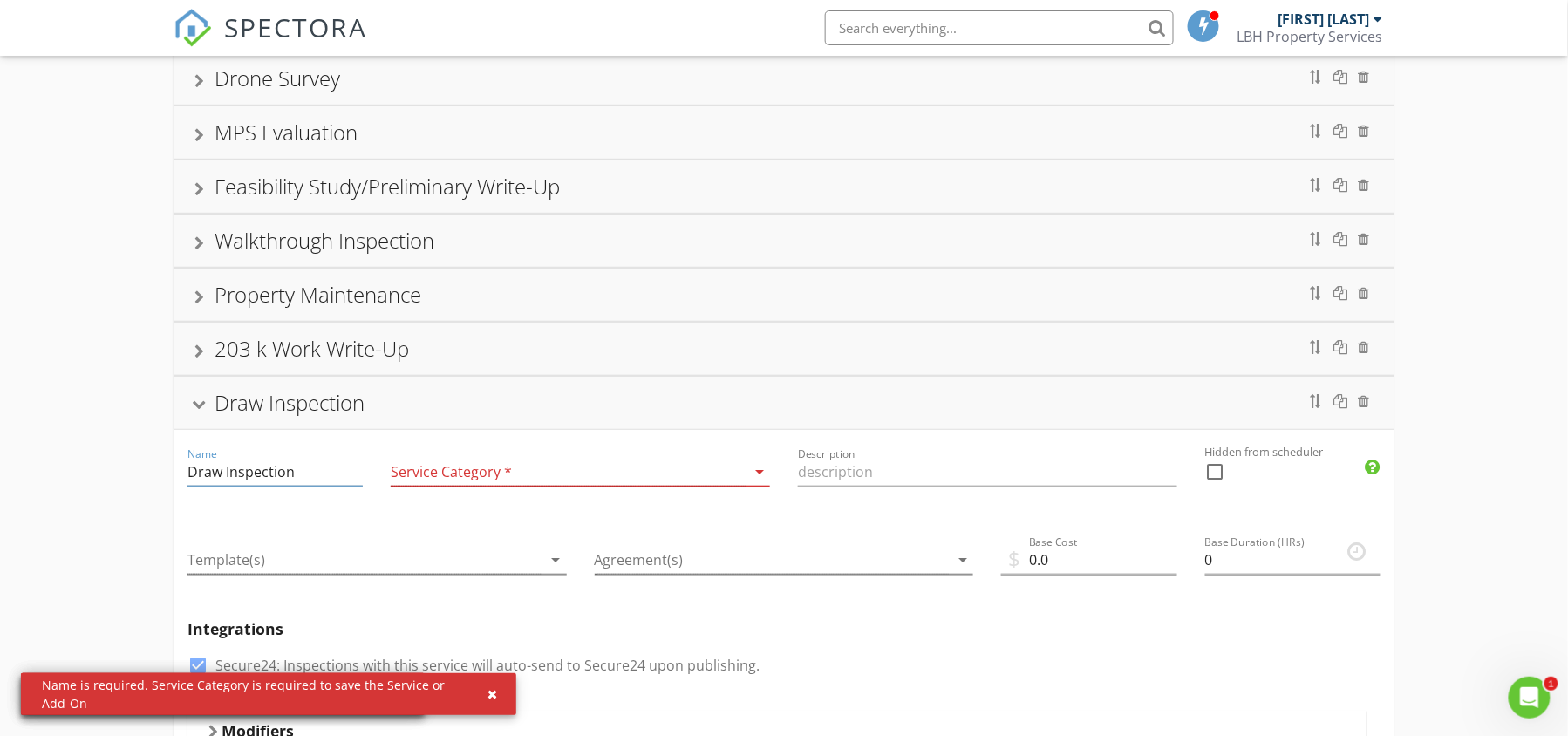 click at bounding box center (568, 472) 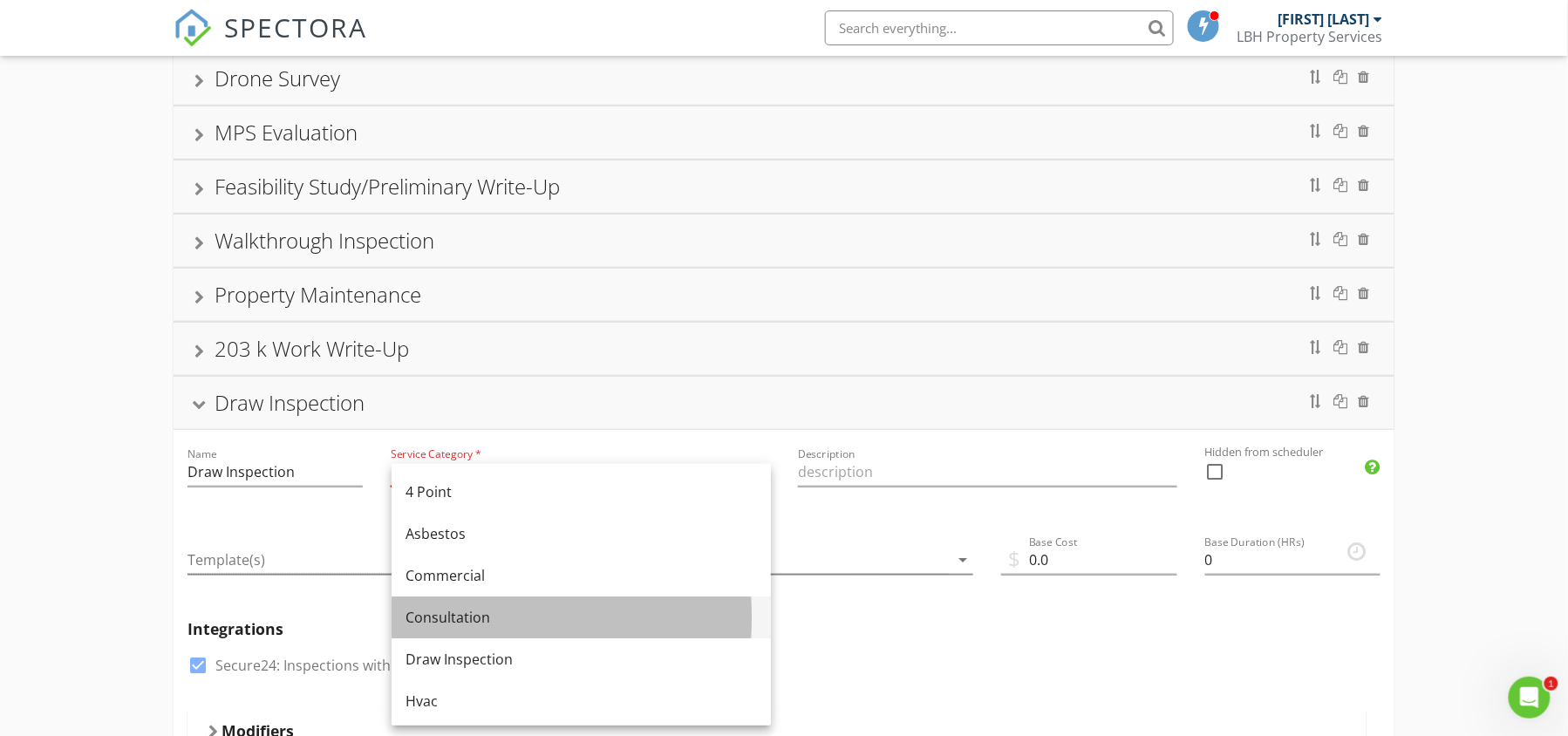 click on "Consultation" at bounding box center (581, 617) 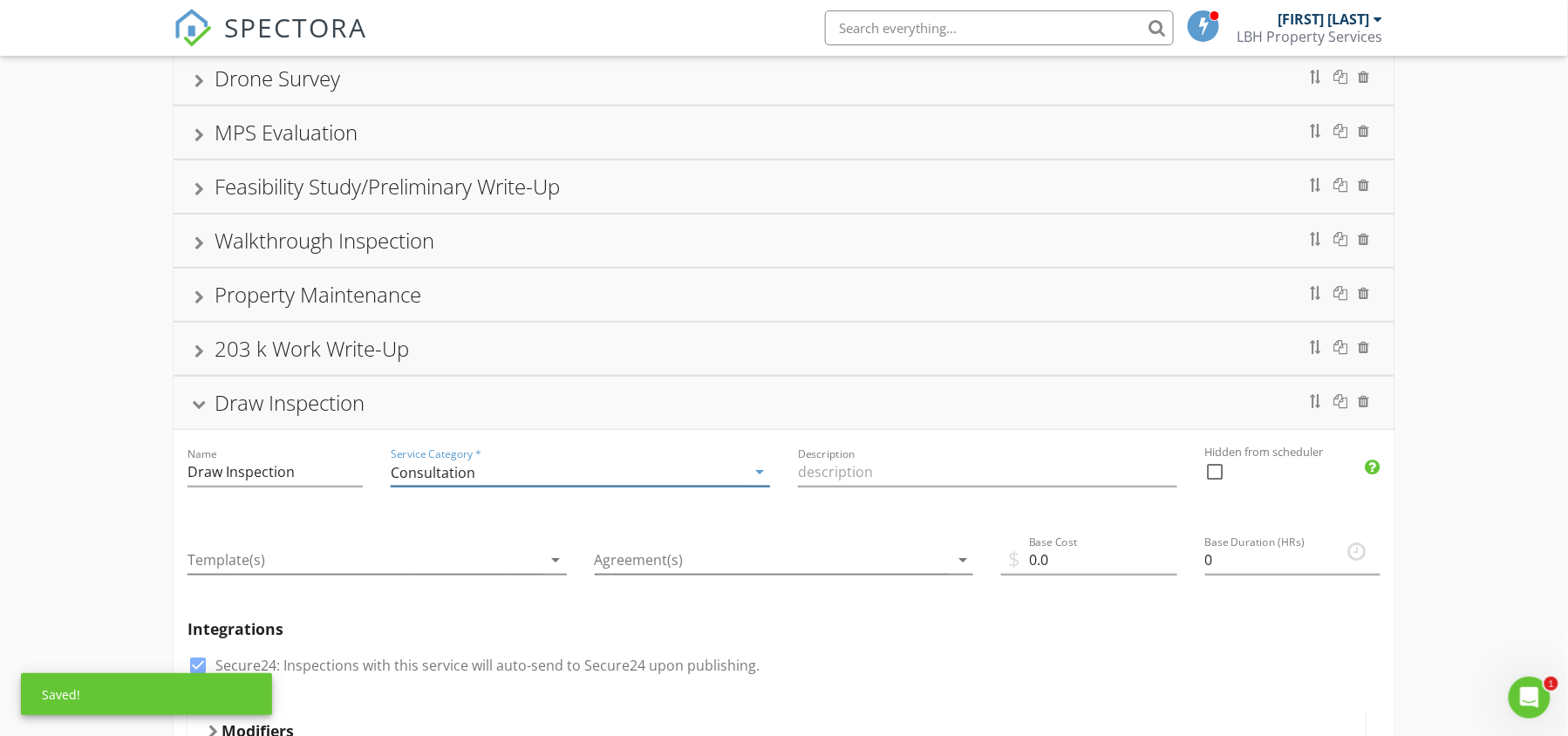click on "arrow_drop_down" at bounding box center [760, 472] 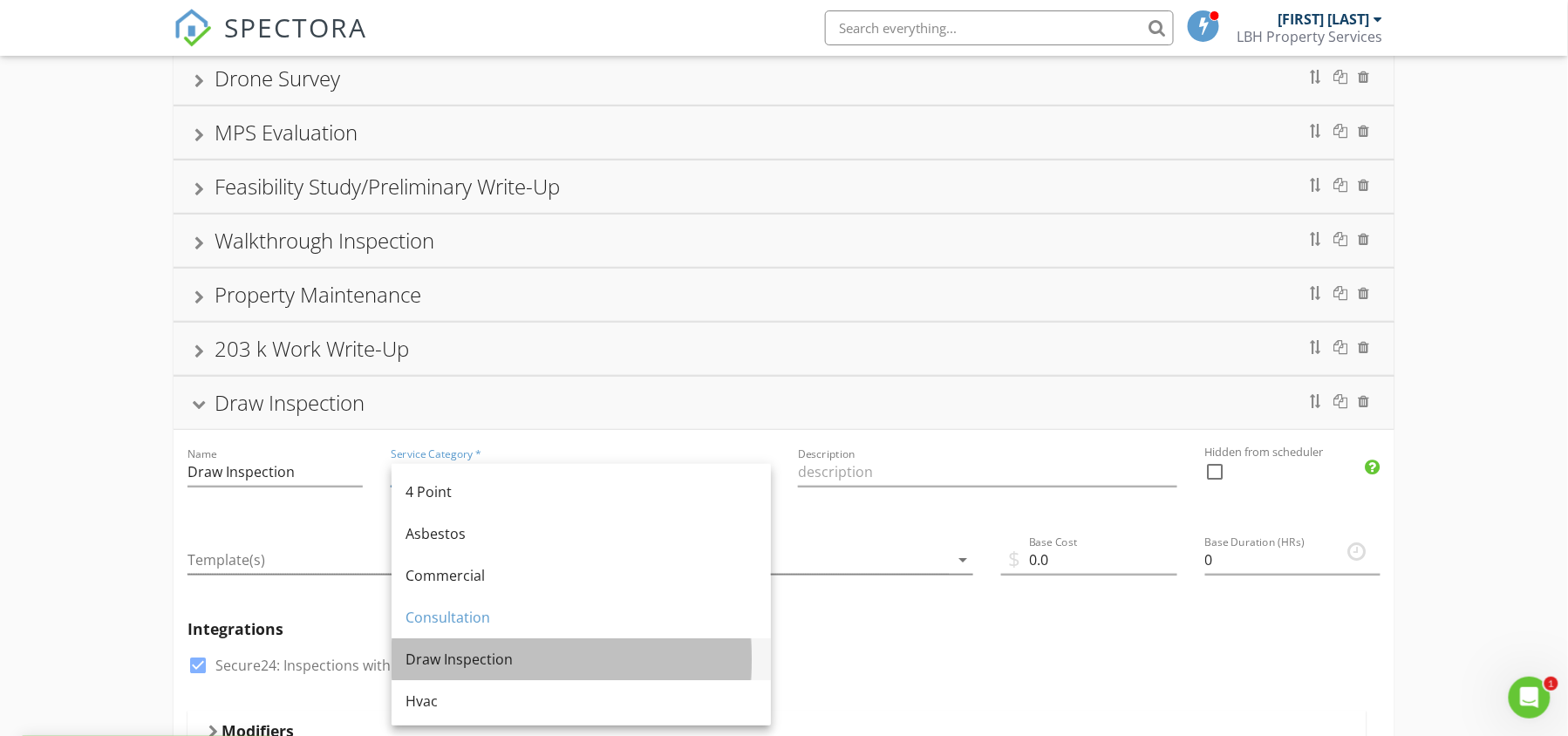 click on "Draw Inspection" at bounding box center (581, 659) 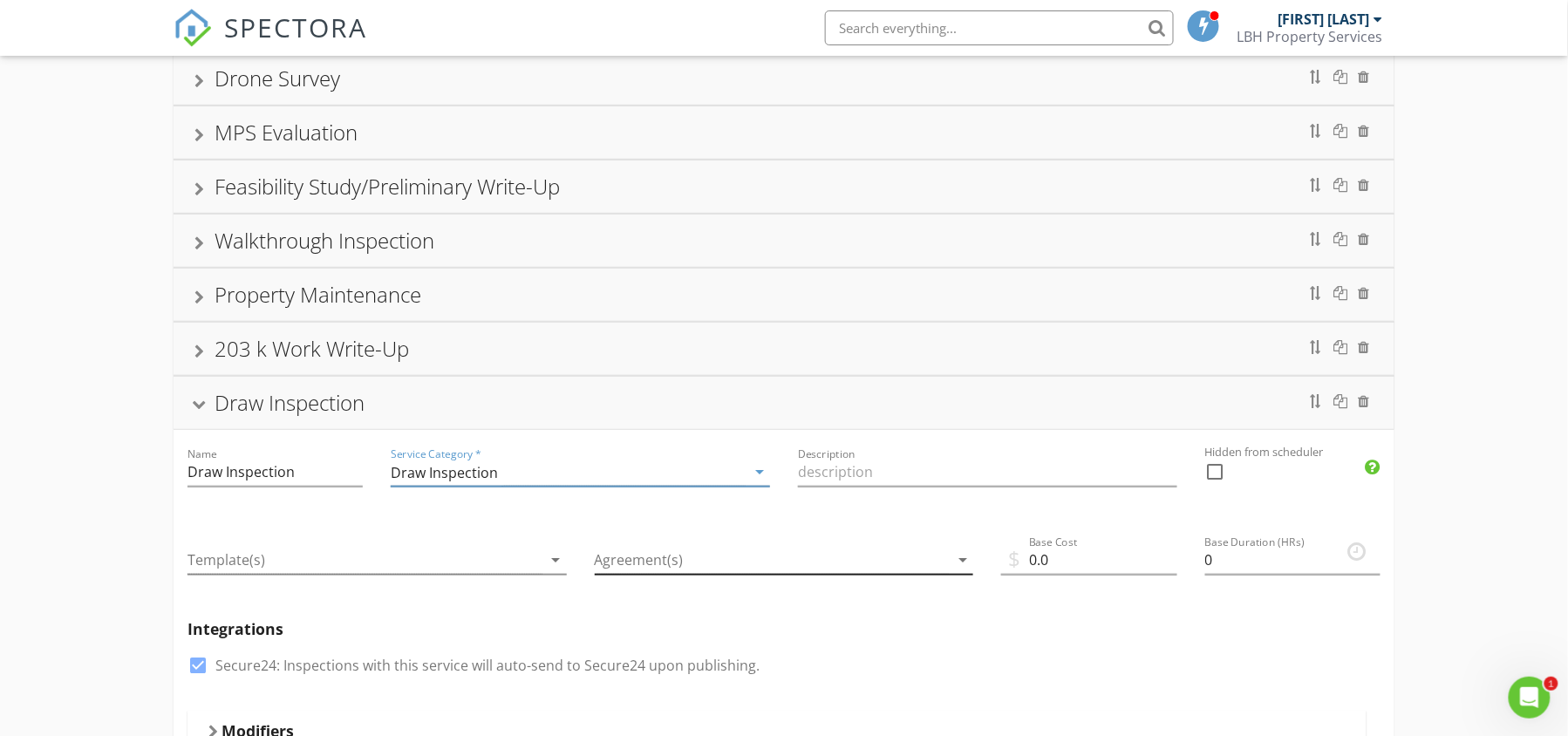 click at bounding box center (772, 560) 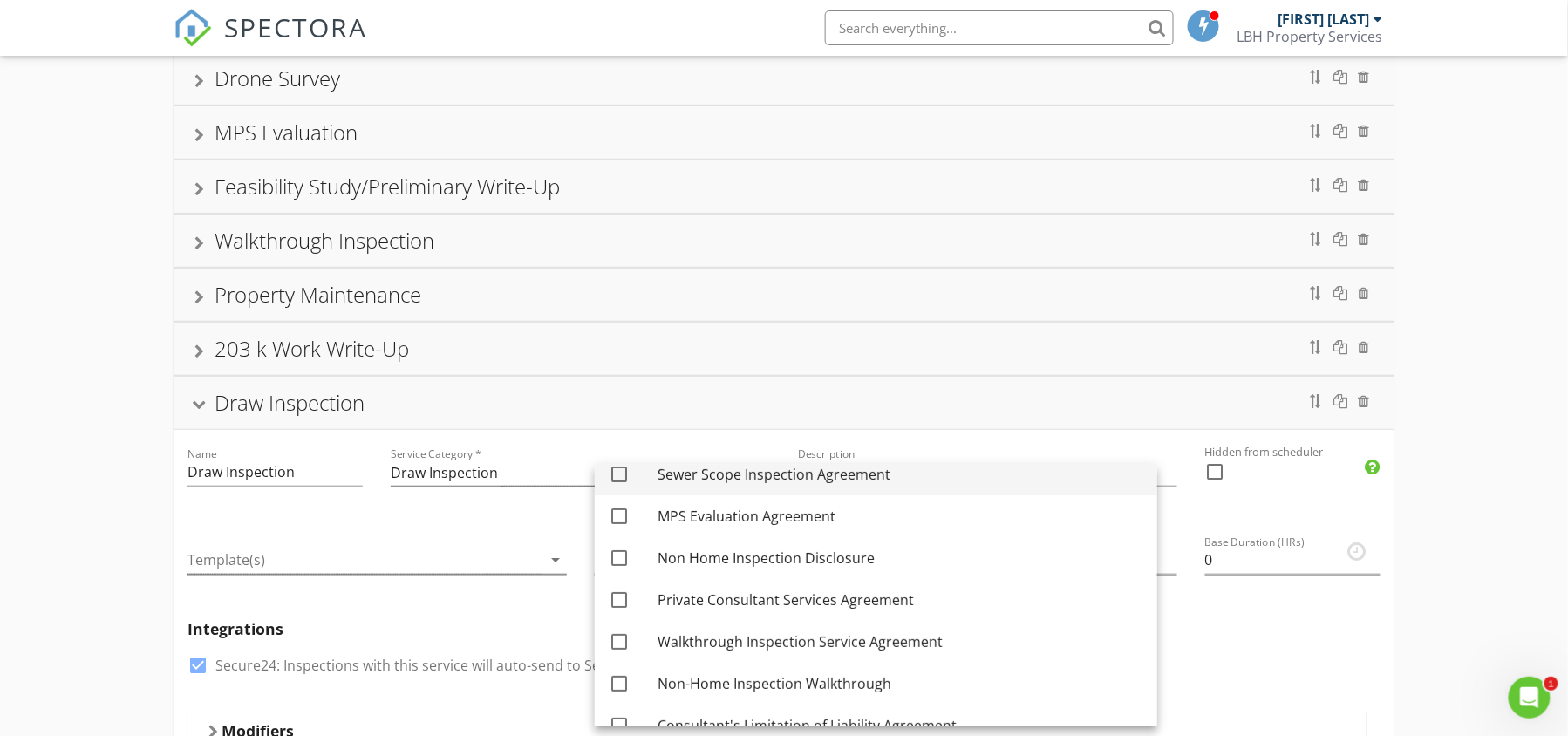 scroll, scrollTop: 213, scrollLeft: 0, axis: vertical 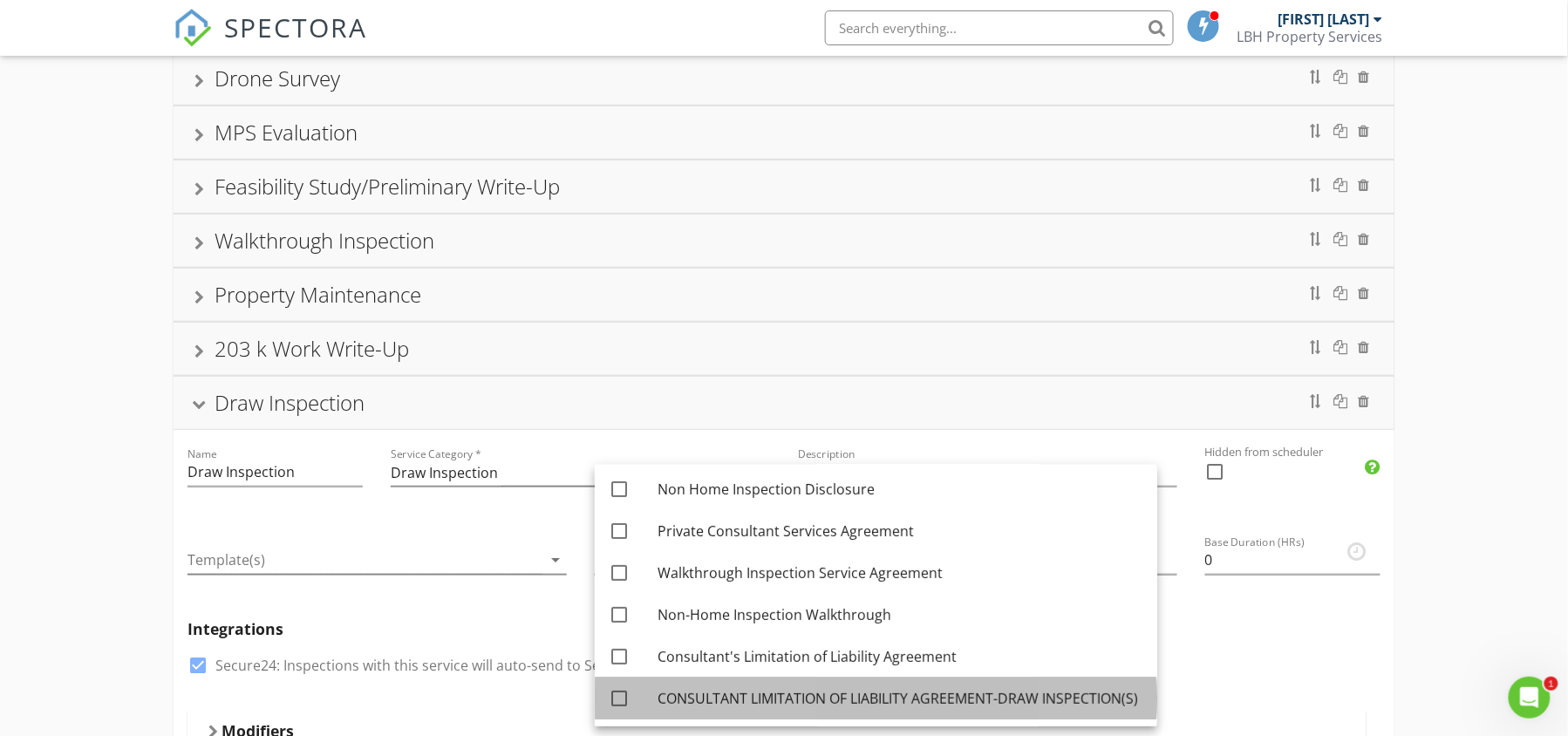 click on "CONSULTANT LIMITATION OF LIABILITY AGREEMENT-DRAW INSPECTION(S)" at bounding box center [900, 699] 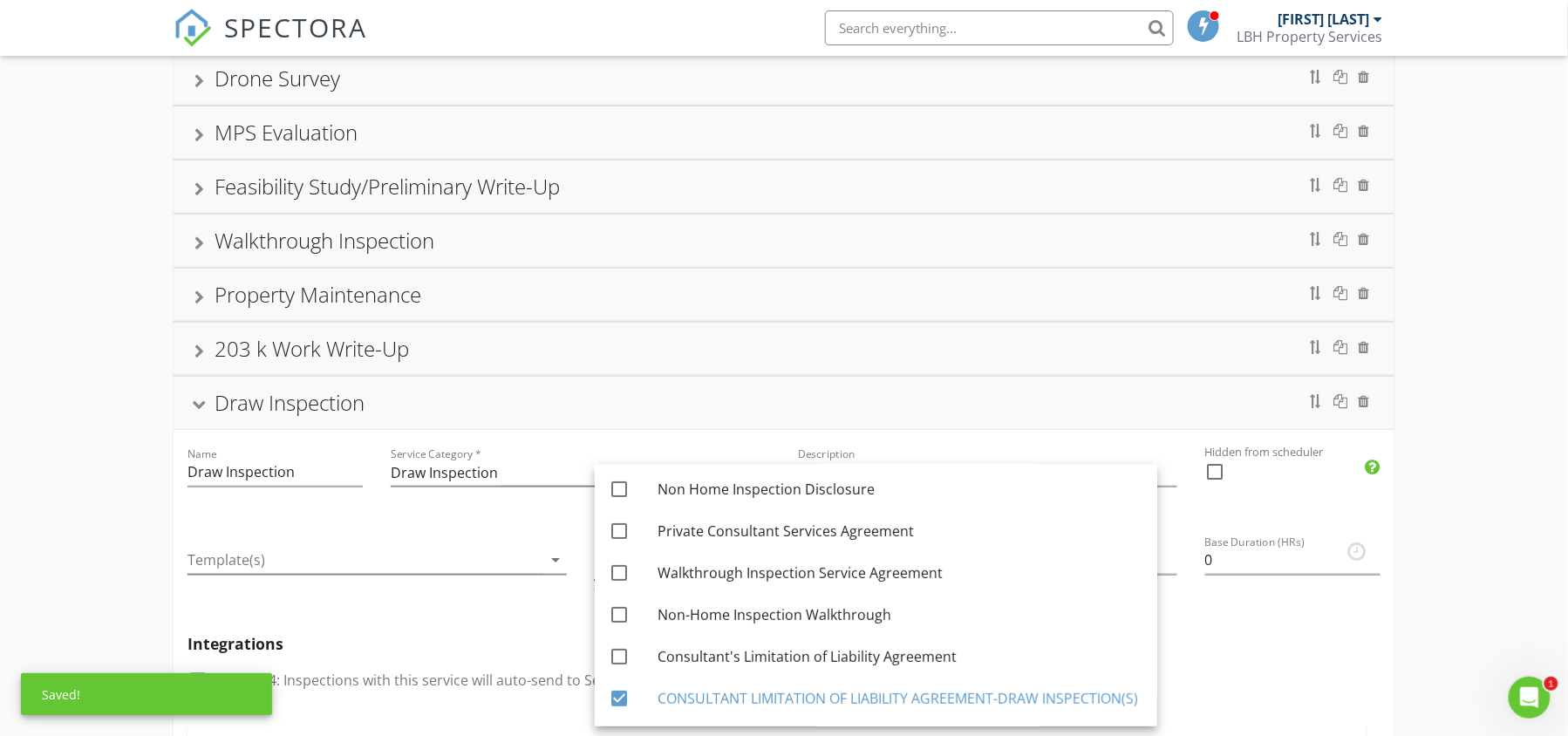 click on "Integrations       check_box Secure24: Inspections with this service will auto-send to Secure24 upon publishing." at bounding box center [784, 673] 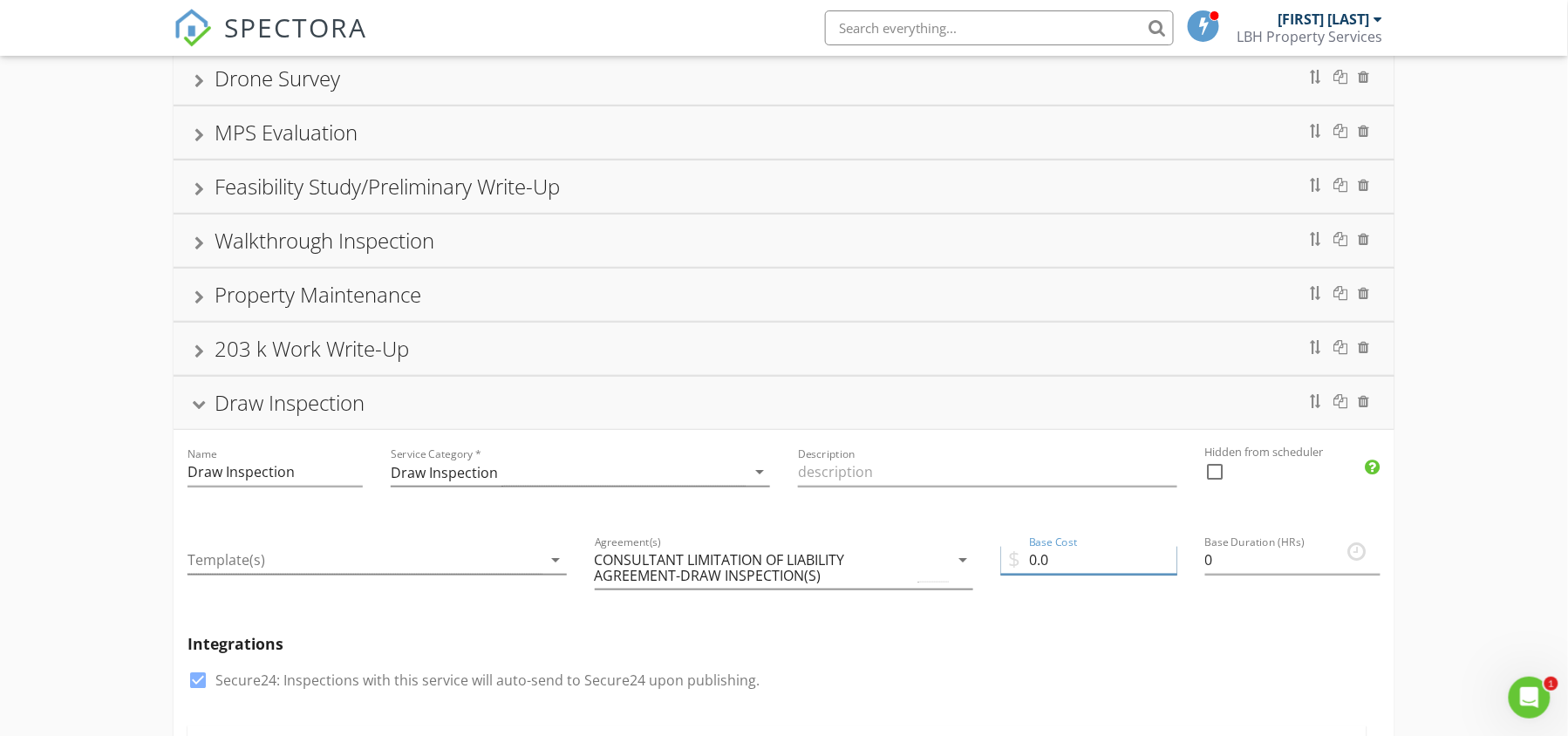 click on "0.0" at bounding box center [1088, 560] 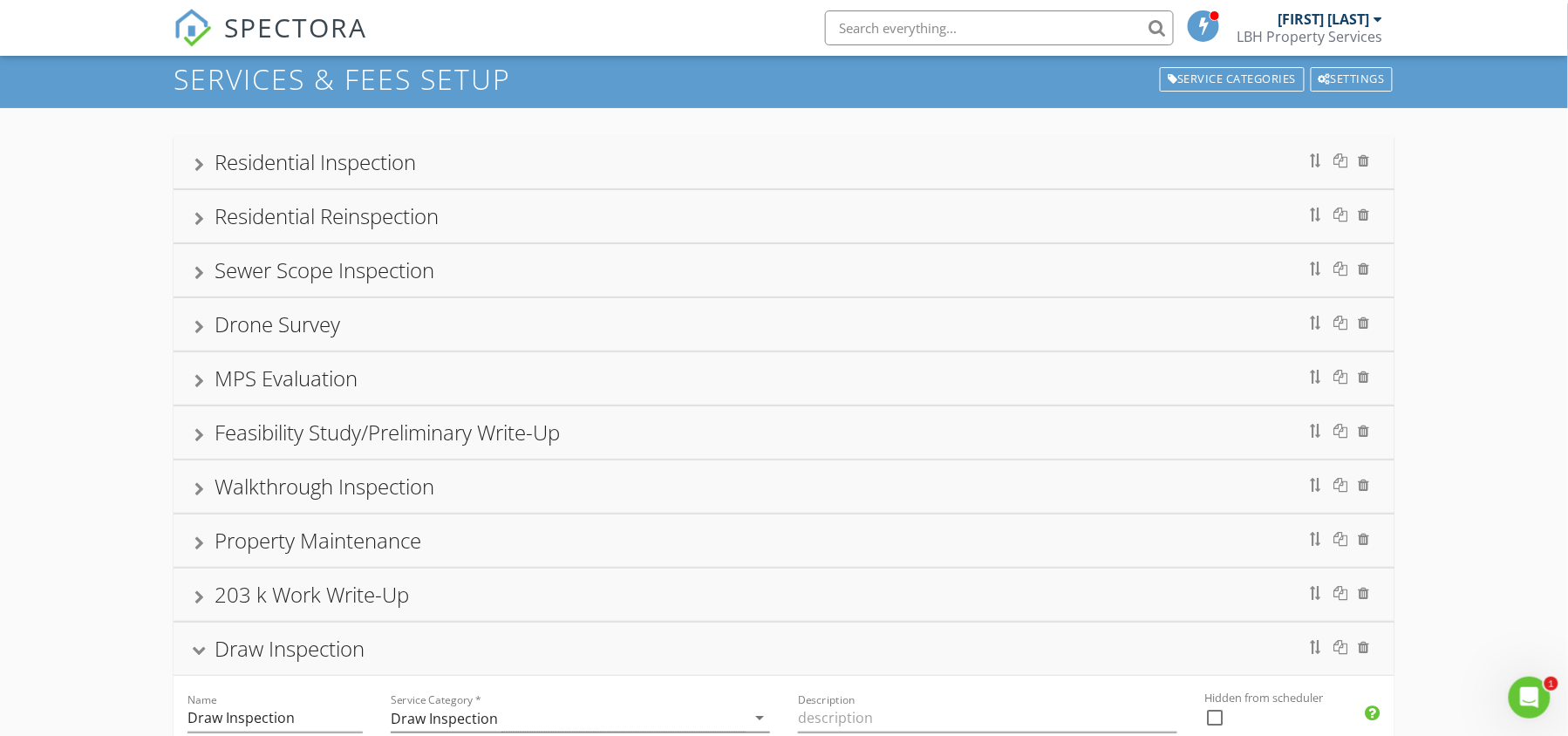 scroll, scrollTop: 51, scrollLeft: 0, axis: vertical 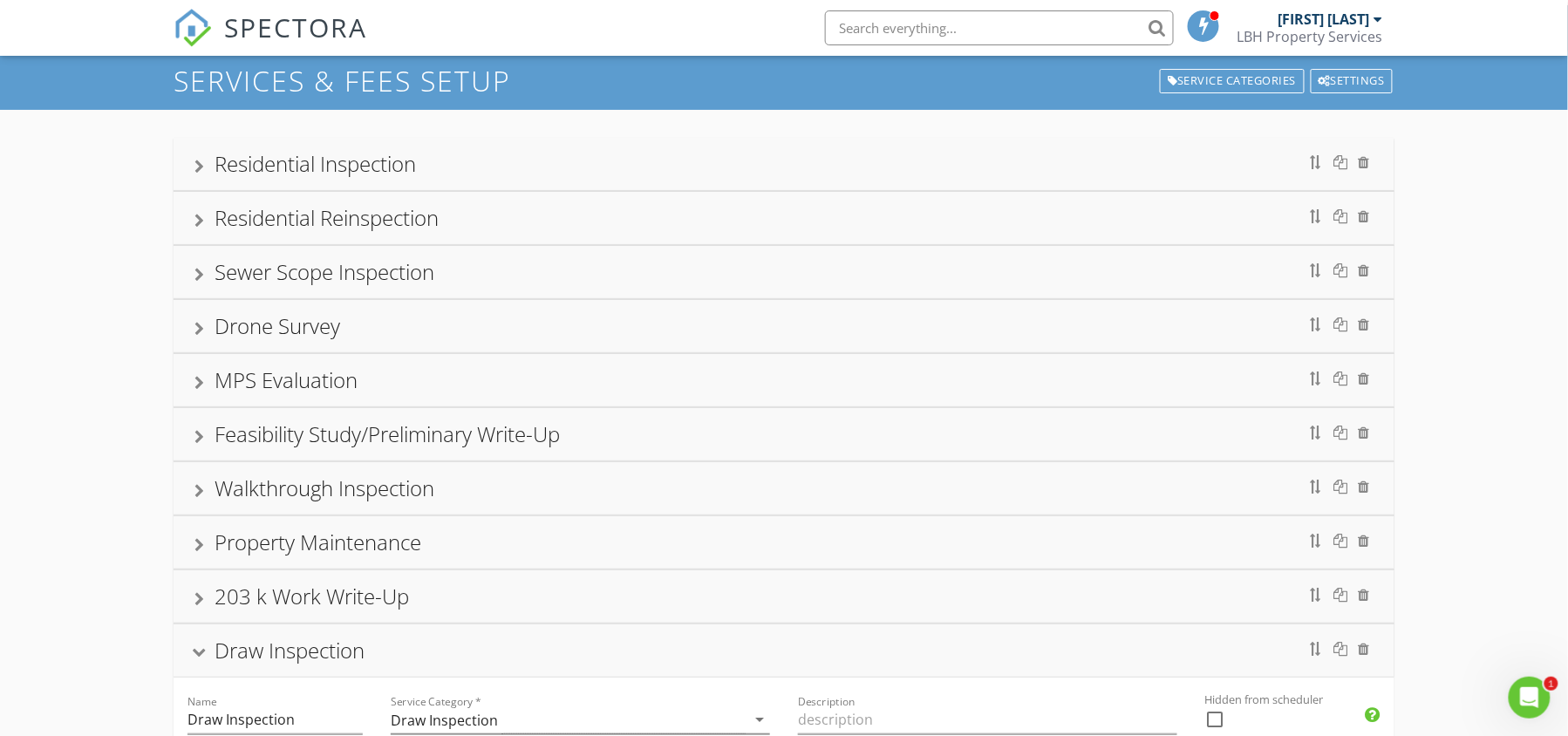 type on "375.0" 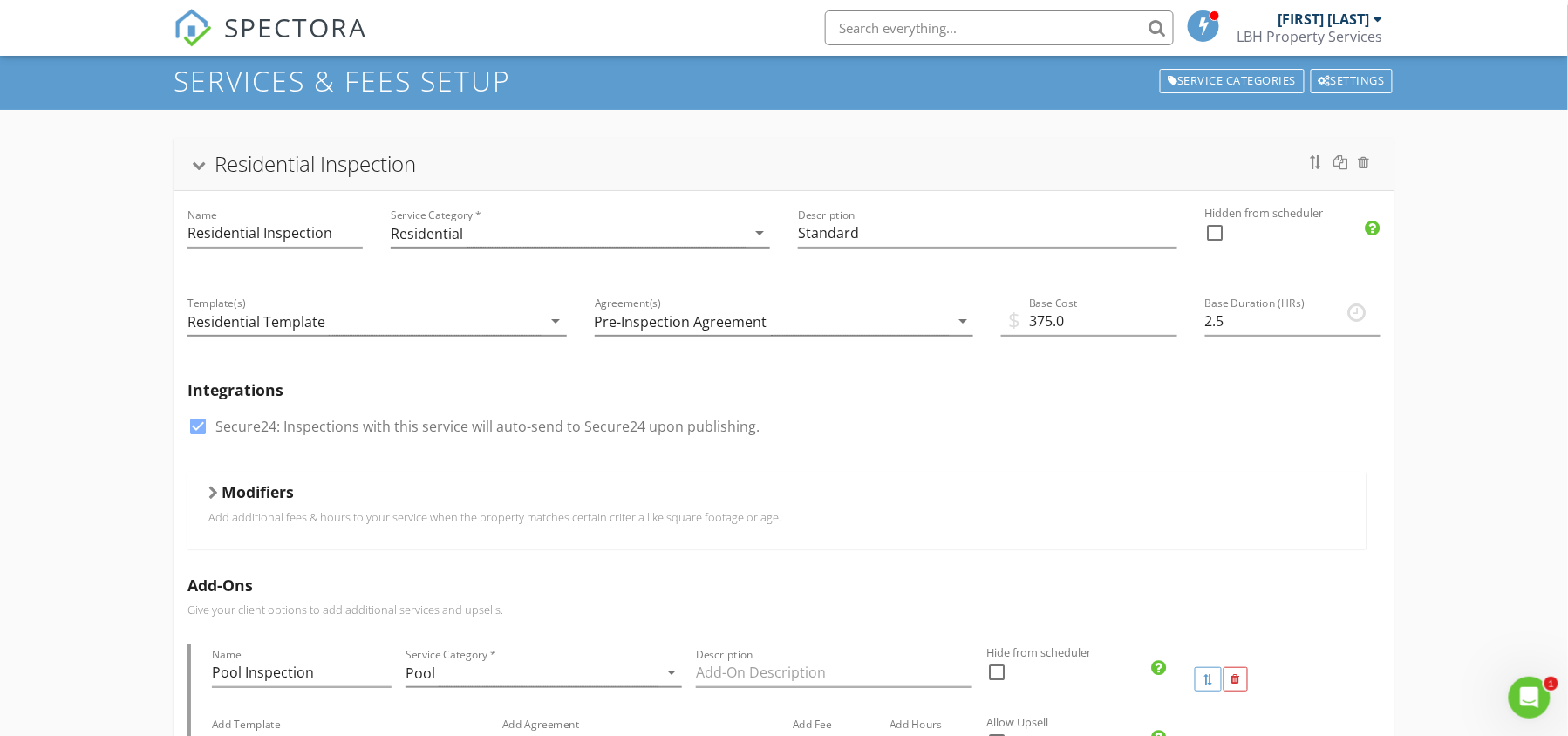 click at bounding box center [200, 167] 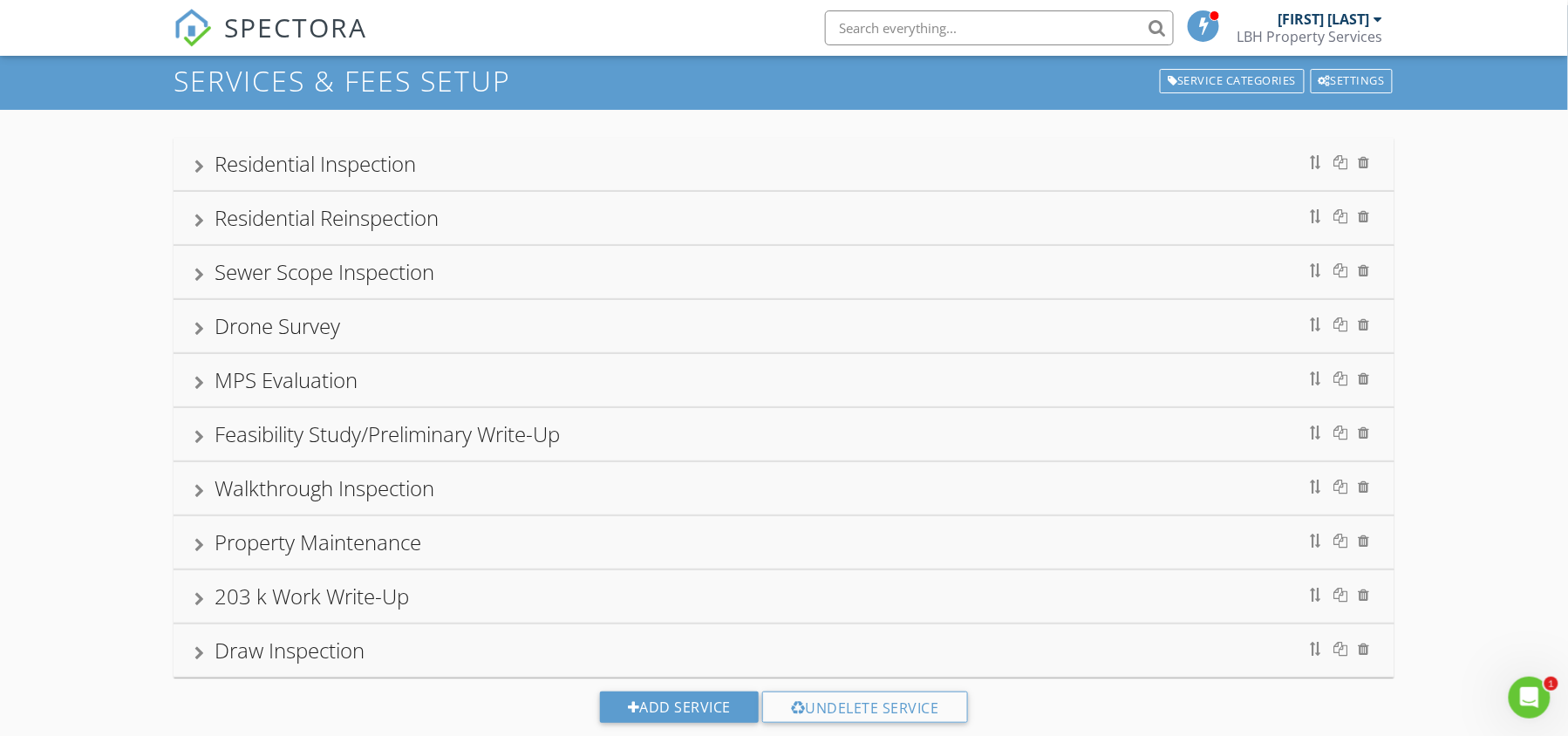 click at bounding box center [199, 167] 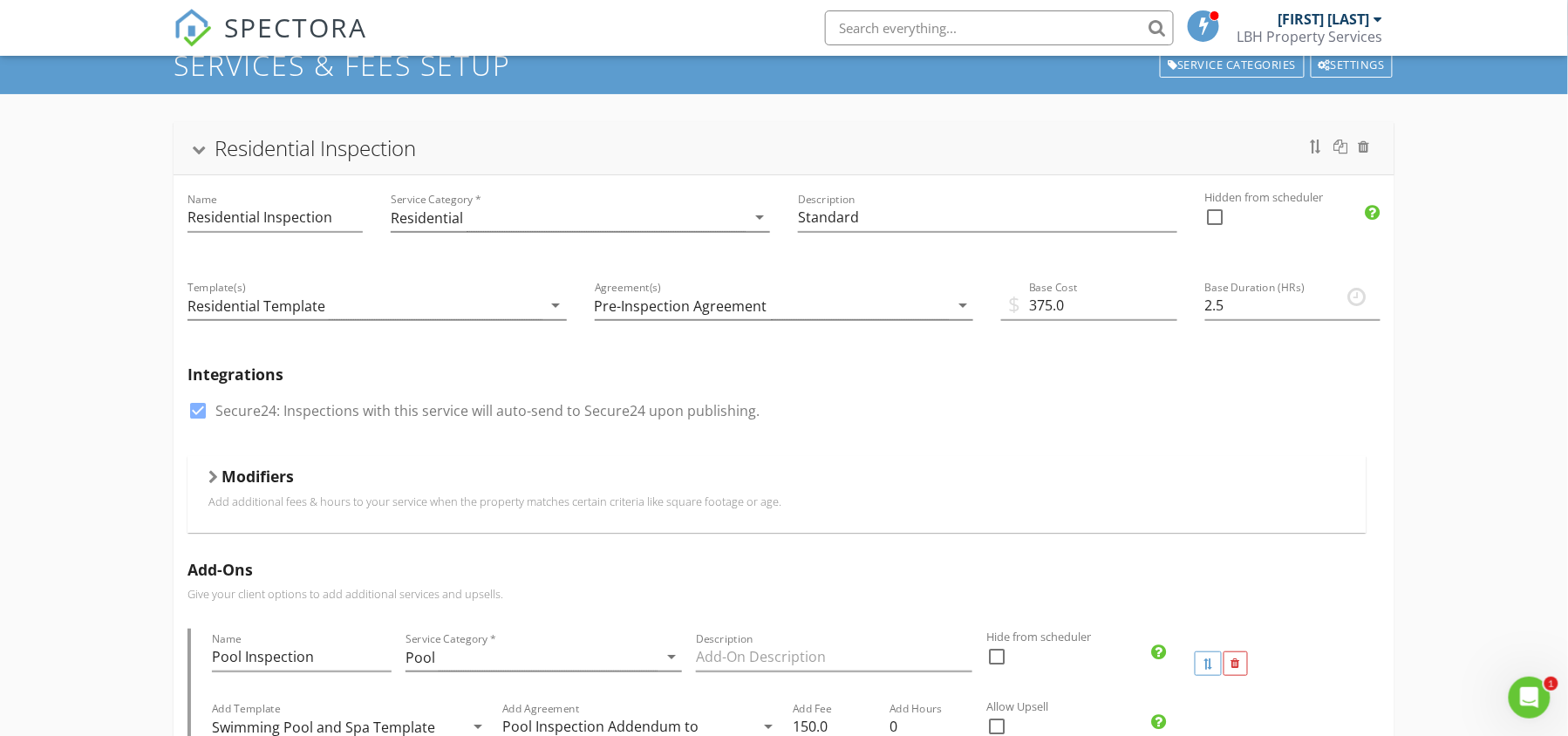scroll, scrollTop: 0, scrollLeft: 0, axis: both 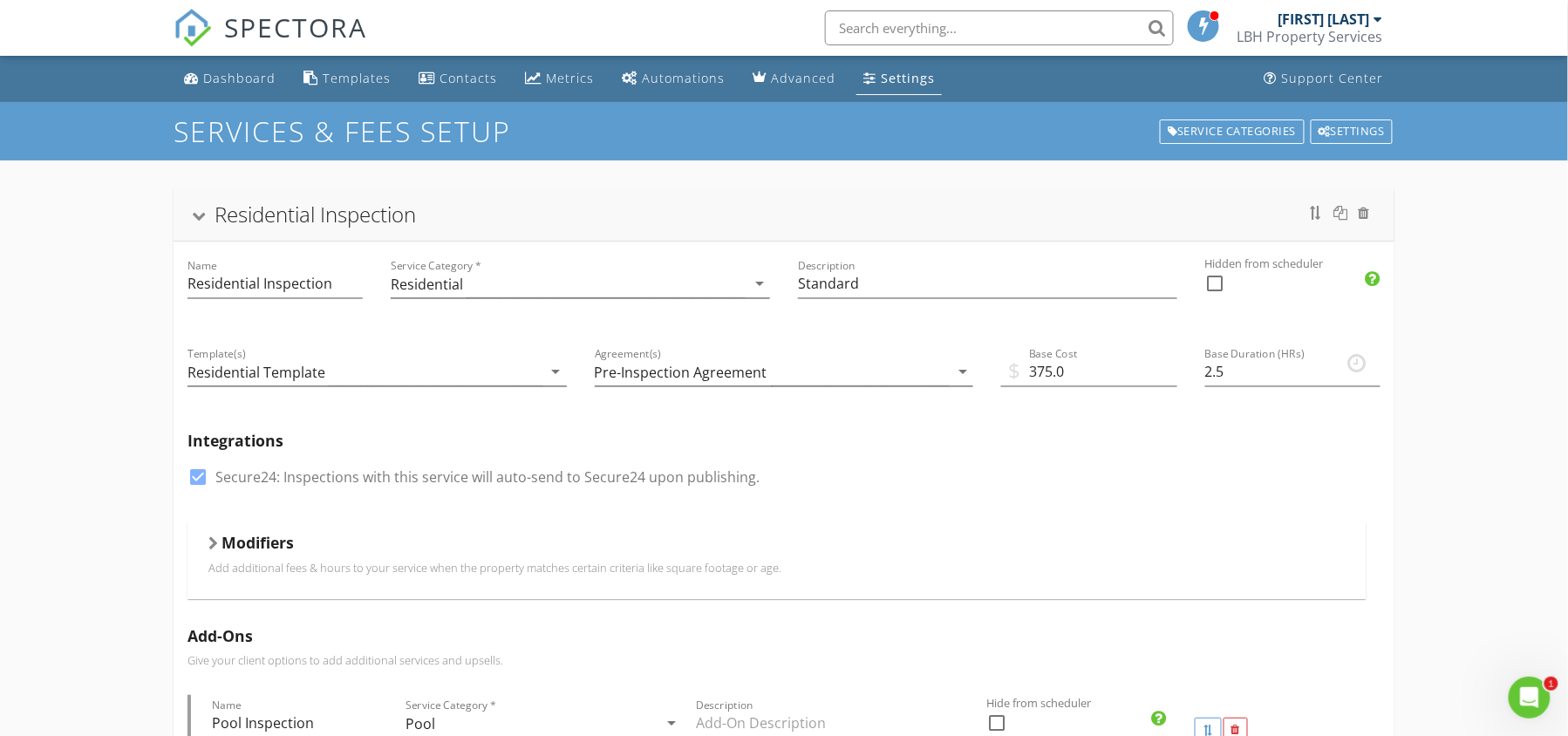 click at bounding box center [200, 217] 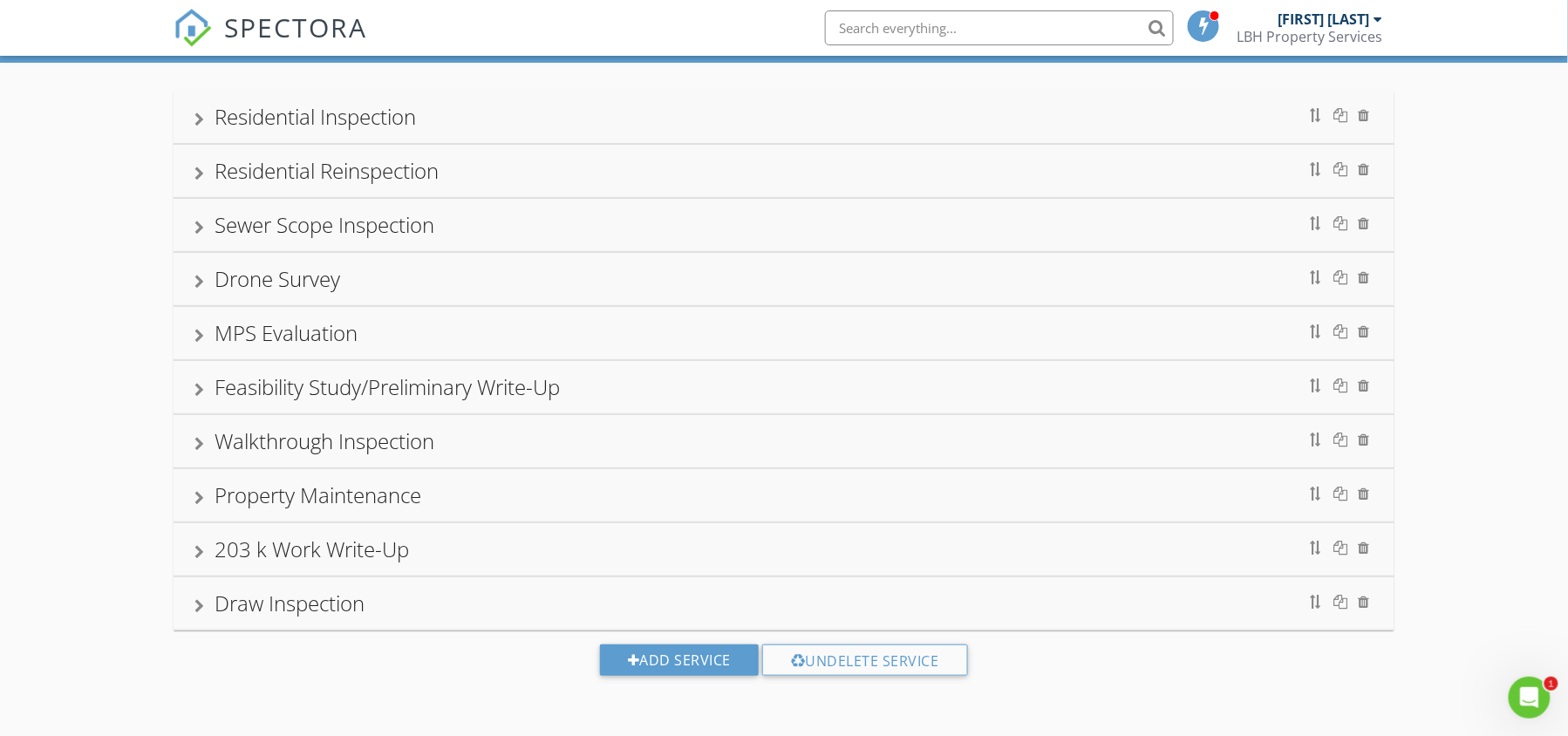 scroll, scrollTop: 102, scrollLeft: 0, axis: vertical 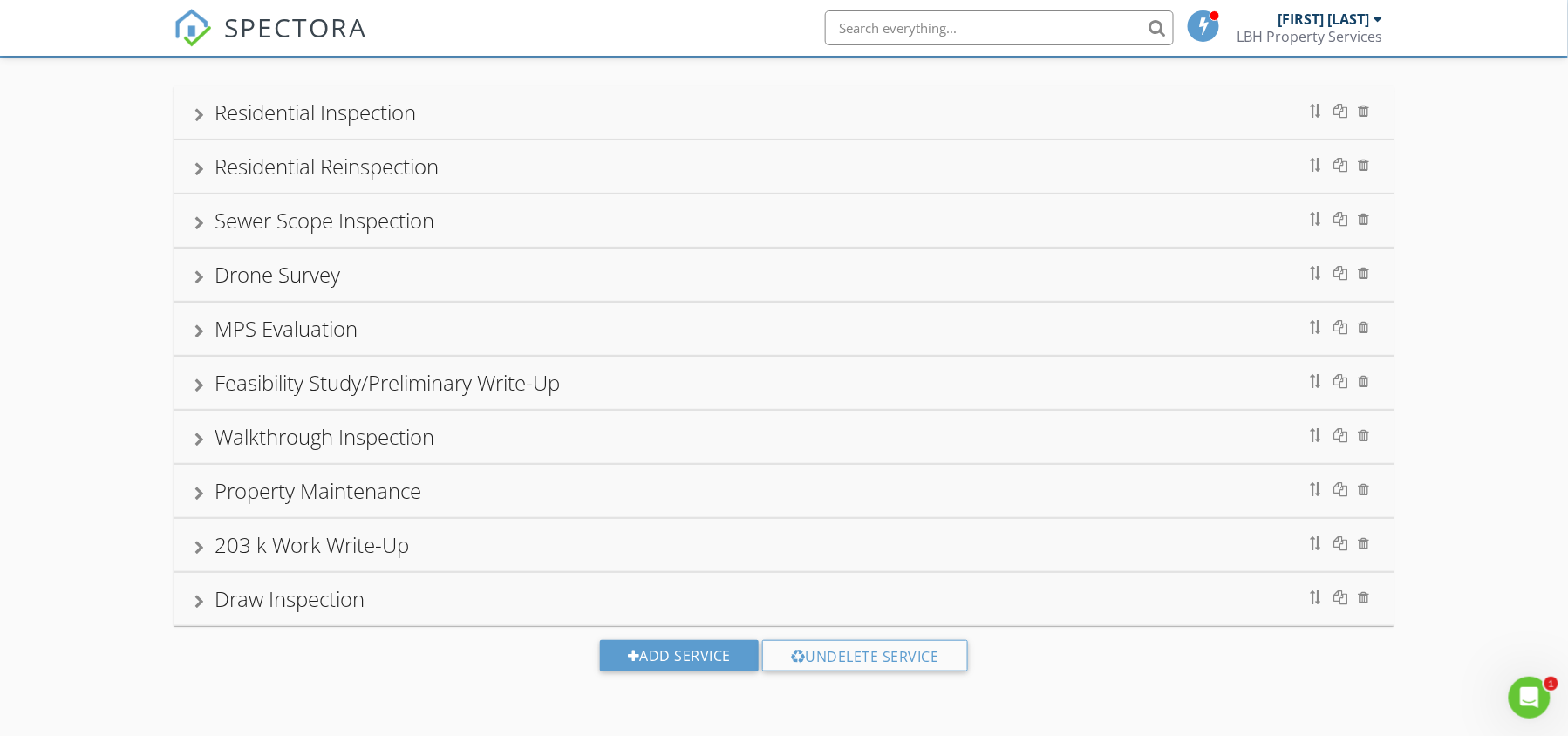 click at bounding box center (199, 548) 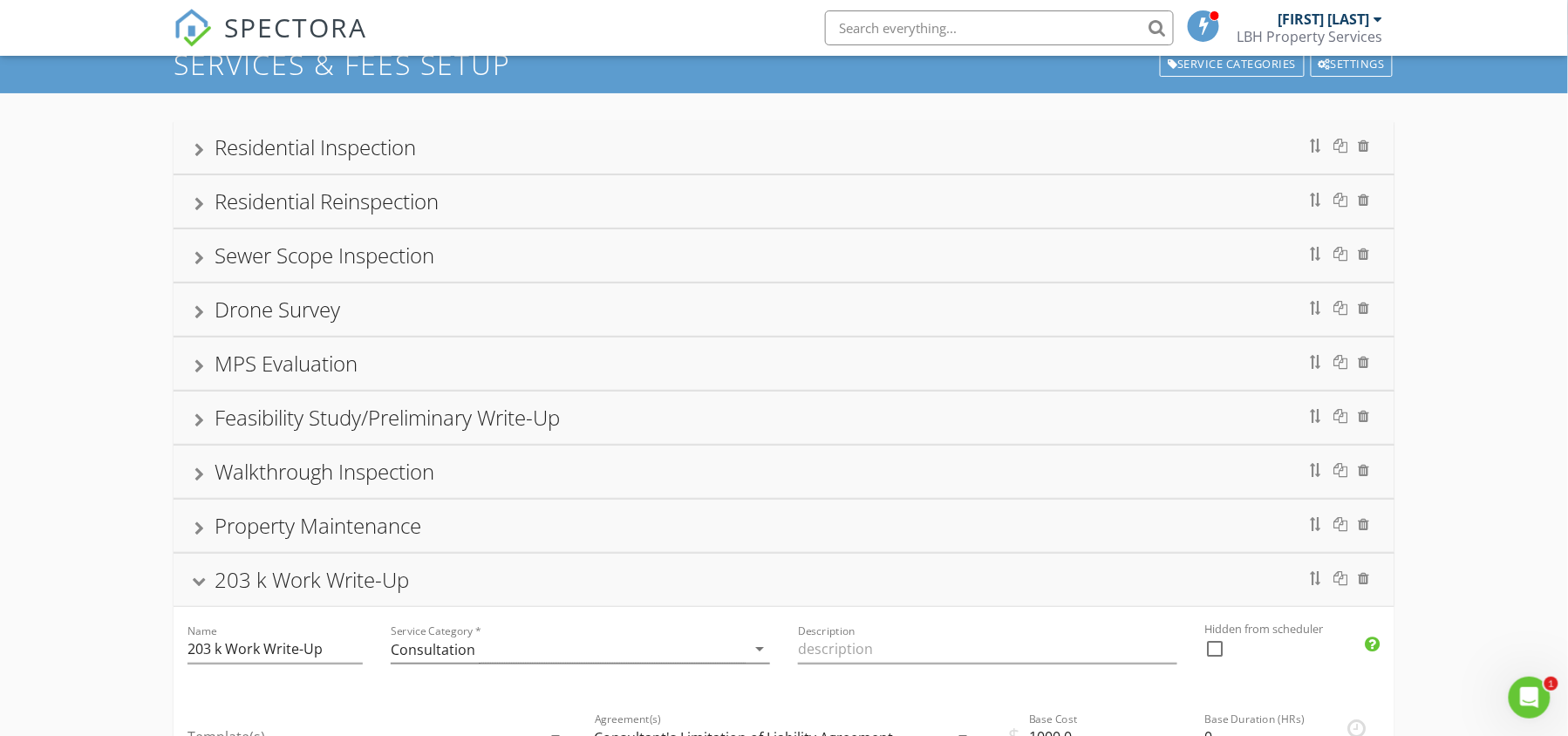 scroll, scrollTop: 66, scrollLeft: 0, axis: vertical 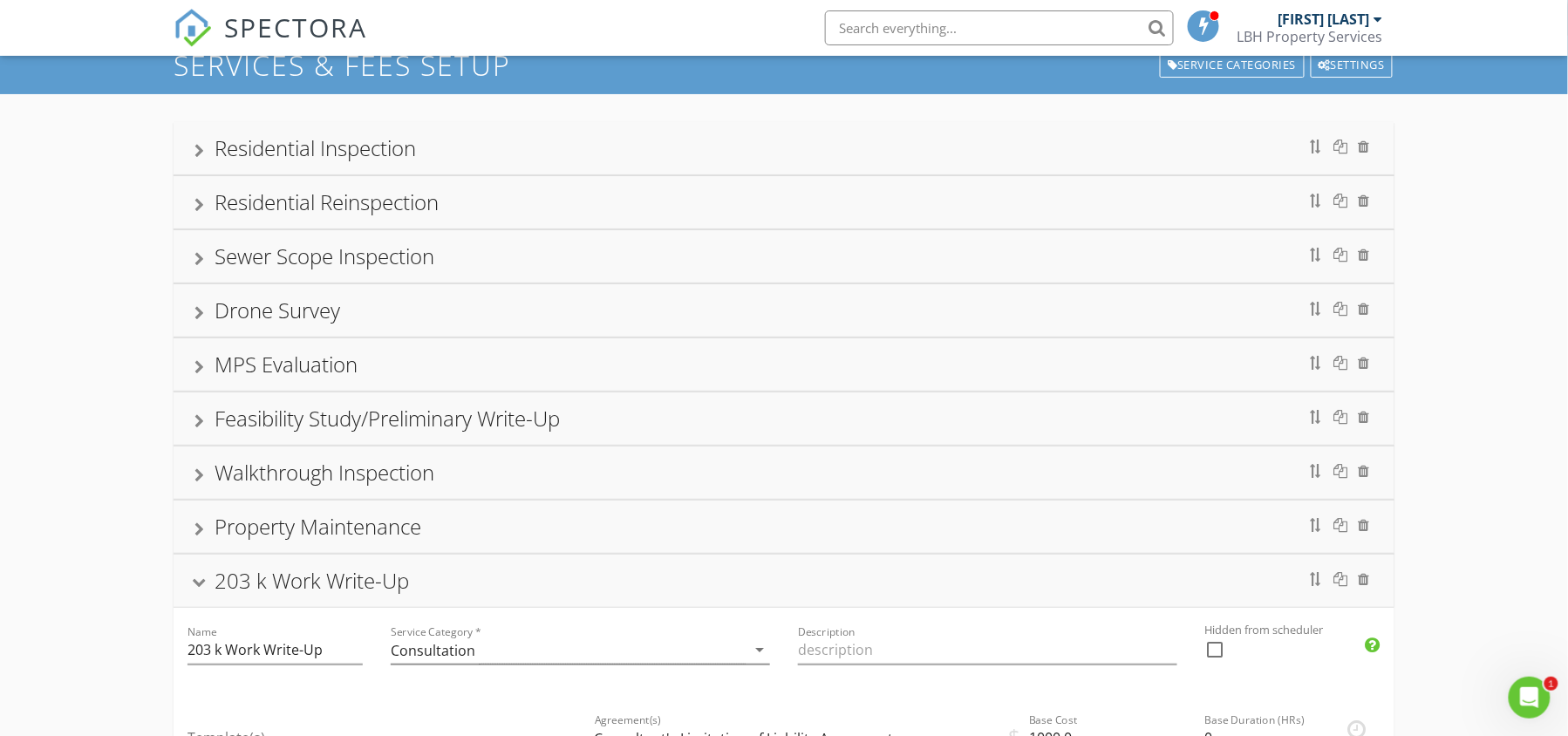click on "203 k Work Write-Up" at bounding box center [784, 581] 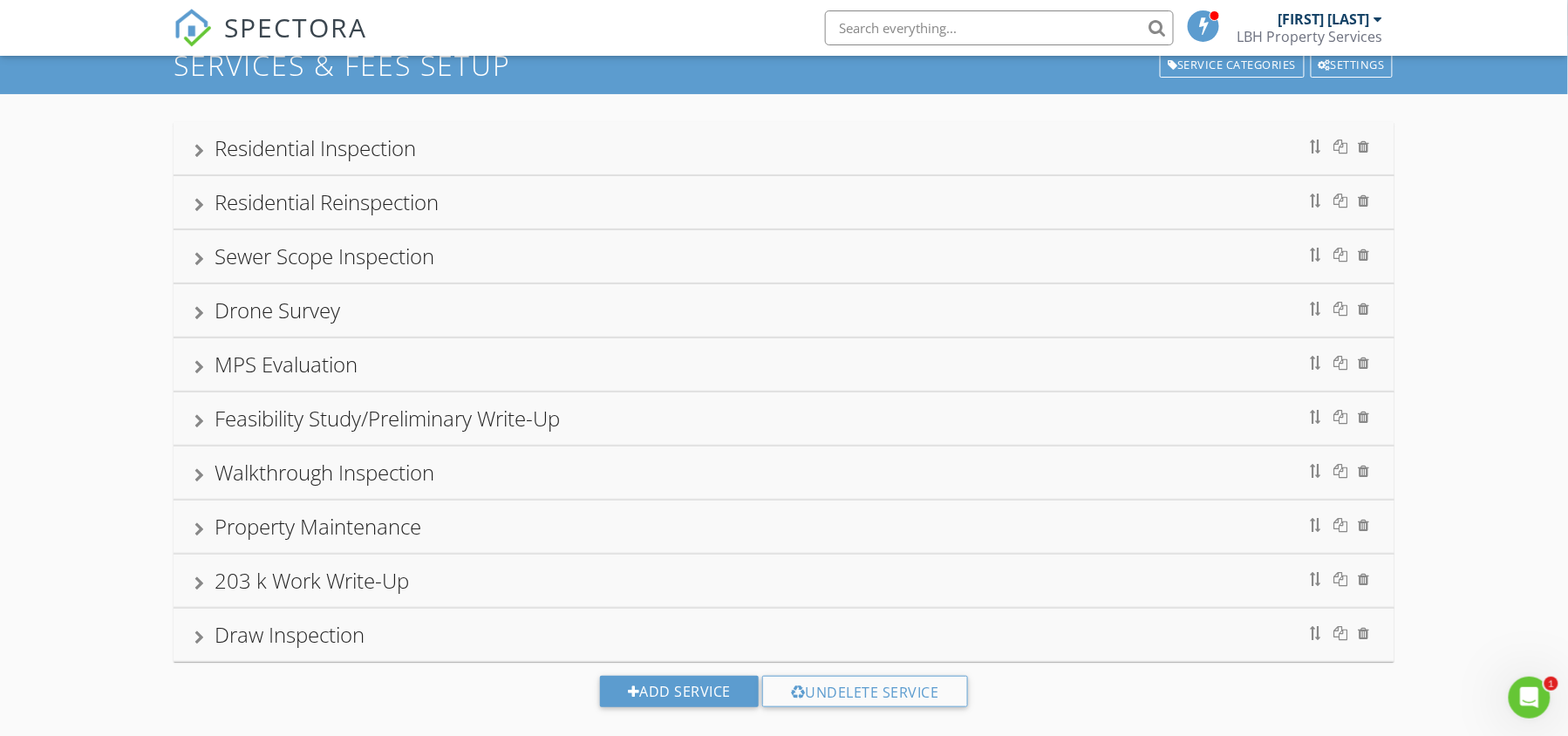 click on "Property Maintenance" at bounding box center (784, 527) 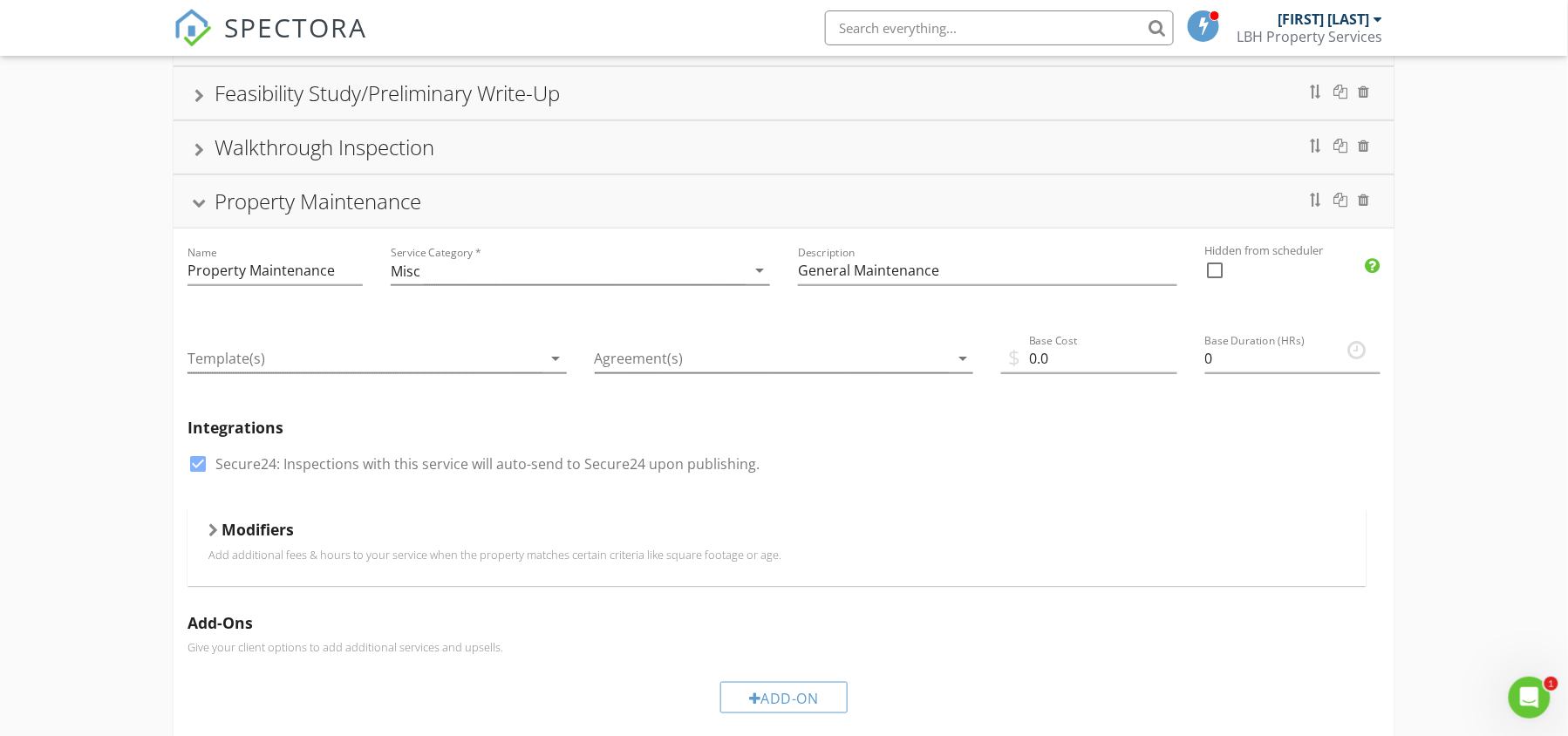 scroll, scrollTop: 403, scrollLeft: 0, axis: vertical 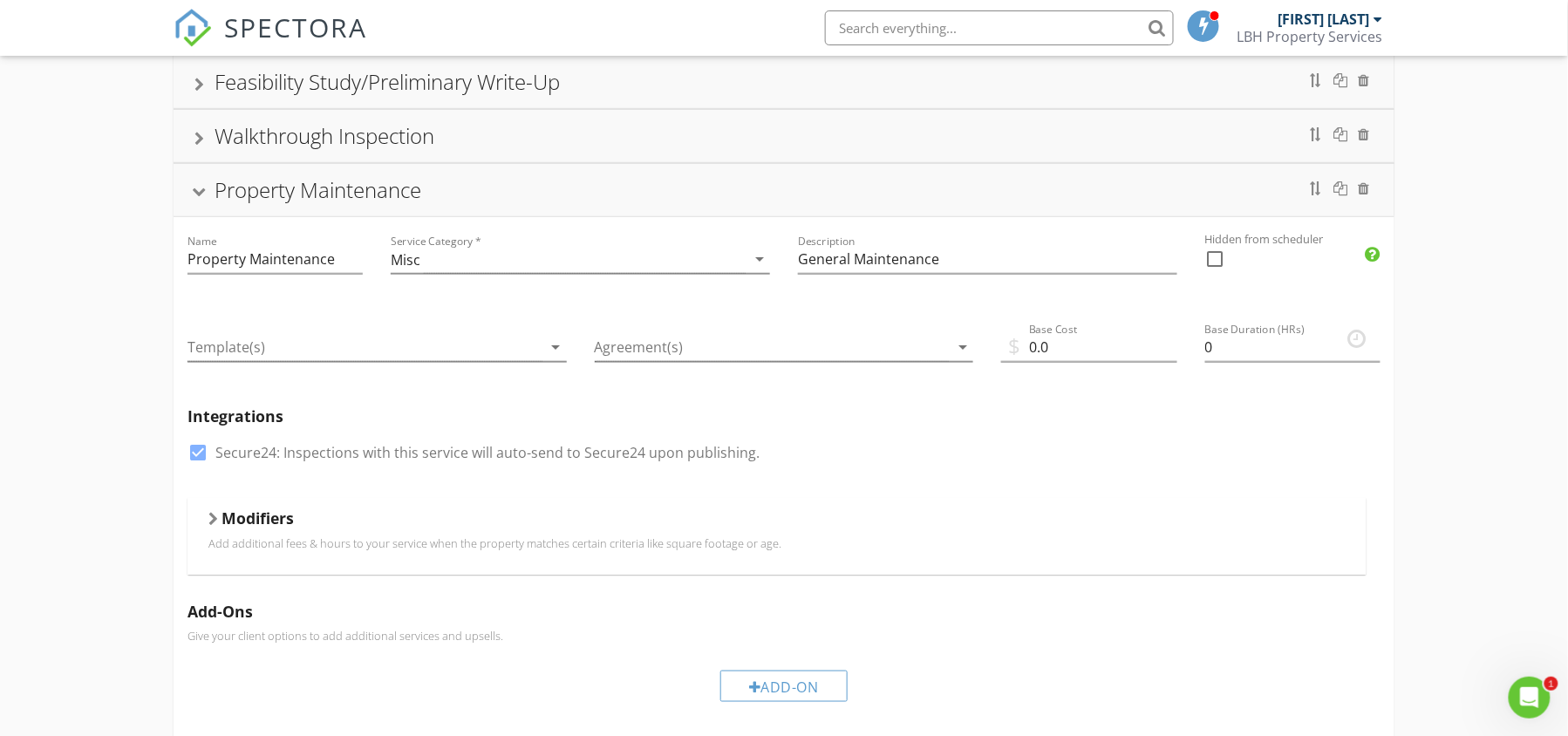 click at bounding box center [200, 193] 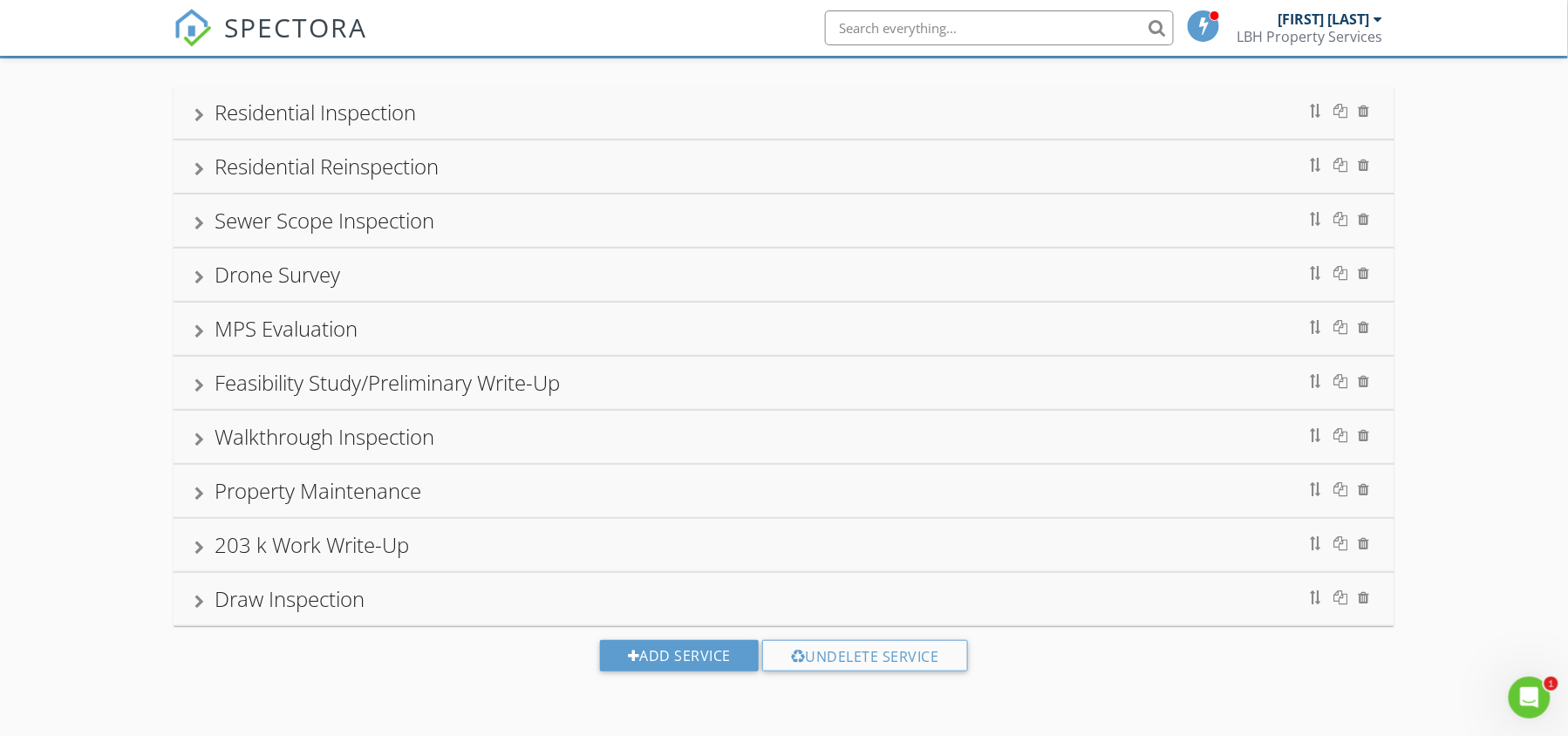 scroll, scrollTop: 102, scrollLeft: 0, axis: vertical 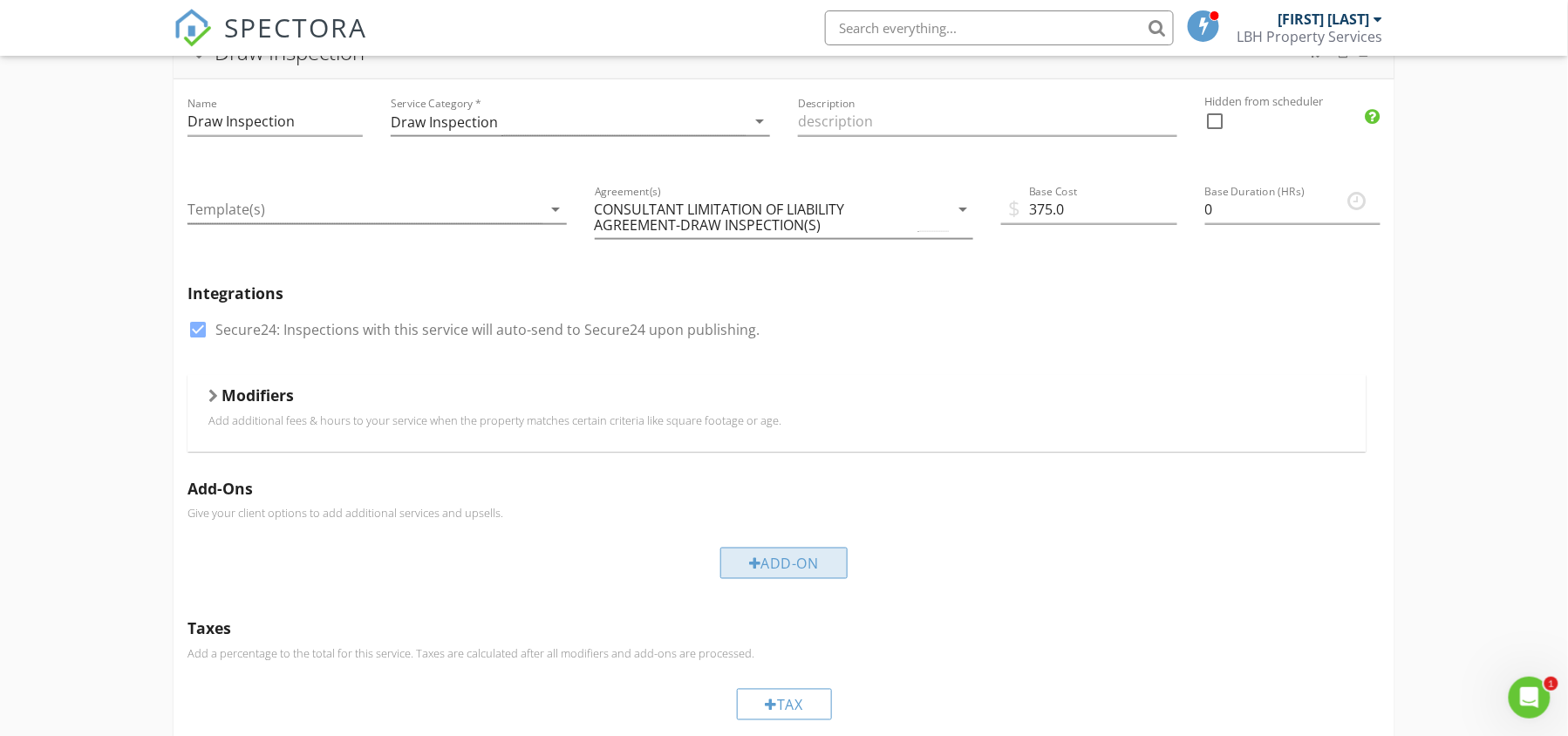 click on "Add-On" at bounding box center (784, 563) 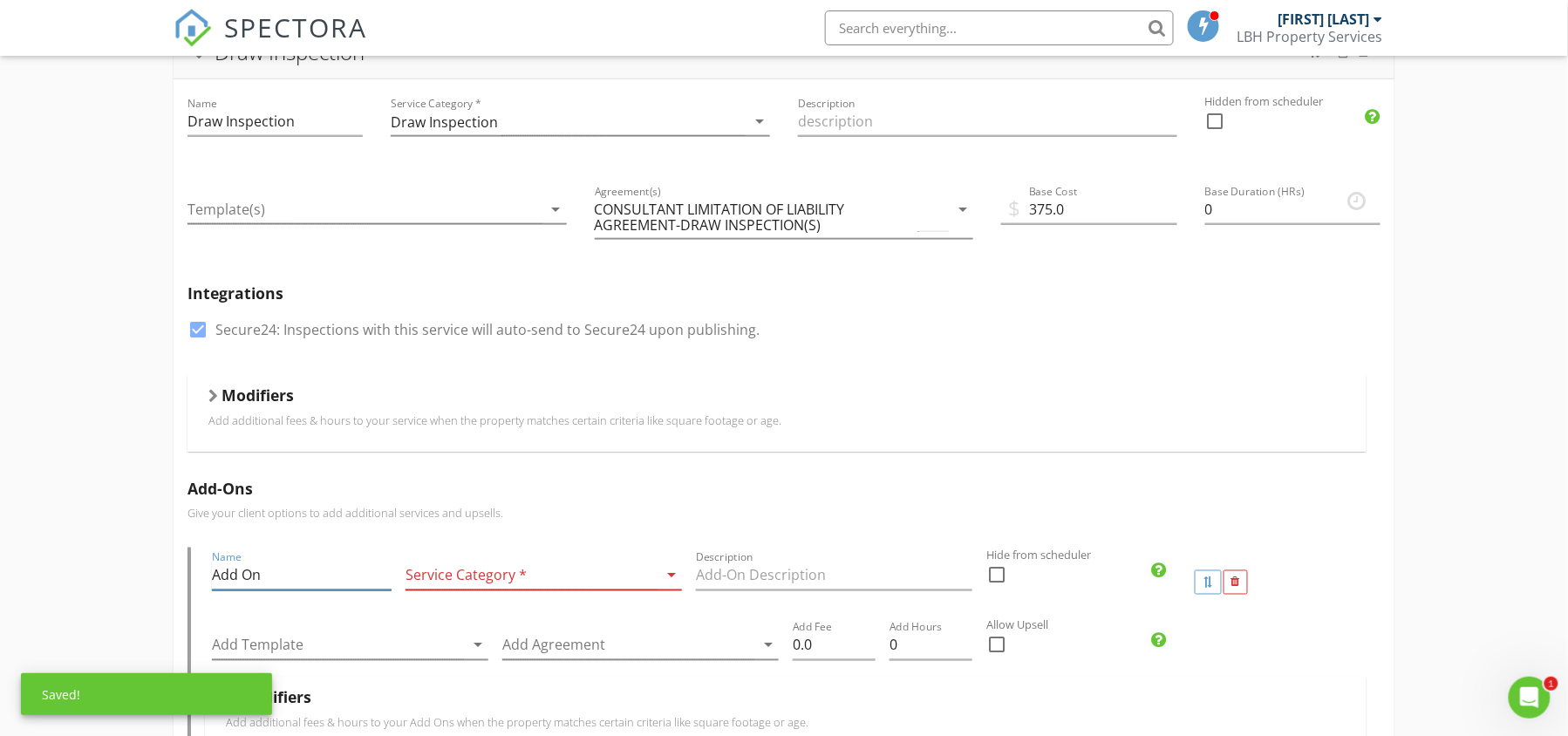 click on "Add On" at bounding box center (302, 576) 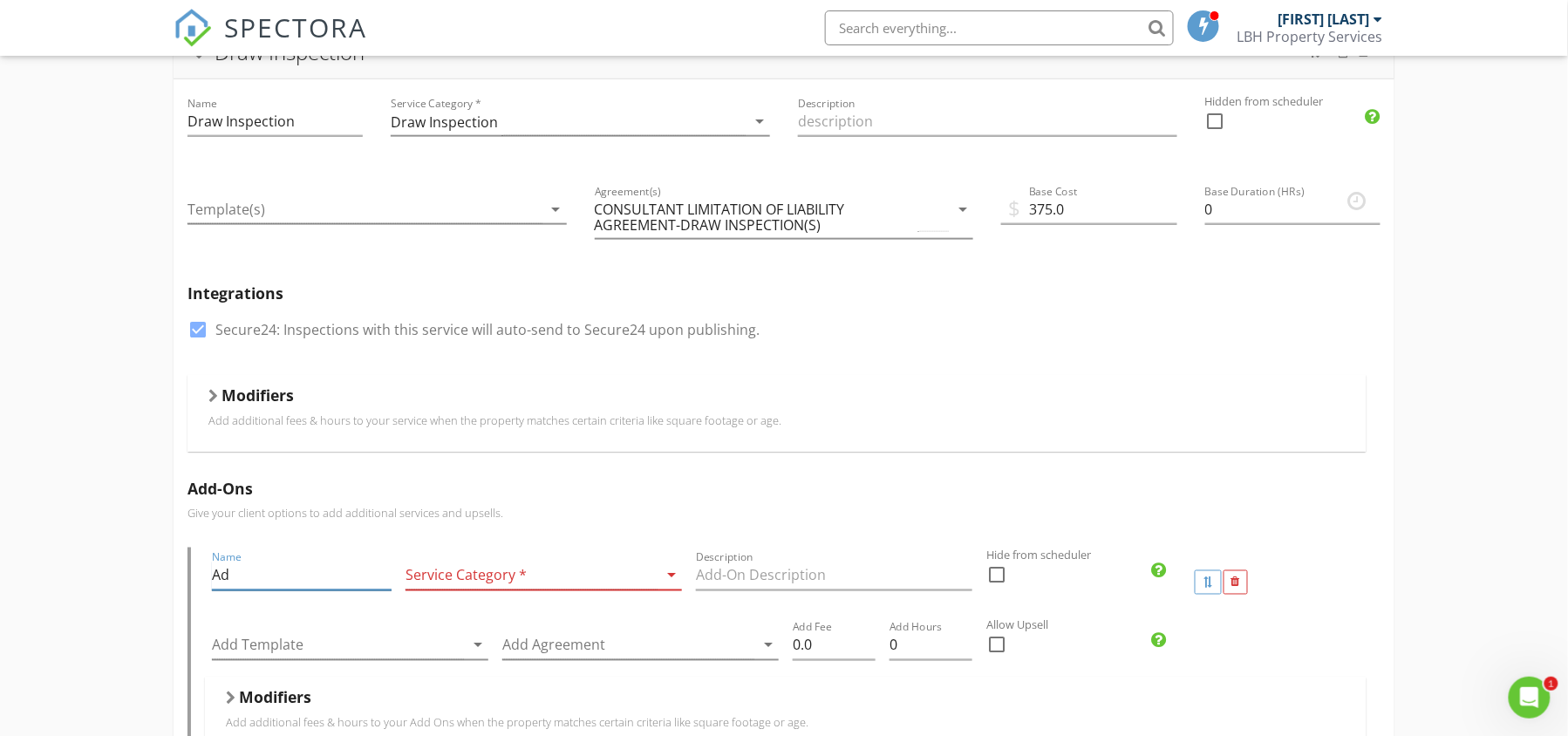 type on "A" 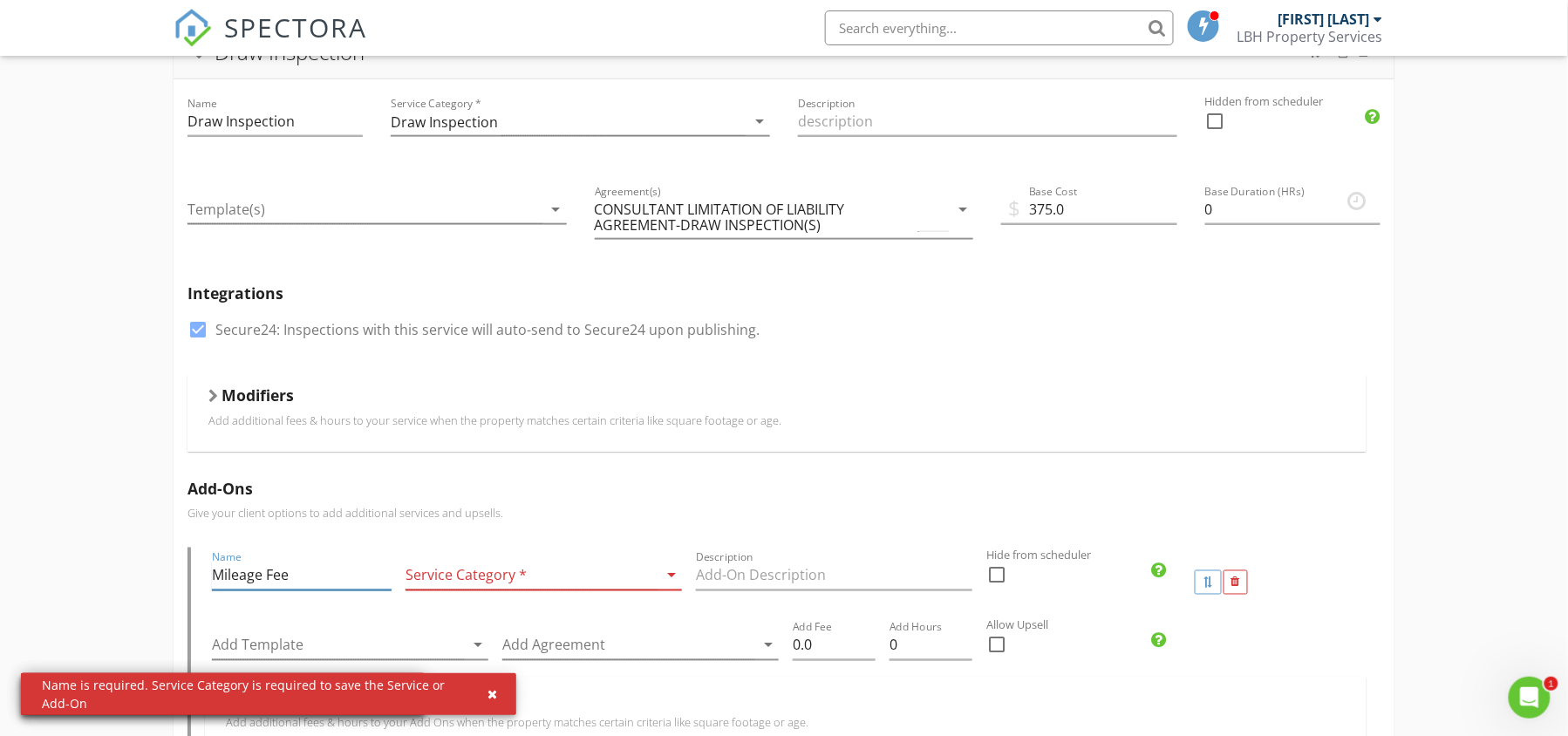 type on "Mileage Fee" 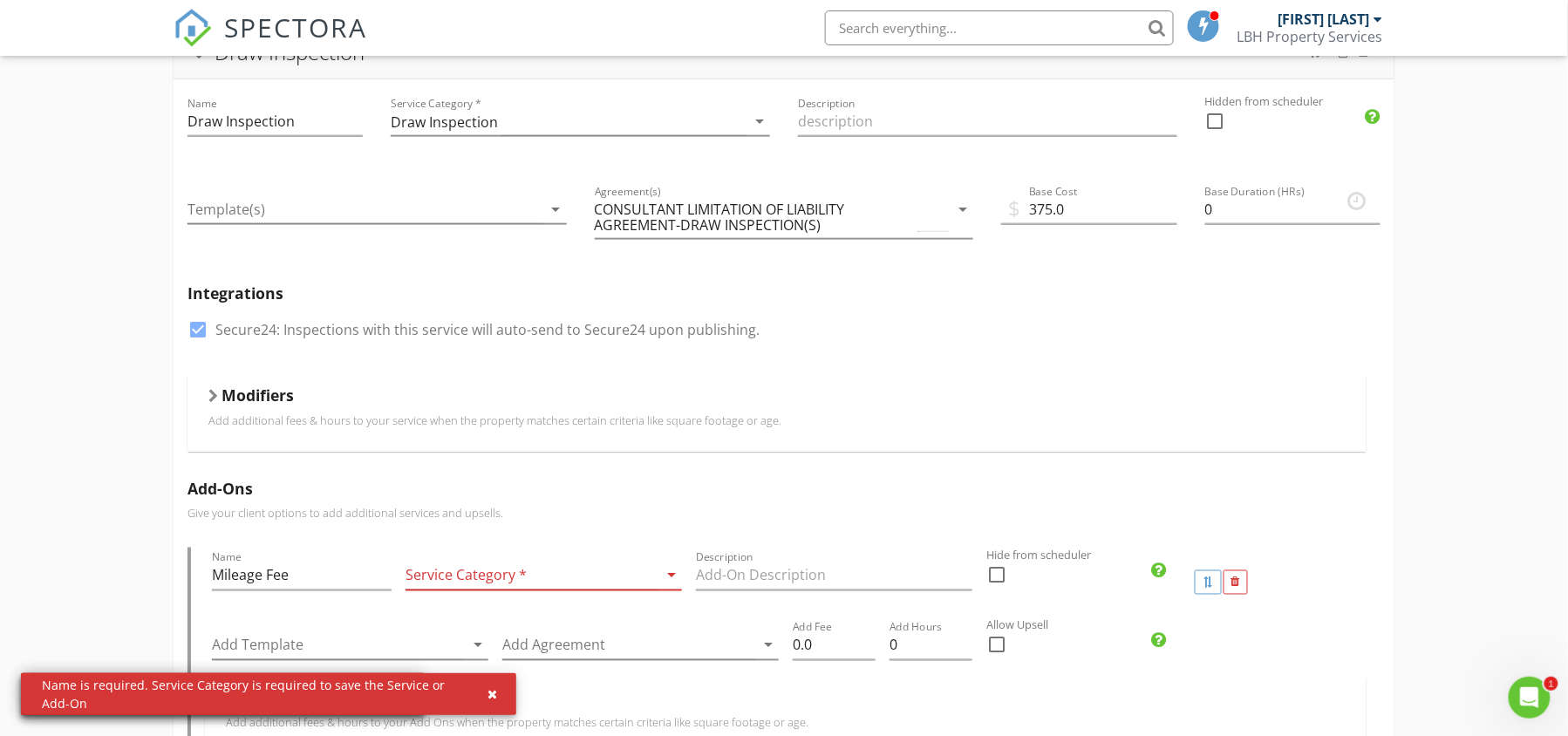 click on "Service Category * arrow_drop_down" at bounding box center [543, 584] 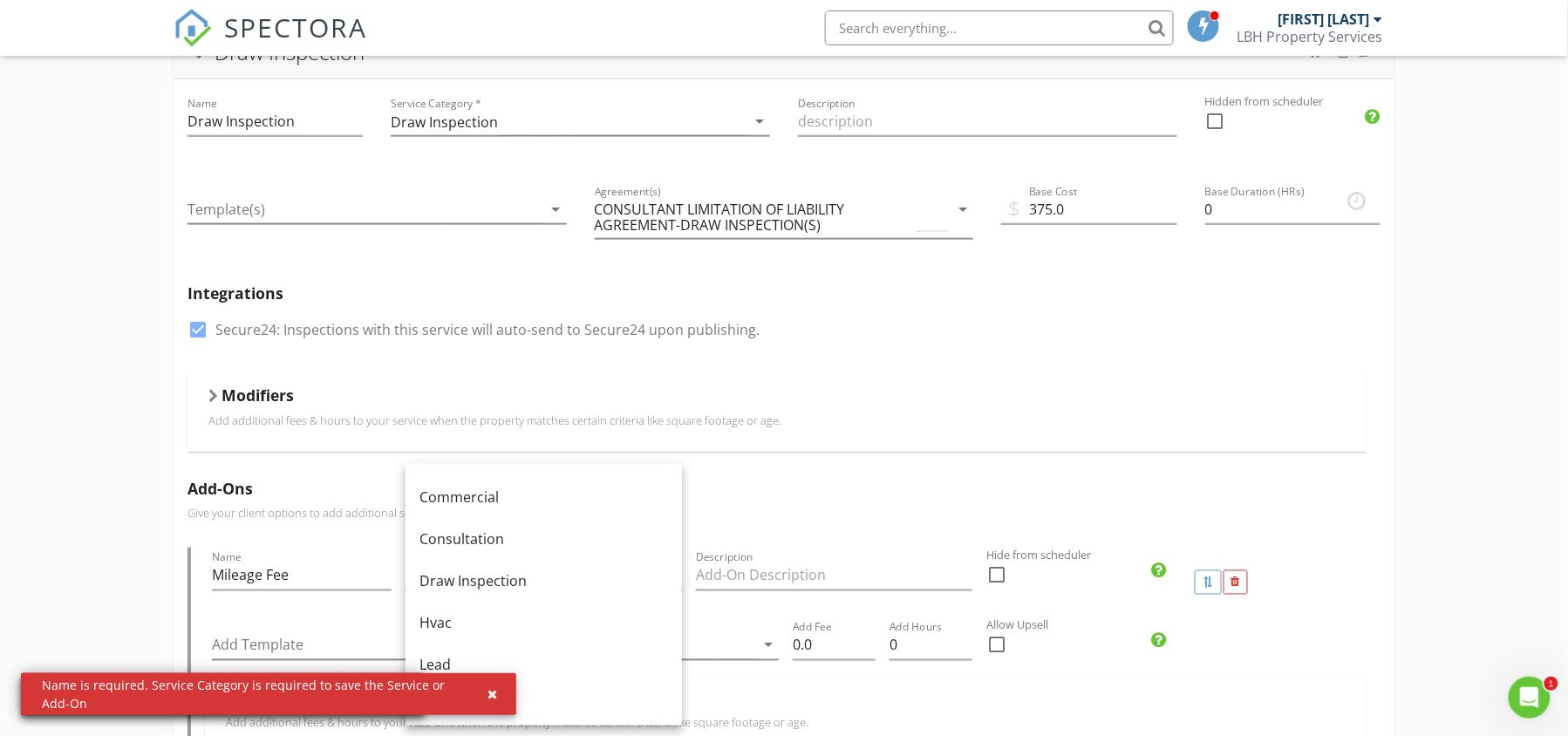 scroll, scrollTop: 78, scrollLeft: 0, axis: vertical 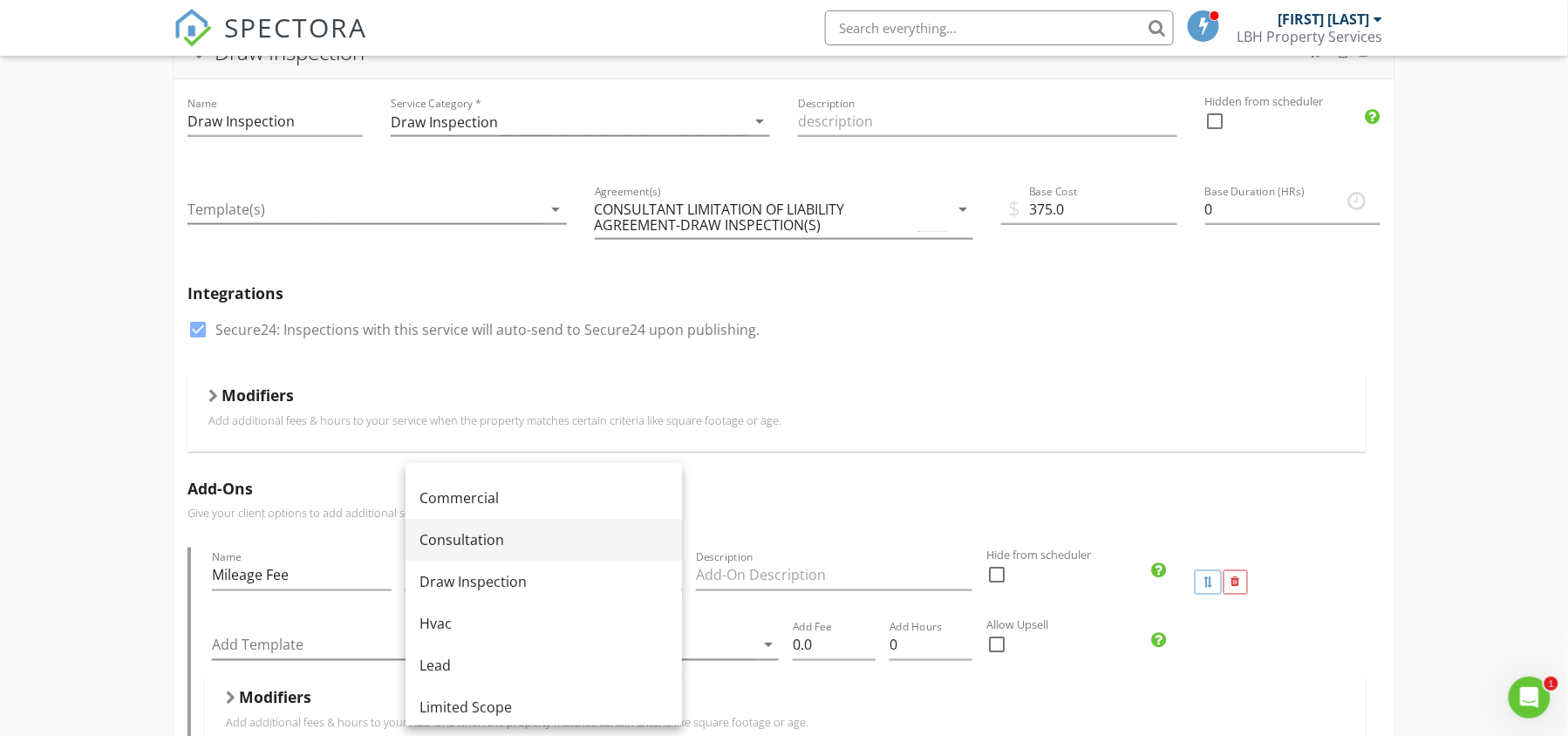 click on "Consultation" at bounding box center (543, 540) 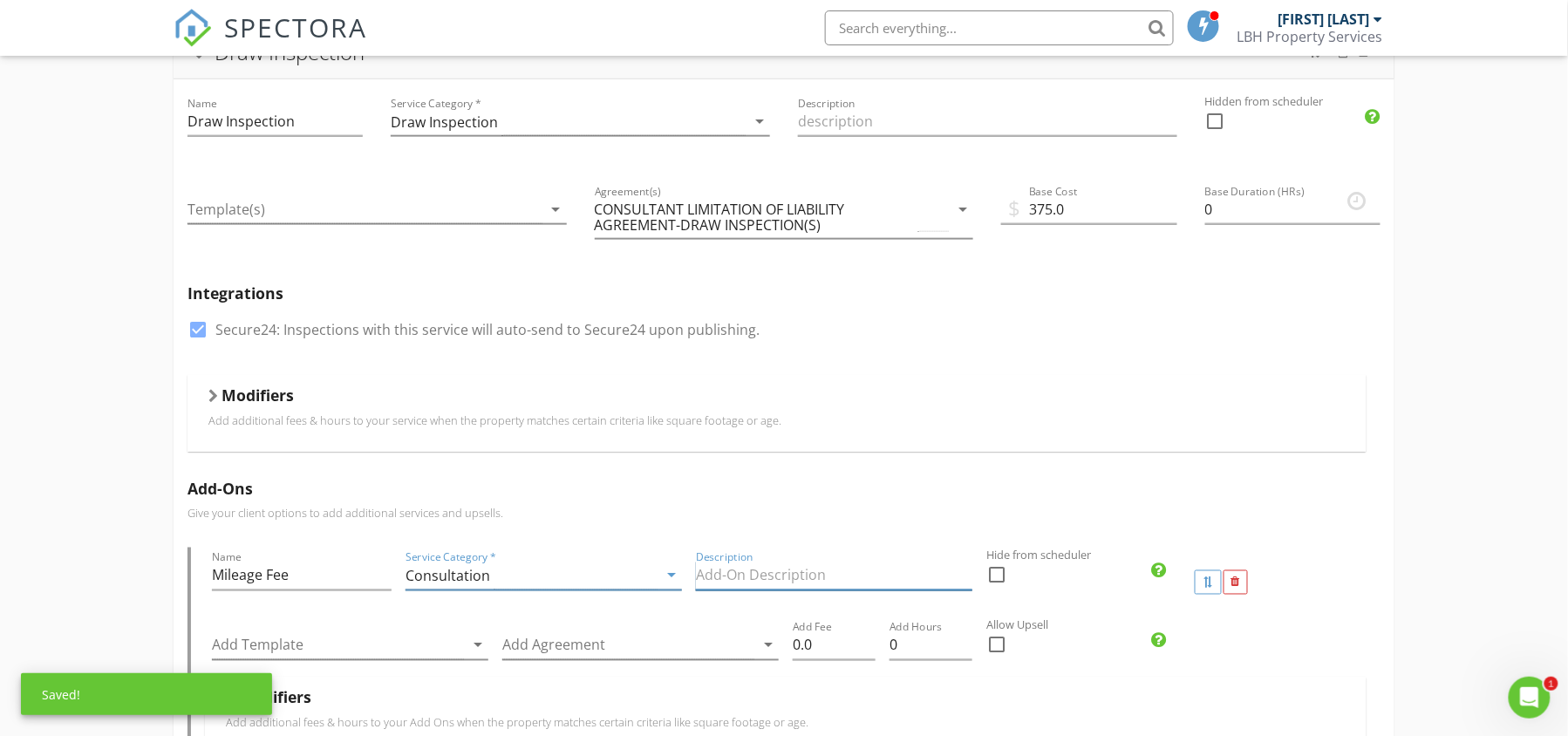 click at bounding box center (834, 576) 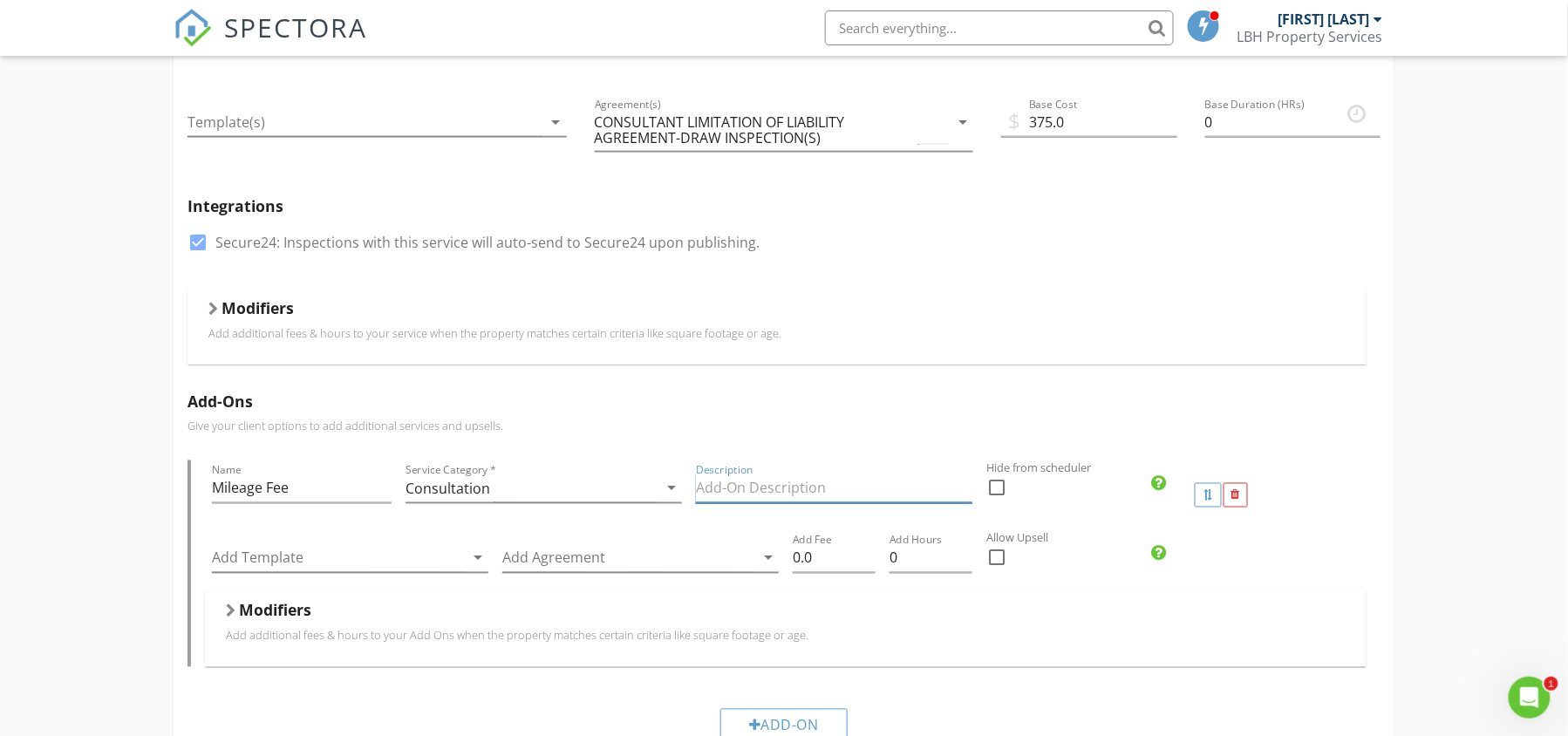 scroll, scrollTop: 737, scrollLeft: 0, axis: vertical 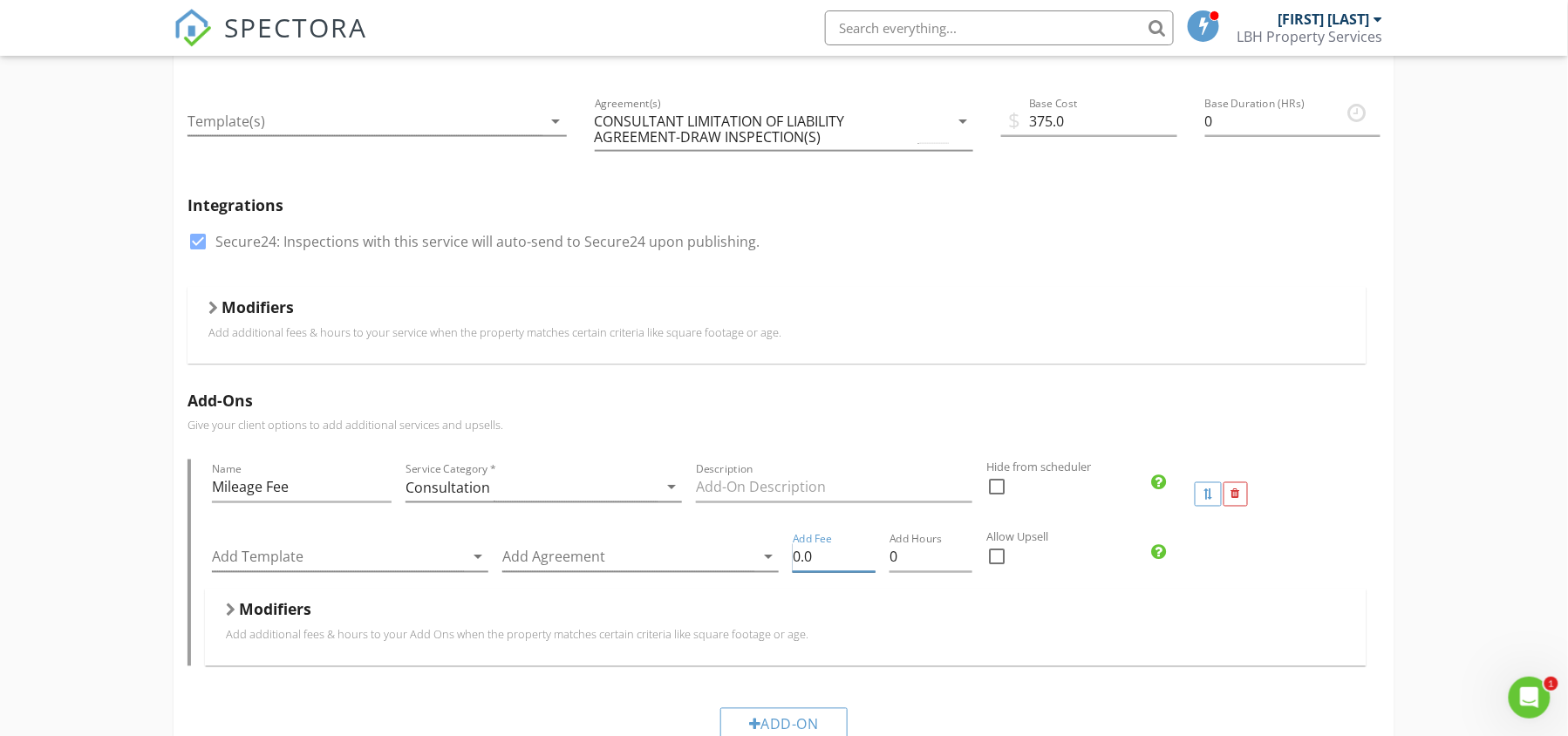 click on "0.0" at bounding box center [834, 557] 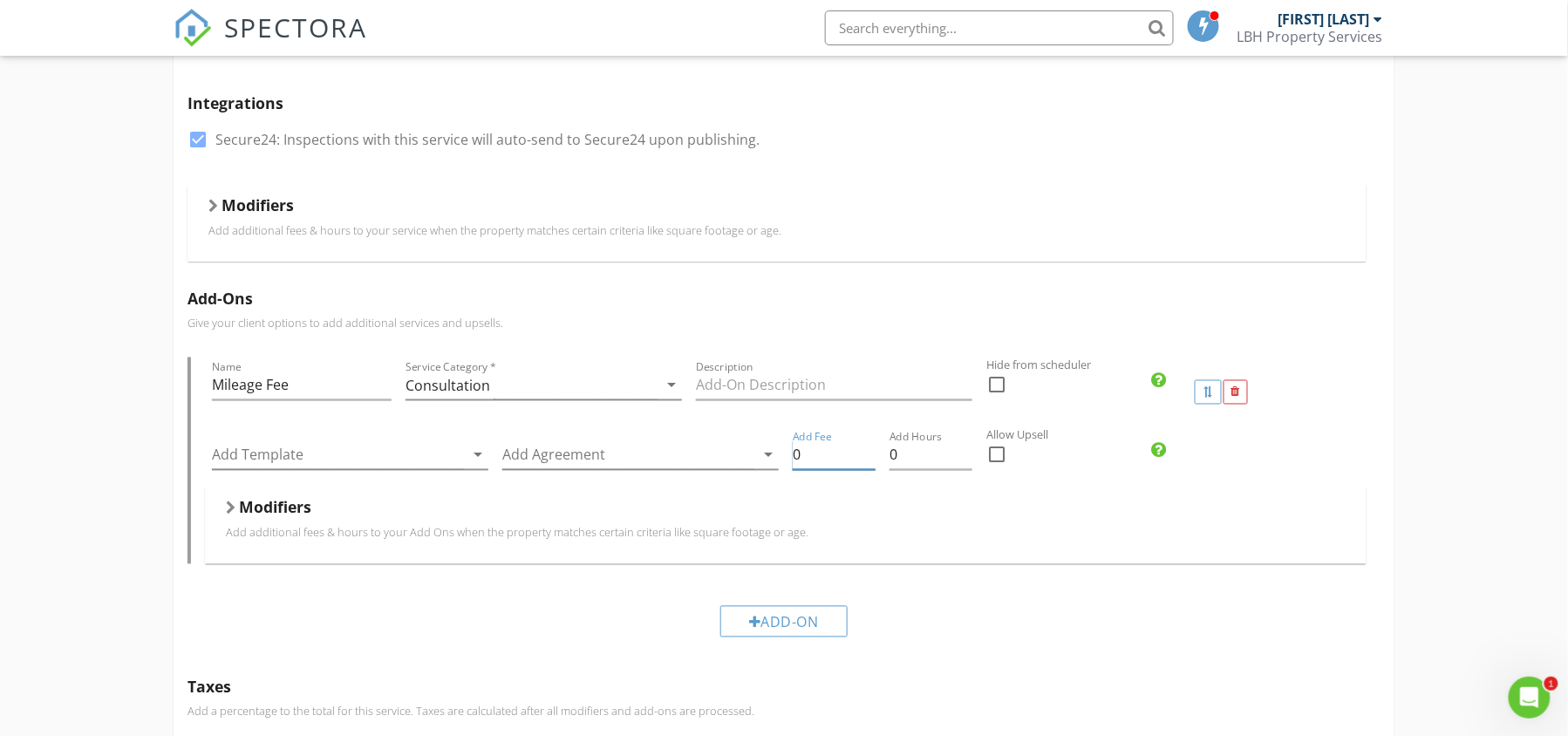 scroll, scrollTop: 841, scrollLeft: 0, axis: vertical 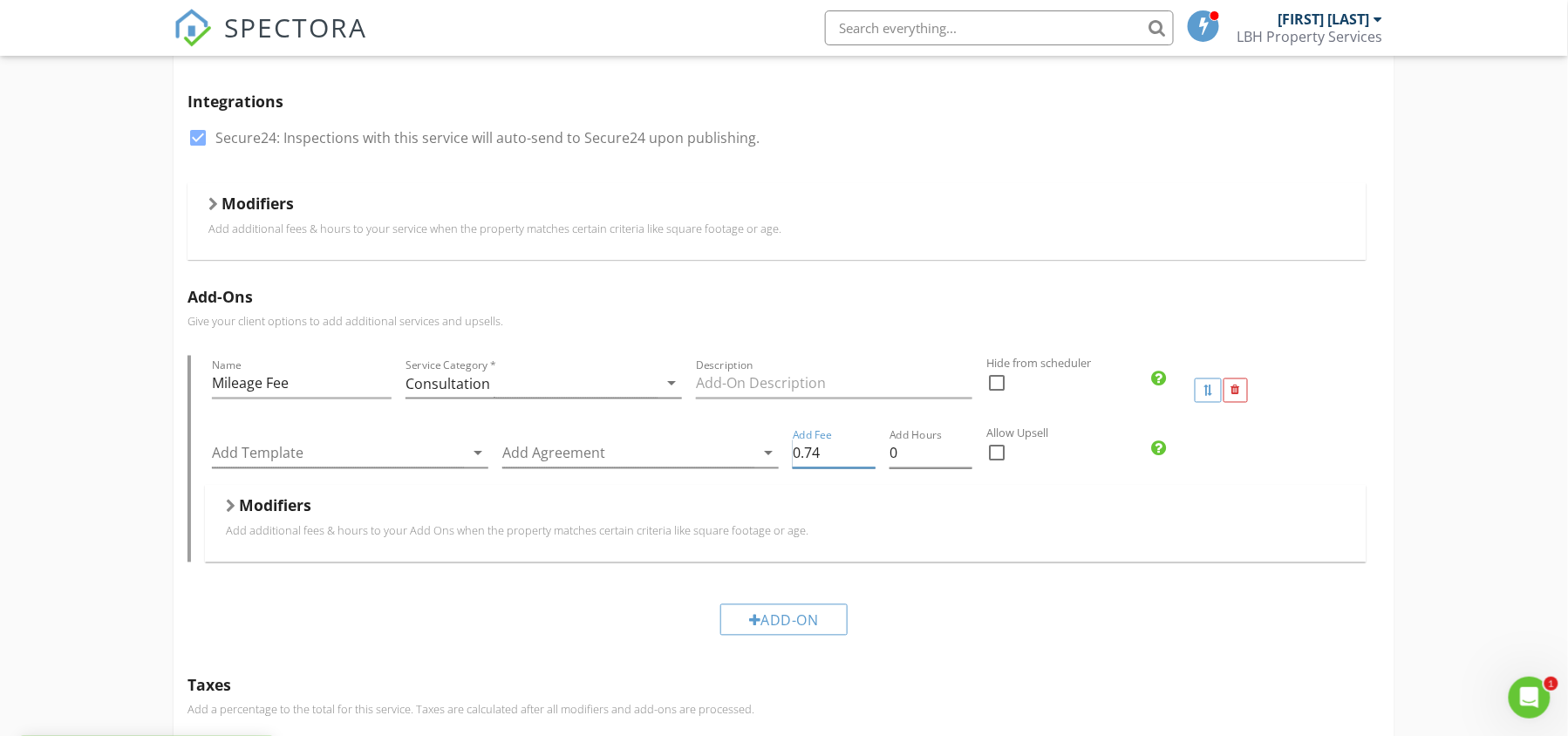type on "0.74" 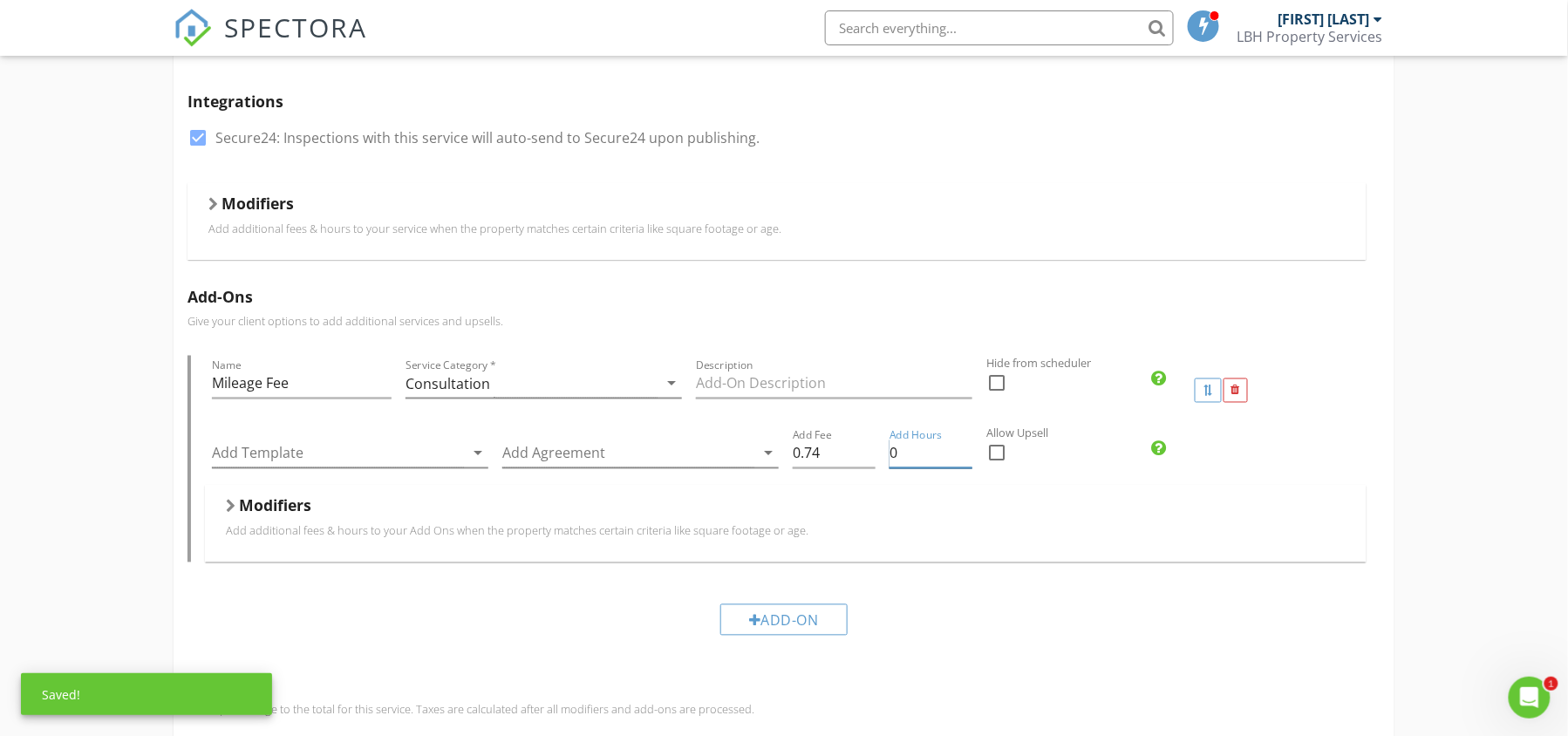 click on "0" at bounding box center [931, 453] 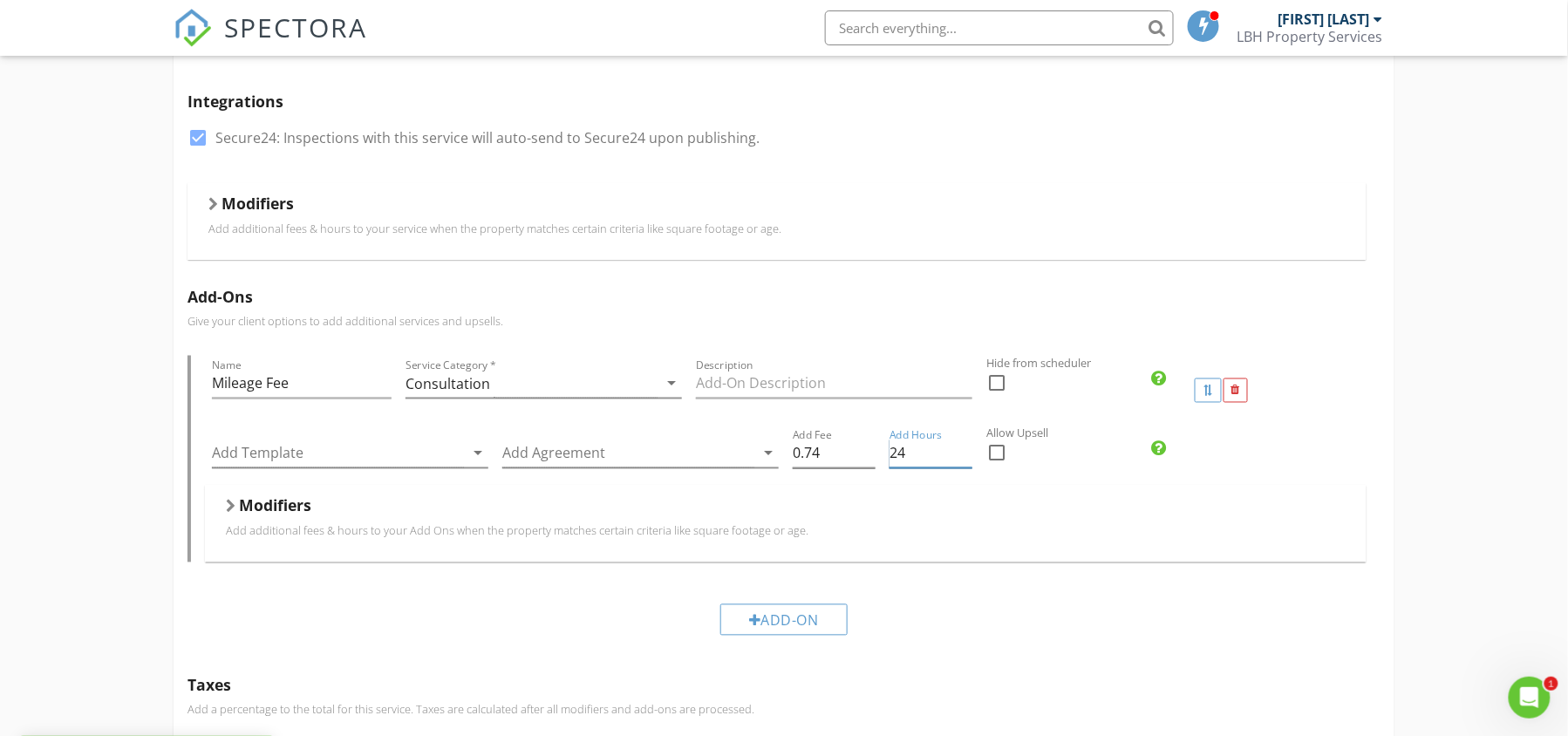 type on "24" 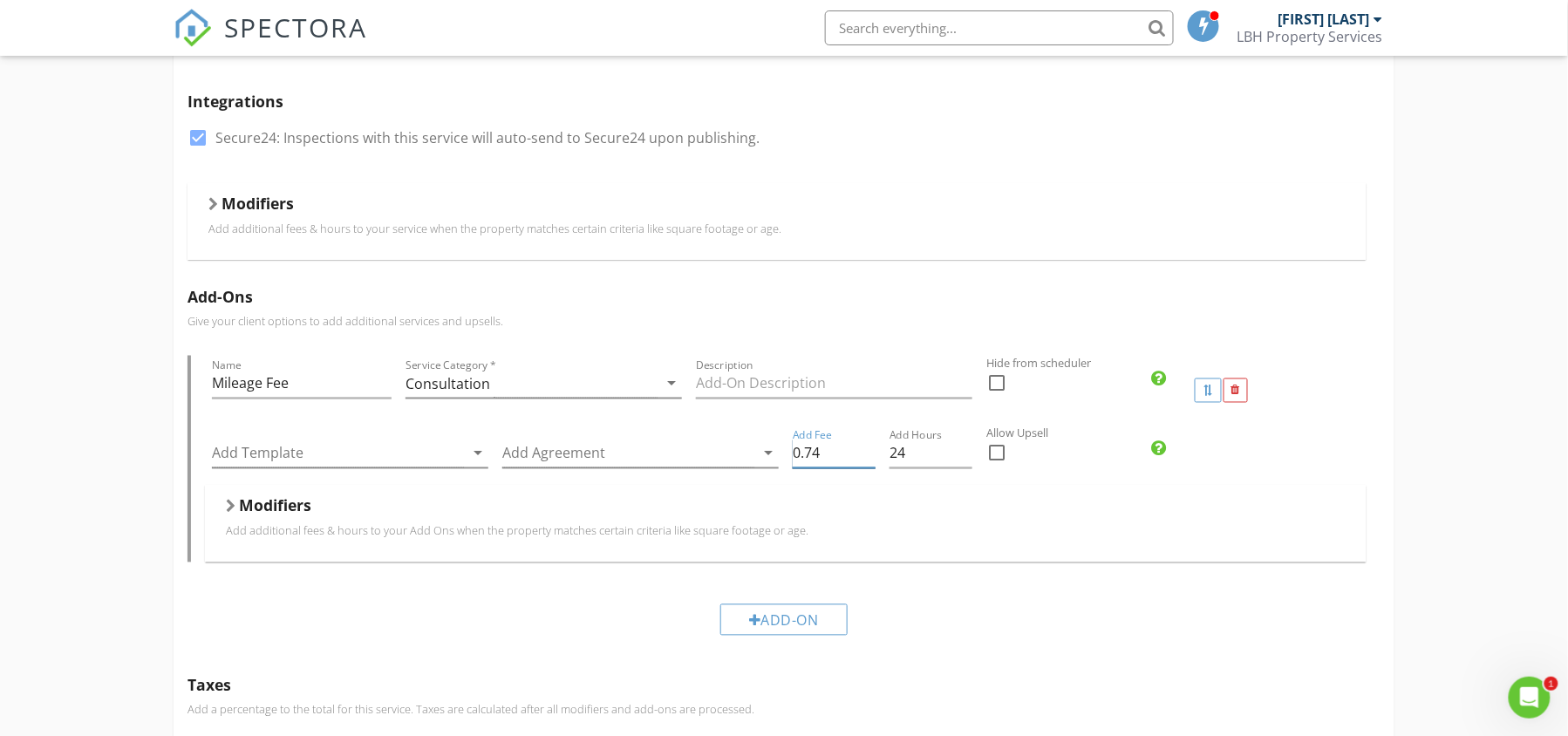 click on "0.74" at bounding box center [834, 453] 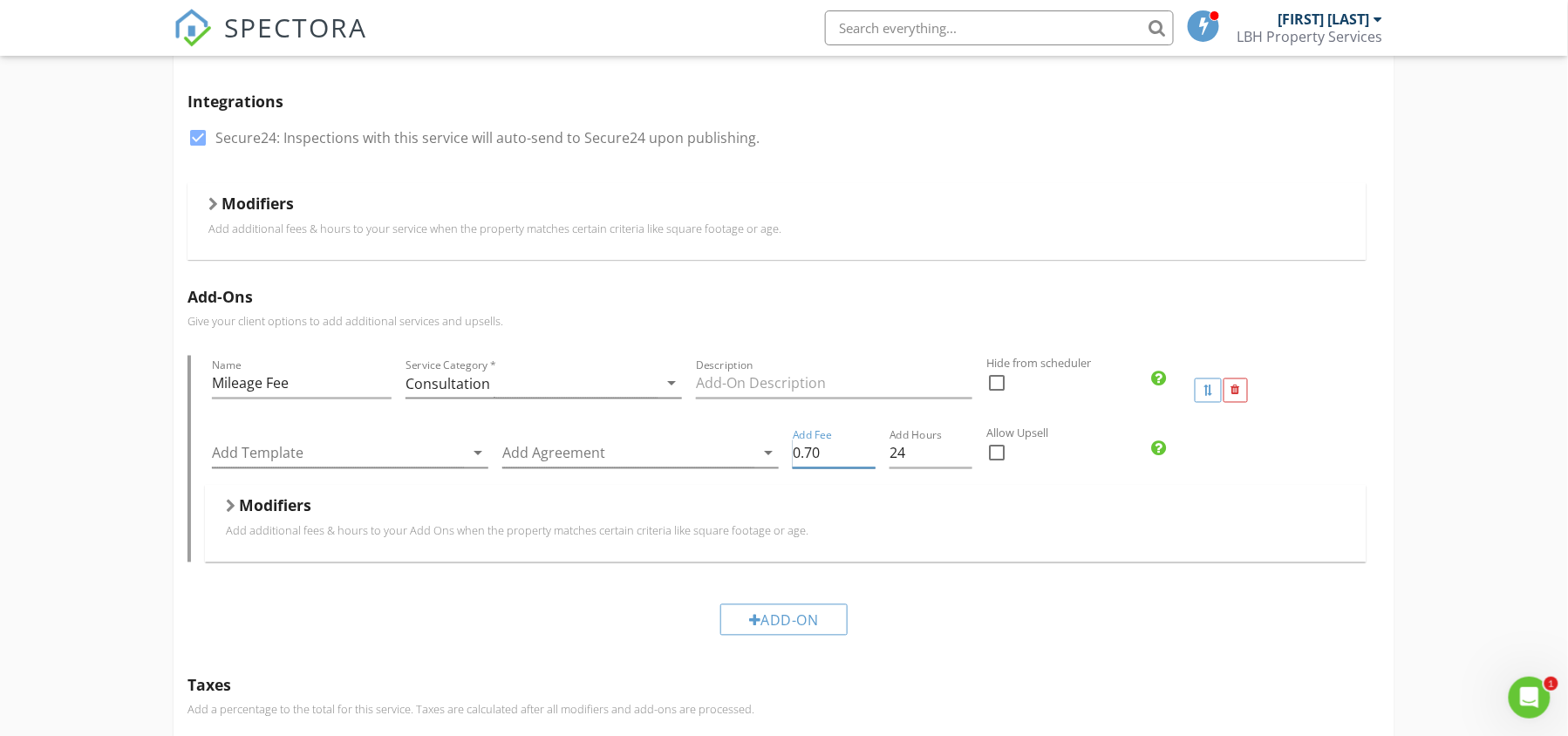 type on "0.70" 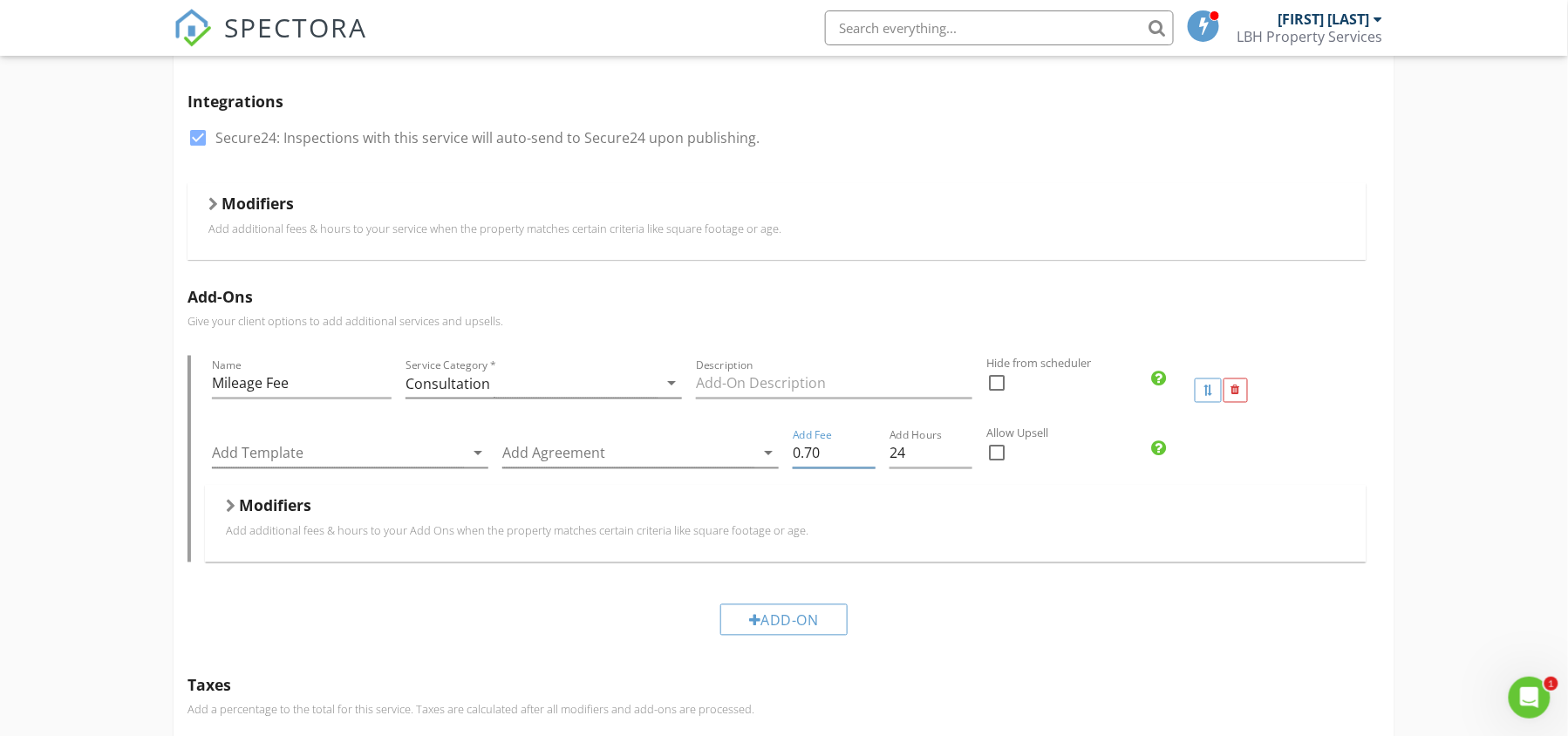 click on "Add-Ons
Give your client options to add additional services and upsells.
Name Mileage Fee   Service Category * Consultation arrow_drop_down   Description   Hide from scheduler   check_box_outline_blank         Add Template arrow_drop_down   Add Agreement arrow_drop_down   Add Fee 0.70   Add Hours 24   Allow Upsell   check_box_outline_blank           Modifiers
Add additional fees & hours to your Add Ons when the property
matches certain criteria like square footage or age.
Modifiers
Add-On" at bounding box center [784, 468] 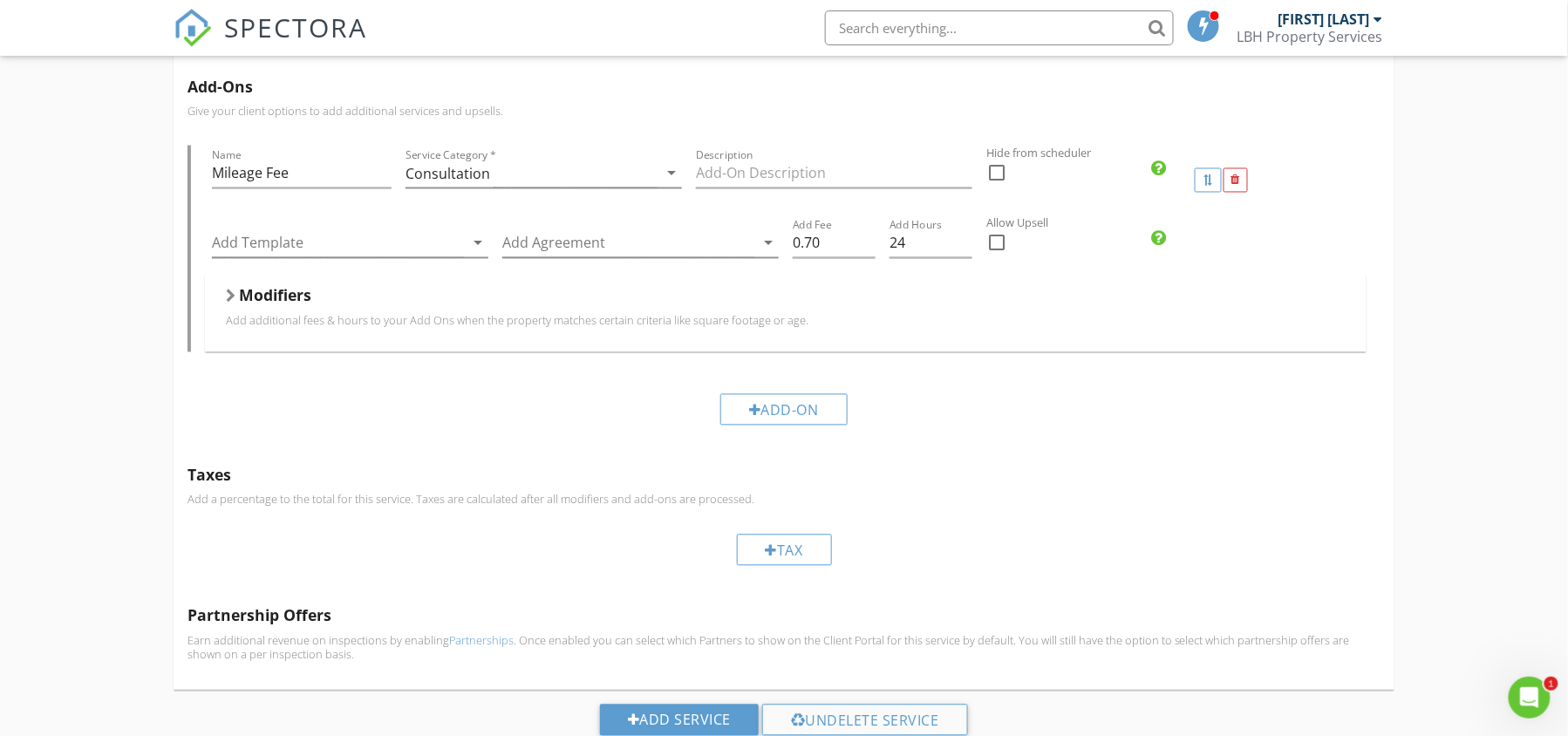 scroll, scrollTop: 1050, scrollLeft: 0, axis: vertical 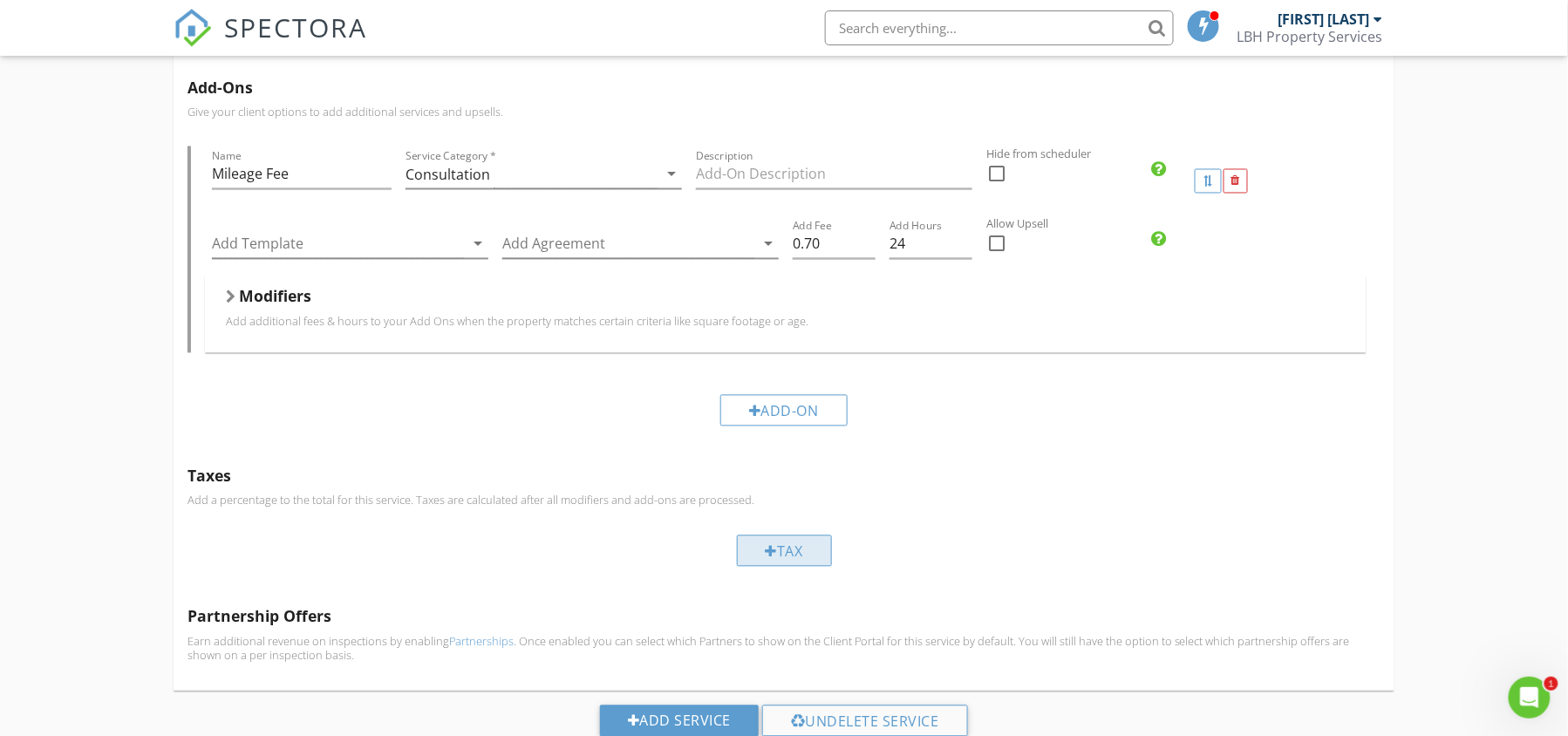 click on "Tax" at bounding box center (784, 551) 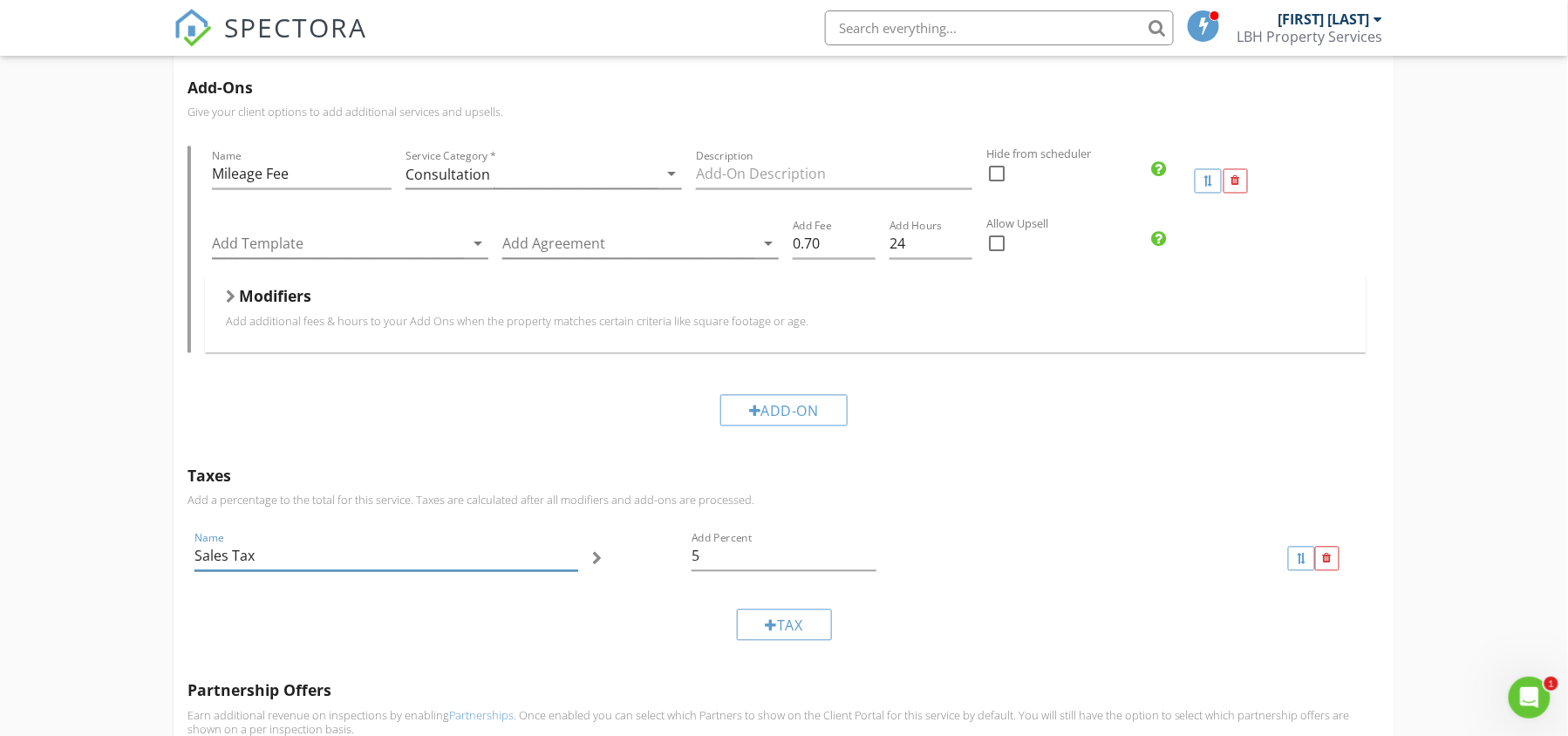 click on "Sales Tax" at bounding box center (386, 556) 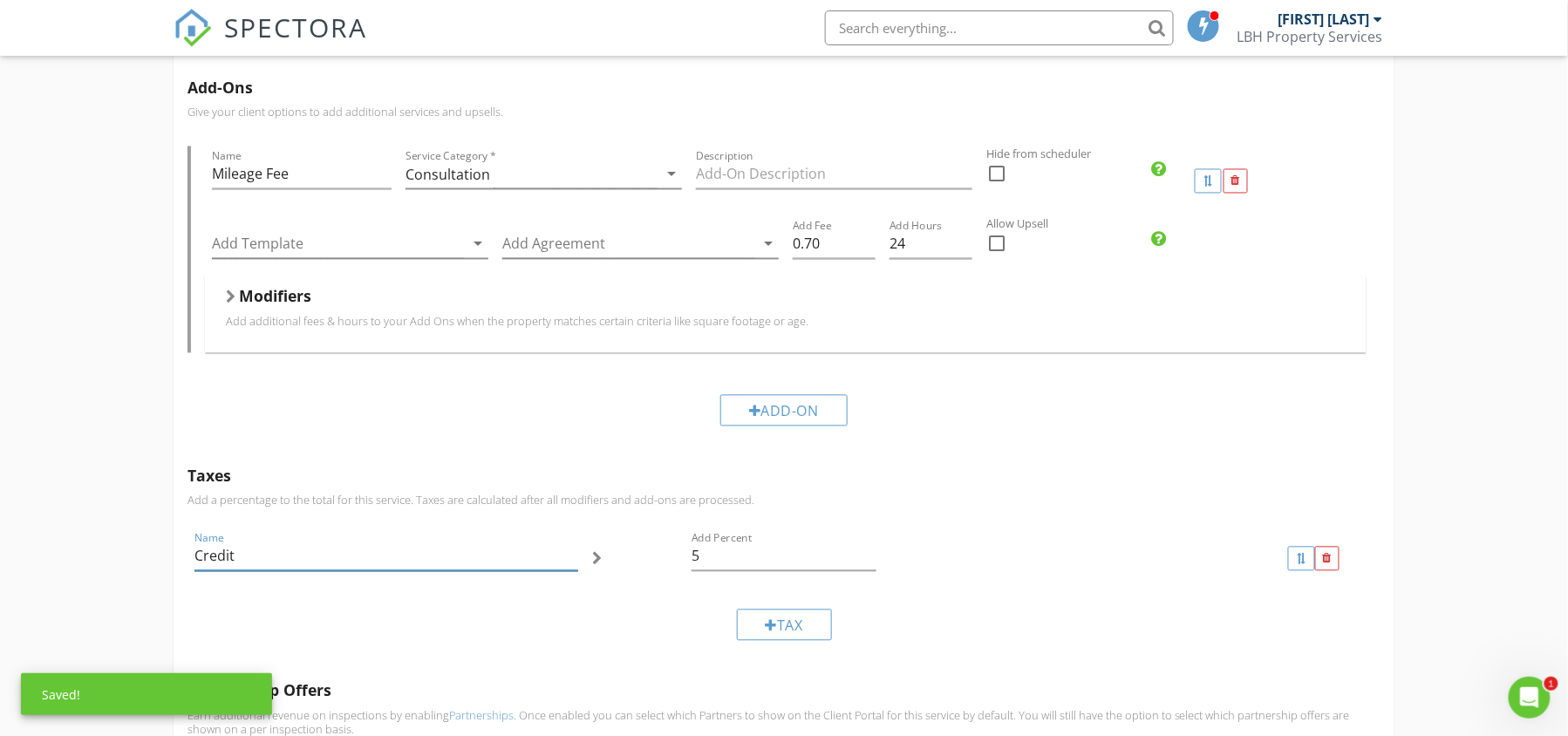 type on "Credit Card fee" 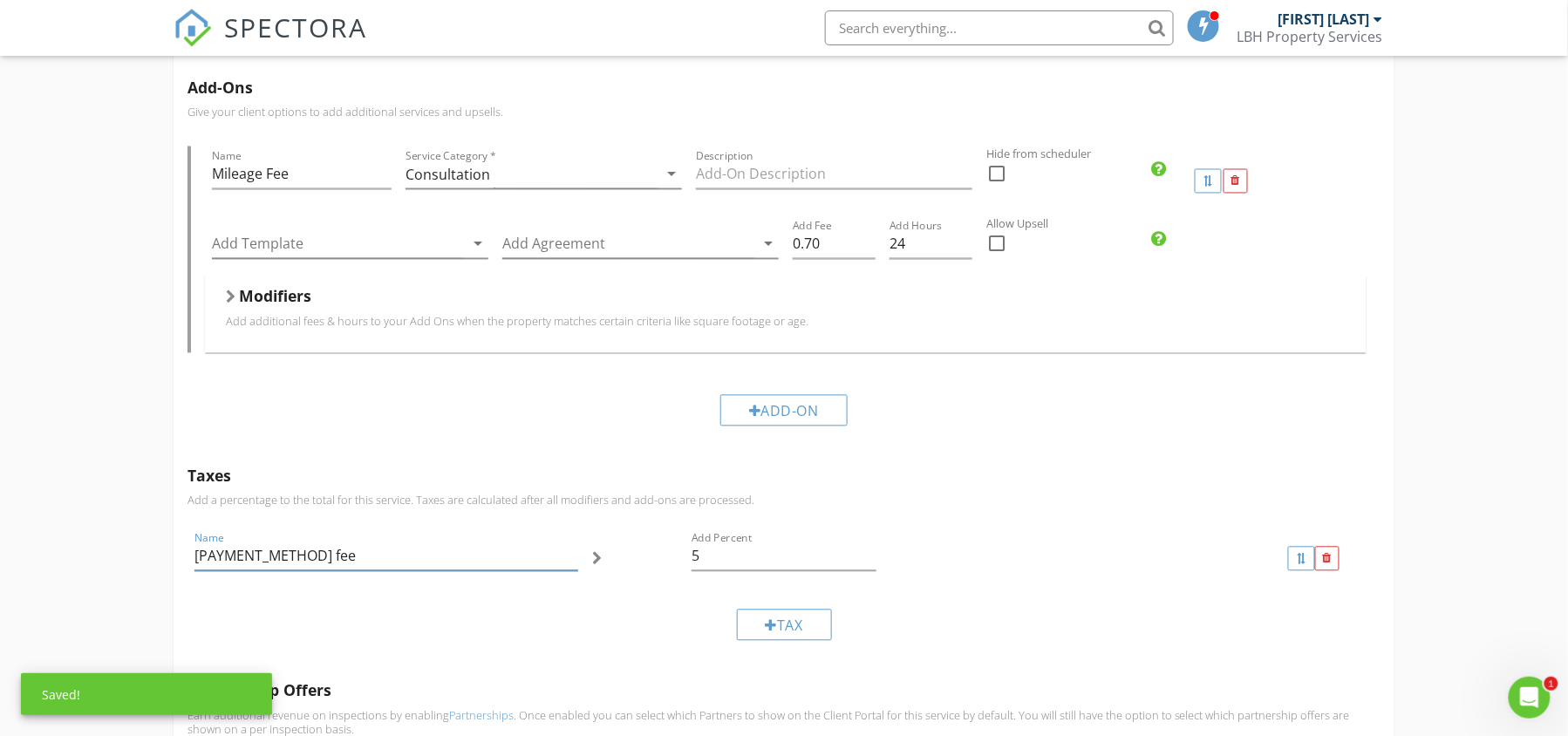 click on "Tax" at bounding box center [784, 624] 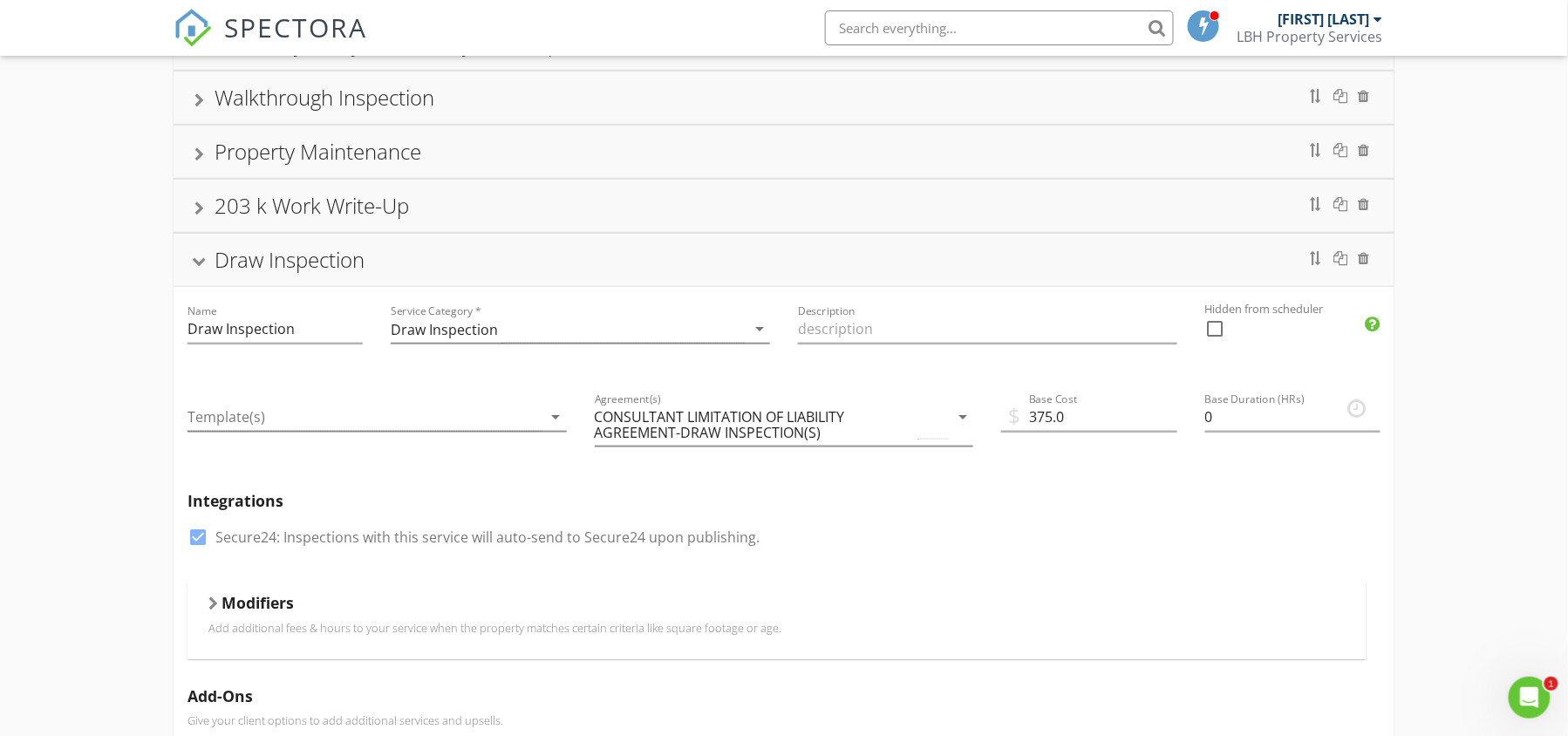 scroll, scrollTop: 440, scrollLeft: 0, axis: vertical 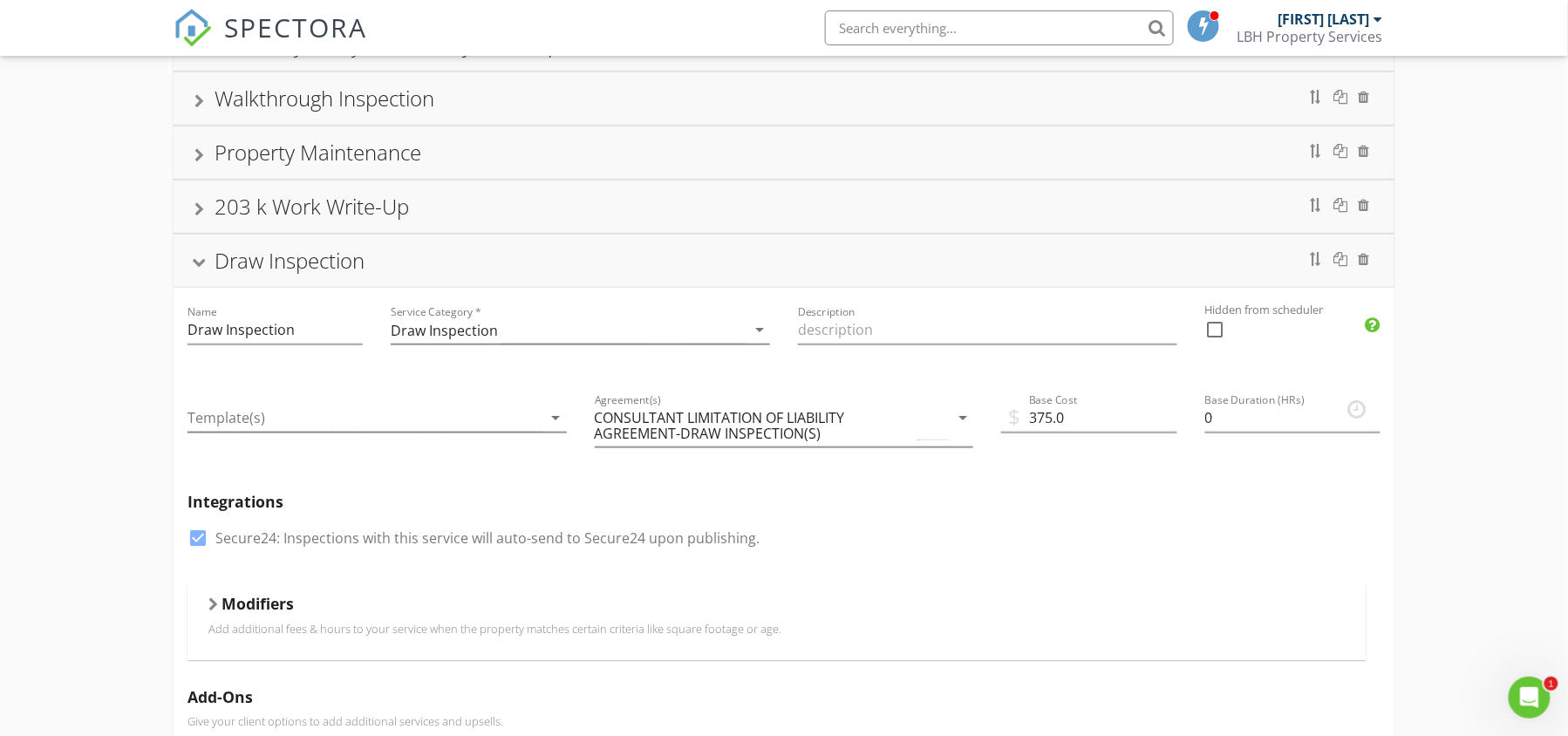 click on "Draw Inspection" at bounding box center [784, 261] 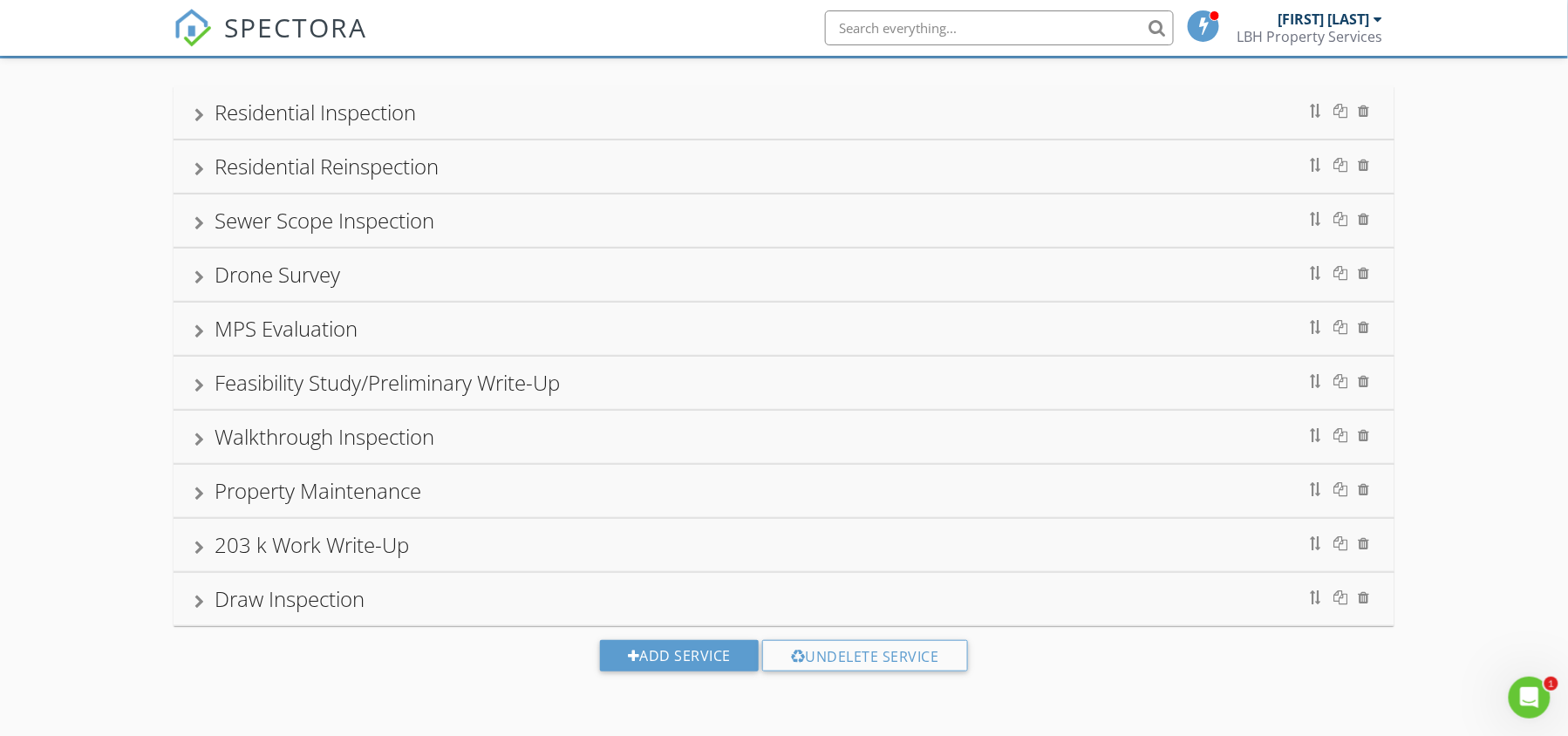 scroll, scrollTop: 0, scrollLeft: 0, axis: both 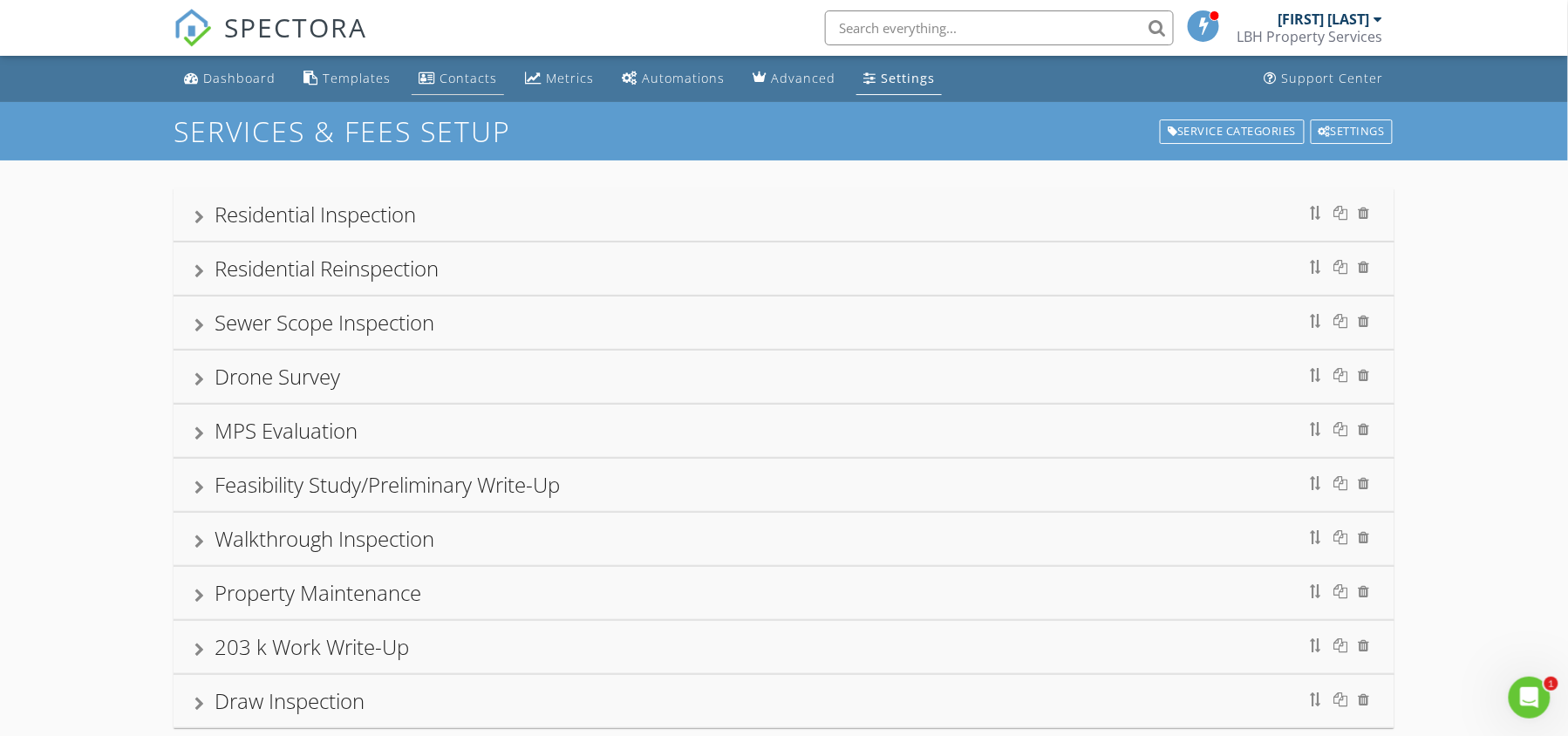 click on "Contacts" at bounding box center [468, 78] 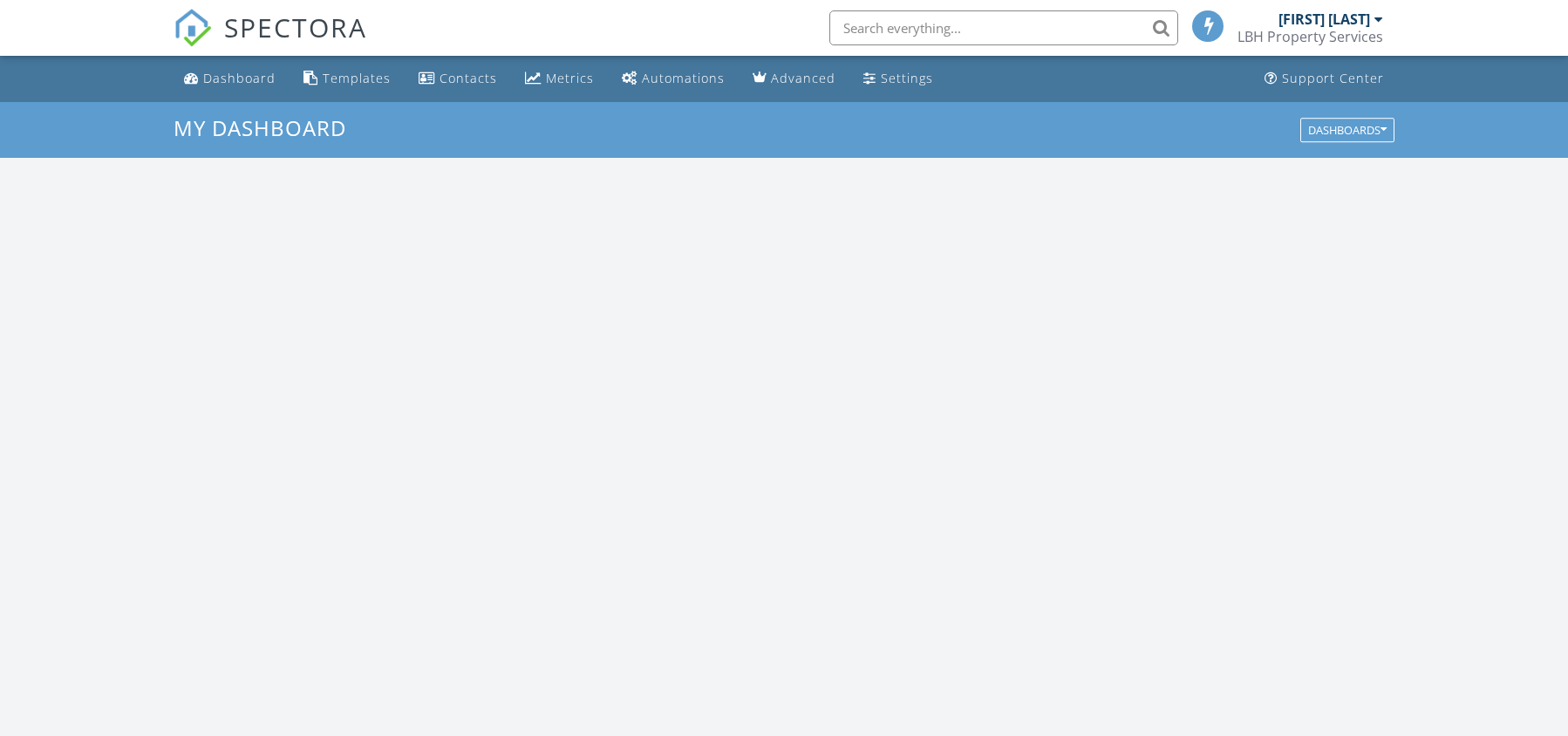 scroll, scrollTop: 0, scrollLeft: 0, axis: both 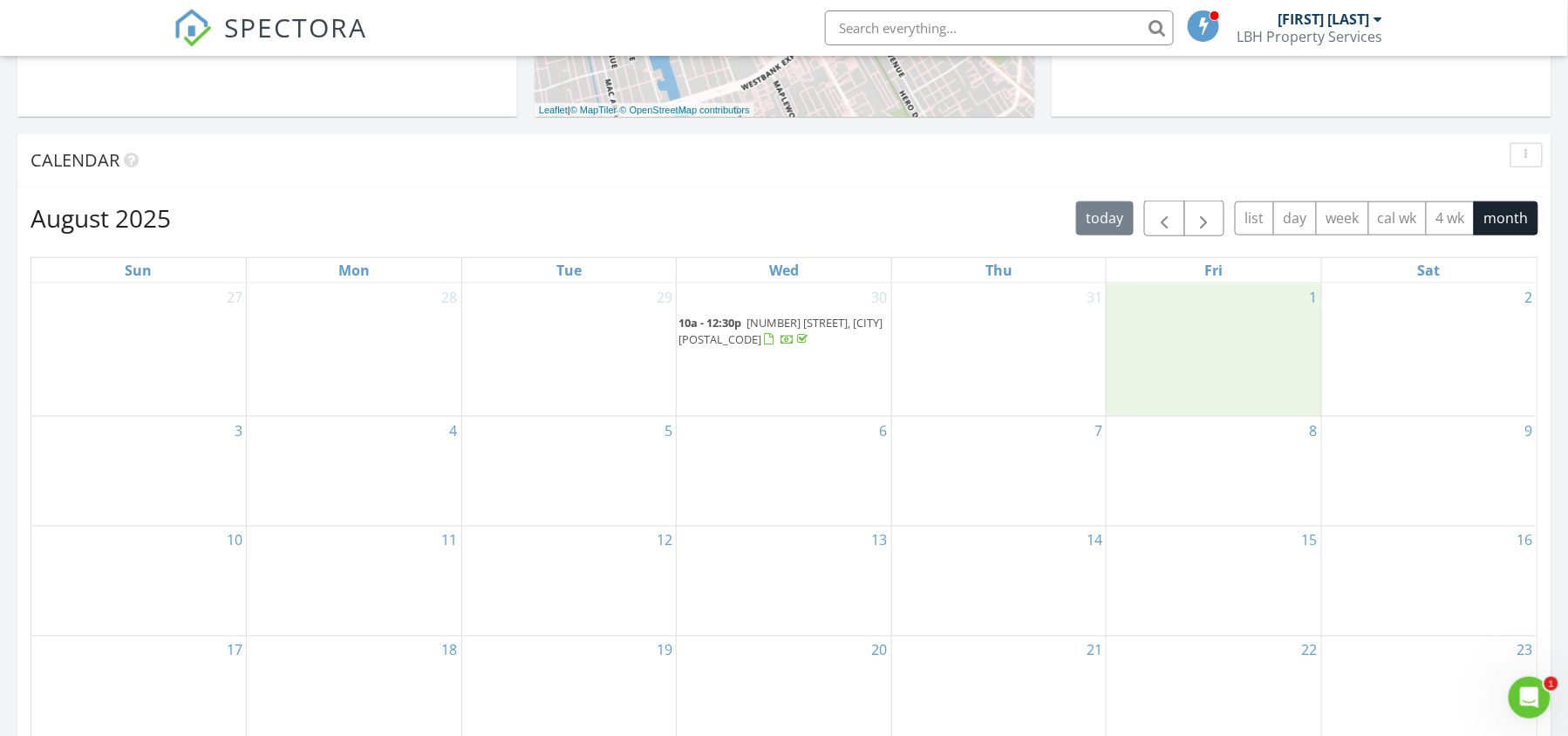 click on "1" at bounding box center (1214, 350) 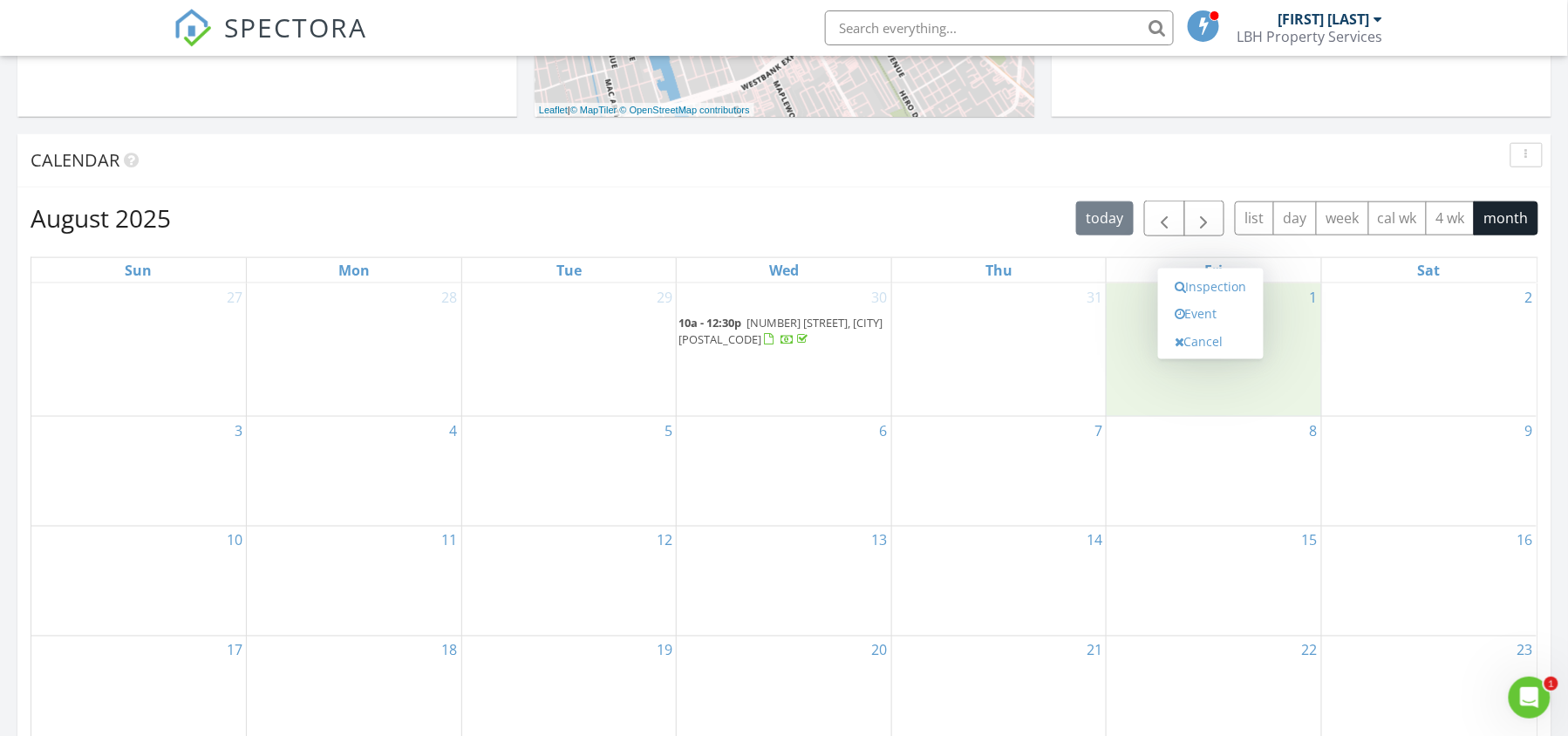 click on "4" at bounding box center (354, 471) 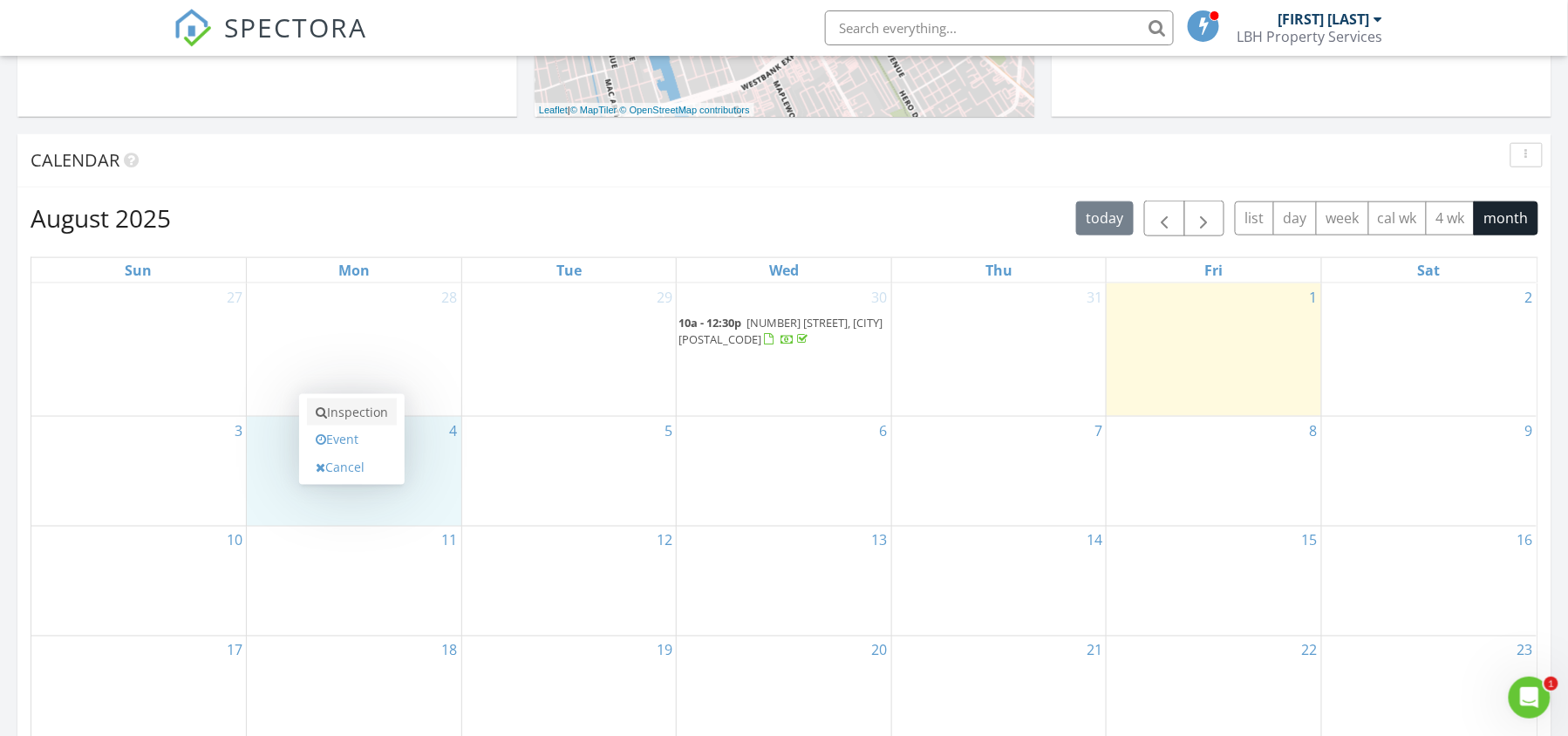 click on "Inspection" at bounding box center [351, 412] 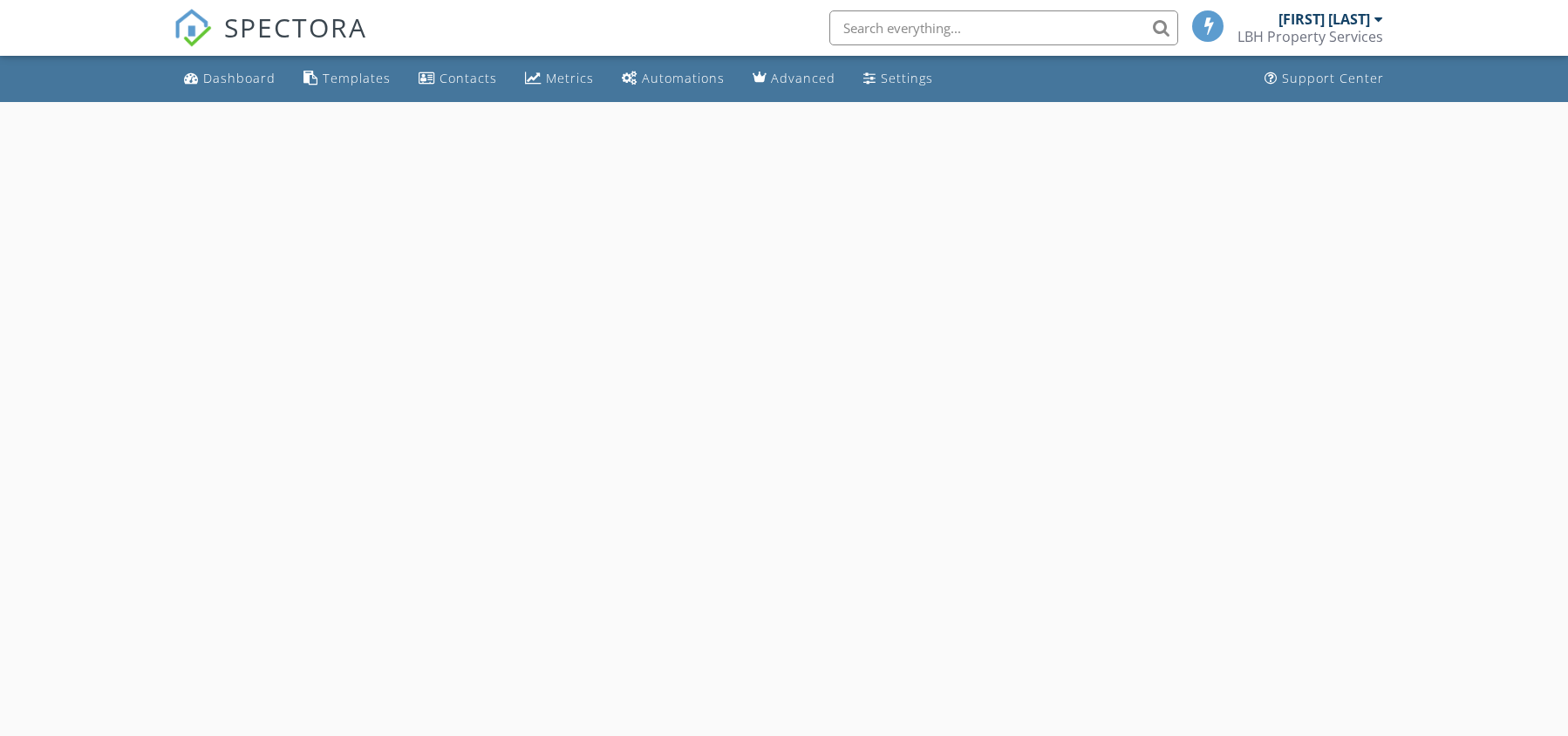 scroll, scrollTop: 0, scrollLeft: 0, axis: both 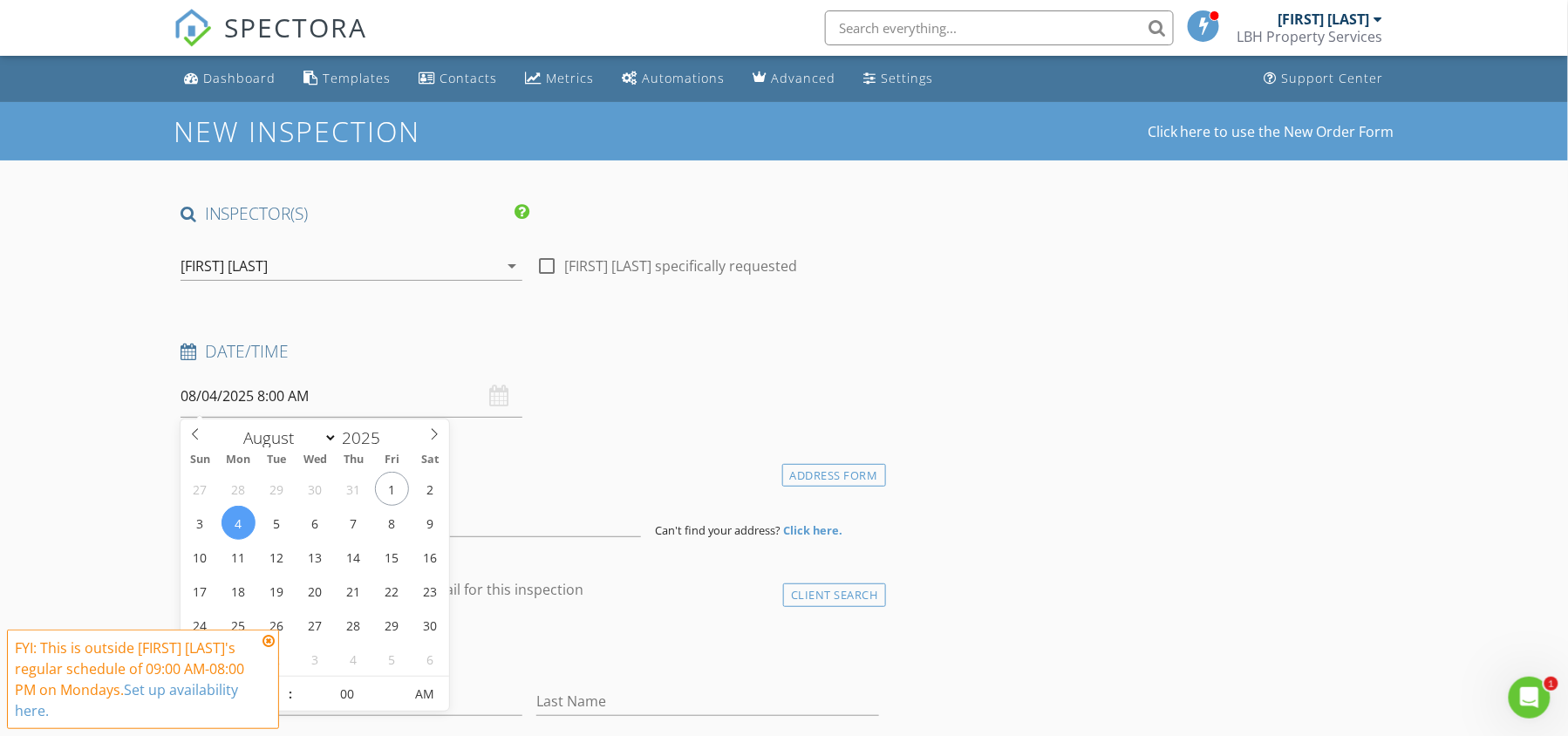 click on "08/04/2025 8:00 AM" at bounding box center [351, 396] 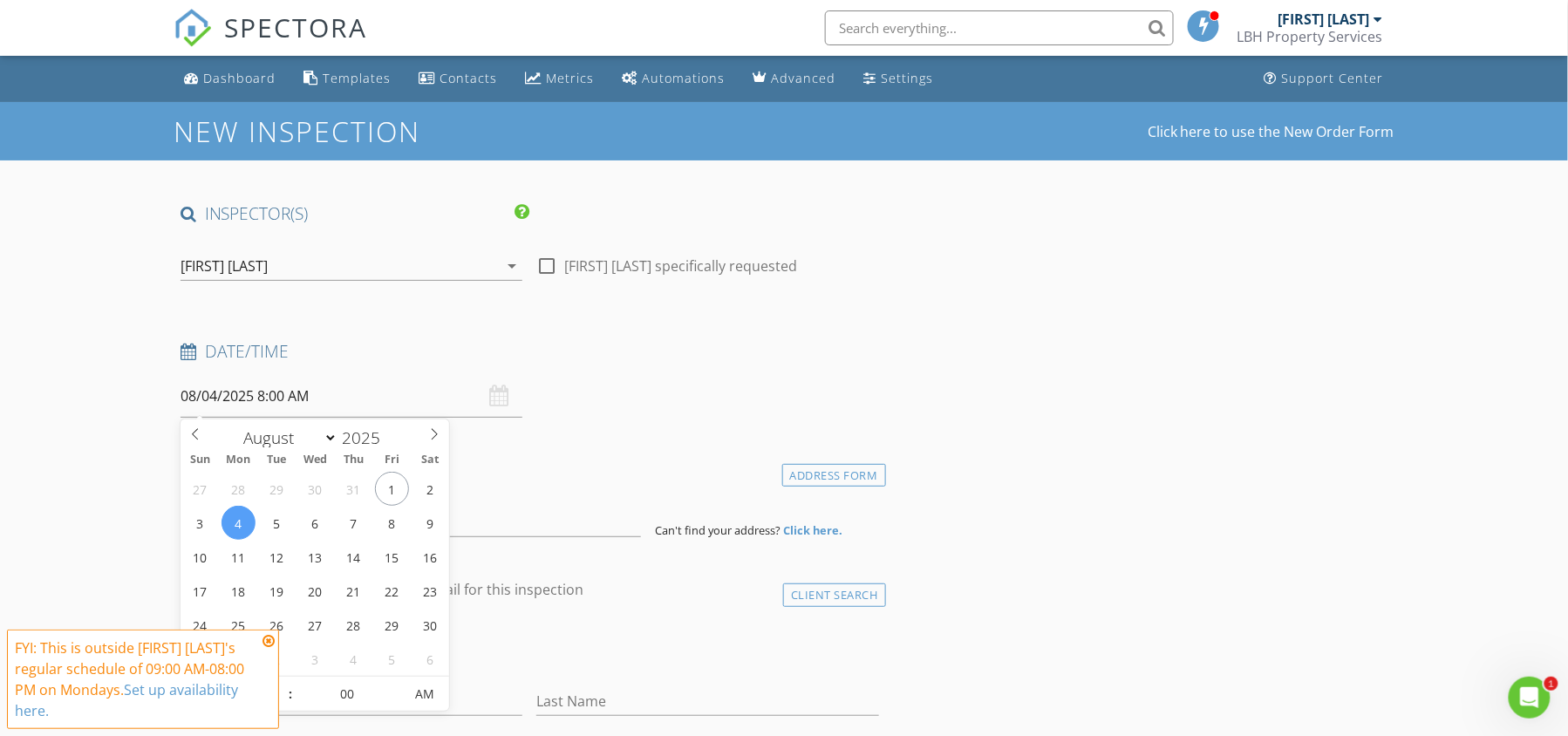 click on "08/04/2025 8:00 AM" at bounding box center [351, 396] 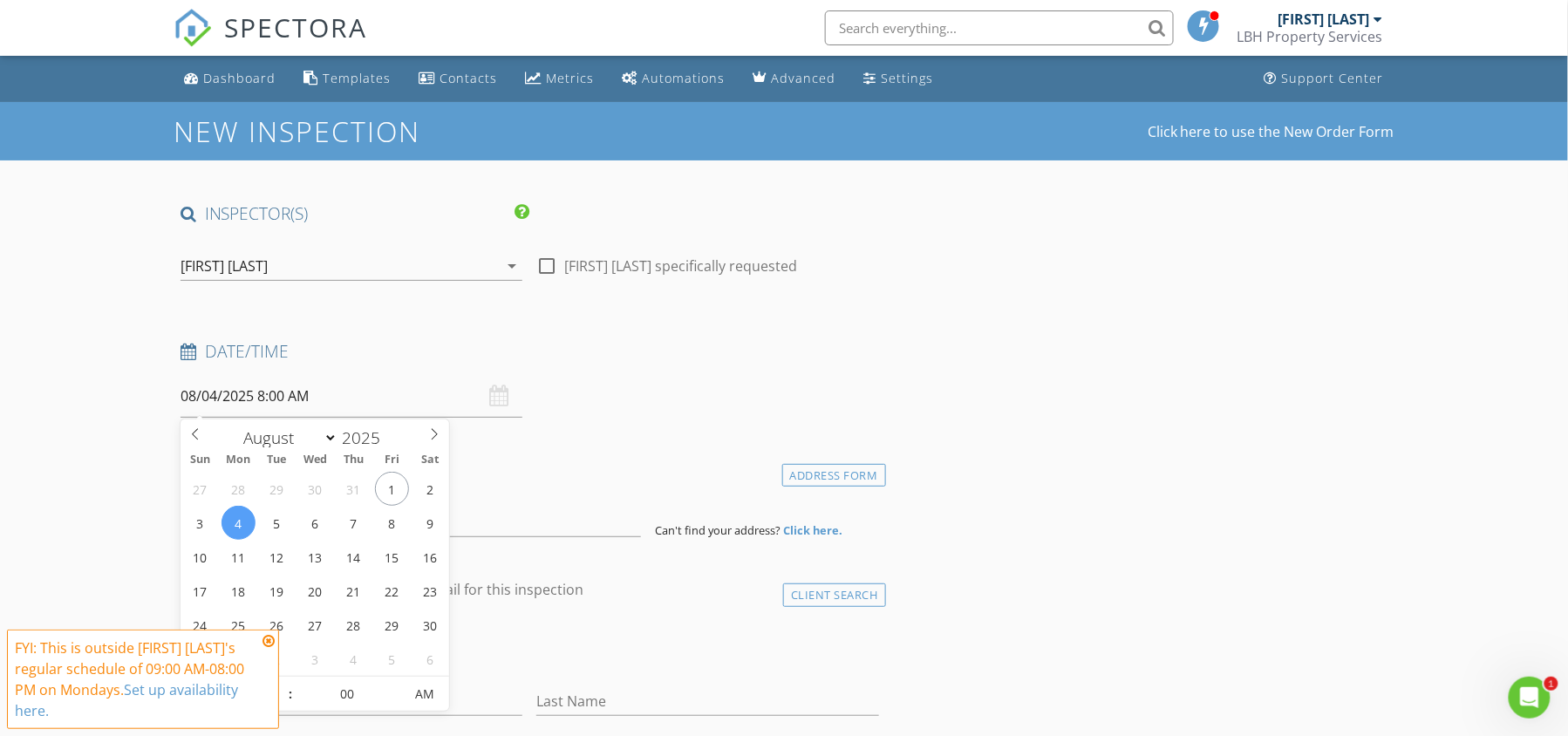 click on "08/04/2025 8:00 AM" at bounding box center (351, 396) 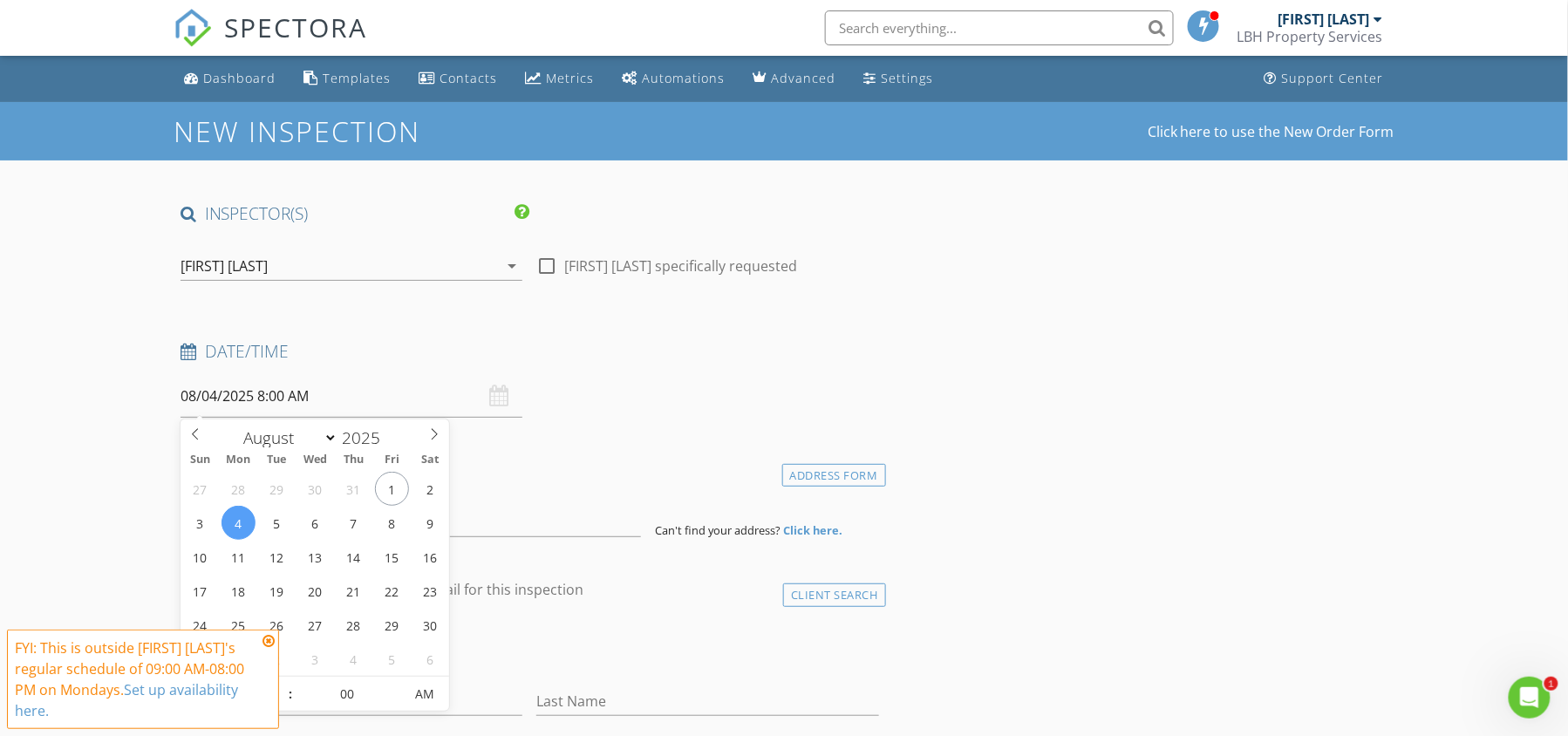 click at bounding box center [269, 641] 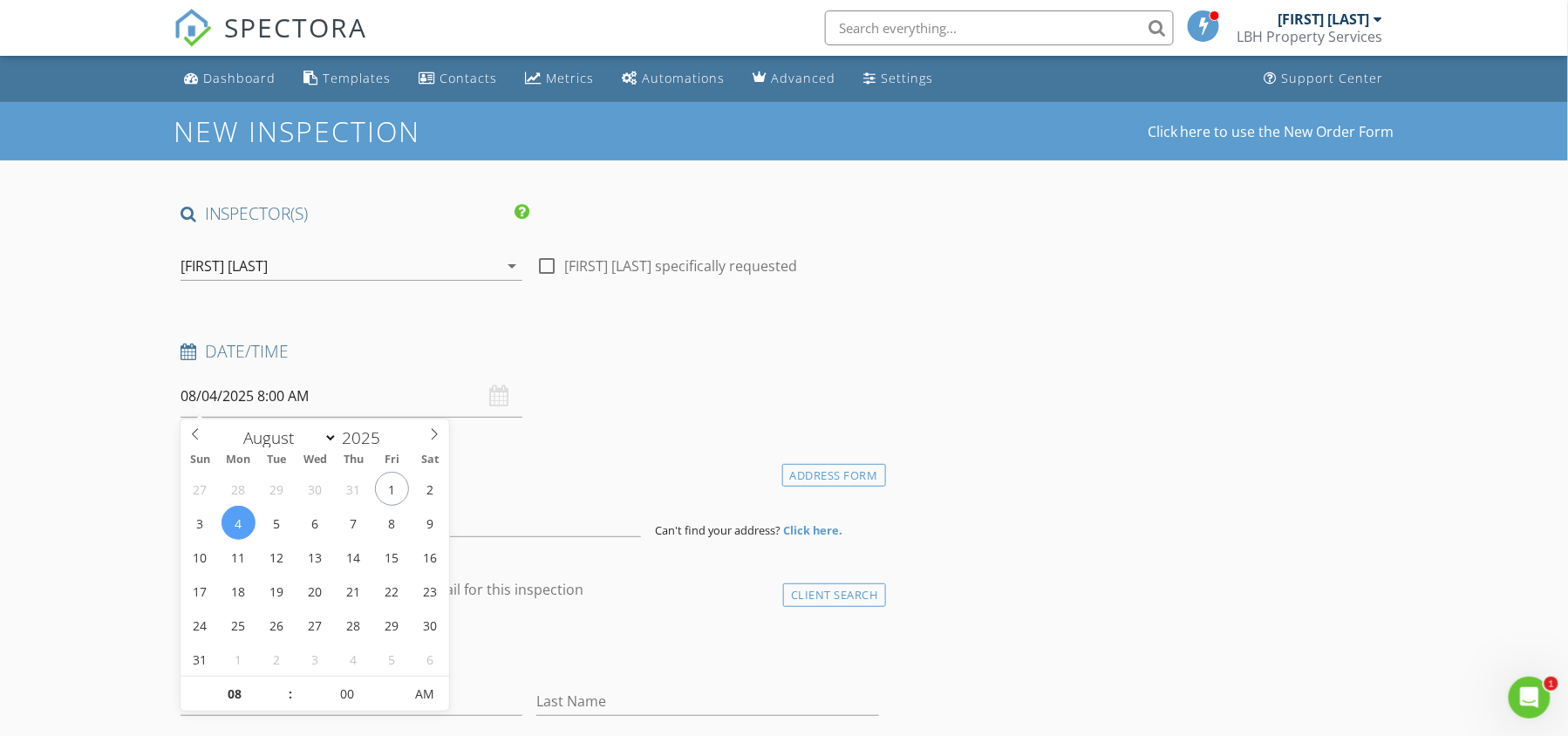 click on "08/04/2025 8:00 AM" at bounding box center (351, 396) 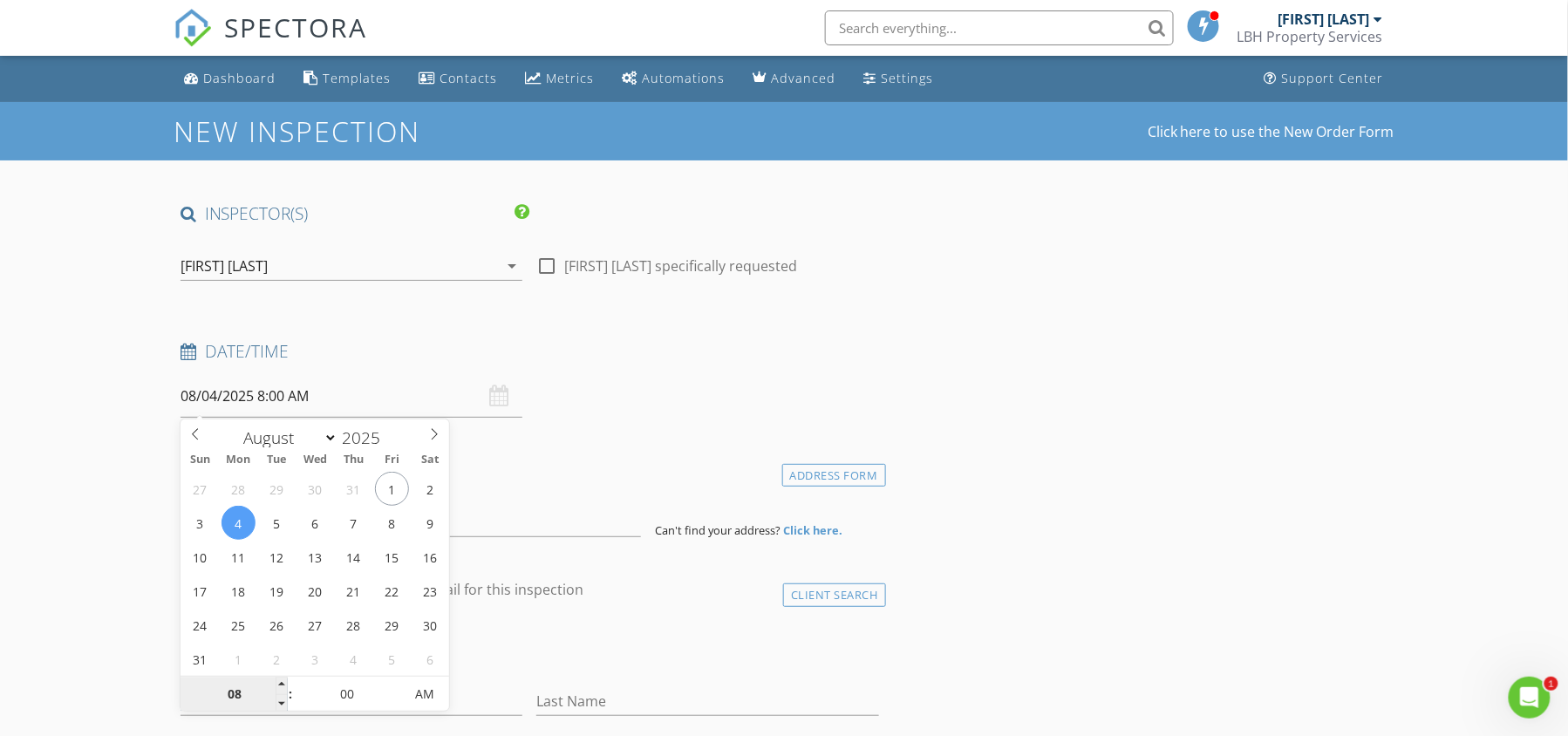 click on "08" at bounding box center (234, 695) 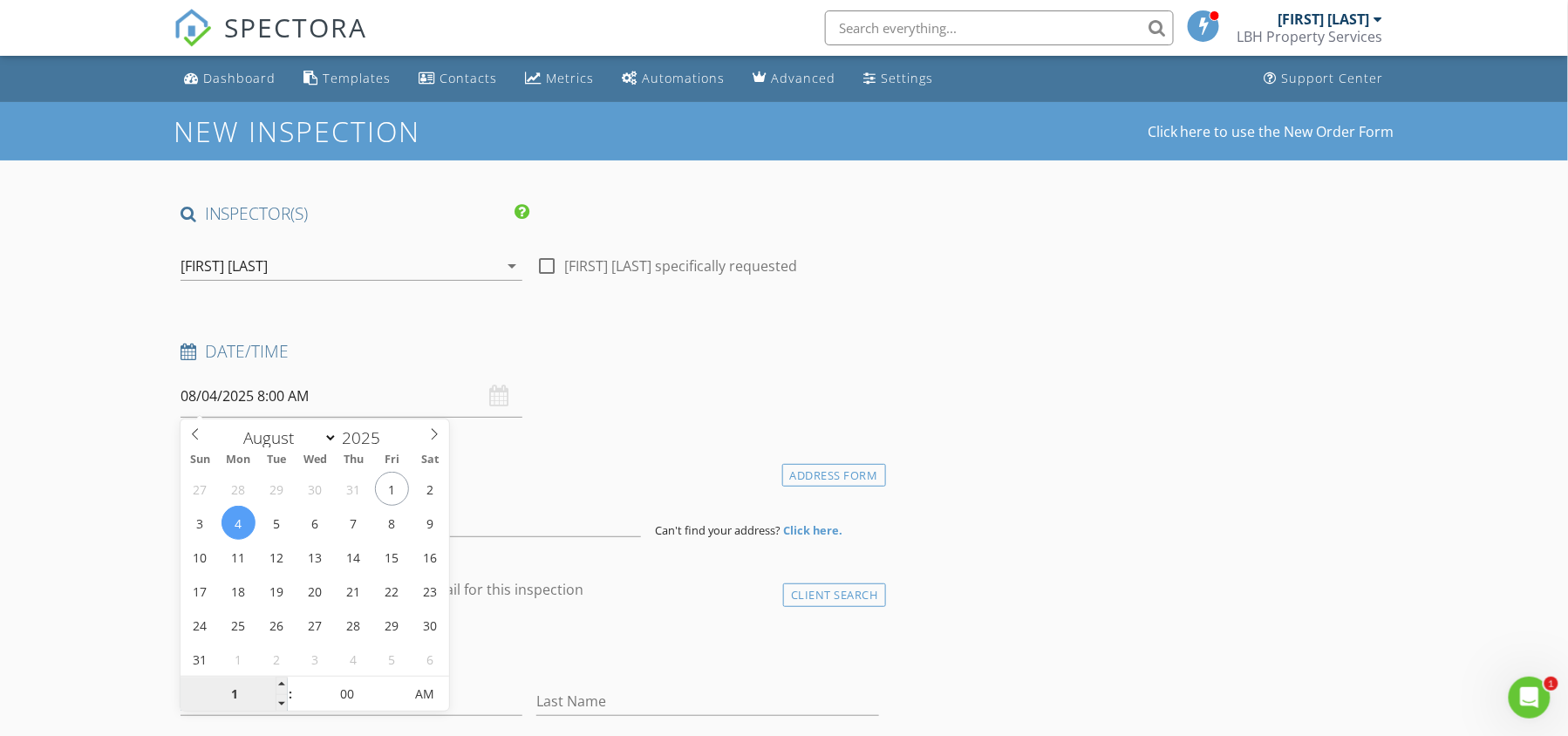 type on "11" 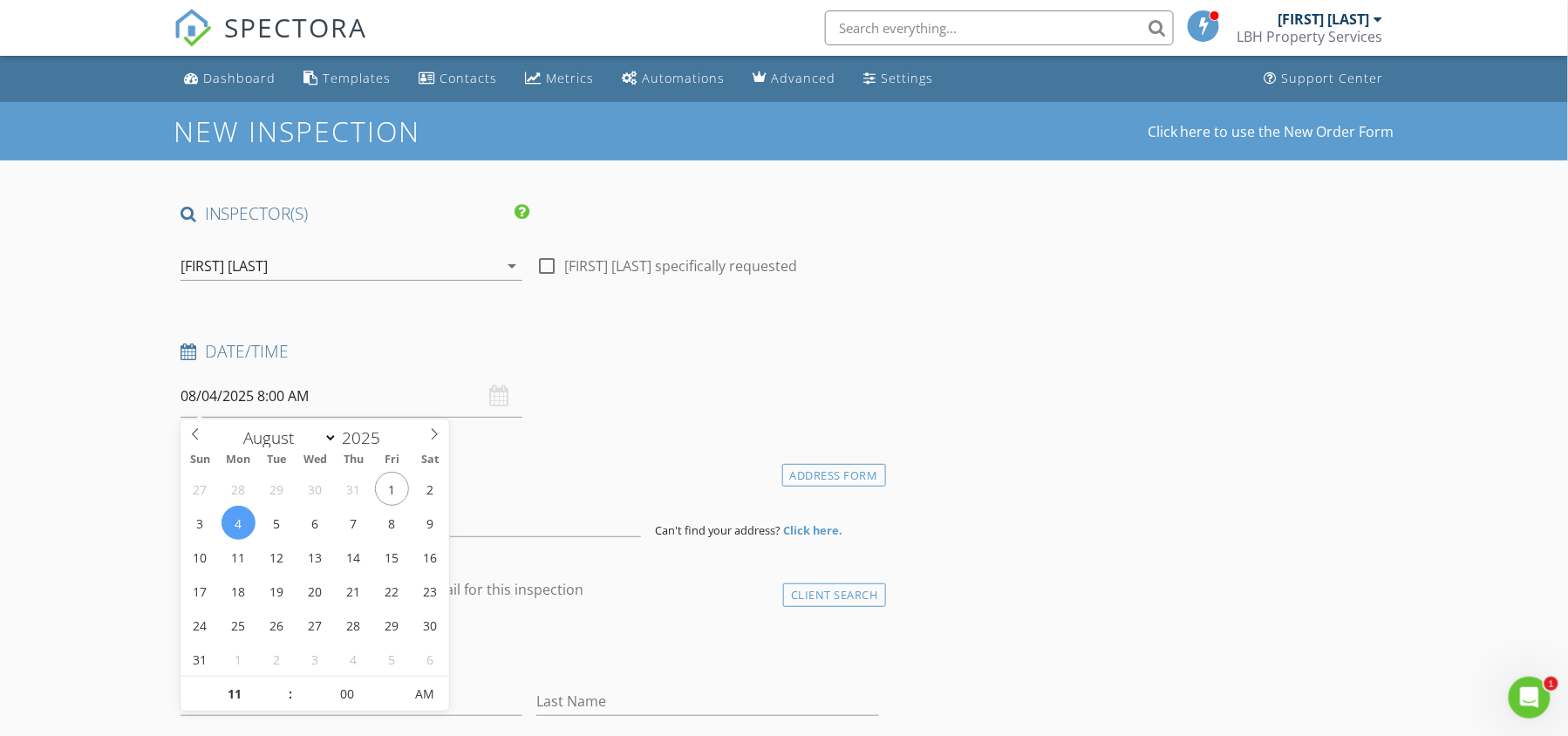 type on "08/04/2025 11:00 AM" 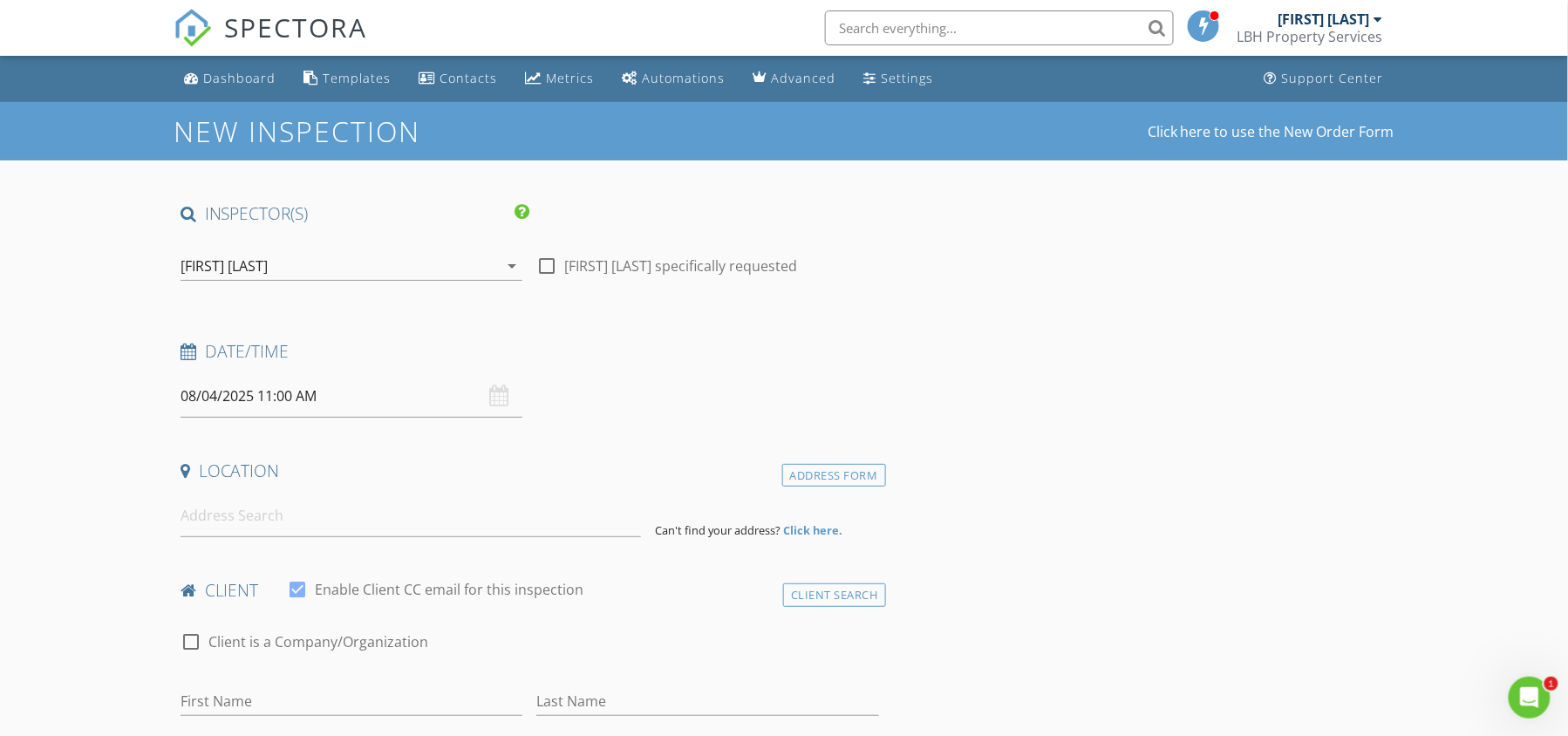 click on "Date/Time
08/04/2025 11:00 AM" at bounding box center [529, 378] 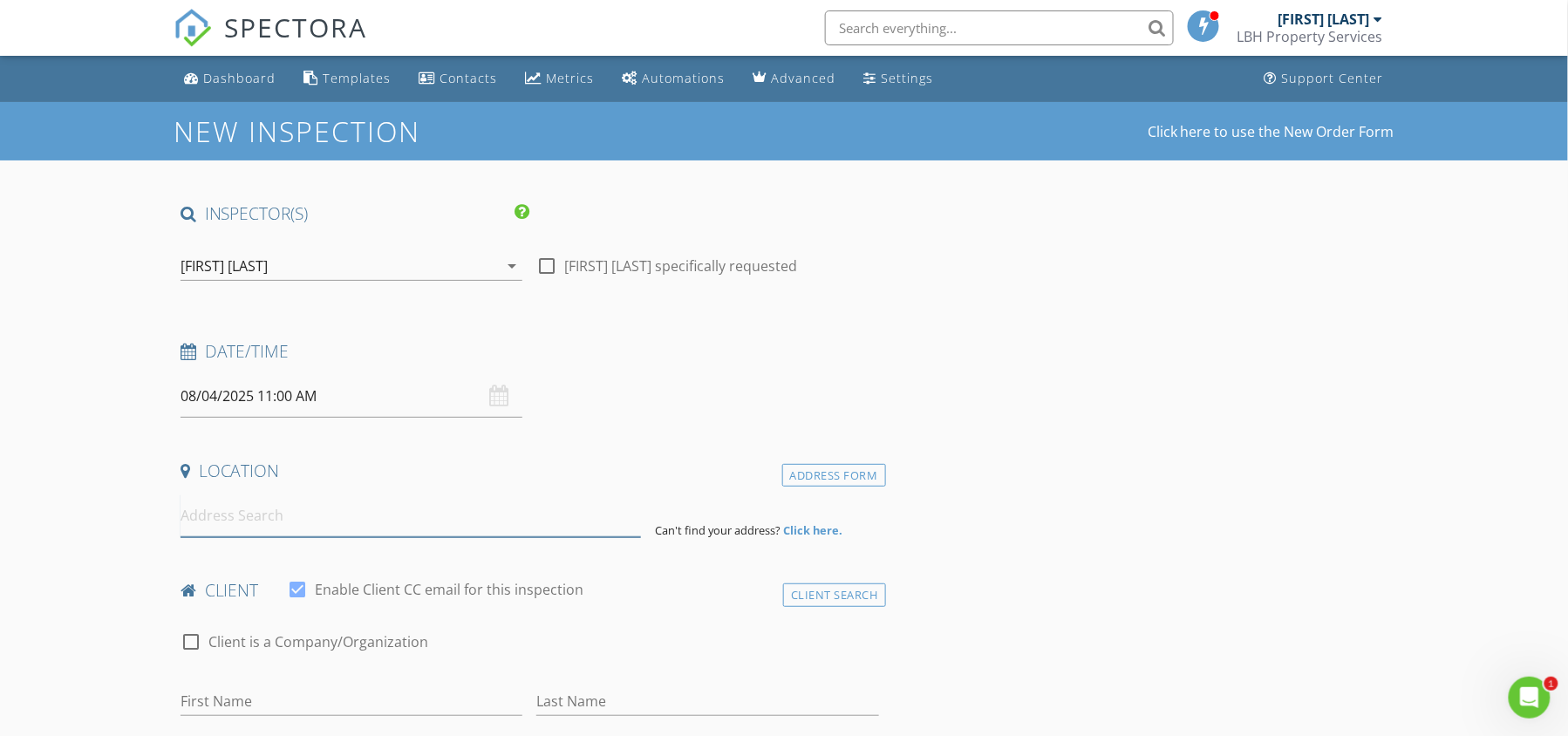 click at bounding box center (411, 515) 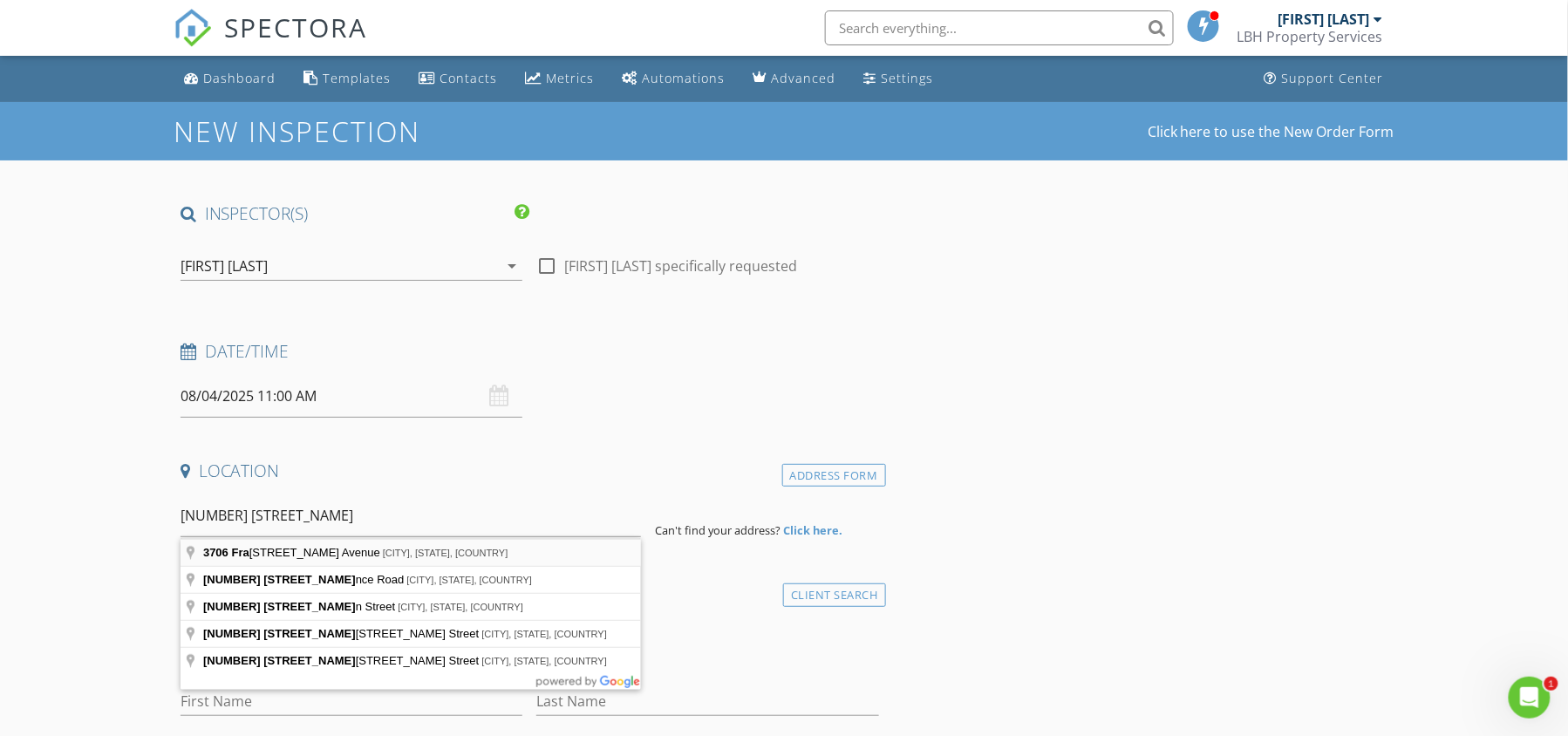 type on "3706 Franklin Avenue, New Orleans, LA, USA" 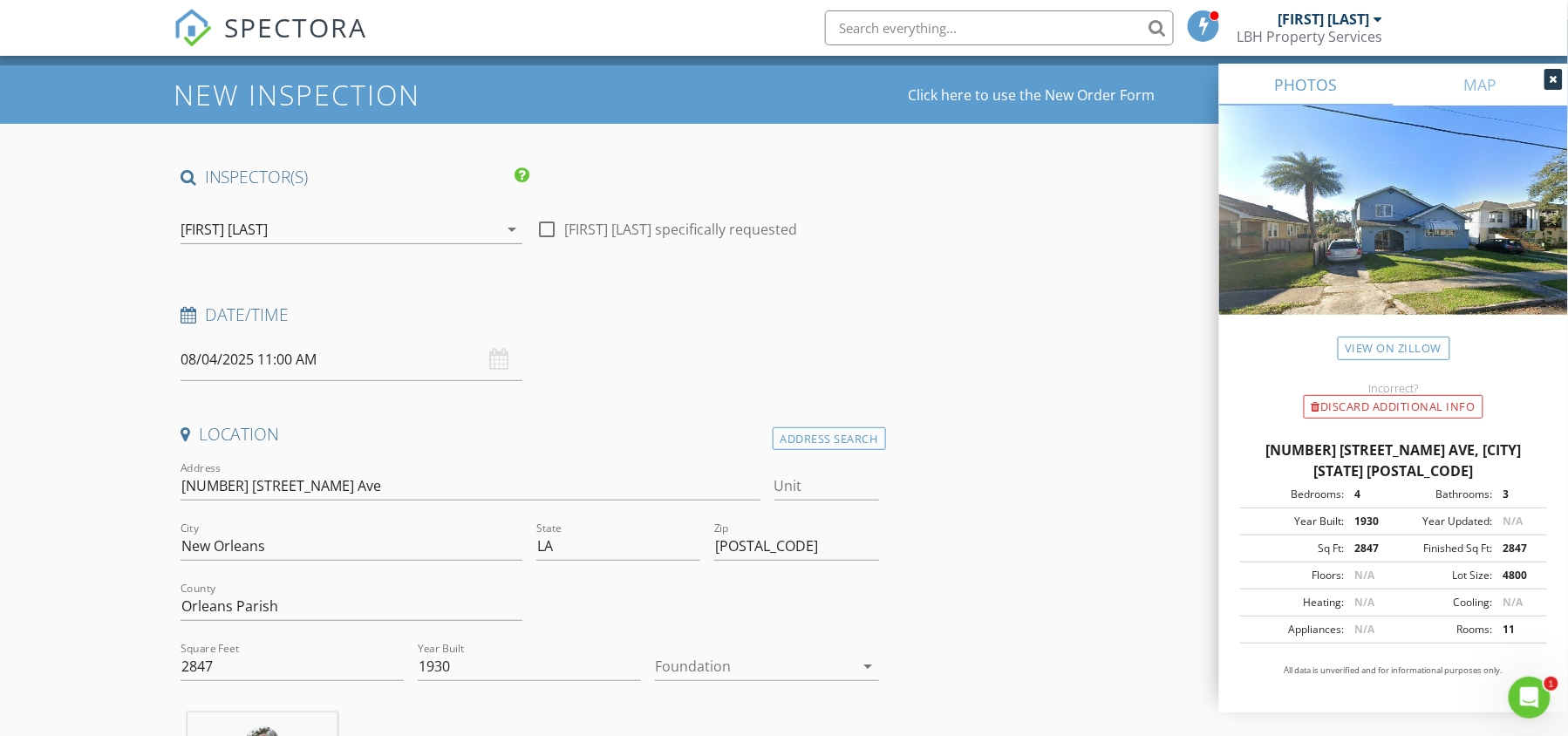 scroll, scrollTop: 38, scrollLeft: 0, axis: vertical 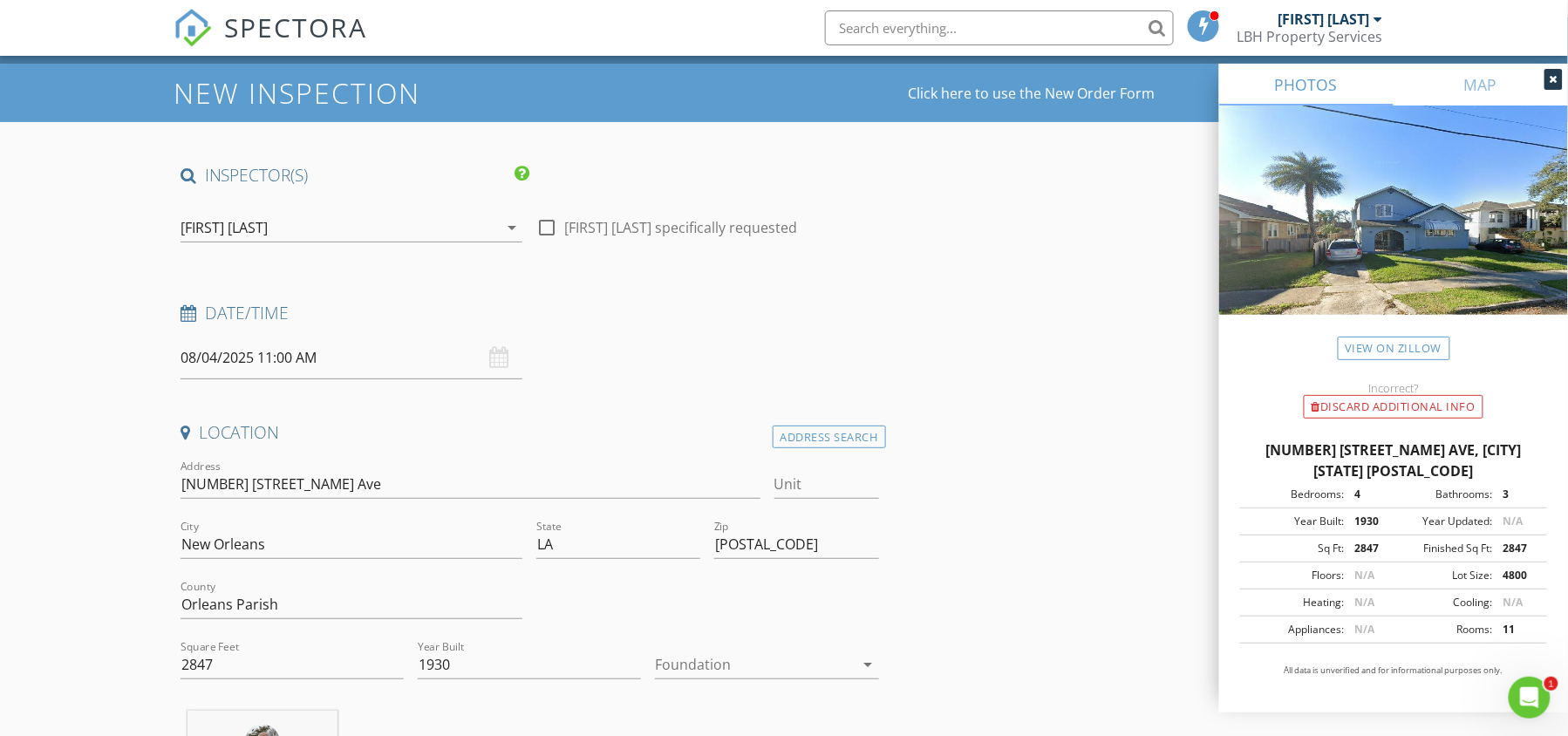 click on "INSPECTOR(S)
check_box   Larry Legania   PRIMARY   Larry Legania arrow_drop_down   check_box_outline_blank Larry Legania specifically requested
Date/Time
08/04/2025 11:00 AM
Location
Address Search       Address 3706 Franklin Ave   Unit   City New Orleans   State LA   Zip 70122   County Orleans Parish     Square Feet 2847   Year Built 1930   Foundation arrow_drop_down     Larry Legania     9.3 miles     (15 minutes)
client
check_box Enable Client CC email for this inspection   Client Search     check_box_outline_blank Client is a Company/Organization     First Name   Last Name   Email   CC Email   Phone           Notes   Private Notes
ADD ADDITIONAL client
SERVICES
check_box_outline_blank   Residential Inspection   Standard  check_box_outline_blank           Drone Survey" at bounding box center [784, 1661] 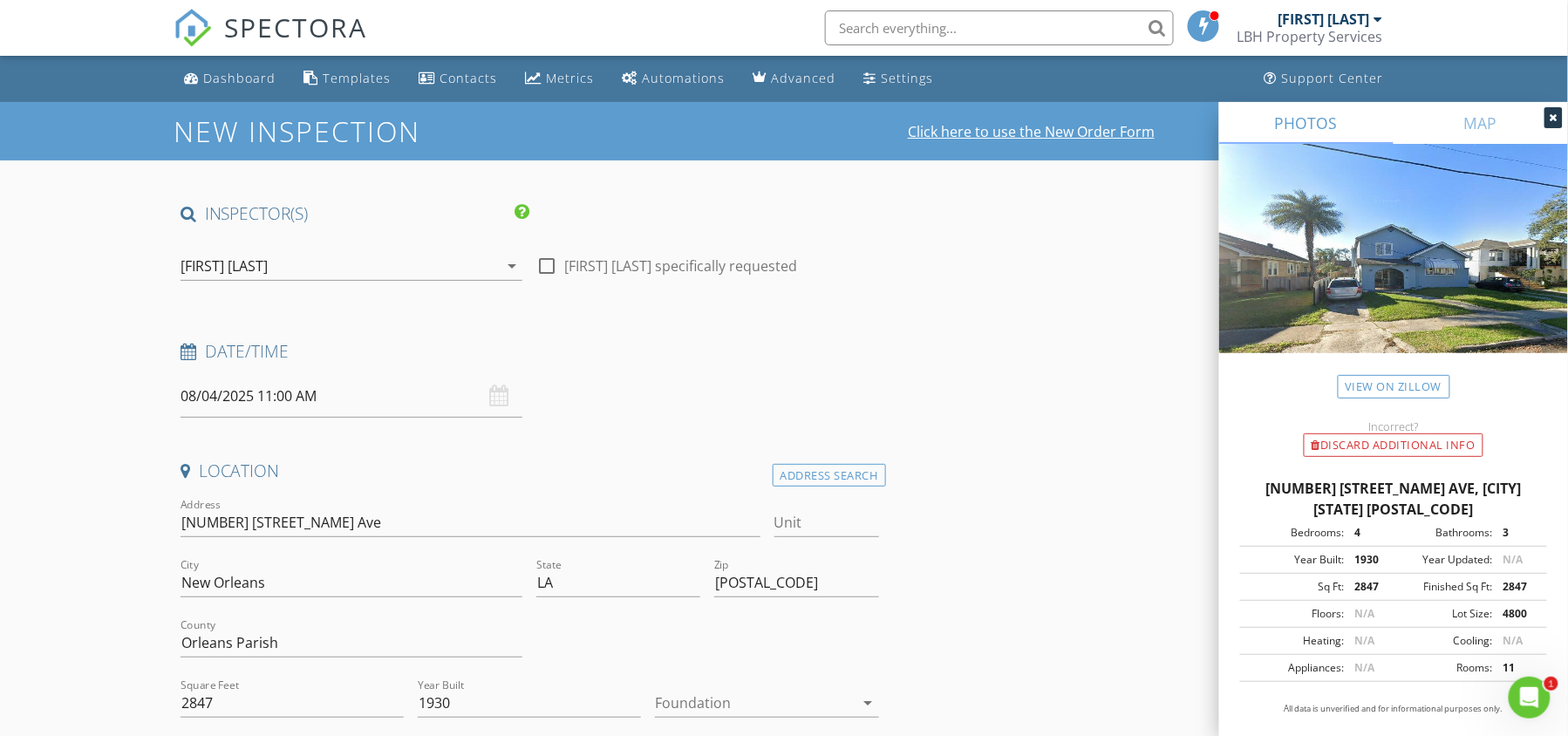 click on "Click here to use the New Order Form" at bounding box center [1031, 132] 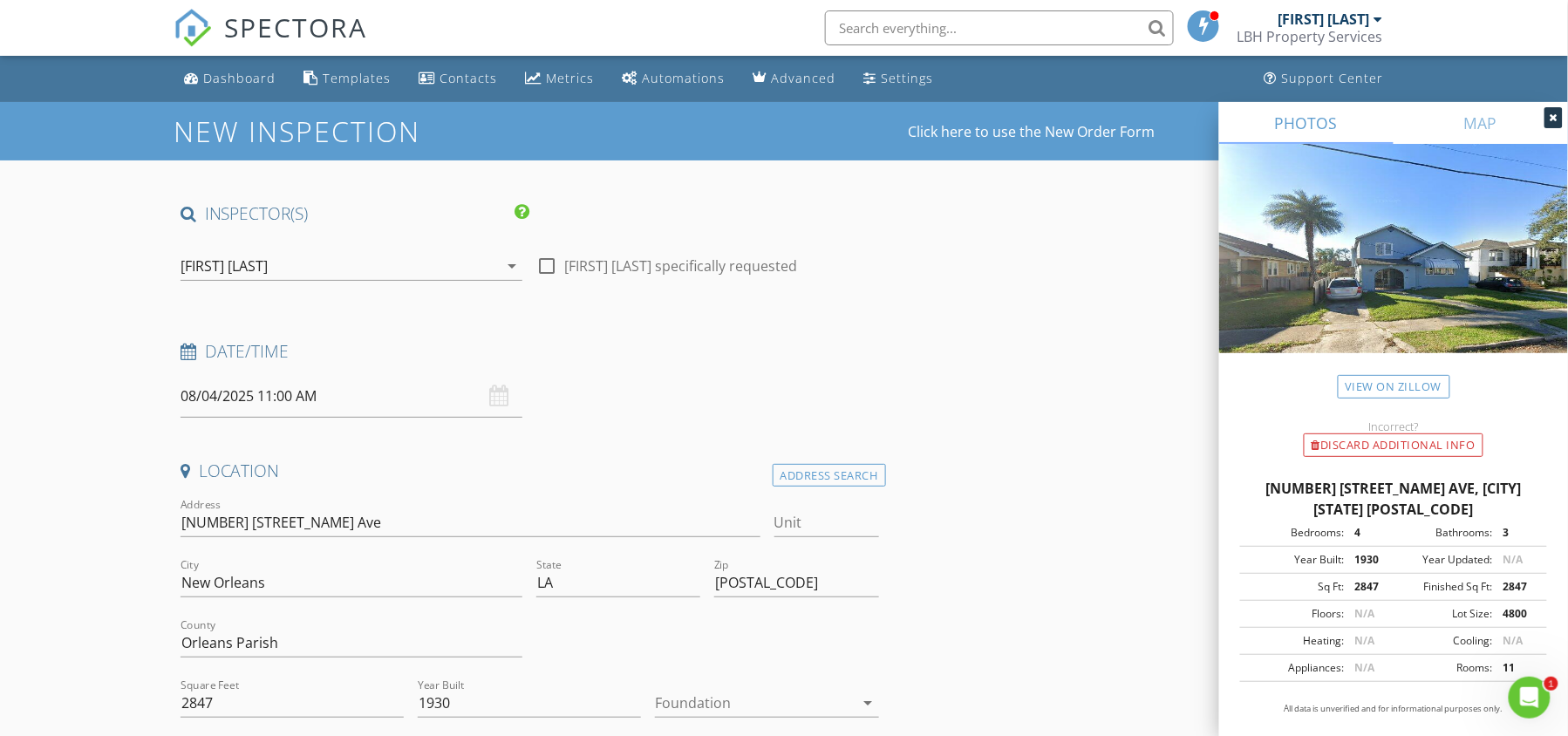 click on "INSPECTOR(S)
check_box   Larry Legania   PRIMARY   Larry Legania arrow_drop_down   check_box_outline_blank Larry Legania specifically requested
Date/Time
08/04/2025 11:00 AM
Location
Address Search       Address 3706 Franklin Ave   Unit   City New Orleans   State LA   Zip 70122   County Orleans Parish     Square Feet 2847   Year Built 1930   Foundation arrow_drop_down     Larry Legania     9.3 miles     (15 minutes)
client
check_box Enable Client CC email for this inspection   Client Search     check_box_outline_blank Client is a Company/Organization     First Name   Last Name   Email   CC Email   Phone           Notes   Private Notes
ADD ADDITIONAL client
SERVICES
check_box_outline_blank   Residential Inspection   Standard  check_box_outline_blank           Drone Survey" at bounding box center (784, 1700) 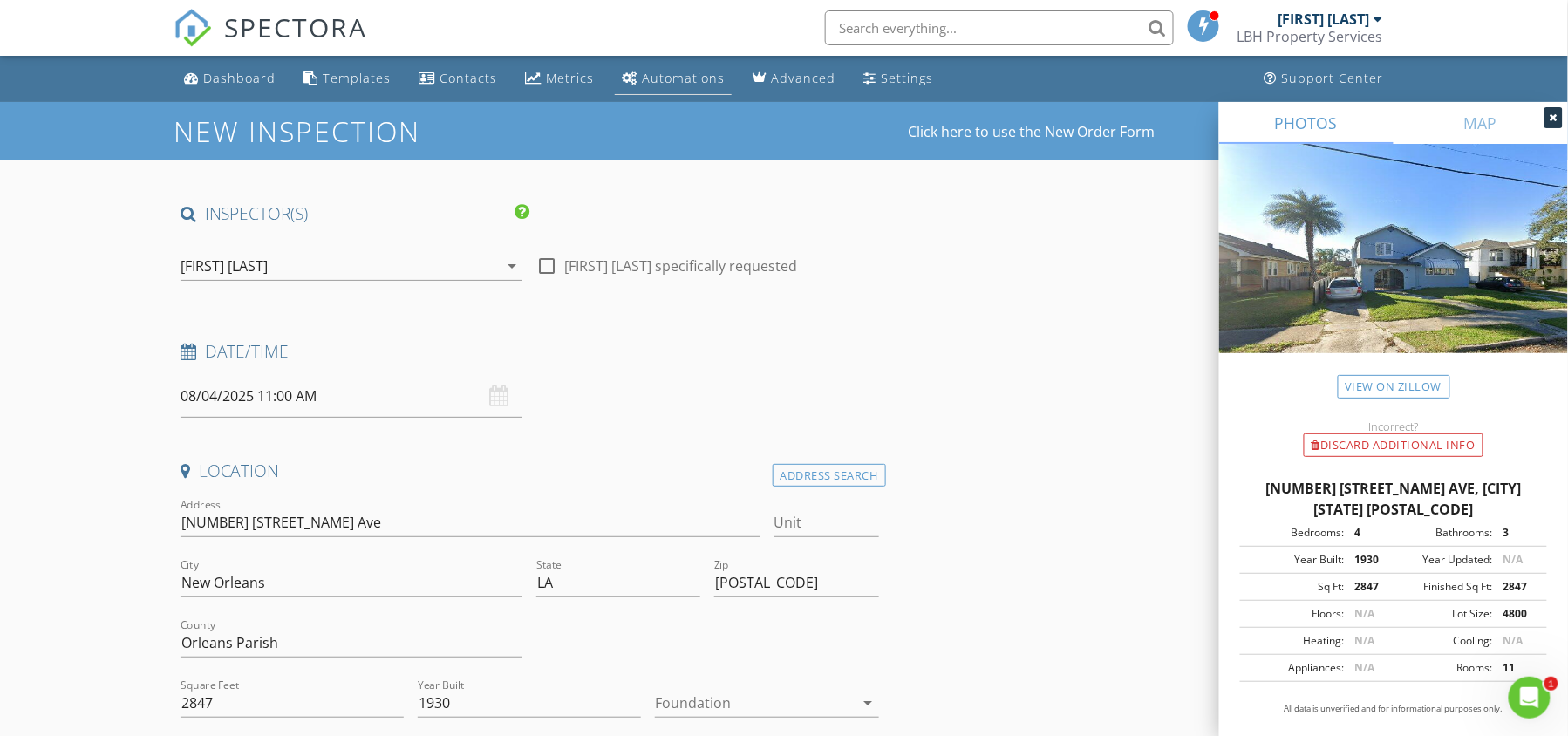 click on "Automations" at bounding box center (673, 78) 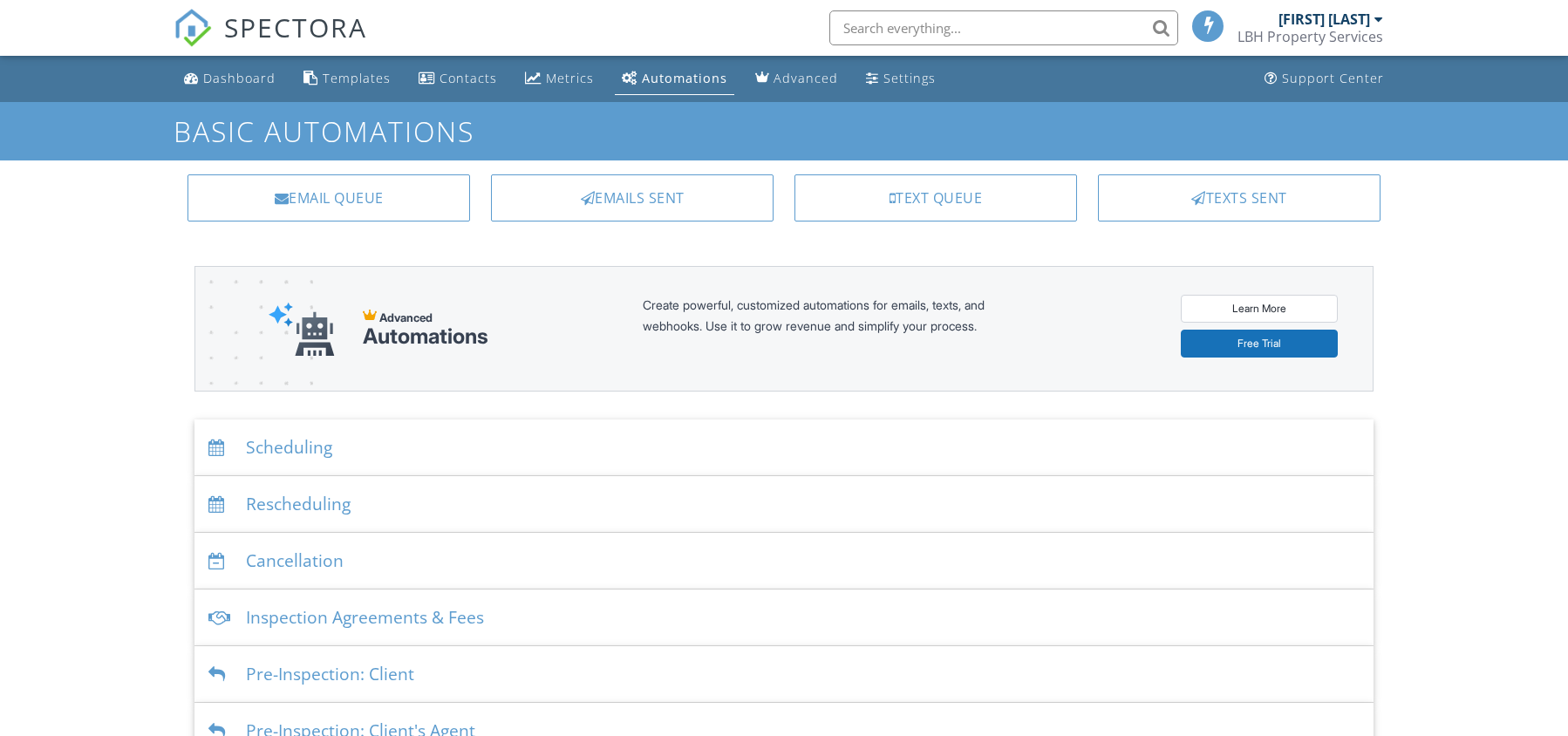 scroll, scrollTop: 0, scrollLeft: 0, axis: both 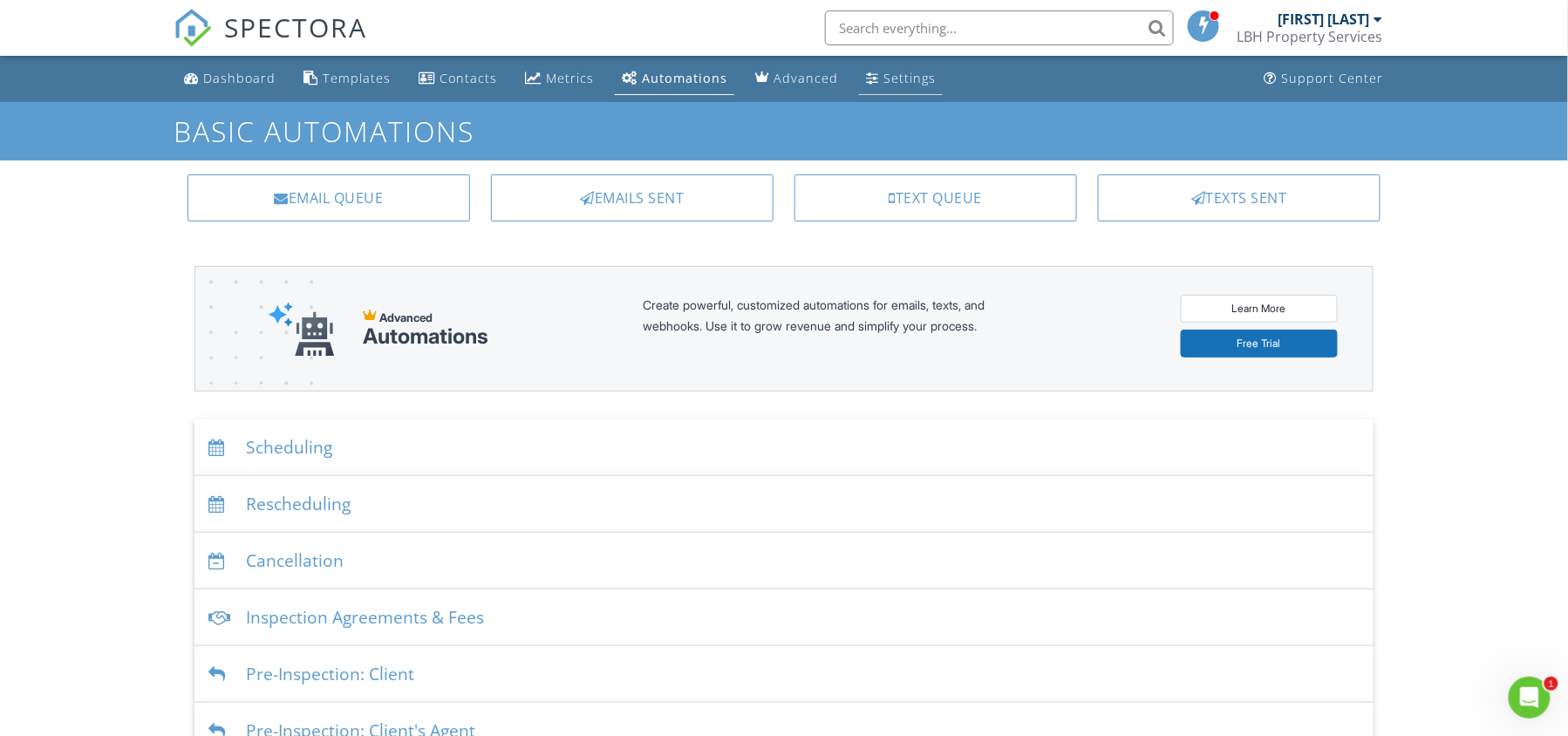 click on "Settings" at bounding box center (910, 78) 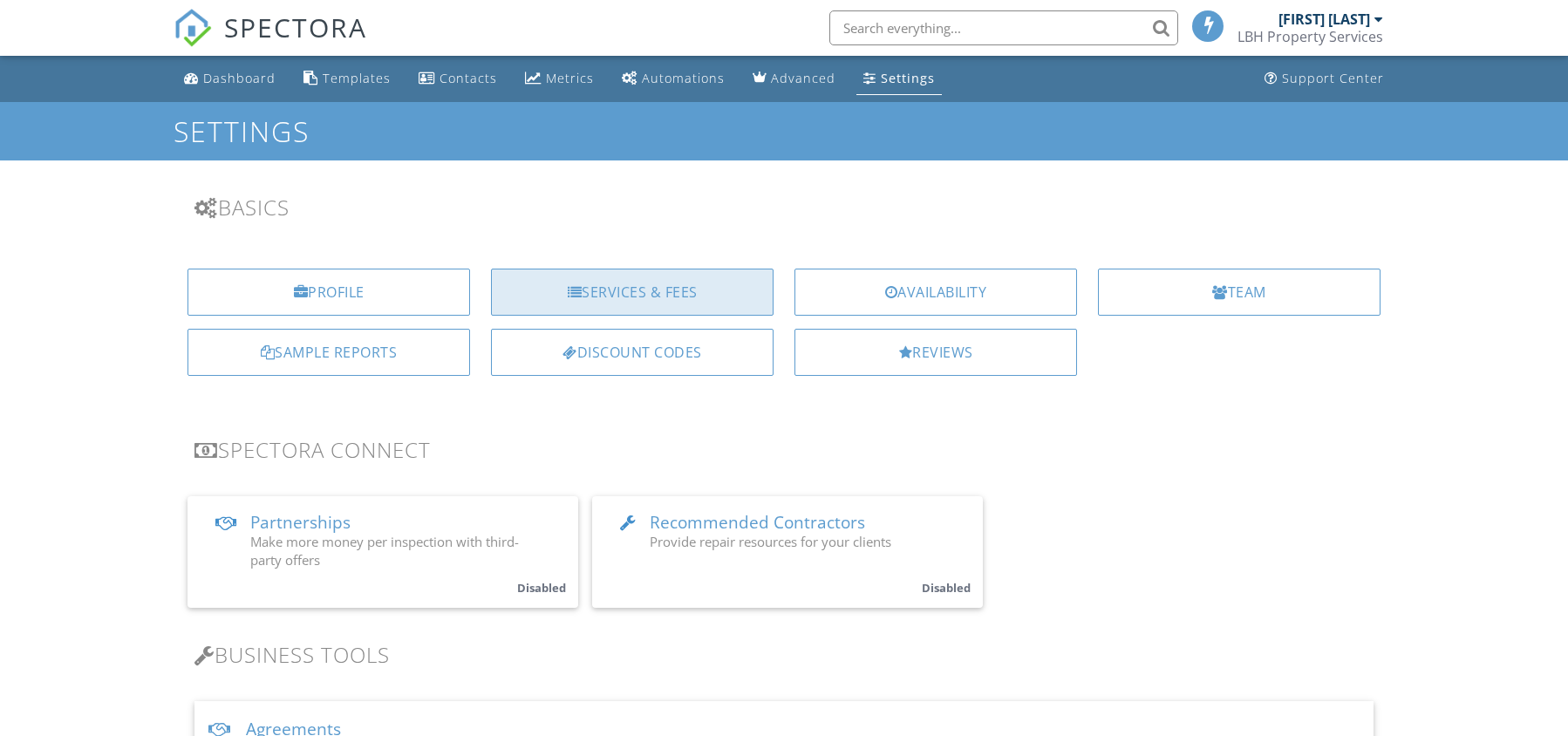 scroll, scrollTop: 0, scrollLeft: 0, axis: both 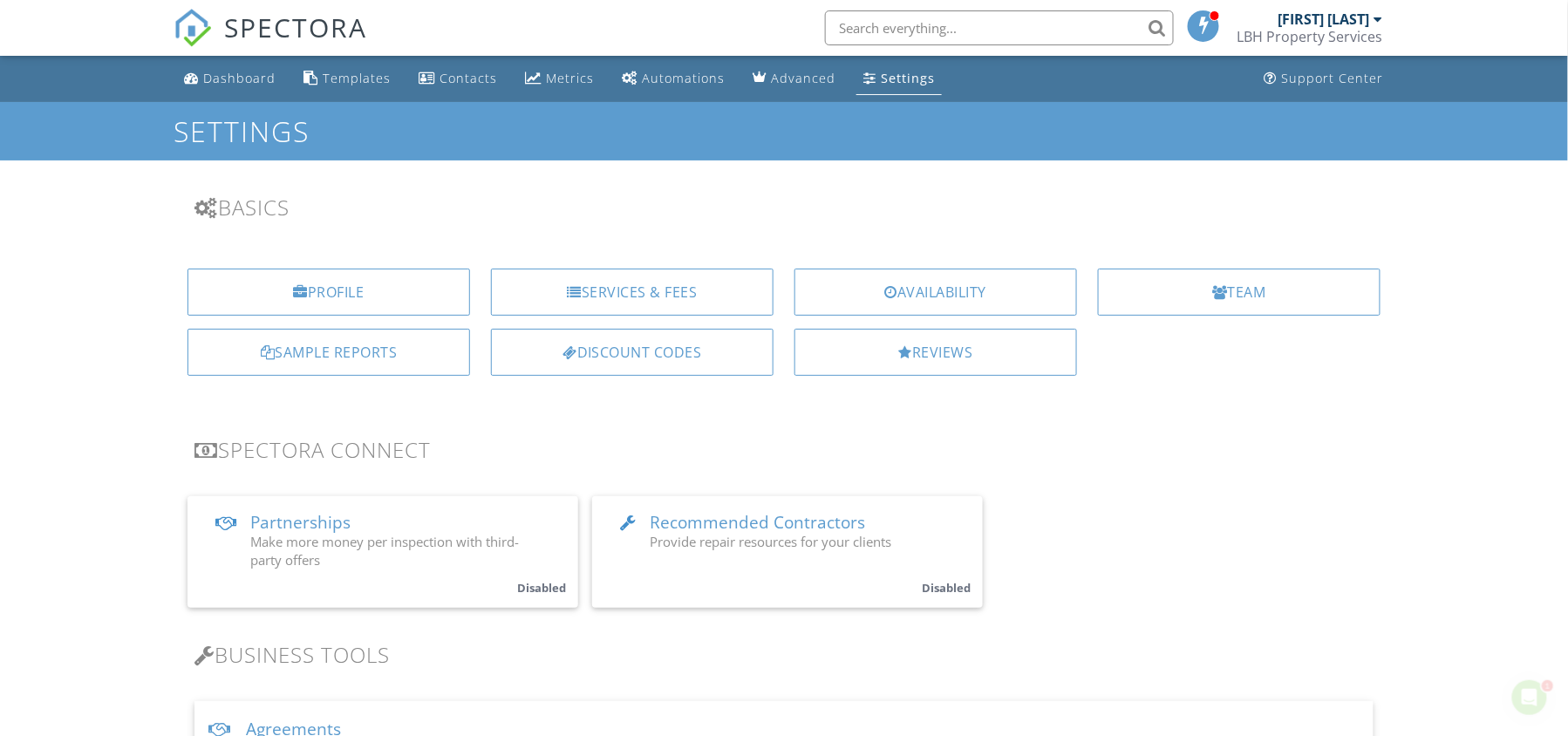 click on "Agreements" at bounding box center (784, 729) 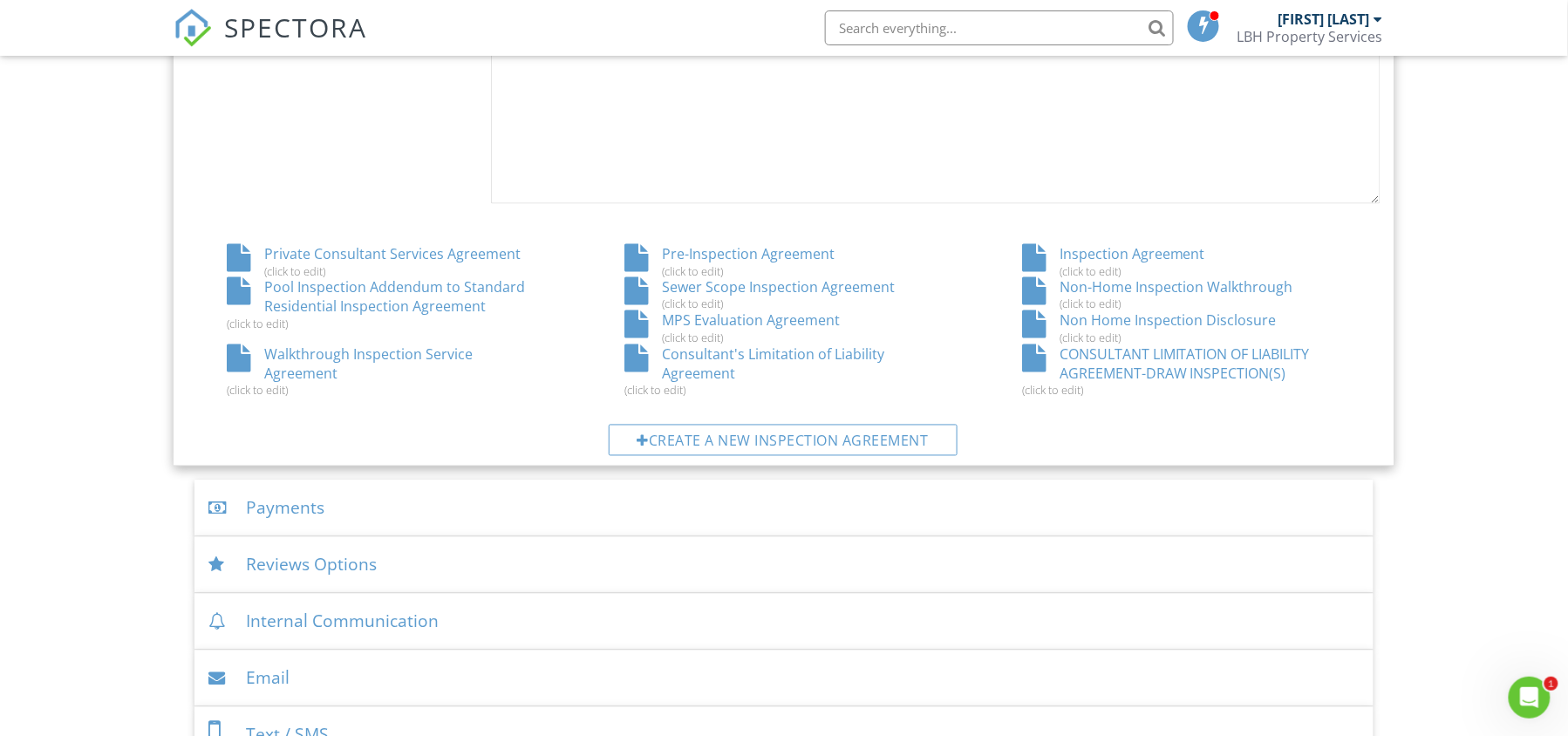 scroll, scrollTop: 888, scrollLeft: 0, axis: vertical 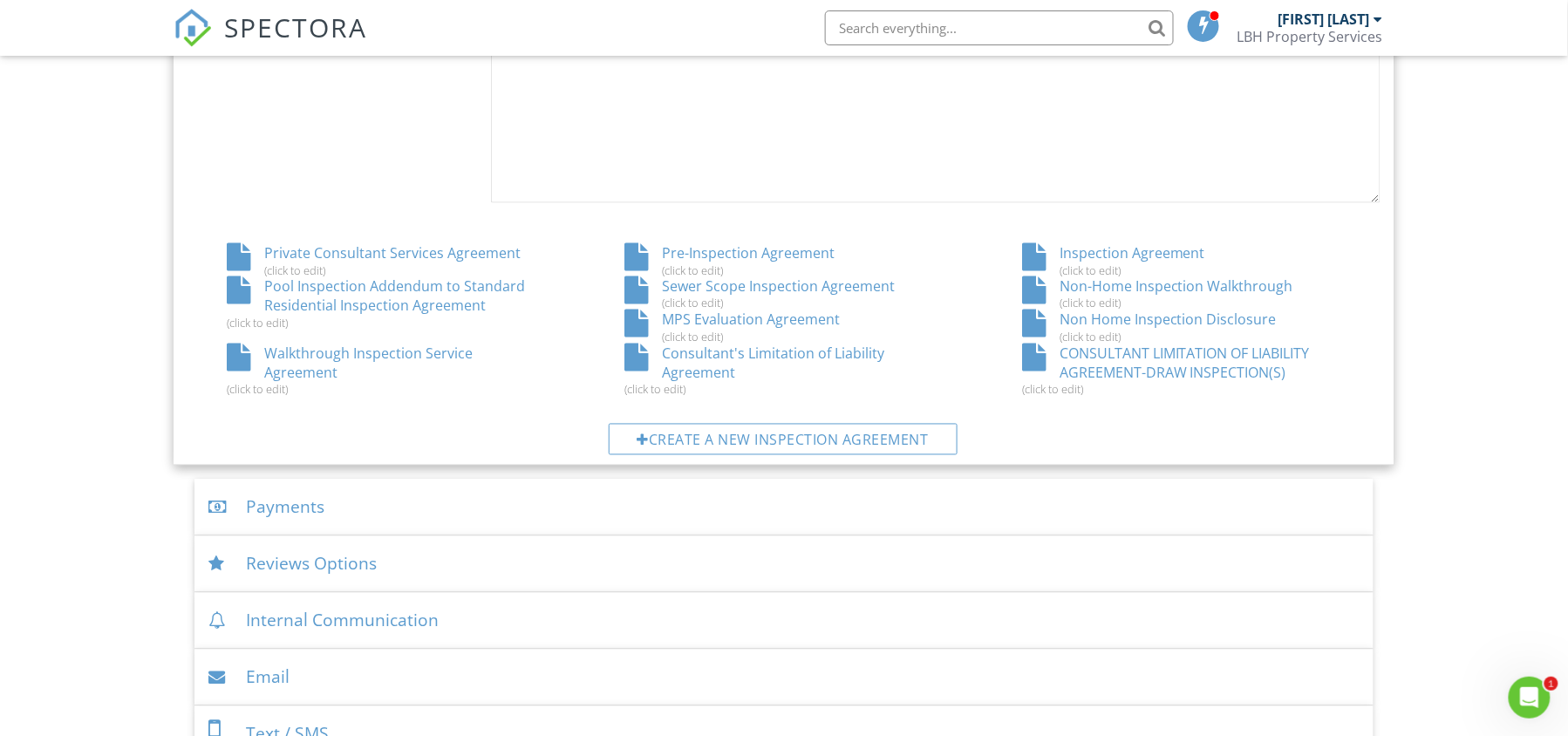 click on "CONSULTANT LIMITATION OF LIABILITY AGREEMENT-DRAW INSPECTION(S)
(click to edit)" at bounding box center (1182, 371) 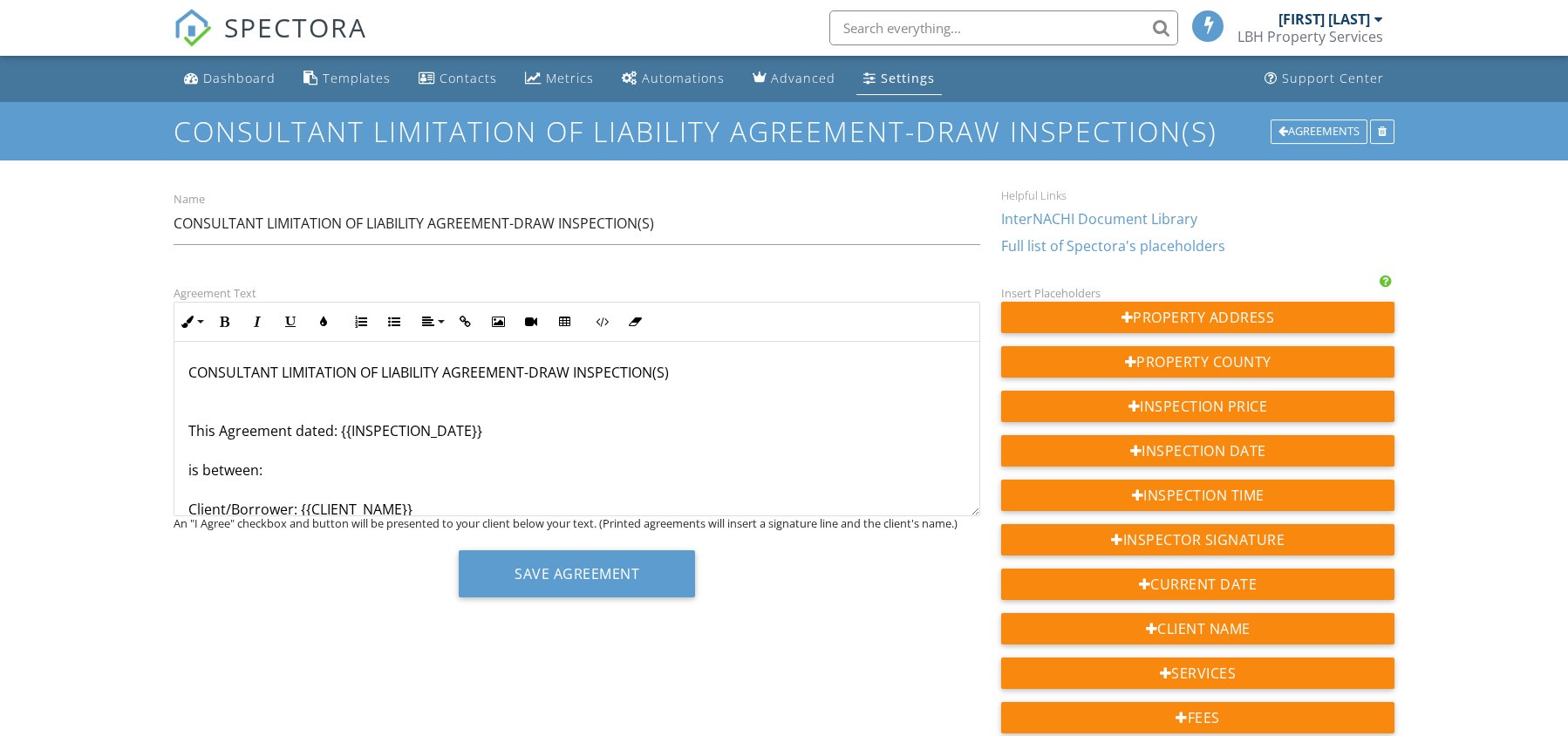 scroll, scrollTop: 0, scrollLeft: 0, axis: both 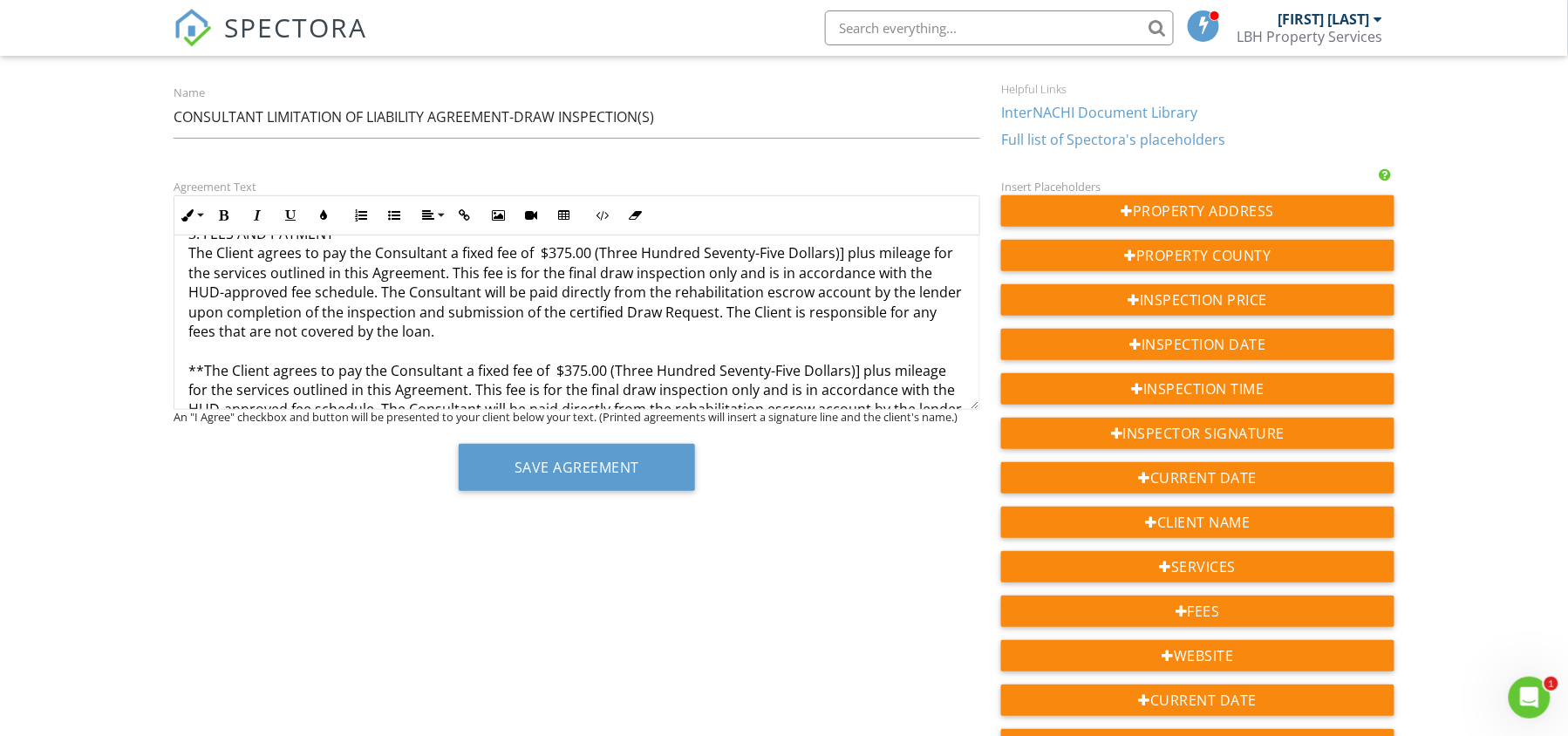 click on "CONSULTANT LIMITATION OF LIABILITY AGREEMENT-DRAW INSPECTION(S) This Agreement dated: {{INSPECTION_DATE}} is between: Client/Borrower: {{CLIENT_NAME}} and Company Name: LBH Property Investments LLC dba LBH Property Services Name of Consultant: Larry Legania Property Address: {{ADDRESS}} IT IS MUTUALLY UNDERSTOOD AND AGREED AS FOLLOWS: 1. SCOPE OF SERVICES The Consultant agrees to provide services to the Client for the purpose of a final draw inspection on the property located at the Property Address. The scope of services is strictly limited to: • A physical site inspection of the Property to verify that all rehabilitation work outlined in the FHA-approved Work Write-Up has been completed. • Certification of the work's completion on the final Draw Request form, as required by HUD. • Submitting the completed documentation to the Client's lender. 2. CLIENT'S RESPONSIBILITIES The Client agrees to provide the Consultant with all necessary documents in a timely manner, including but not limited to:" at bounding box center [576, 204] 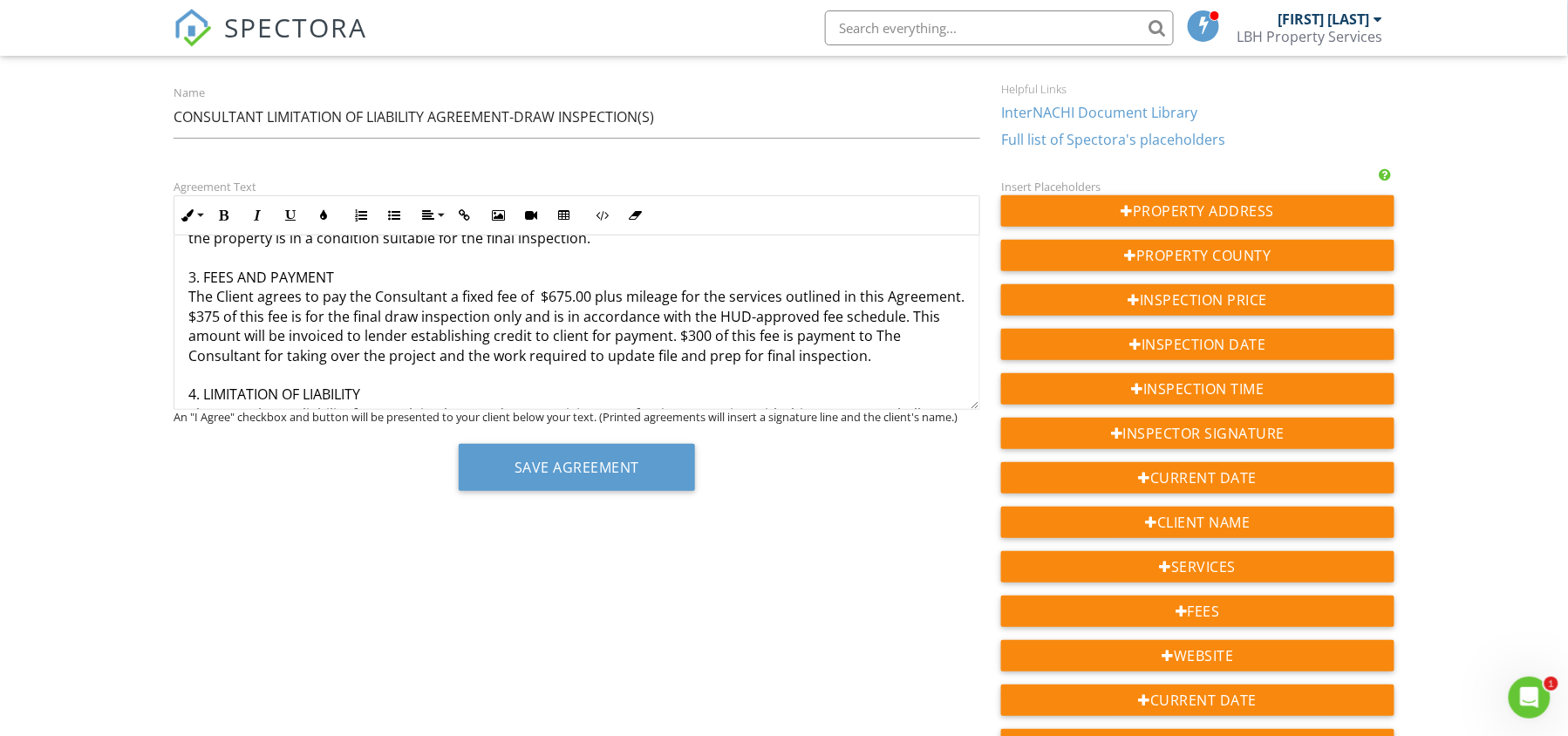 scroll, scrollTop: 827, scrollLeft: 0, axis: vertical 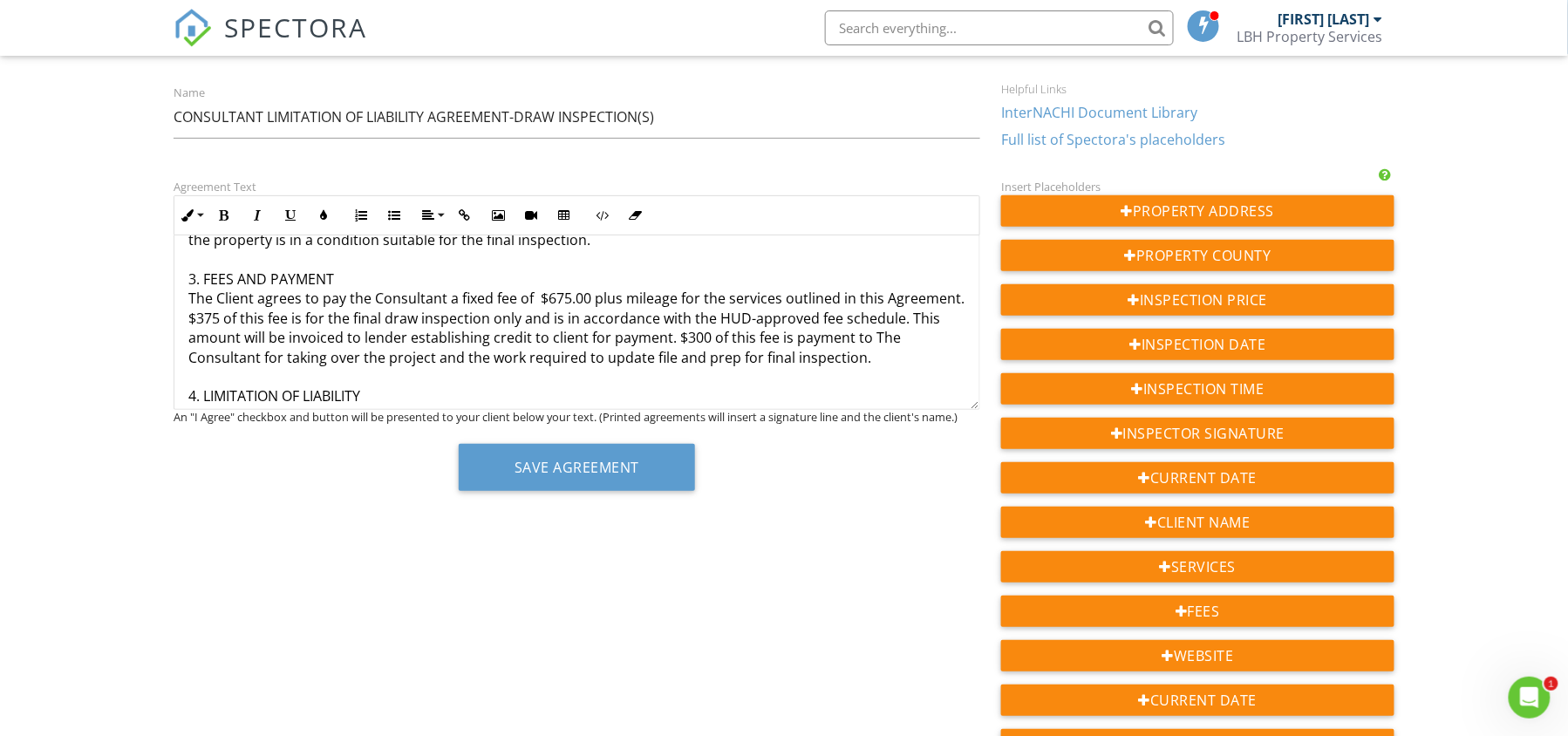 click on "CONSULTANT LIMITATION OF LIABILITY AGREEMENT-DRAW INSPECTION(S) This Agreement dated: {{INSPECTION_DATE}} is between: Client/Borrower: {{CLIENT_NAME}} and Company Name: LBH Property Investments LLC dba LBH Property Services Name of Consultant: Larry Legania Property Address: {{ADDRESS}} IT IS MUTUALLY UNDERSTOOD AND AGREED AS FOLLOWS: 1. SCOPE OF SERVICES The Consultant agrees to provide services to the Client for the purpose of a final draw inspection on the property located at the Property Address. The scope of services is strictly limited to: • A physical site inspection of the Property to verify that all rehabilitation work outlined in the FHA-approved Work Write-Up has been completed. • Certification of the work's completion on the final Draw Request form, as required by HUD. • Submitting the completed documentation to the Client's lender. 2. CLIENT'S RESPONSIBILITIES The Client agrees to provide the Consultant with all necessary documents in a timely manner, including but not limited to:" at bounding box center (576, 181) 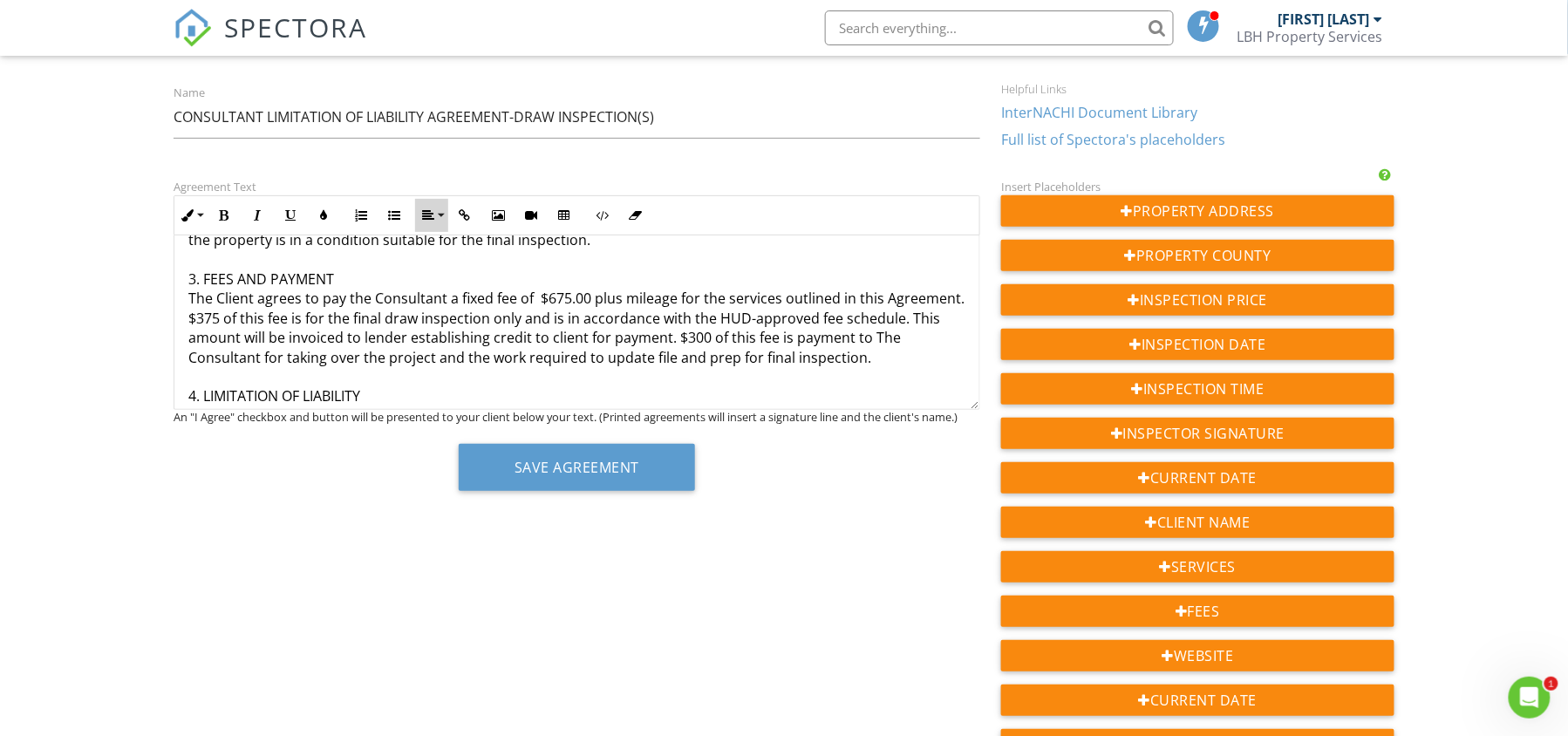 click on "Align" at bounding box center [432, 215] 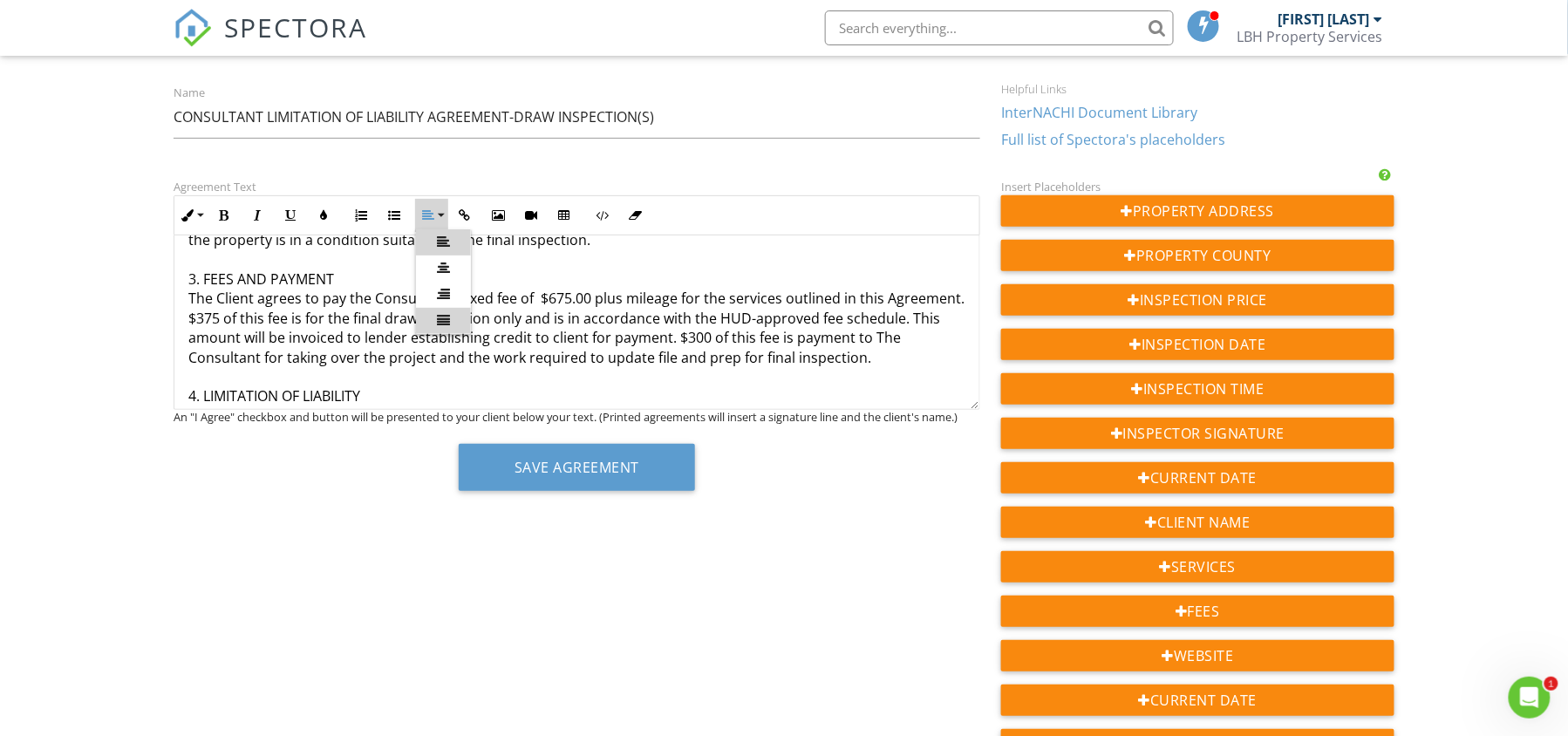 click on "Align Justify" at bounding box center (443, 321) 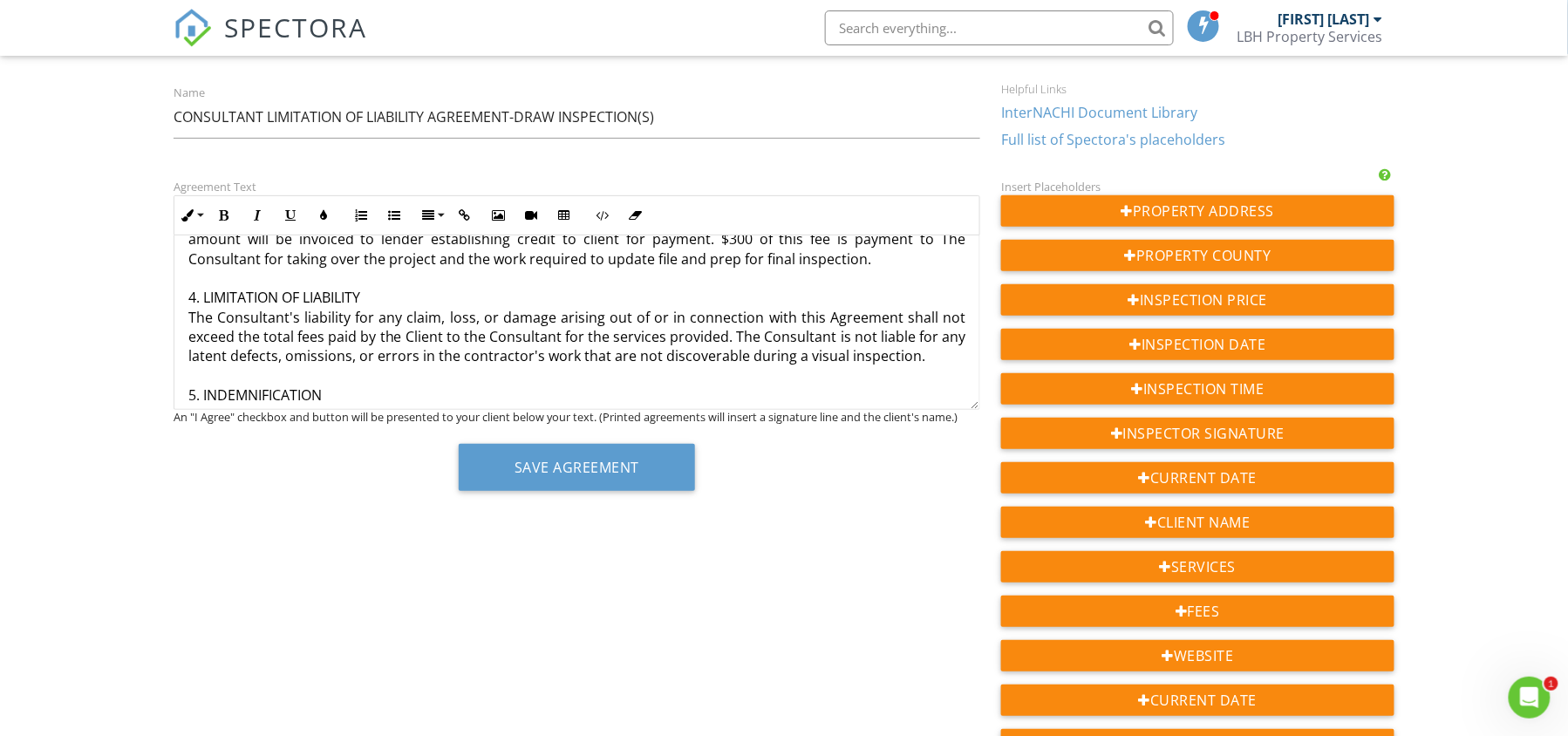 scroll, scrollTop: 926, scrollLeft: 0, axis: vertical 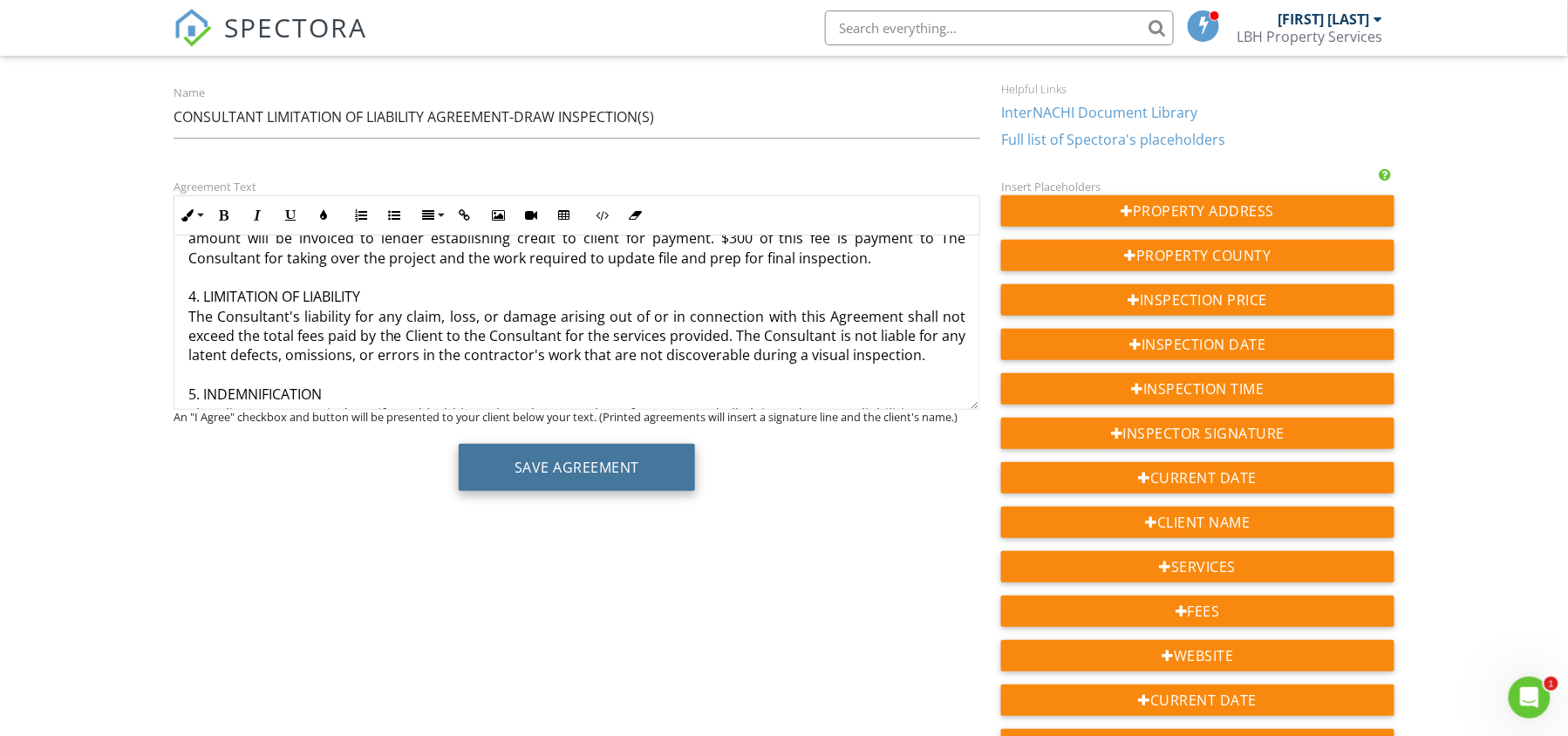 click on "Save Agreement" at bounding box center [576, 467] 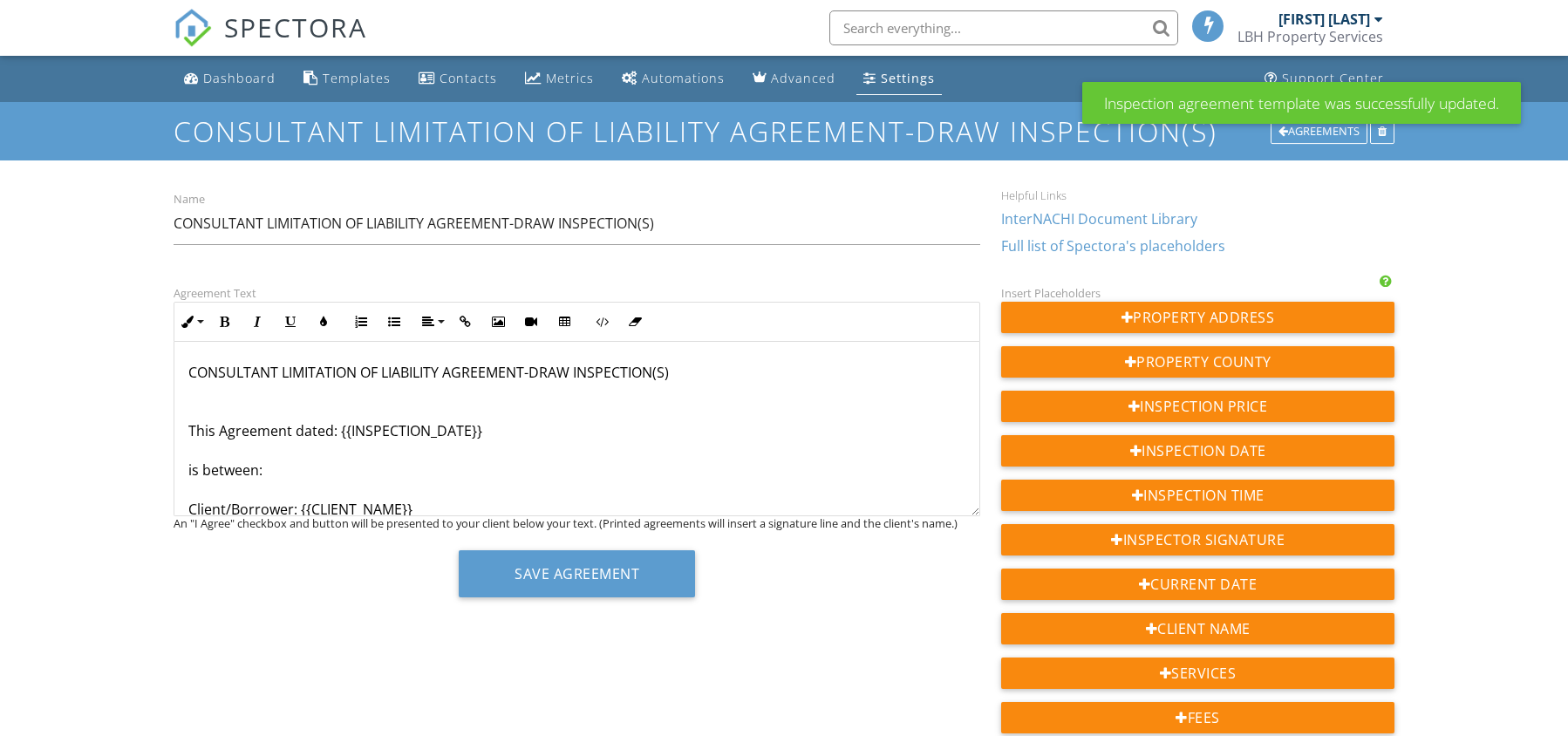 scroll, scrollTop: 0, scrollLeft: 0, axis: both 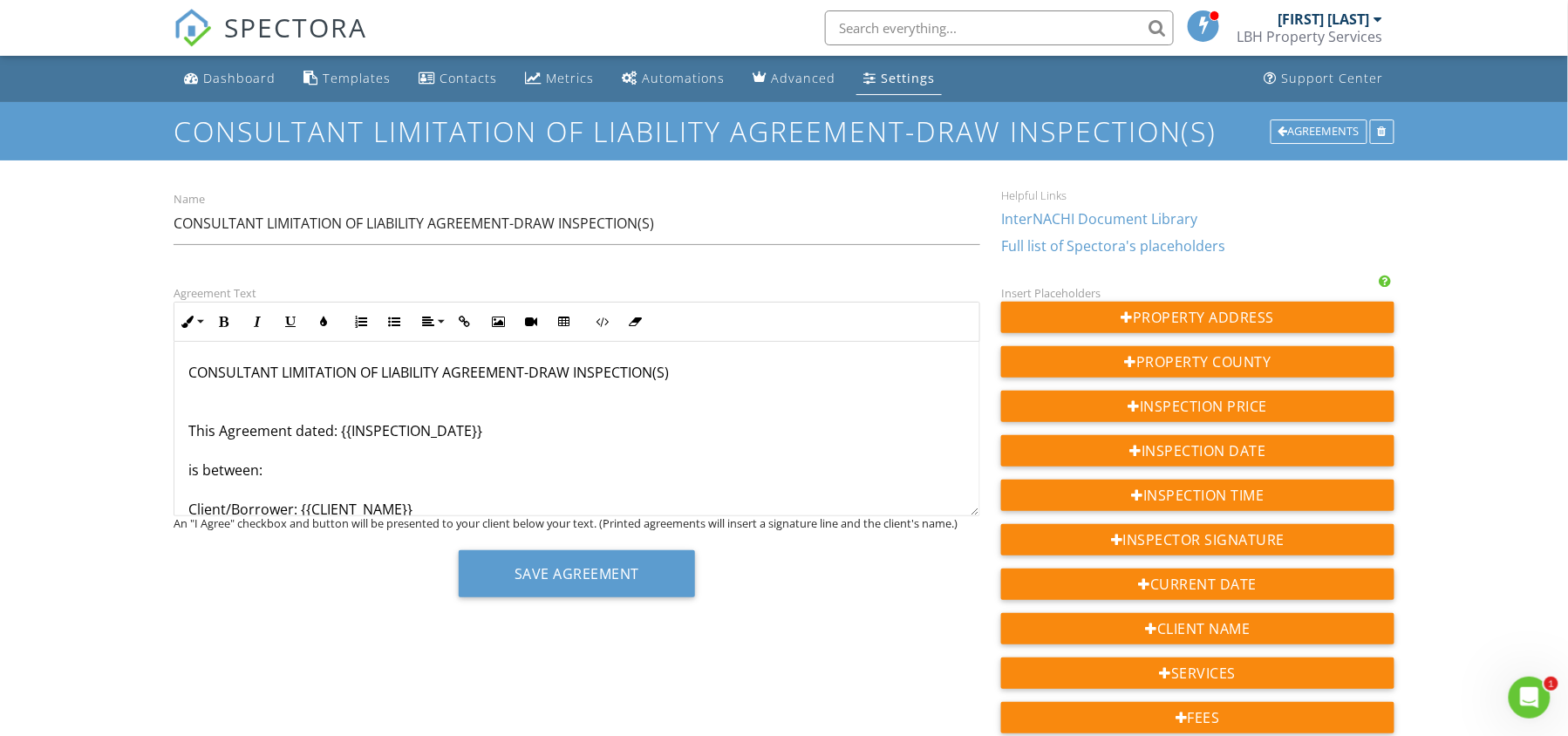 click on "Settings" at bounding box center [908, 78] 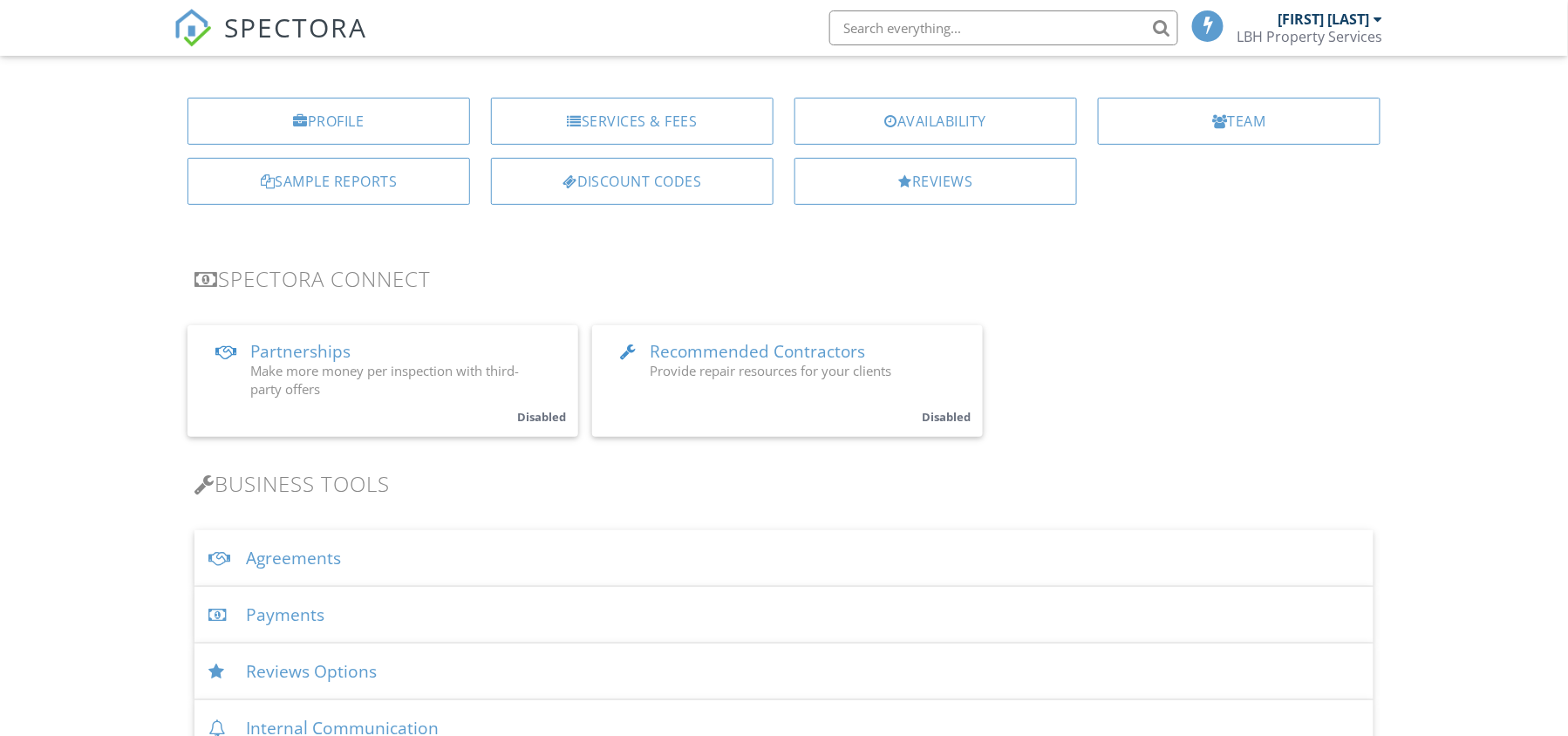 scroll, scrollTop: 172, scrollLeft: 0, axis: vertical 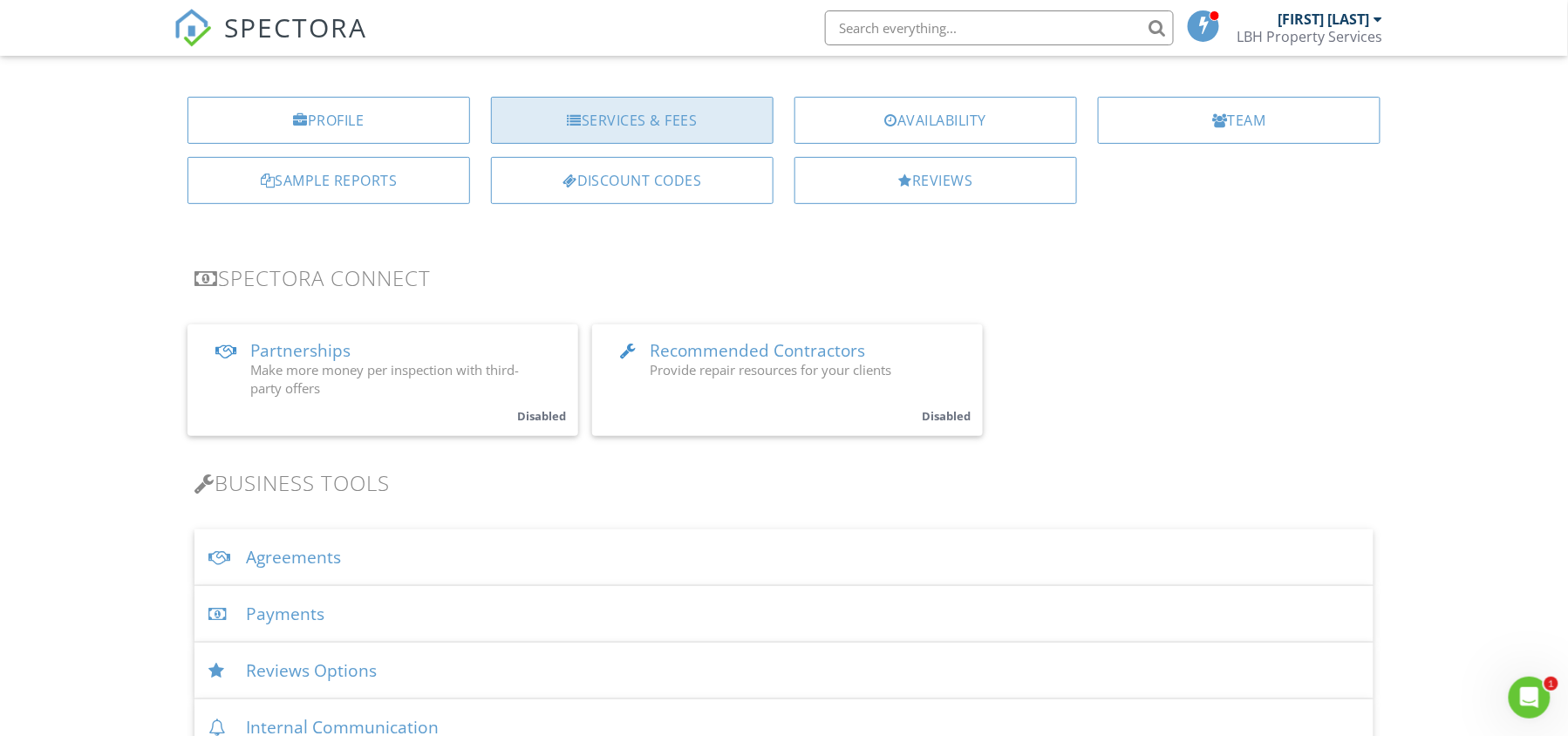 click on "Services & Fees" at bounding box center [632, 120] 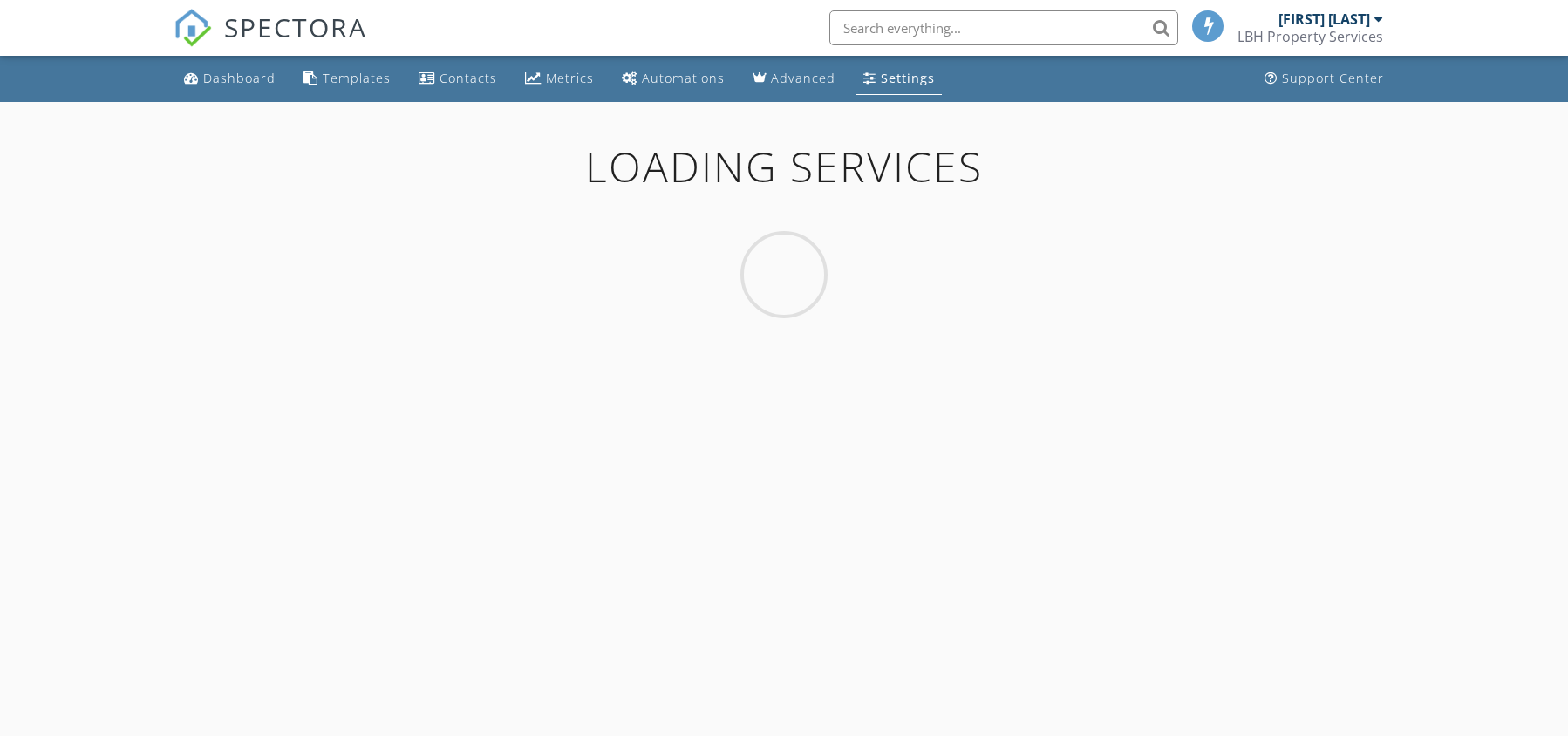 scroll, scrollTop: 0, scrollLeft: 0, axis: both 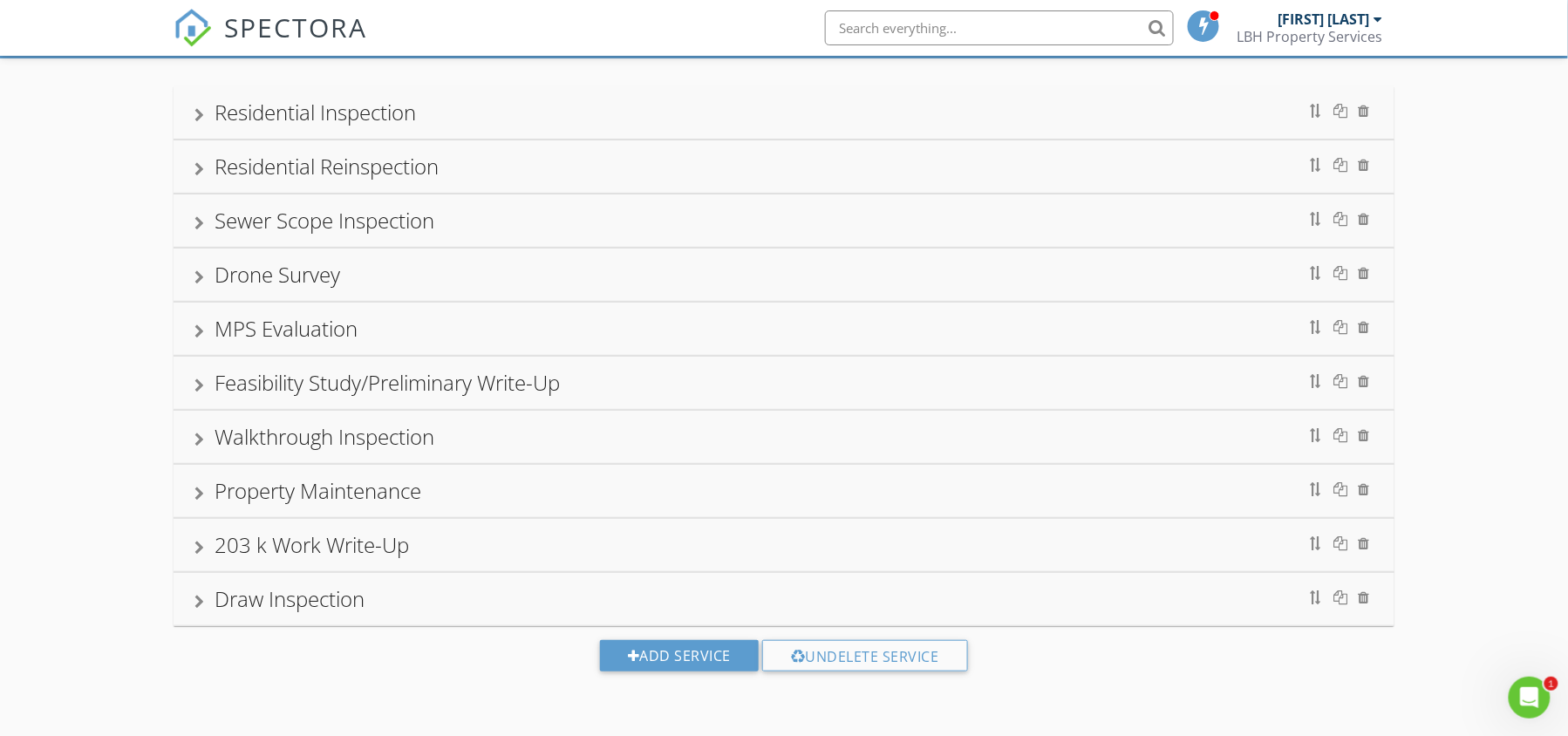 click on "Draw Inspection" at bounding box center (290, 598) 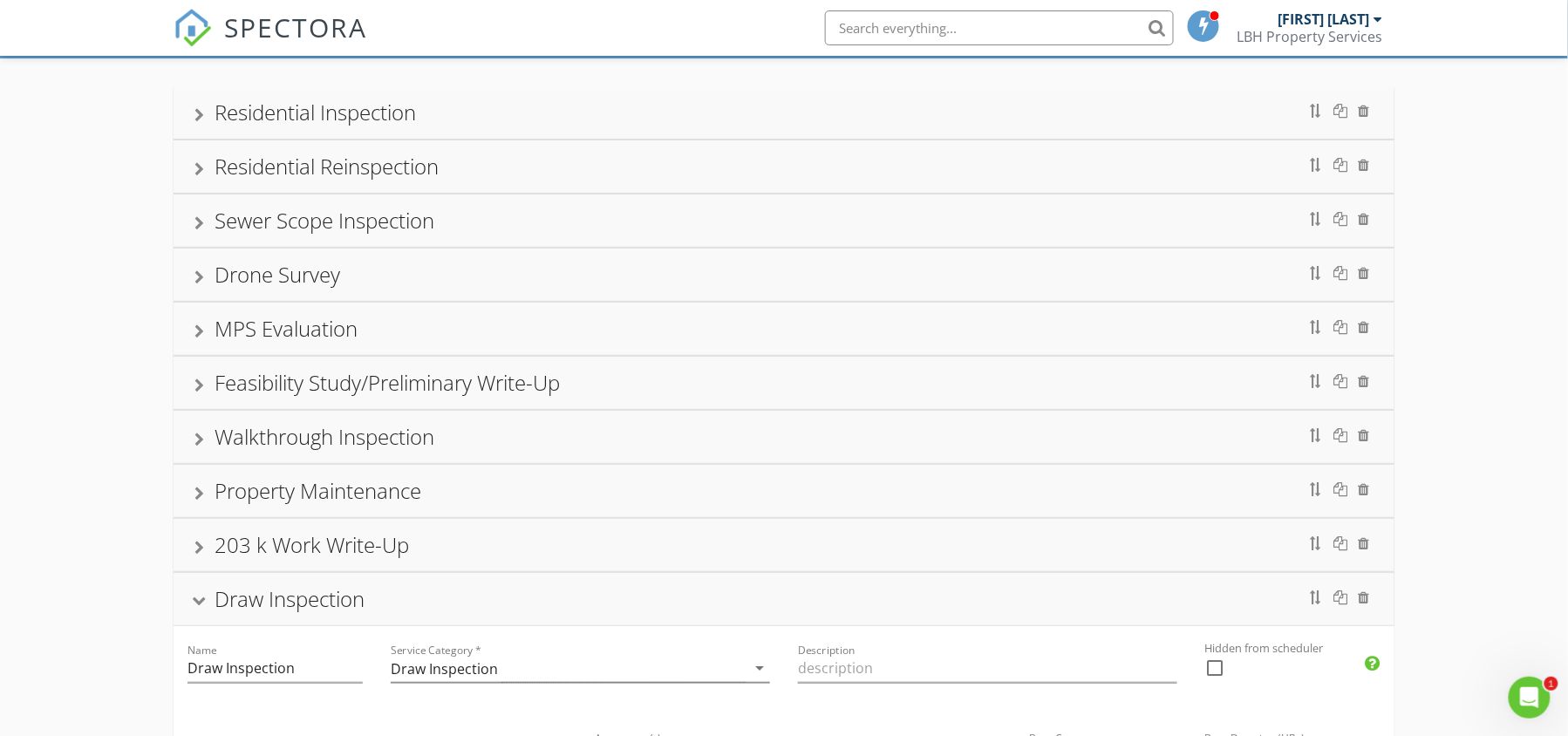 scroll, scrollTop: 335, scrollLeft: 0, axis: vertical 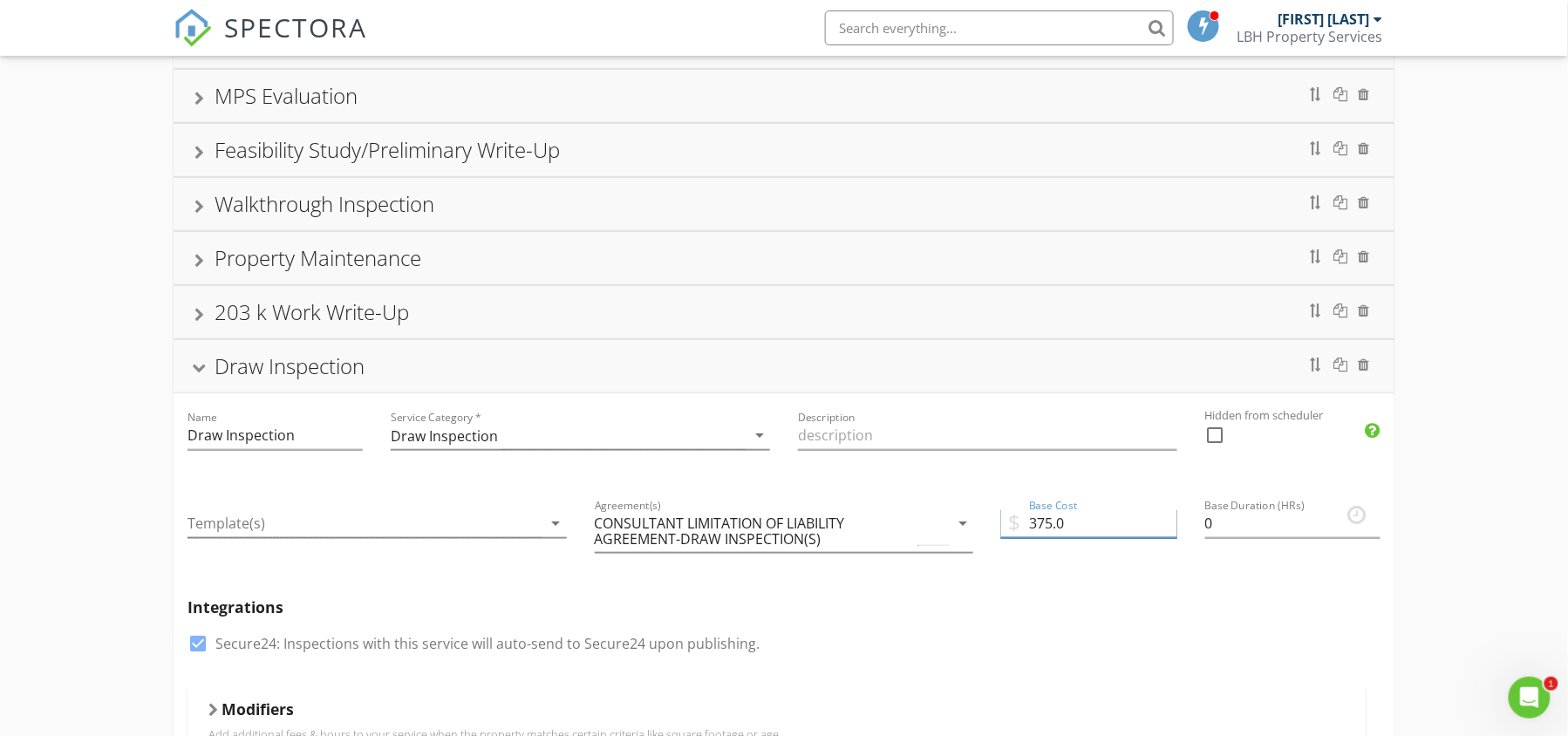 click on "375.0" at bounding box center [1088, 523] 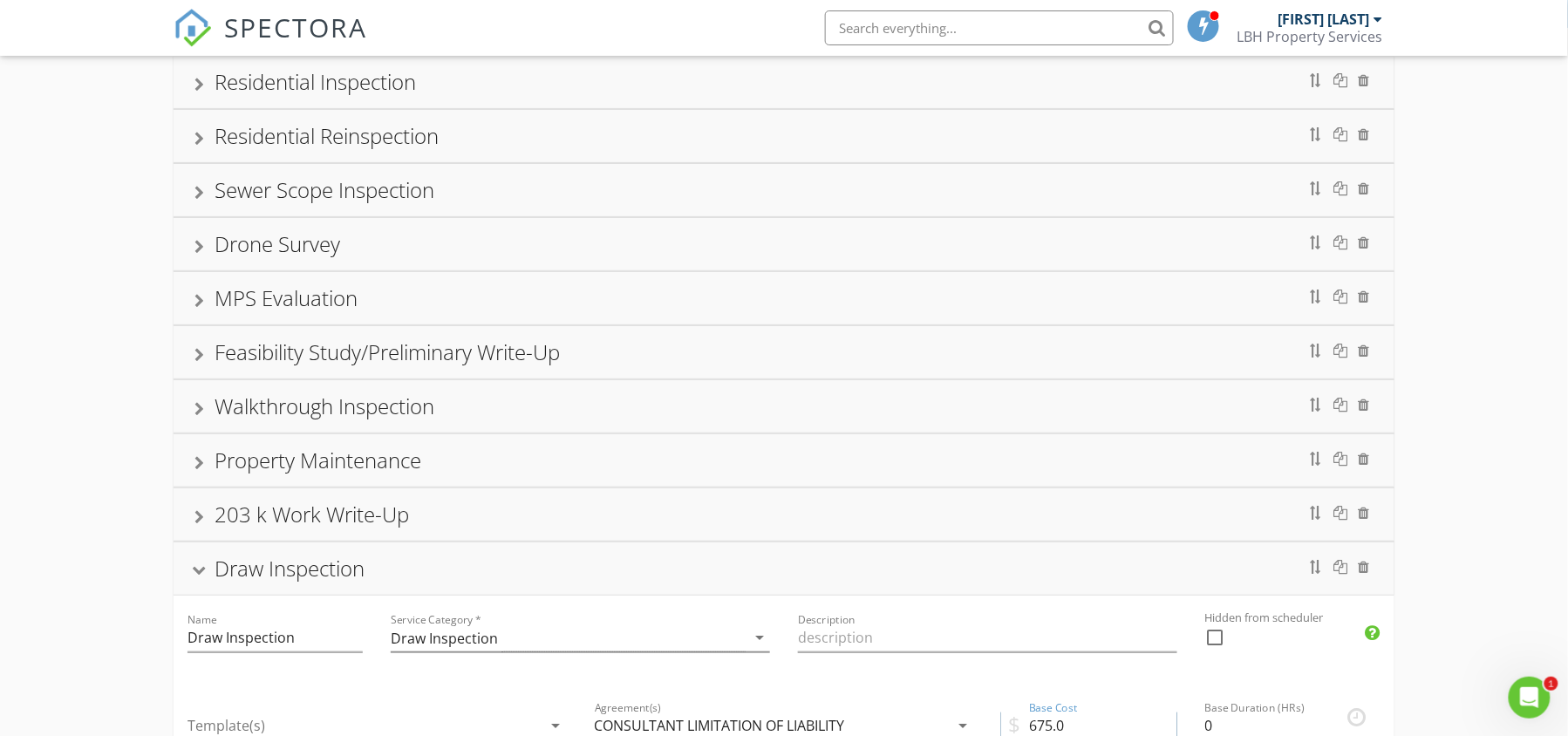 scroll, scrollTop: 131, scrollLeft: 0, axis: vertical 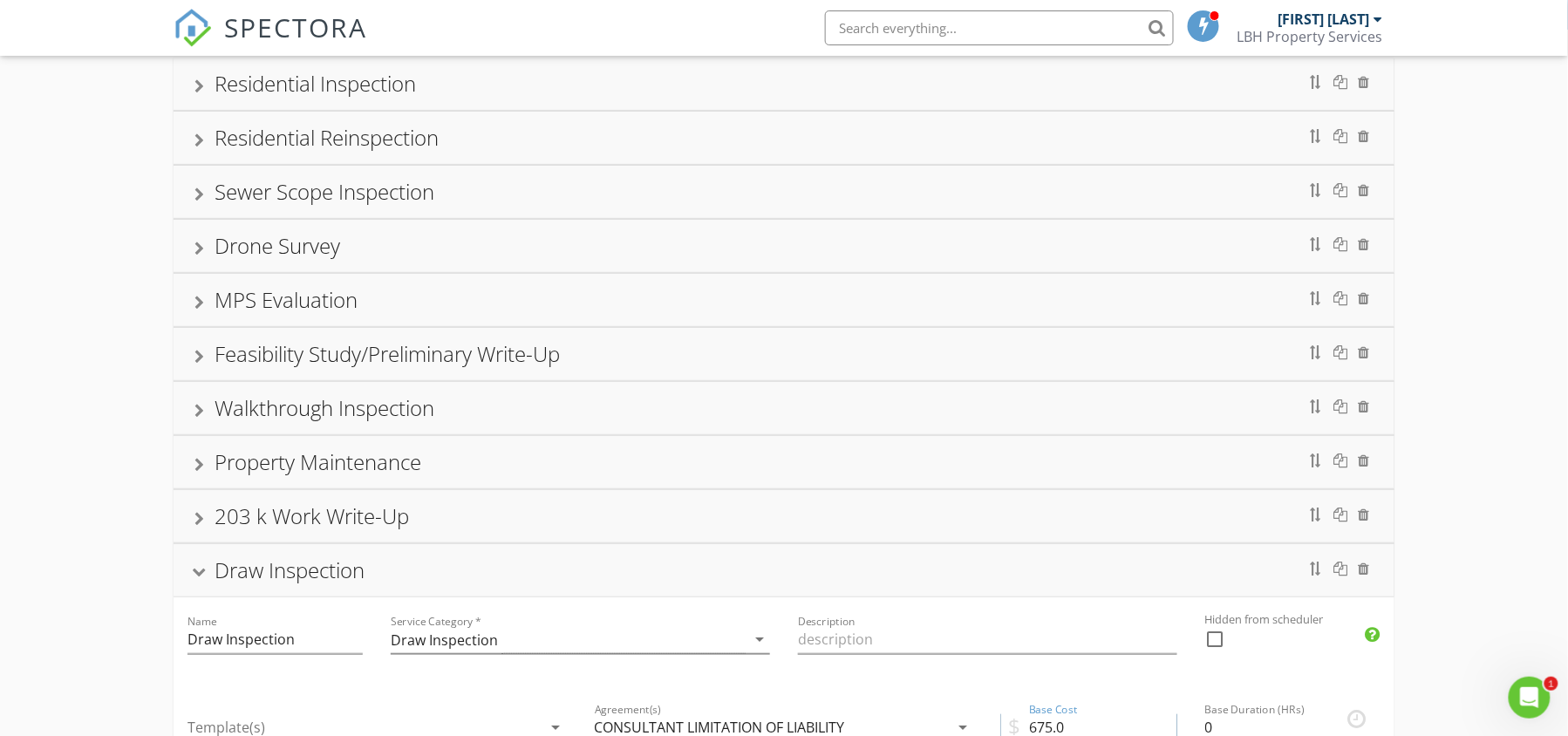 type on "675.0" 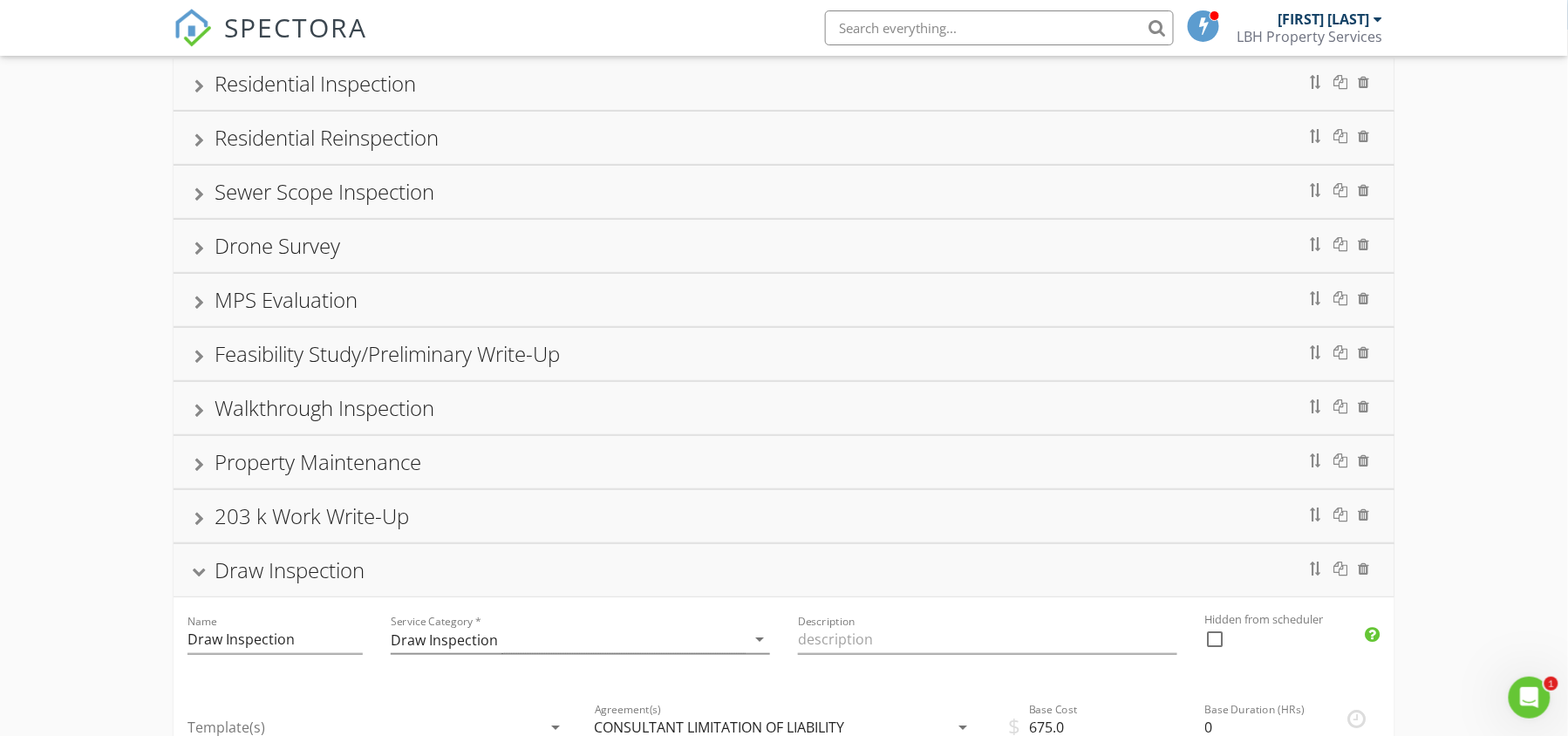 click on "Draw Inspection" at bounding box center (784, 570) 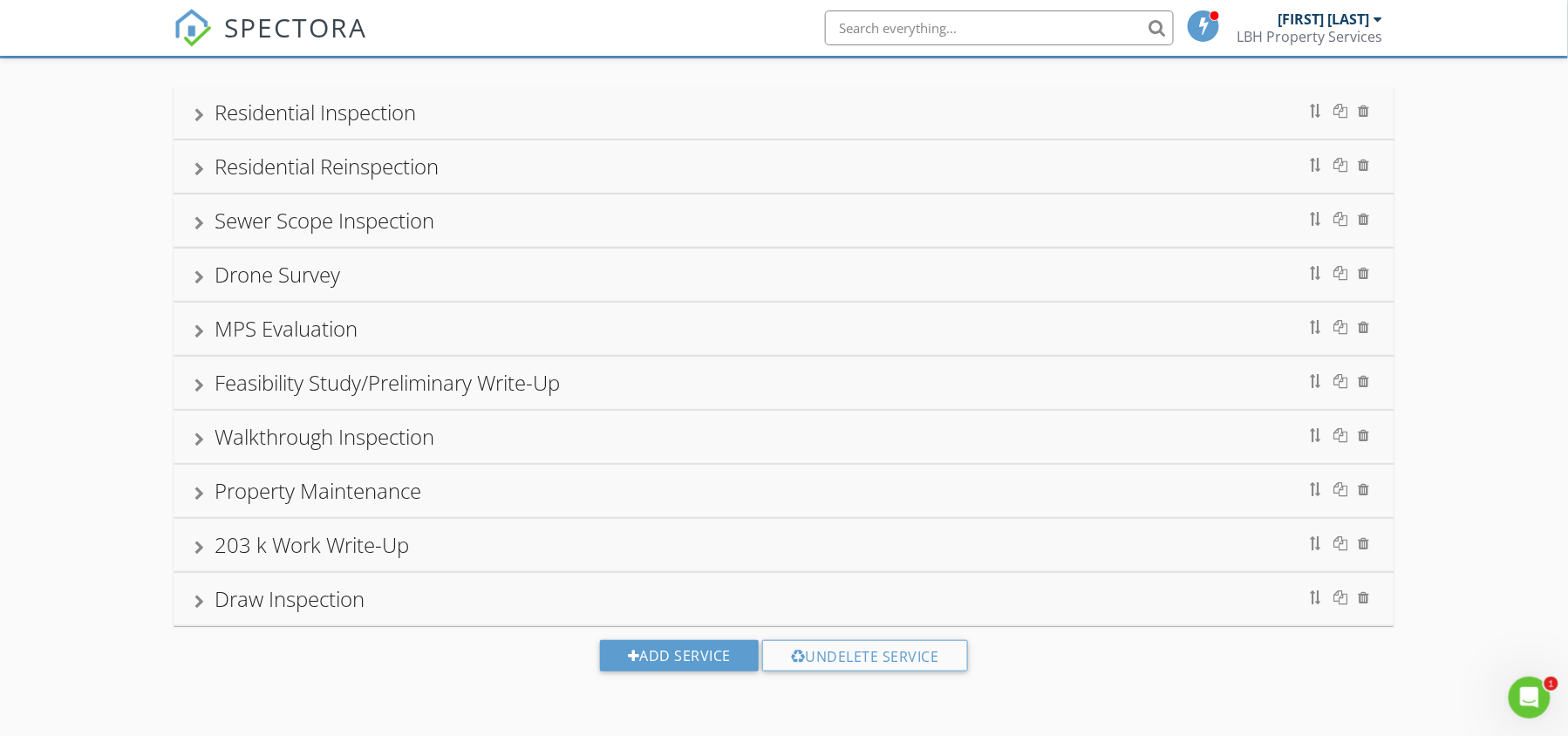 scroll, scrollTop: 0, scrollLeft: 0, axis: both 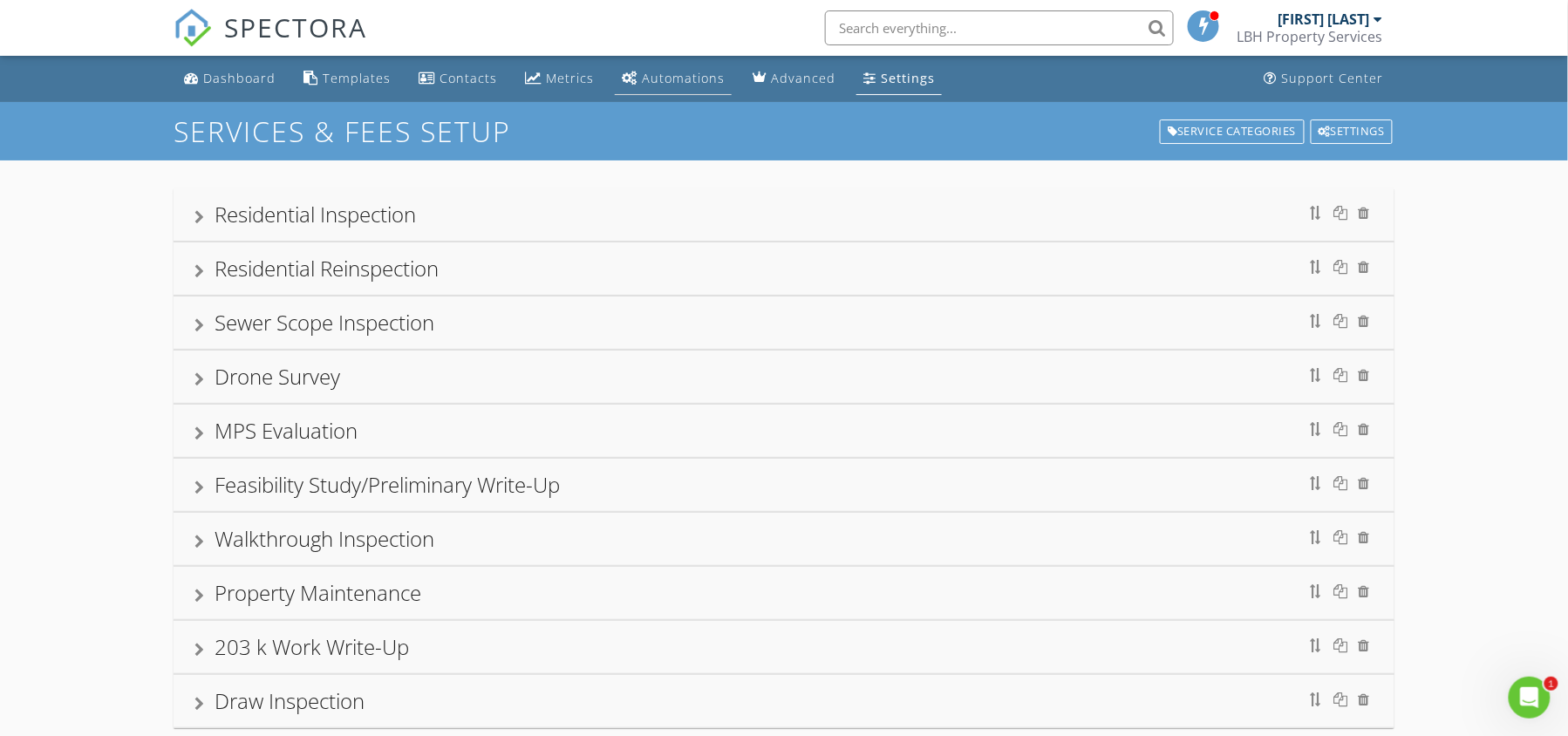 click on "Automations" at bounding box center [683, 78] 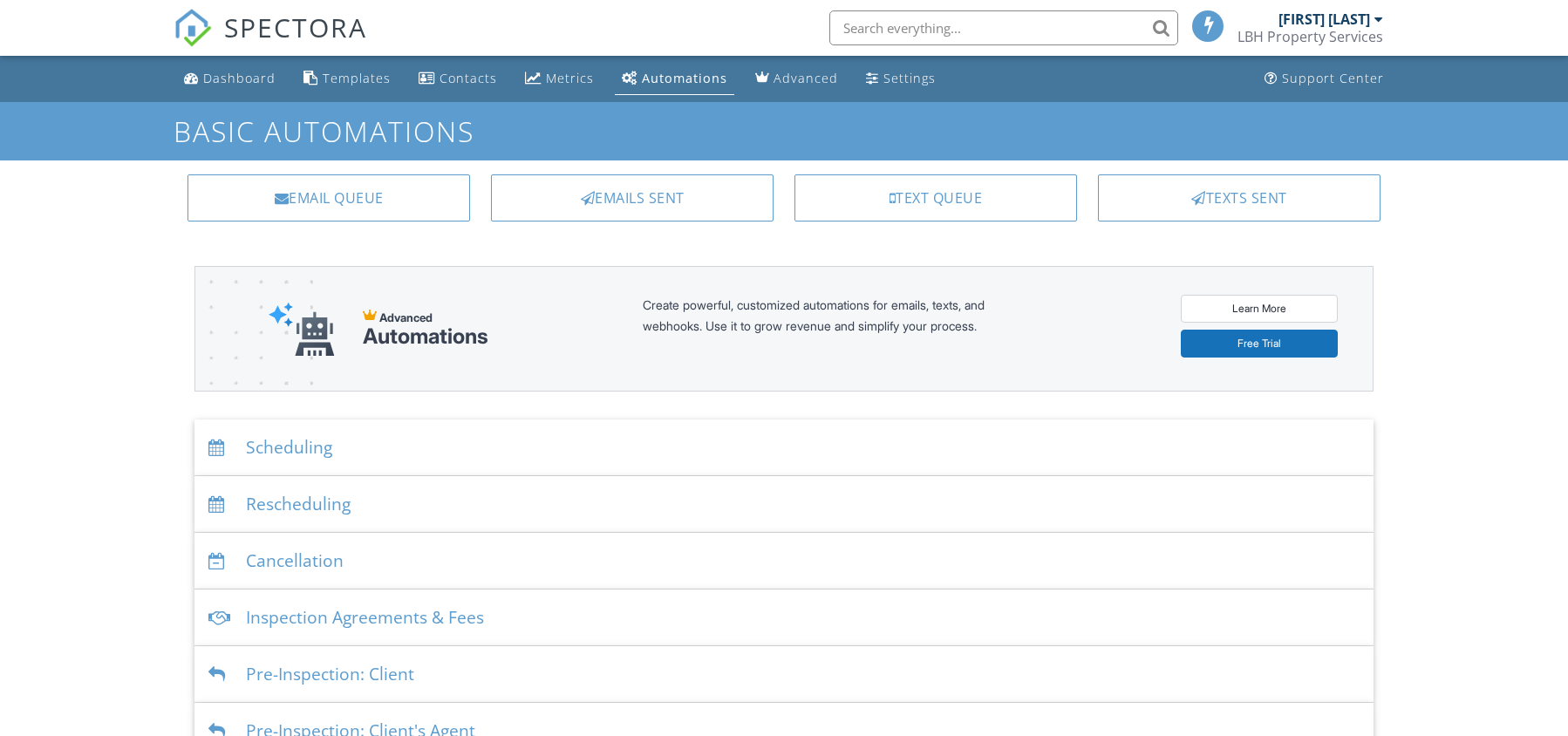 scroll, scrollTop: 0, scrollLeft: 0, axis: both 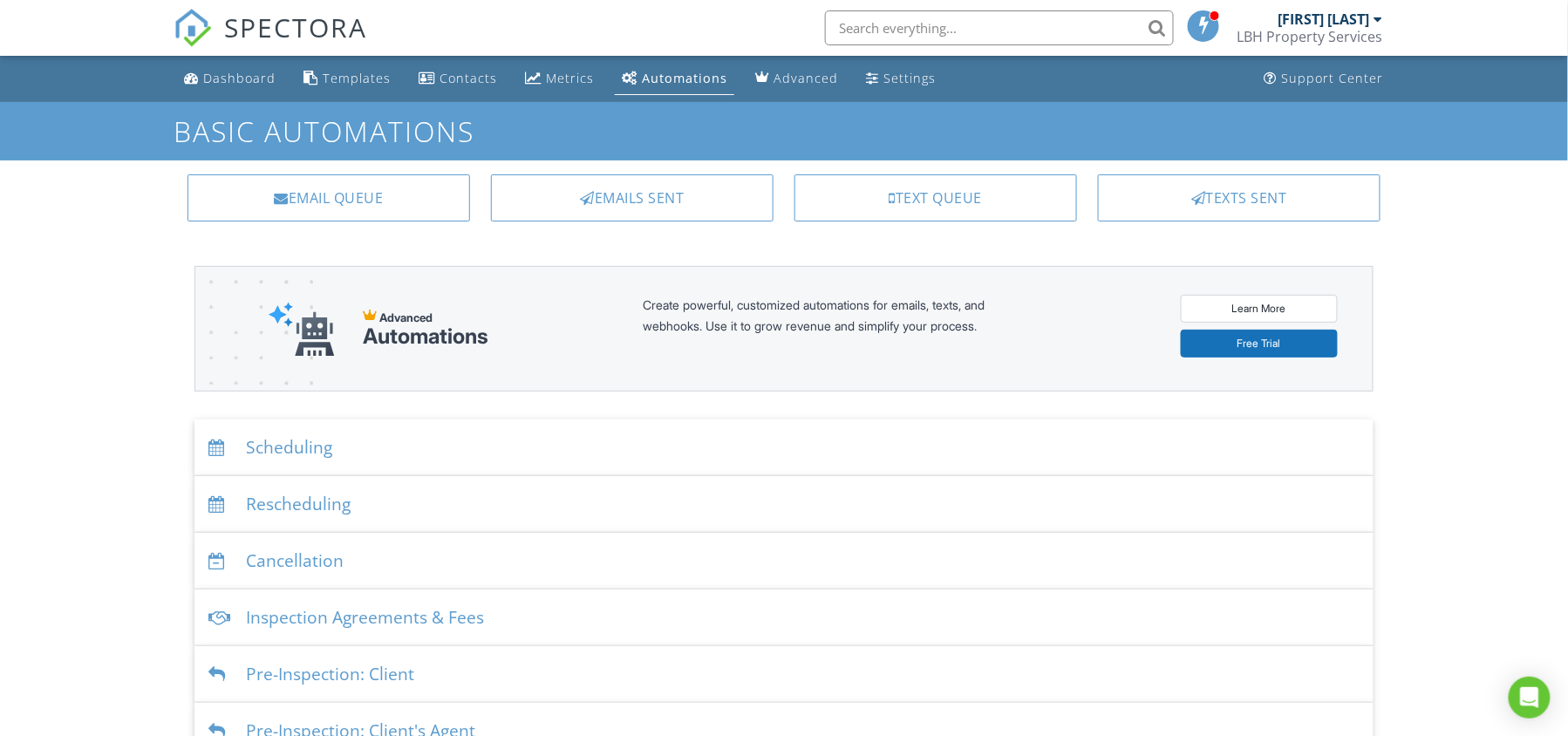 click on "Scheduling" at bounding box center (784, 447) 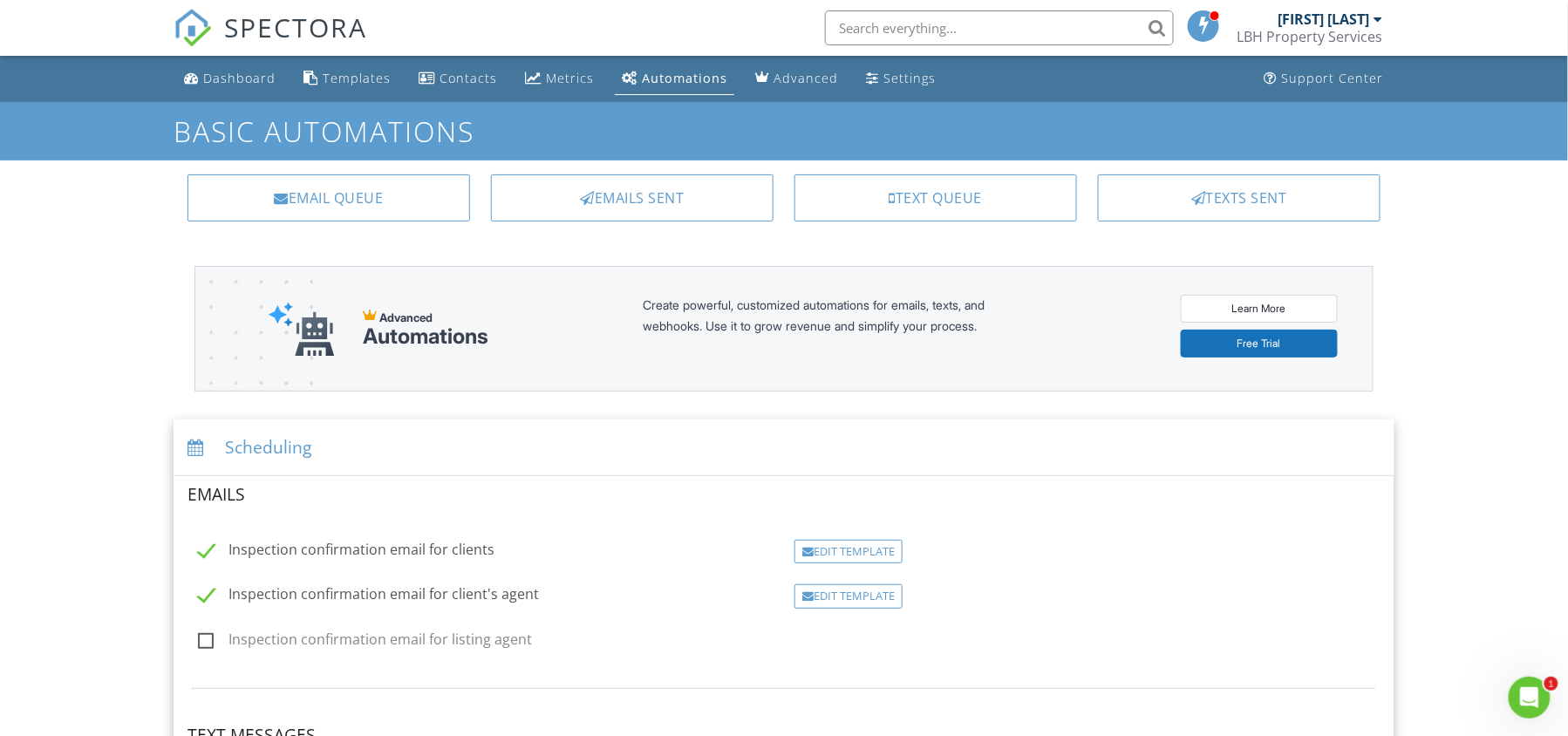 scroll, scrollTop: 0, scrollLeft: 0, axis: both 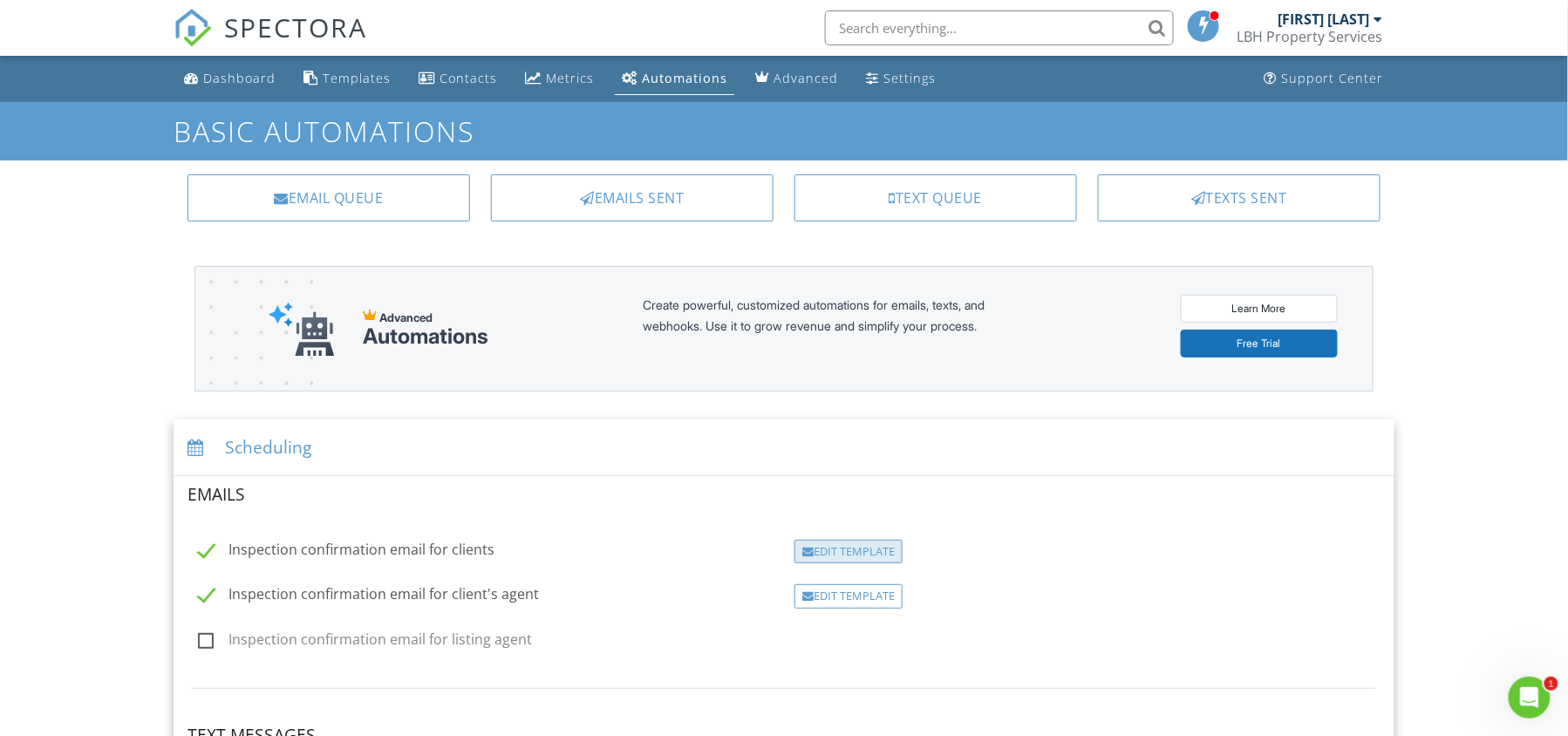 click on "Edit Template" at bounding box center (849, 552) 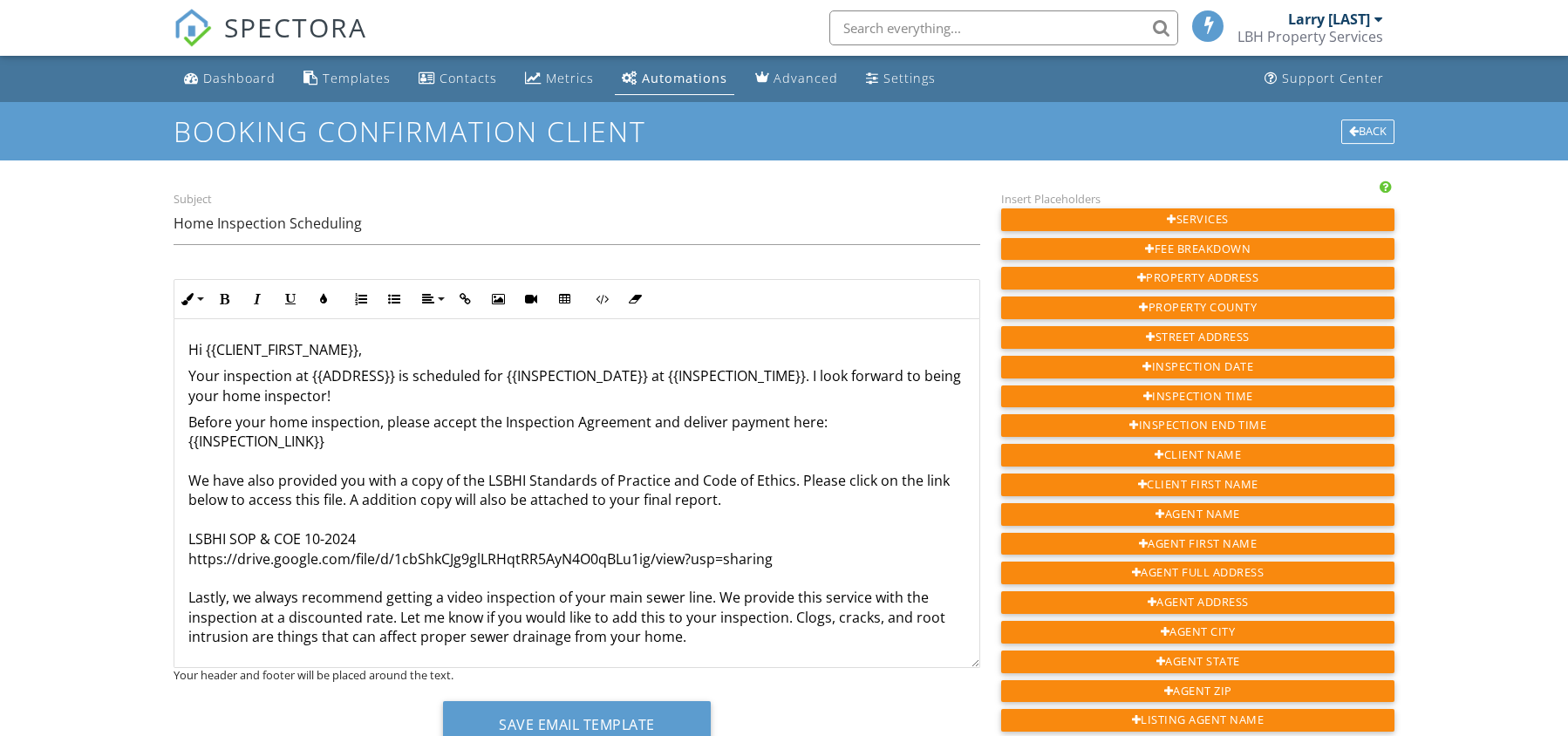 scroll, scrollTop: 0, scrollLeft: 0, axis: both 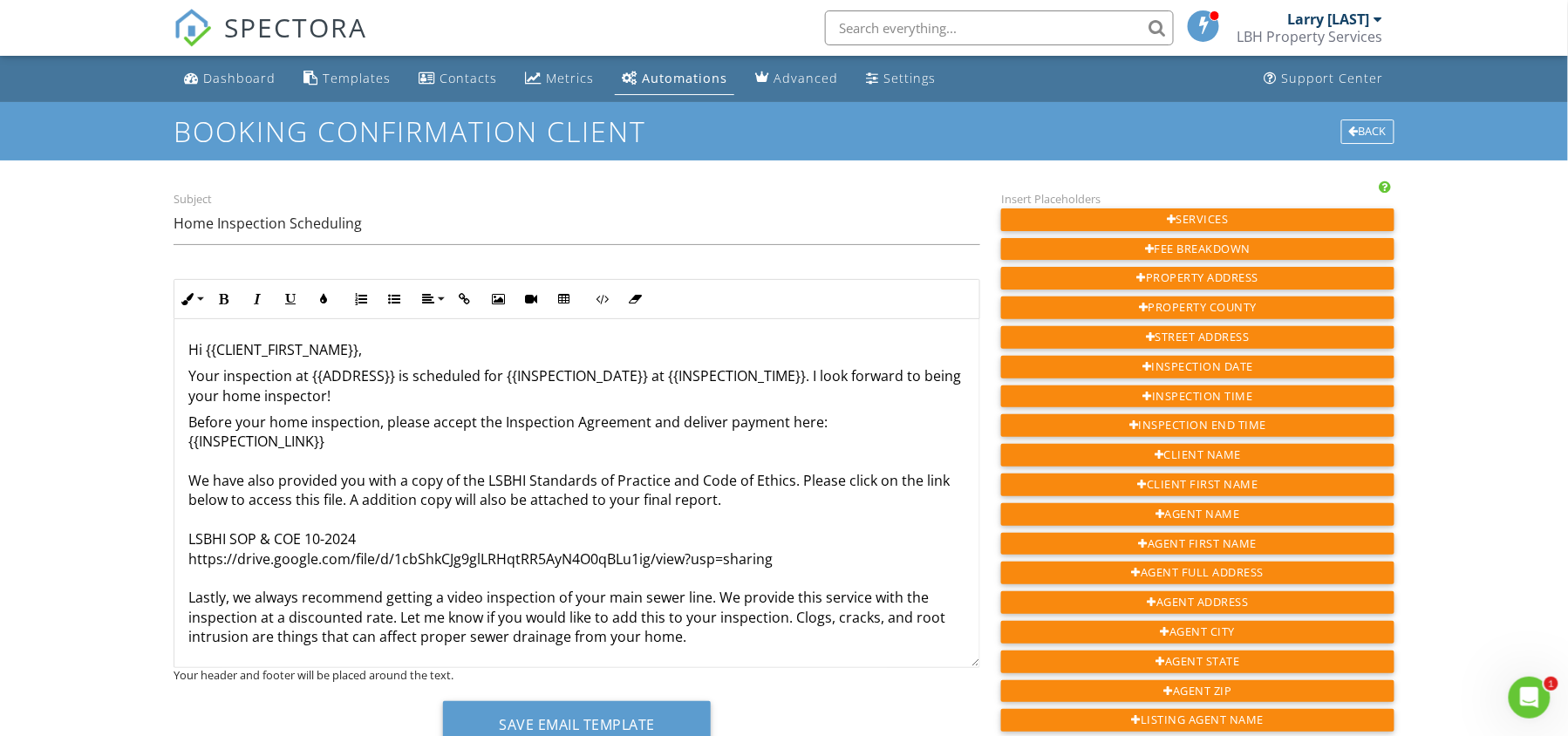 click on "Hi {{CLIENT_FIRST_NAME}}, Your inspection at {{ADDRESS}} is scheduled for {{INSPECTION_DATE}} at {{INSPECTION_TIME}}. I look forward to being your home inspector! Before your home inspection, please accept the Inspection Agreement and deliver payment here: {{INSPECTION_LINK}} We have also provided you with a copy of the LSBHI Standards of Practice and Code of Ethics. Please click on the link below to access this file. A addition copy will also be attached to your final report. LSBHI SOP & COE 10-2024 https://drive.google.com/file/d/1cbShkCJg9glLRHqtRR5AyN4O0qBLu1ig/view?usp=sharing Lastly, we always recommend getting a video inspection of your main sewer line. We provide this service with the inspection at a discounted rate. Let me know if you would like to add this to your inspection. Clogs, cracks, and root intrusion are things that can affect proper sewer drainage from your home. Also check out this article on preparing for your home inspection. Let me know if you have any questions! Thank you!" at bounding box center (576, 601) 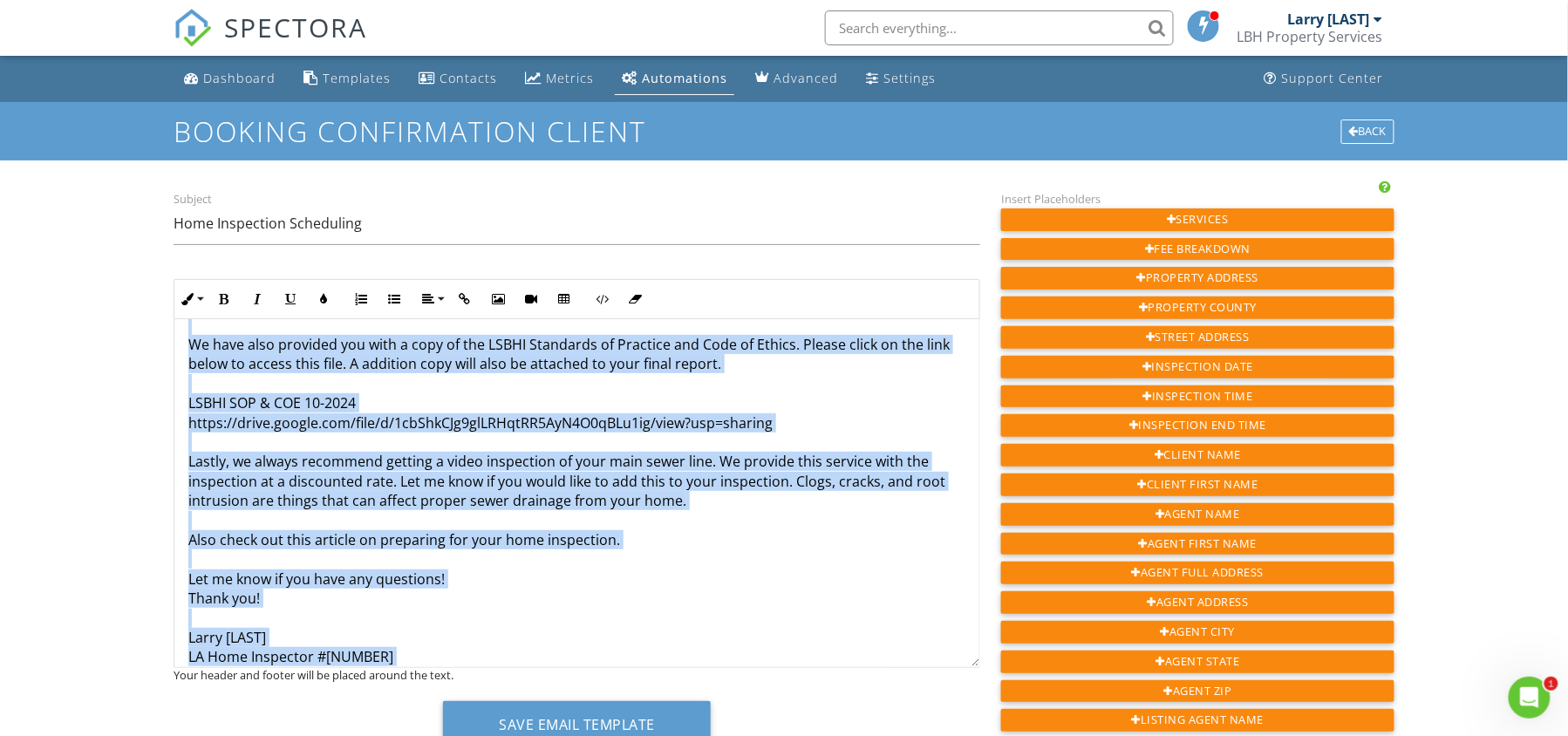 scroll, scrollTop: 195, scrollLeft: 0, axis: vertical 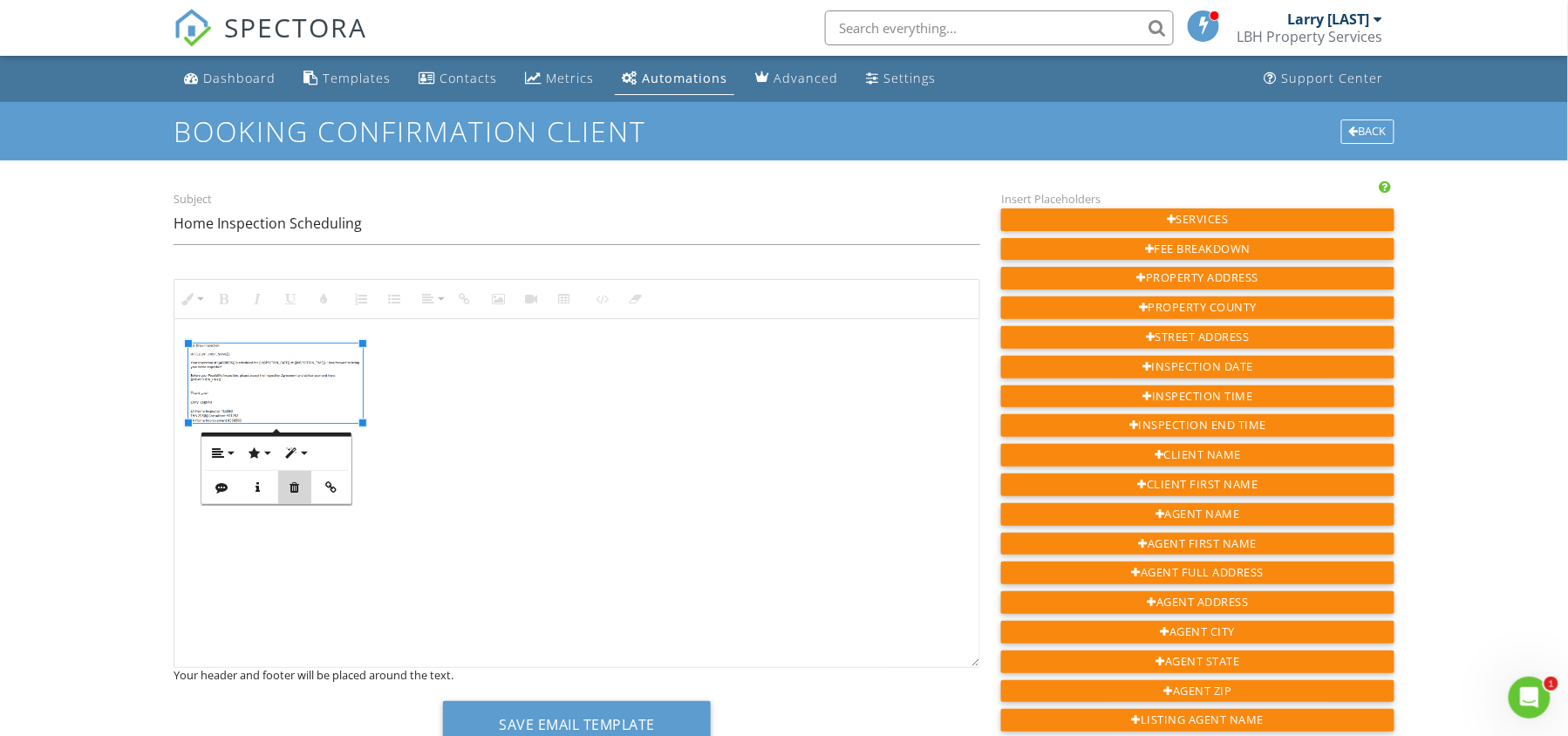 click at bounding box center (295, 487) 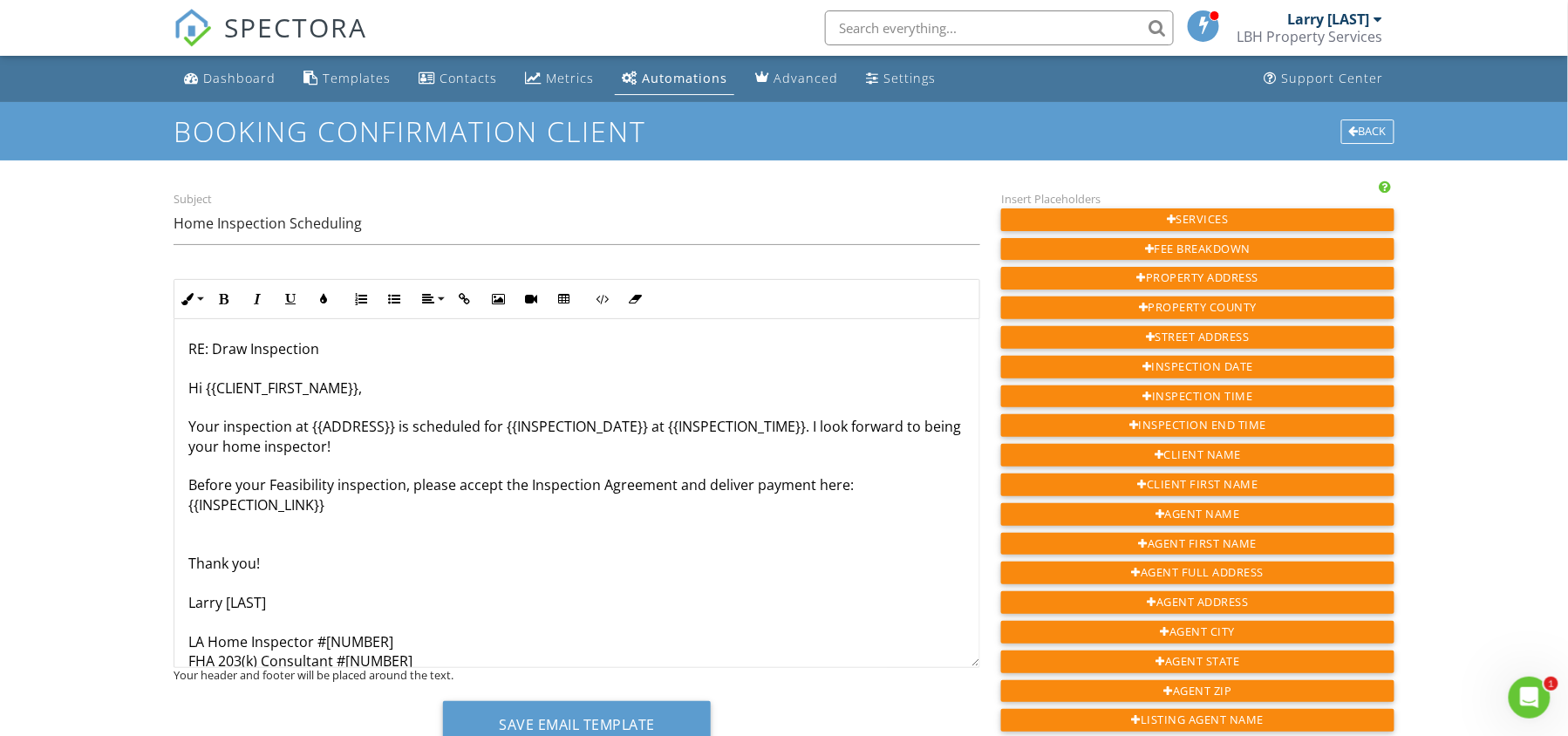 scroll, scrollTop: 40, scrollLeft: 0, axis: vertical 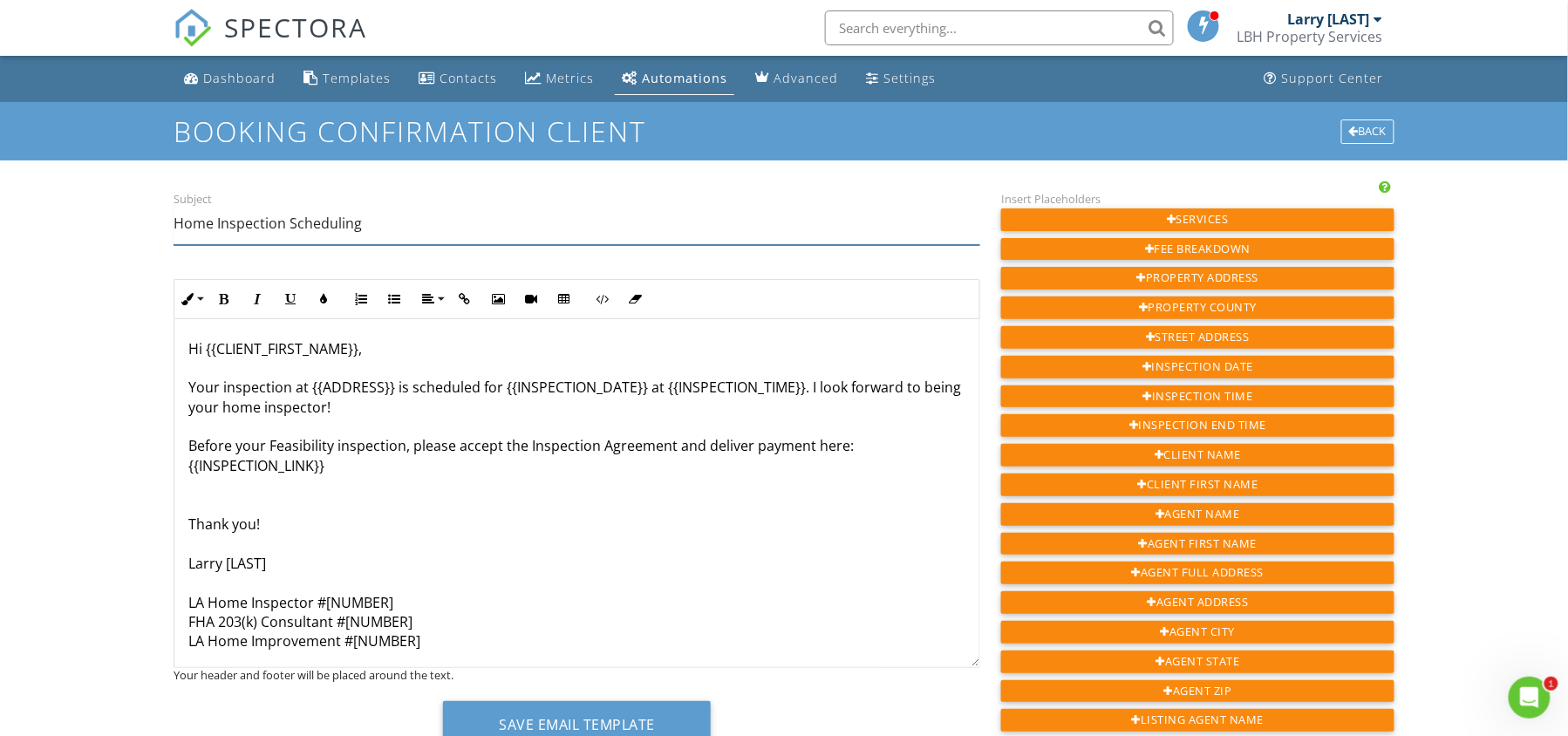 click on "Home Inspection Scheduling" at bounding box center (576, 223) 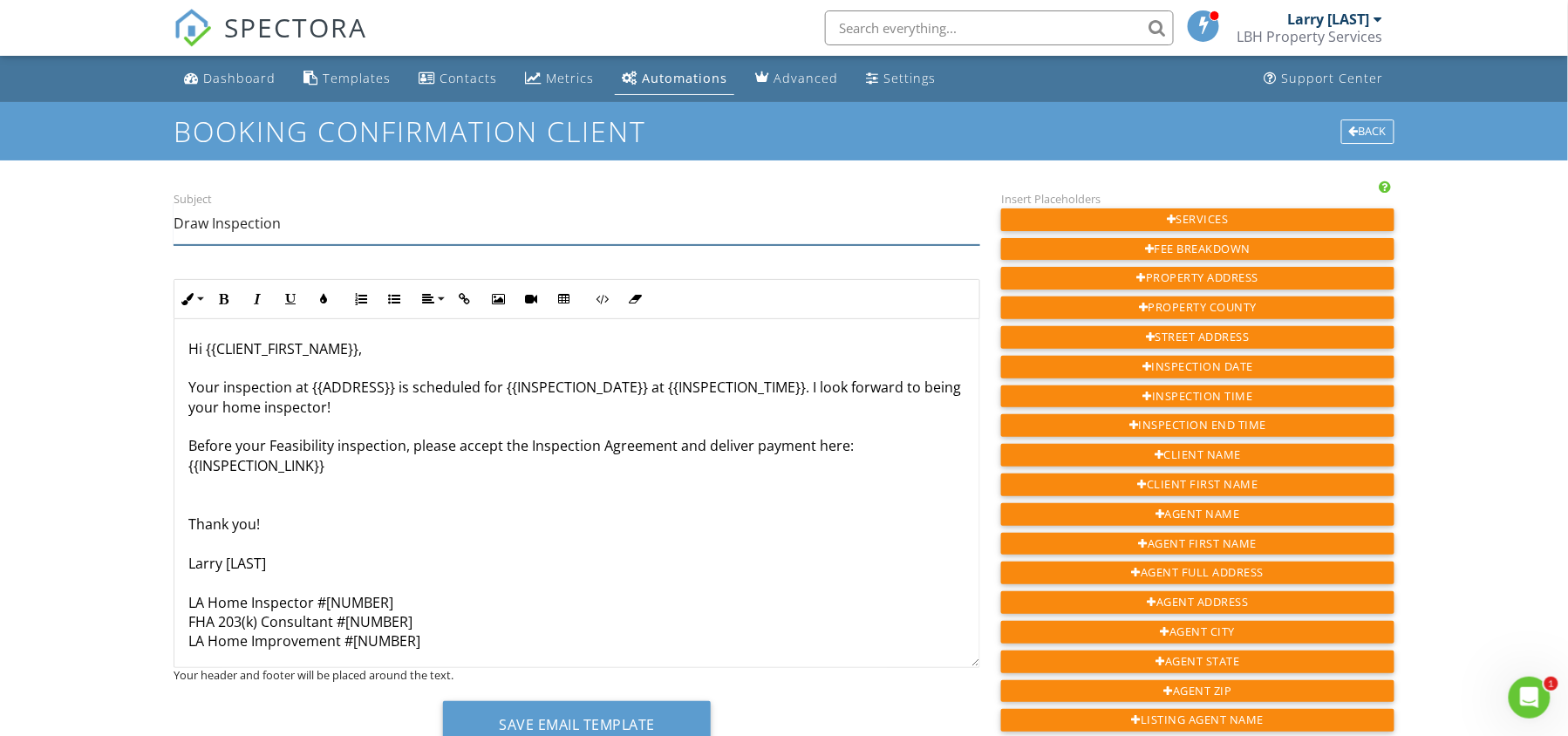 type on "Draw Inspection" 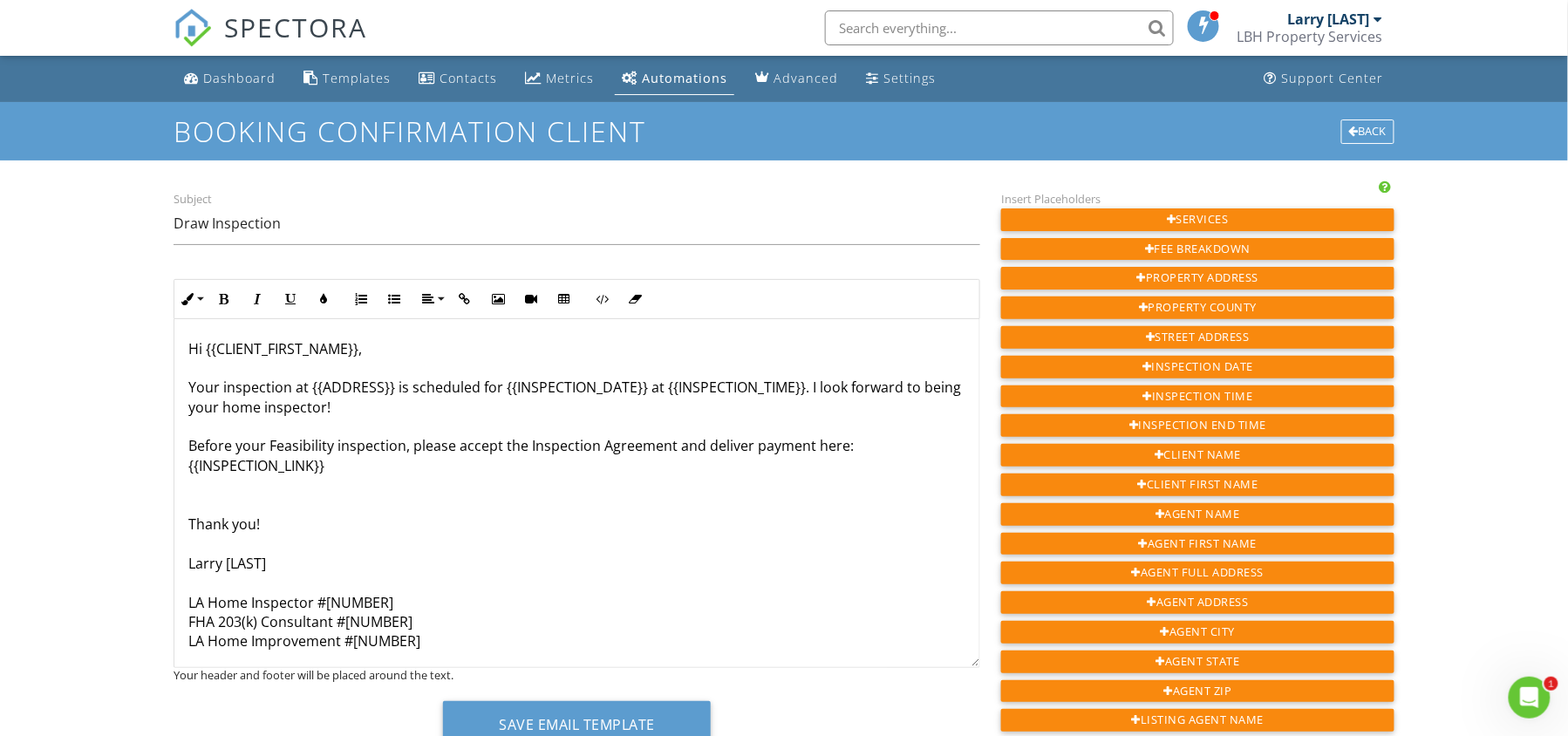 click on "RE: Draw Inspection Hi {{CLIENT_FIRST_NAME}}, Your inspection at {{ADDRESS}} is scheduled for {{INSPECTION_DATE}} at {{INSPECTION_TIME}}. I look forward to being your home inspector! Before your Feasibility inspection, please accept the Inspection Agreement and deliver payment here: {{INSPECTION_LINK}} Thank you! Larry  Legania LA Home Inspector #11380 FHA 203(k) Consultant #D1252 LA Home Improvement #568550 ​ ​" at bounding box center [576, 485] 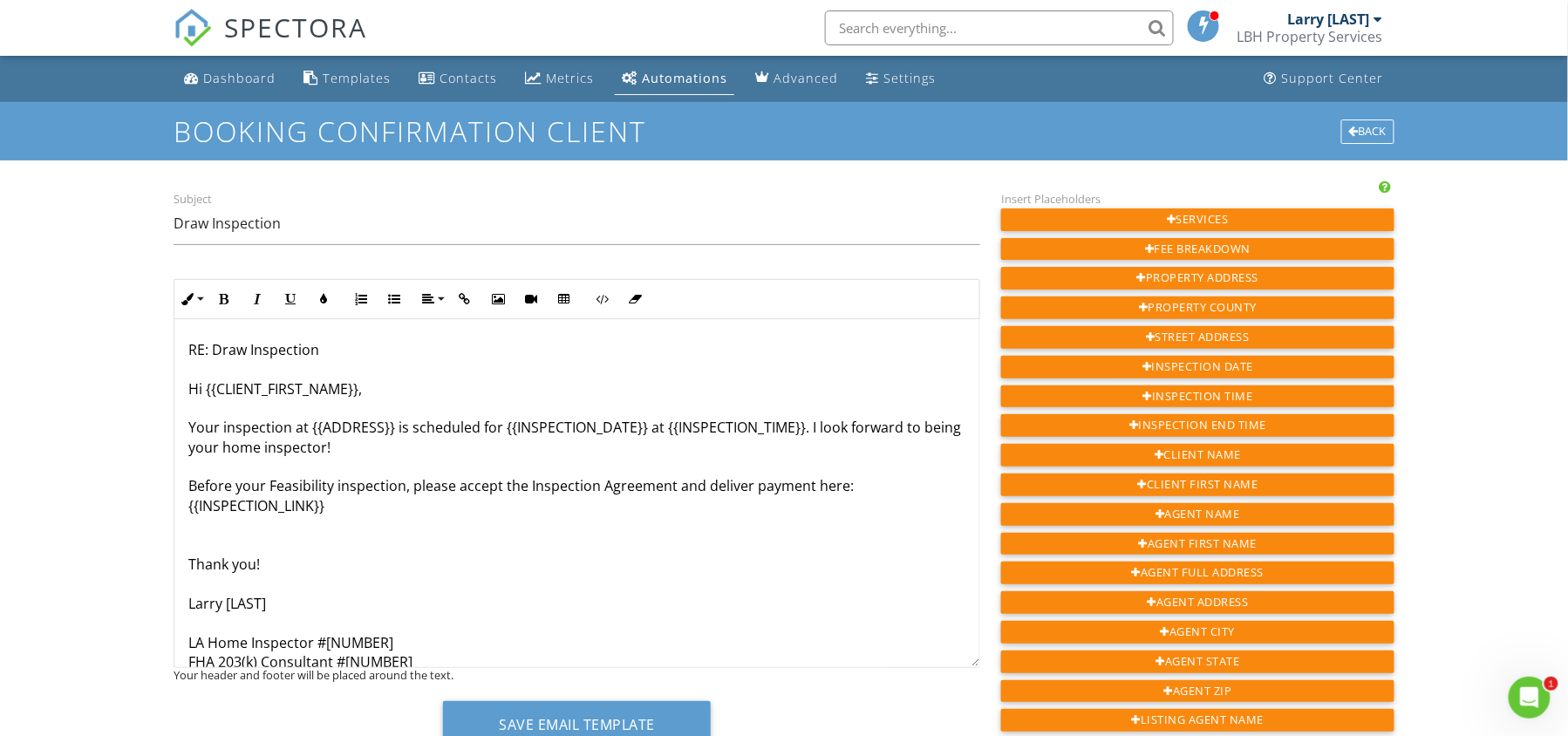 click on "RE: Draw Inspection Hi {{CLIENT_FIRST_NAME}}, Your inspection at {{ADDRESS}} is scheduled for {{INSPECTION_DATE}} at {{INSPECTION_TIME}}. I look forward to being your home inspector! Before your Feasibility inspection, please accept the Inspection Agreement and deliver payment here: {{INSPECTION_LINK}} Thank you! Larry  Legania LA Home Inspector #11380 FHA 203(k) Consultant #D1252 LA Home Improvement #568550 ​ ​" at bounding box center (576, 525) 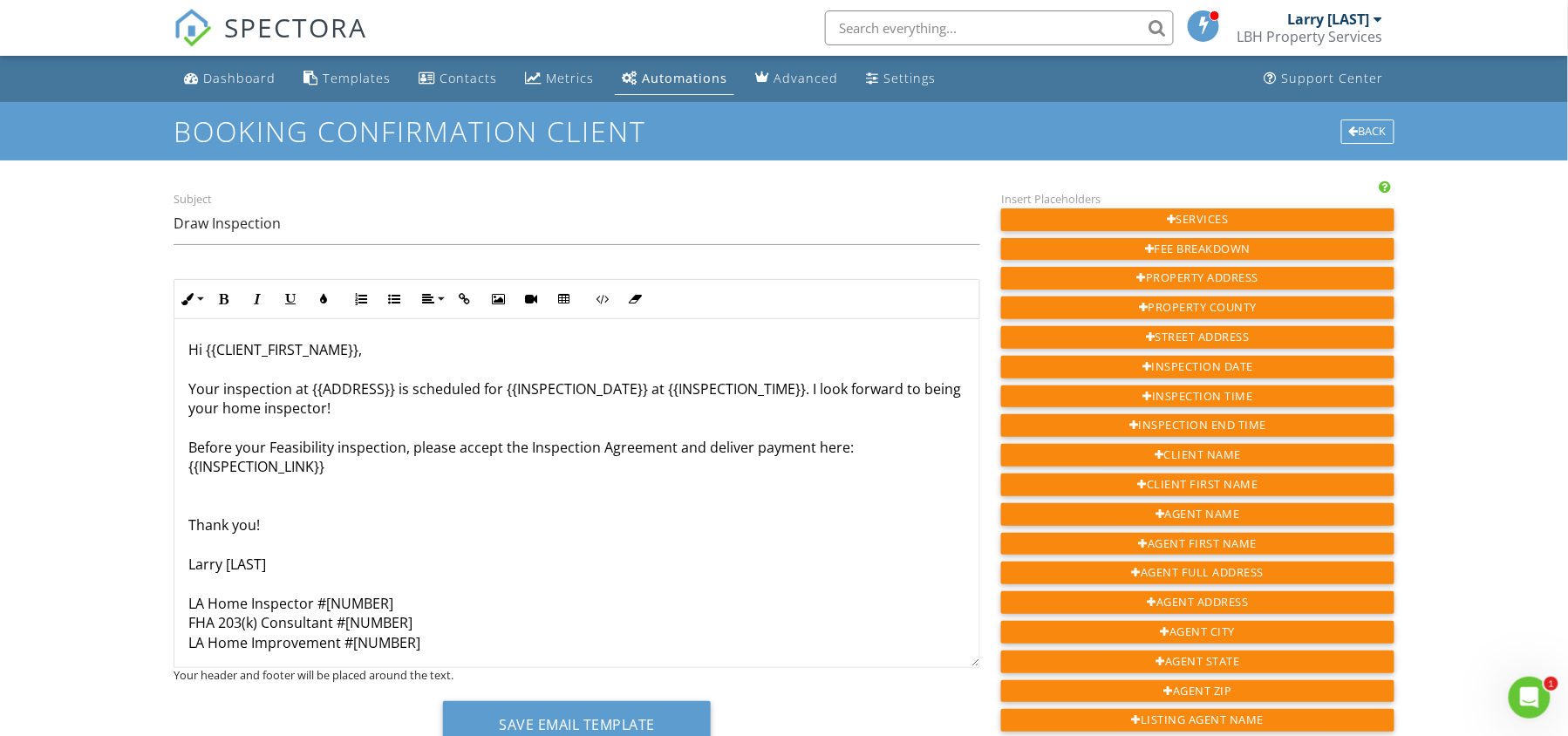 scroll, scrollTop: 26, scrollLeft: 0, axis: vertical 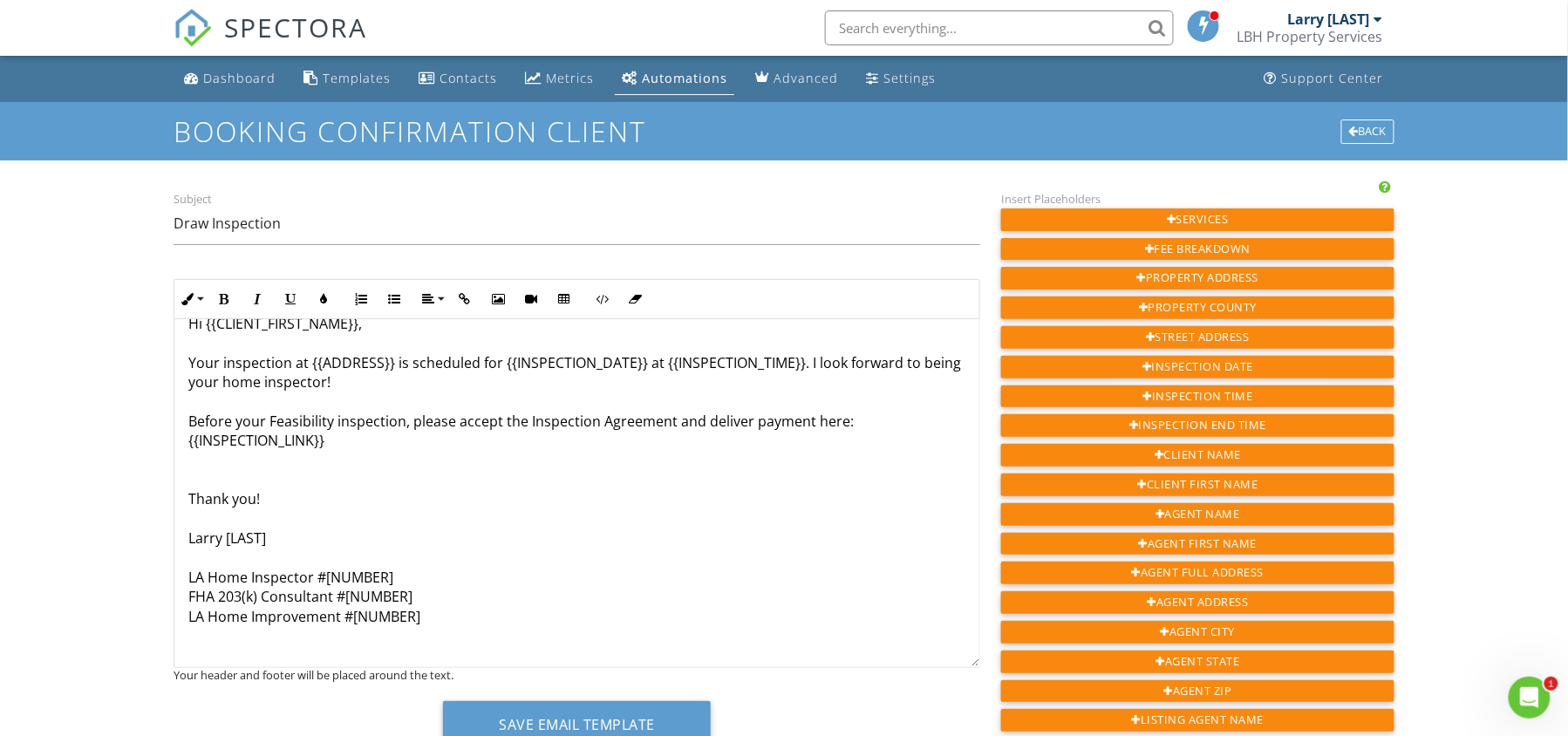 click on "Hi {{CLIENT_FIRST_NAME}}, Your inspection at {{ADDRESS}} is scheduled for {{INSPECTION_DATE}} at {{INSPECTION_TIME}}. I look forward to being your home inspector! Before your Feasibility inspection, please accept the Inspection Agreement and deliver payment here: {{INSPECTION_LINK}} Thank you! Larry  Legania LA Home Inspector #11380 FHA 203(k) Consultant #D1252 LA Home Improvement #568550" at bounding box center (576, 480) 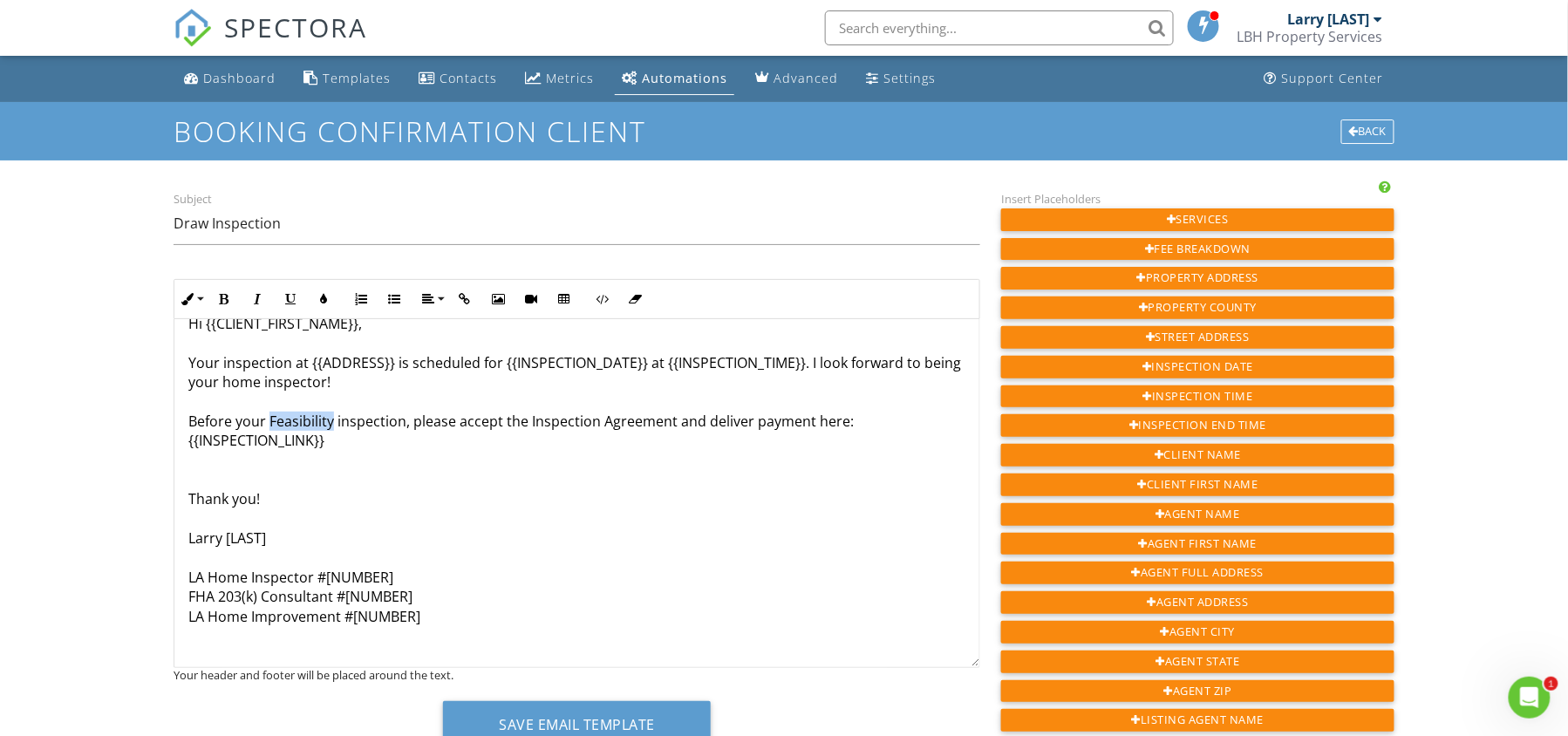 type 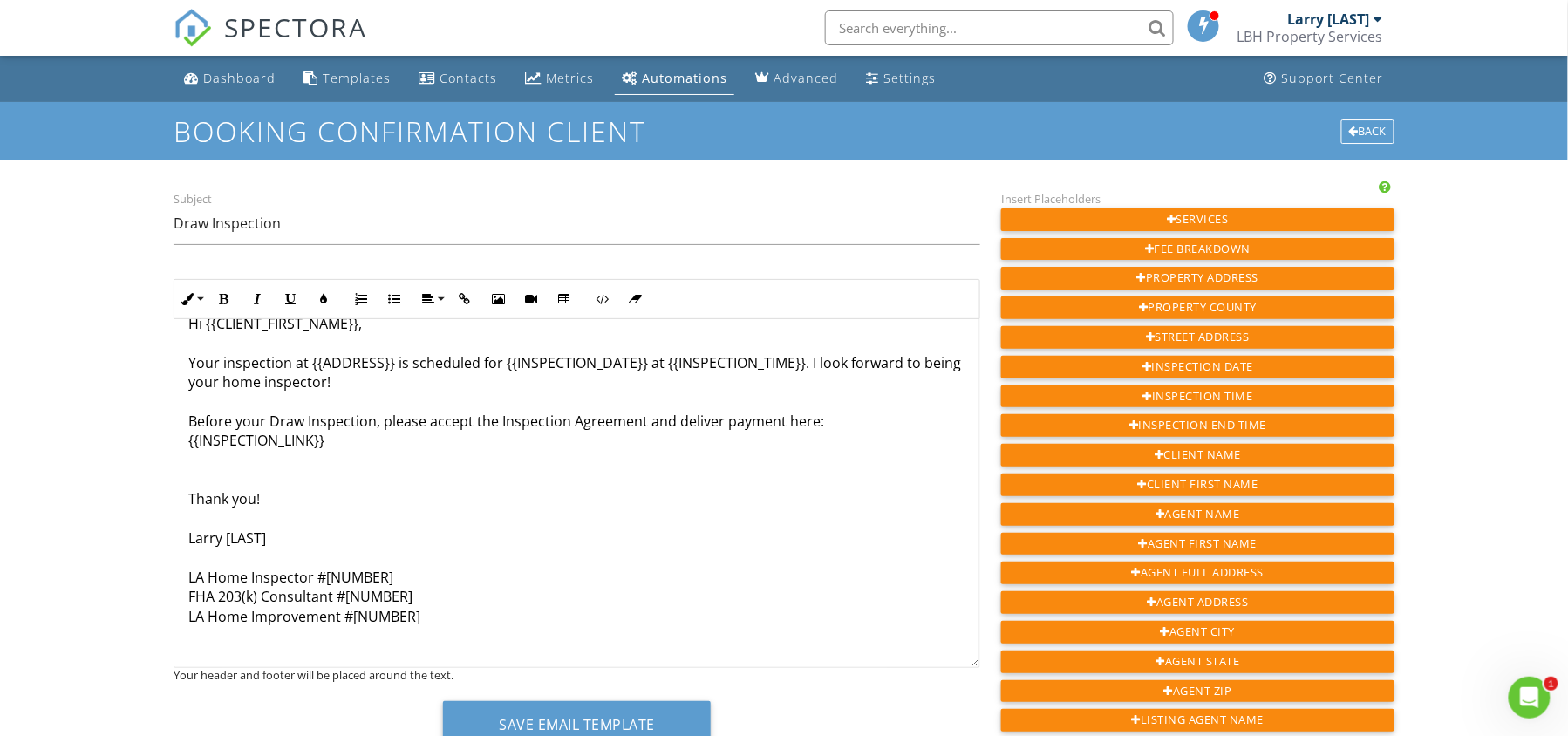 click on "Hi {{CLIENT_FIRST_NAME}}, Your inspection at {{ADDRESS}} is scheduled for {{INSPECTION_DATE}} at {{INSPECTION_TIME}}. I look forward to being your home inspector! Before your Draw Inspection, please accept the Inspection Agreement and deliver payment here: {{INSPECTION_LINK}} Thank you! Larry  Legania LA Home Inspector #11380 FHA 203(k) Consultant #D1252 LA Home Improvement #568550" at bounding box center (576, 480) 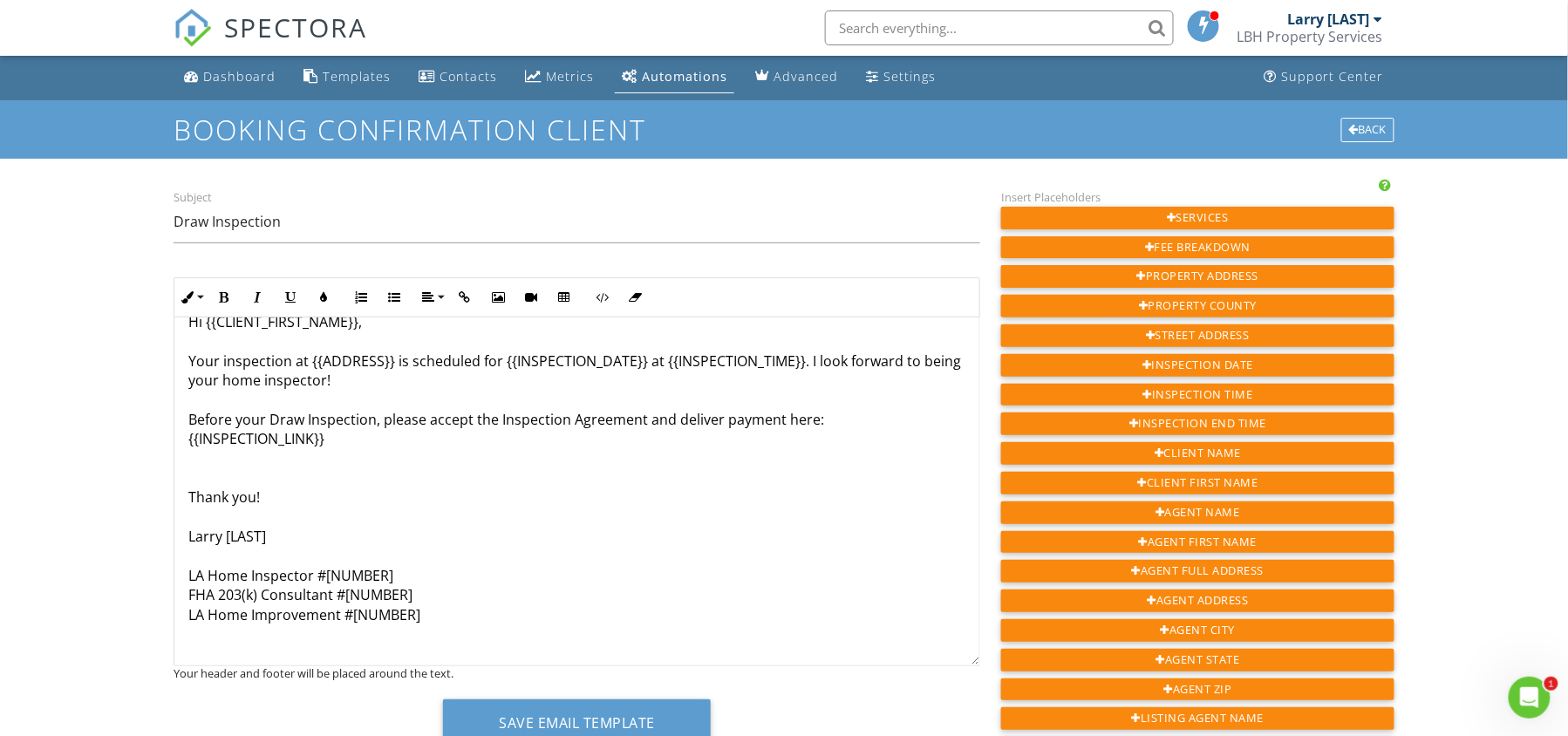scroll, scrollTop: 0, scrollLeft: 0, axis: both 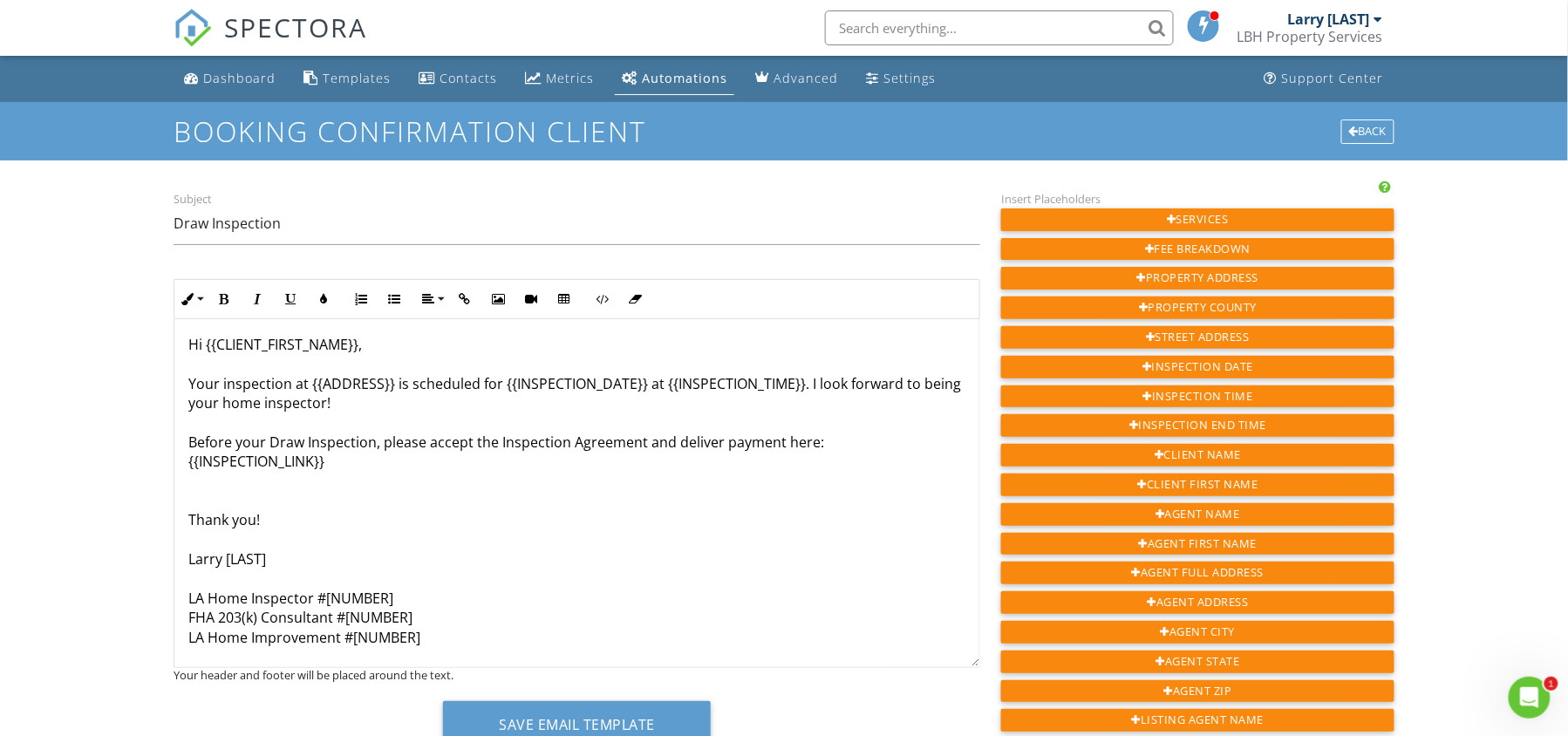 click on "Hi {{CLIENT_FIRST_NAME}}, Your inspection at {{ADDRESS}} is scheduled for {{INSPECTION_DATE}} at {{INSPECTION_TIME}}. I look forward to being your home inspector! Before your Draw Inspection, please accept the Inspection Agreement and deliver payment here: {{INSPECTION_LINK}} Thank you! Larry  Legania LA Home Inspector #11380 FHA 203(k) Consultant #D1252 LA Home Improvement #568550" at bounding box center (576, 501) 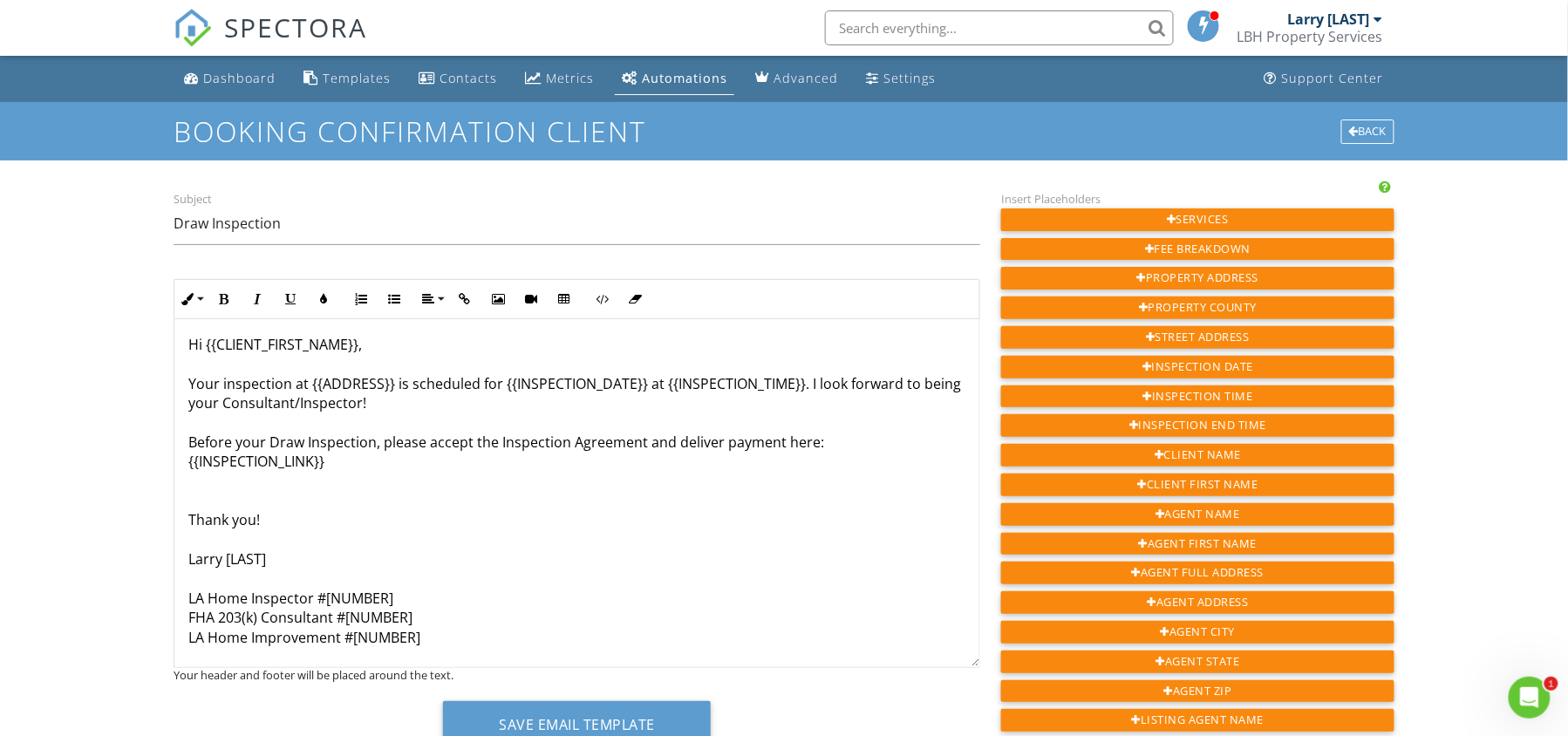 click on "Hi {{CLIENT_FIRST_NAME}}, Your inspection at {{ADDRESS}} is scheduled for {{INSPECTION_DATE}} at {{INSPECTION_TIME}}. I look forward to being your Consultant/Inspector! Before your Draw Inspection, please accept the Inspection Agreement and deliver payment here: {{INSPECTION_LINK}} Thank you! Larry  Legania LA Home Inspector #11380 FHA 203(k) Consultant #D1252 LA Home Improvement #568550" at bounding box center [576, 501] 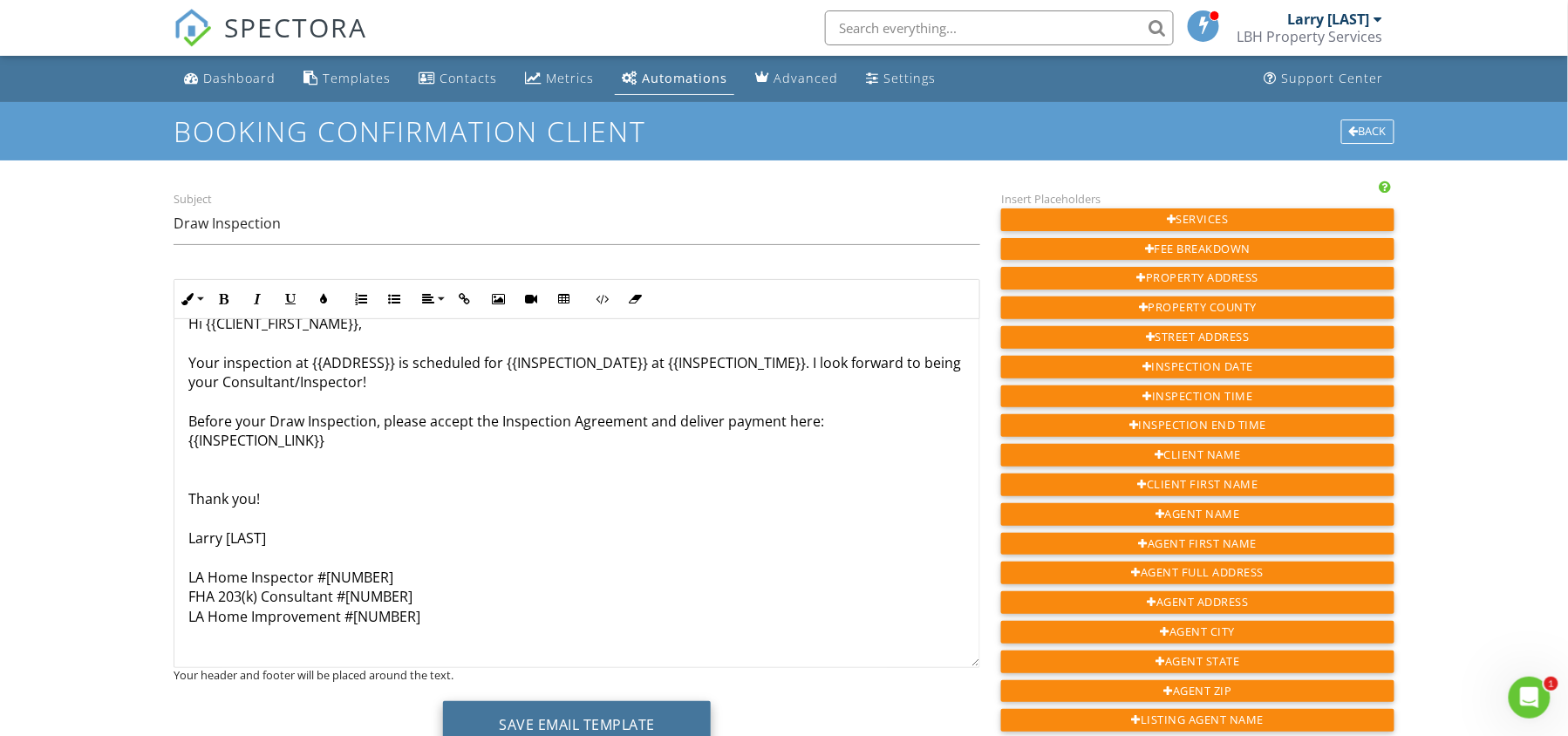click on "Save Email Template" at bounding box center (576, 725) 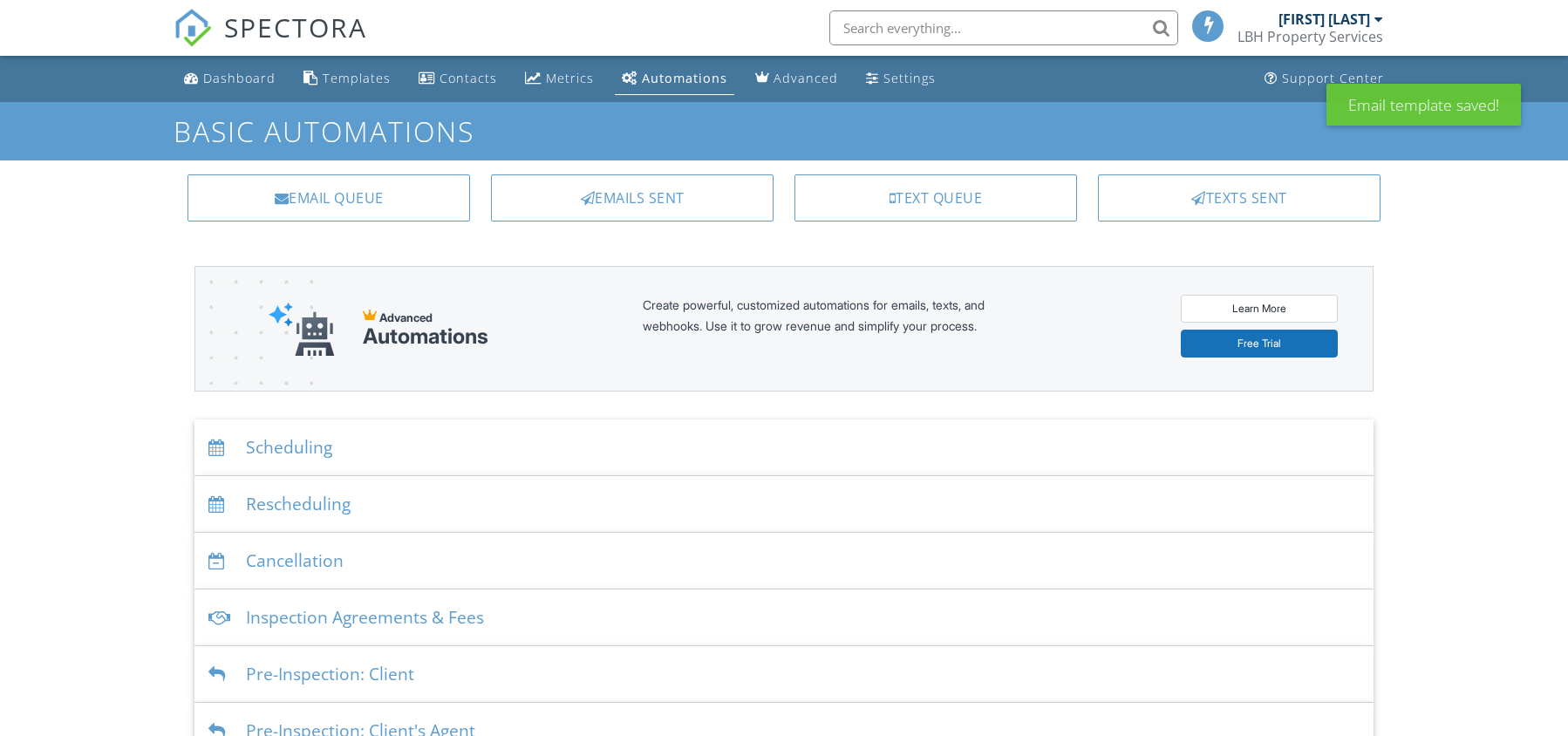 scroll, scrollTop: 0, scrollLeft: 0, axis: both 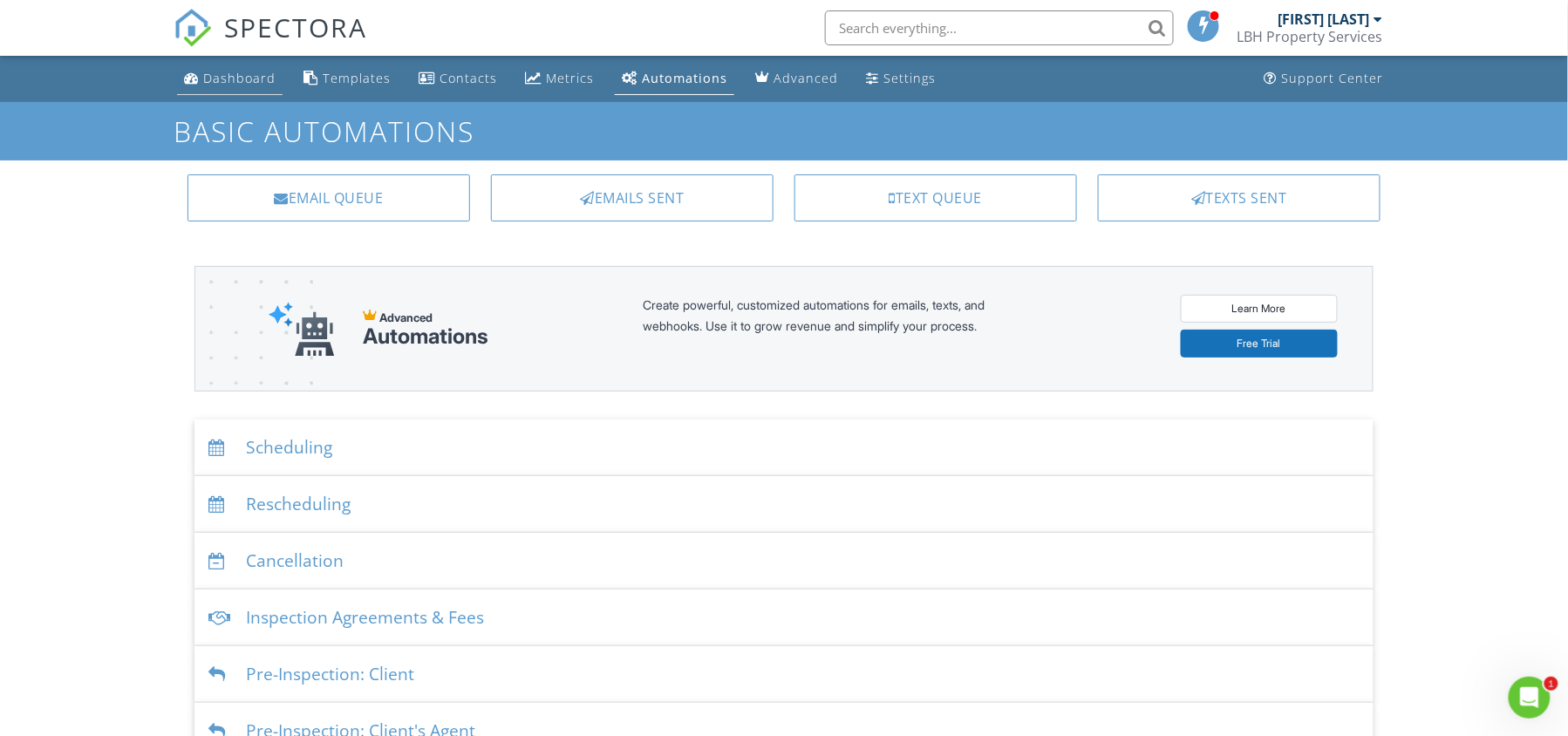 click on "Dashboard" at bounding box center (239, 78) 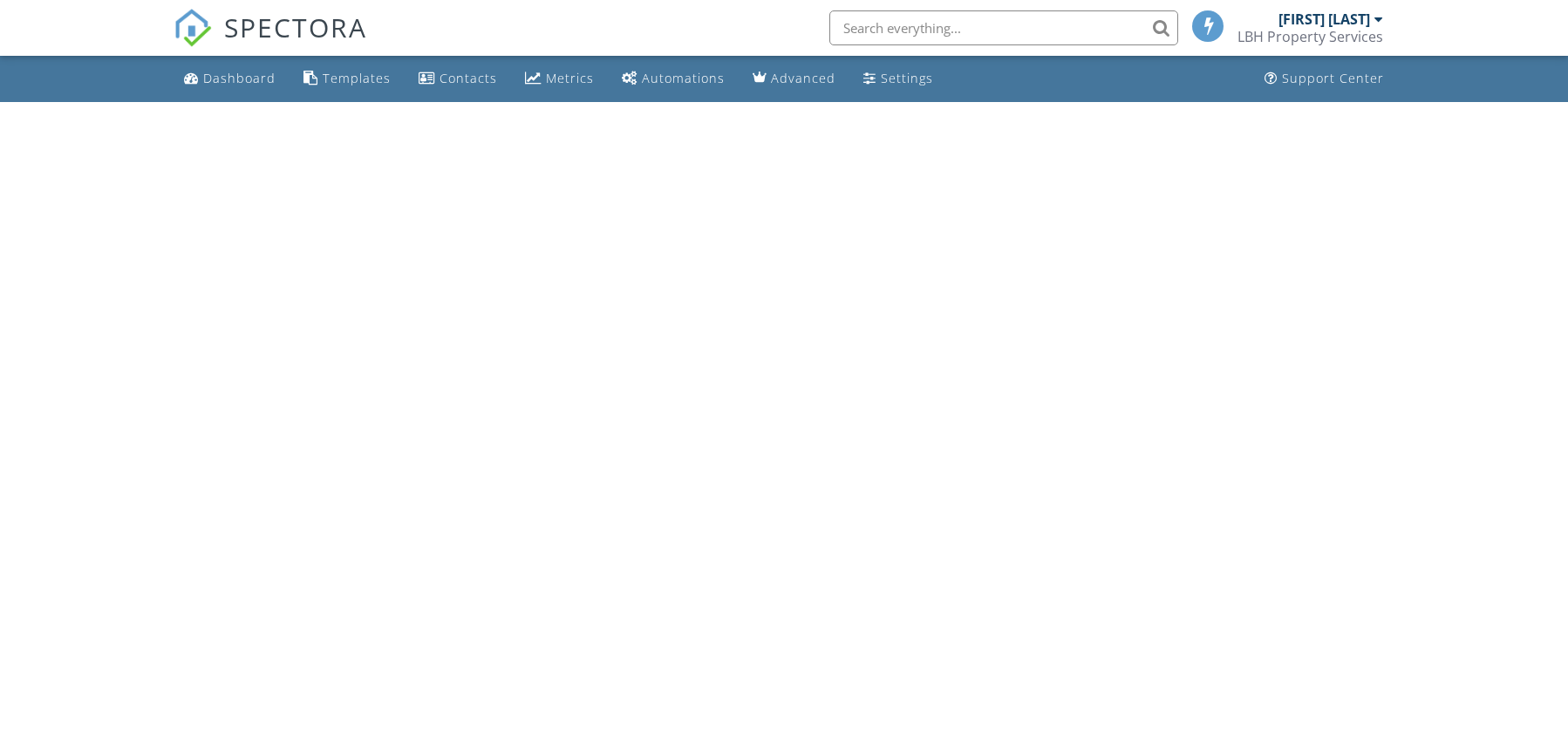 scroll, scrollTop: 0, scrollLeft: 0, axis: both 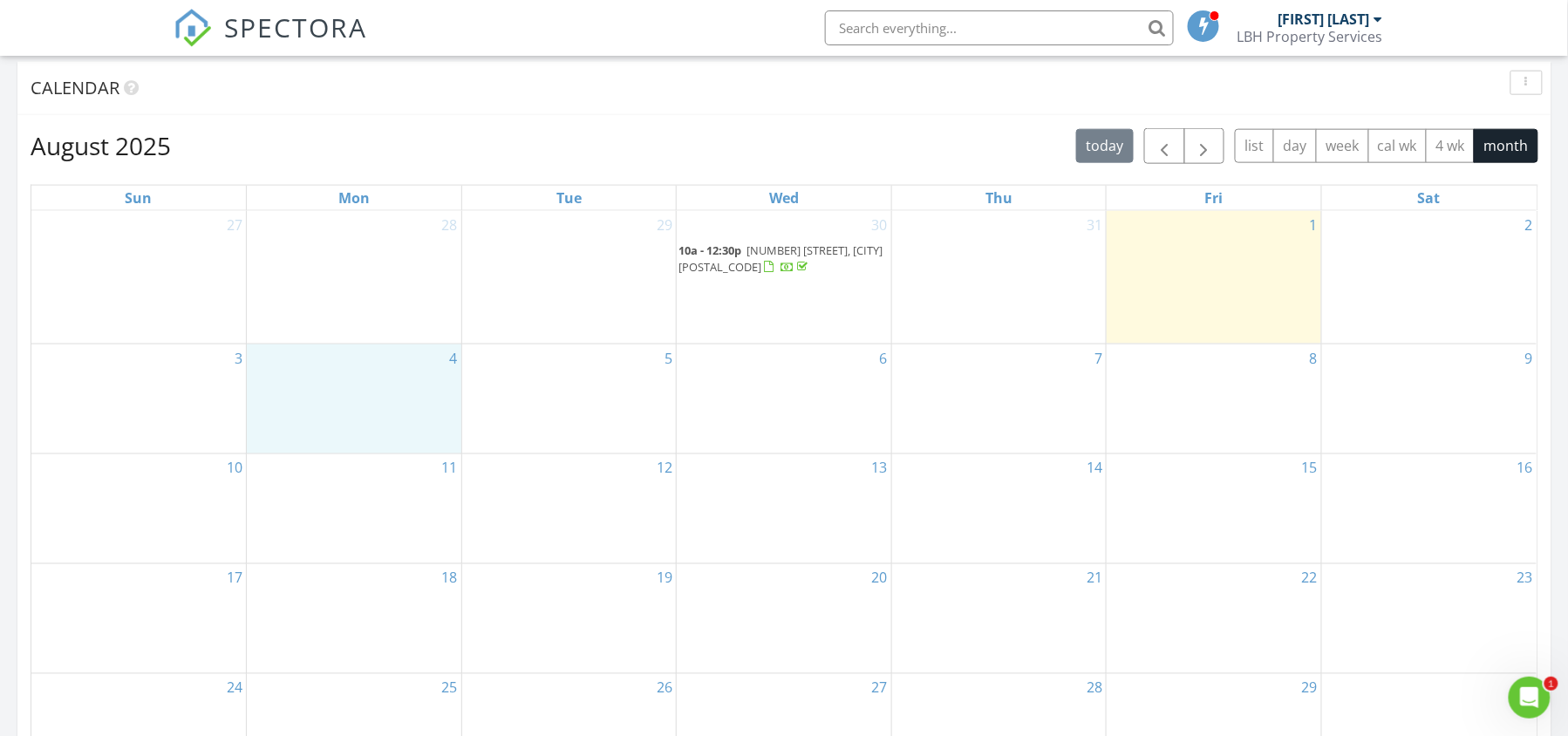 click on "4" at bounding box center [354, 399] 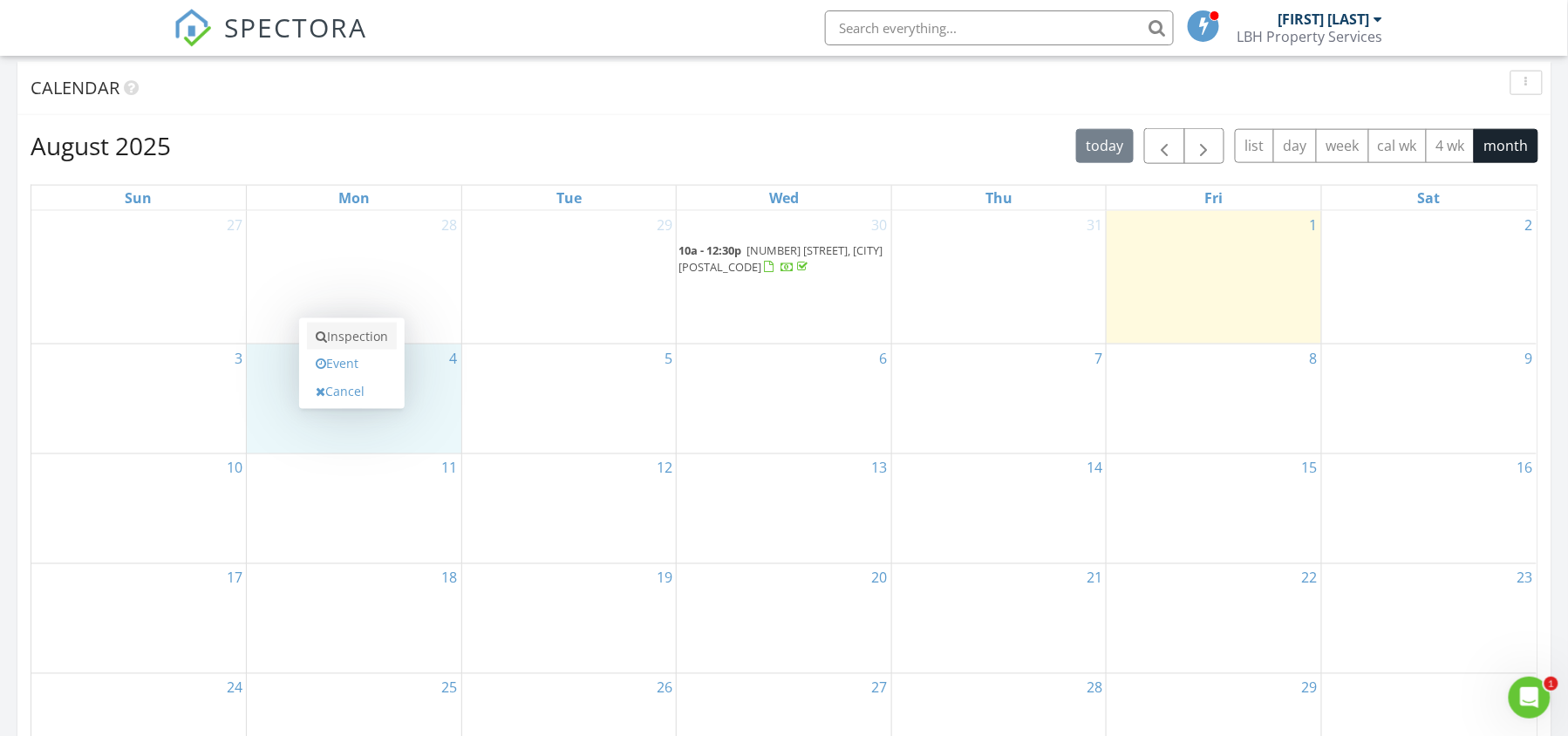 click on "Inspection" at bounding box center (351, 337) 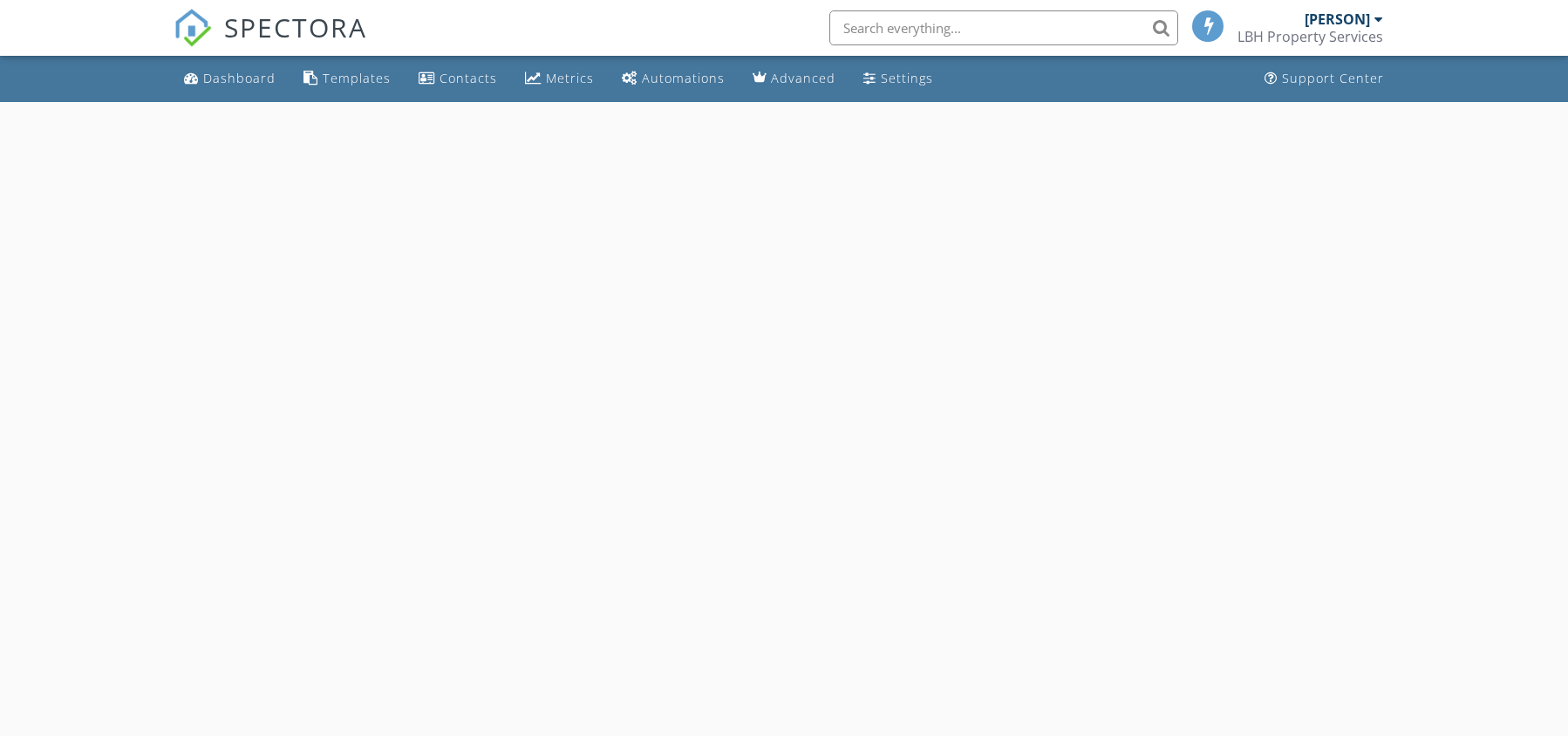 scroll, scrollTop: 0, scrollLeft: 0, axis: both 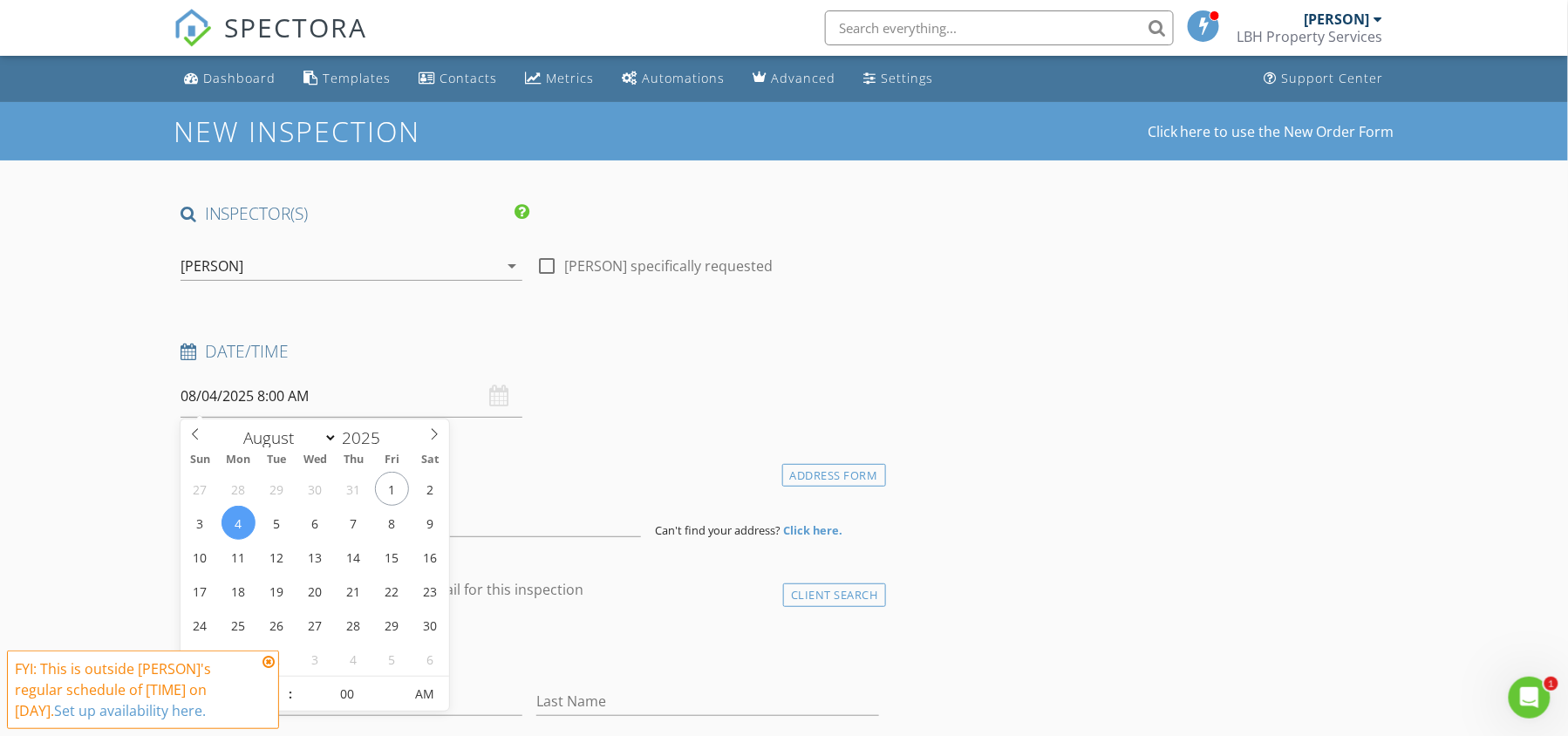 click on "08/04/2025 8:00 AM" at bounding box center [351, 396] 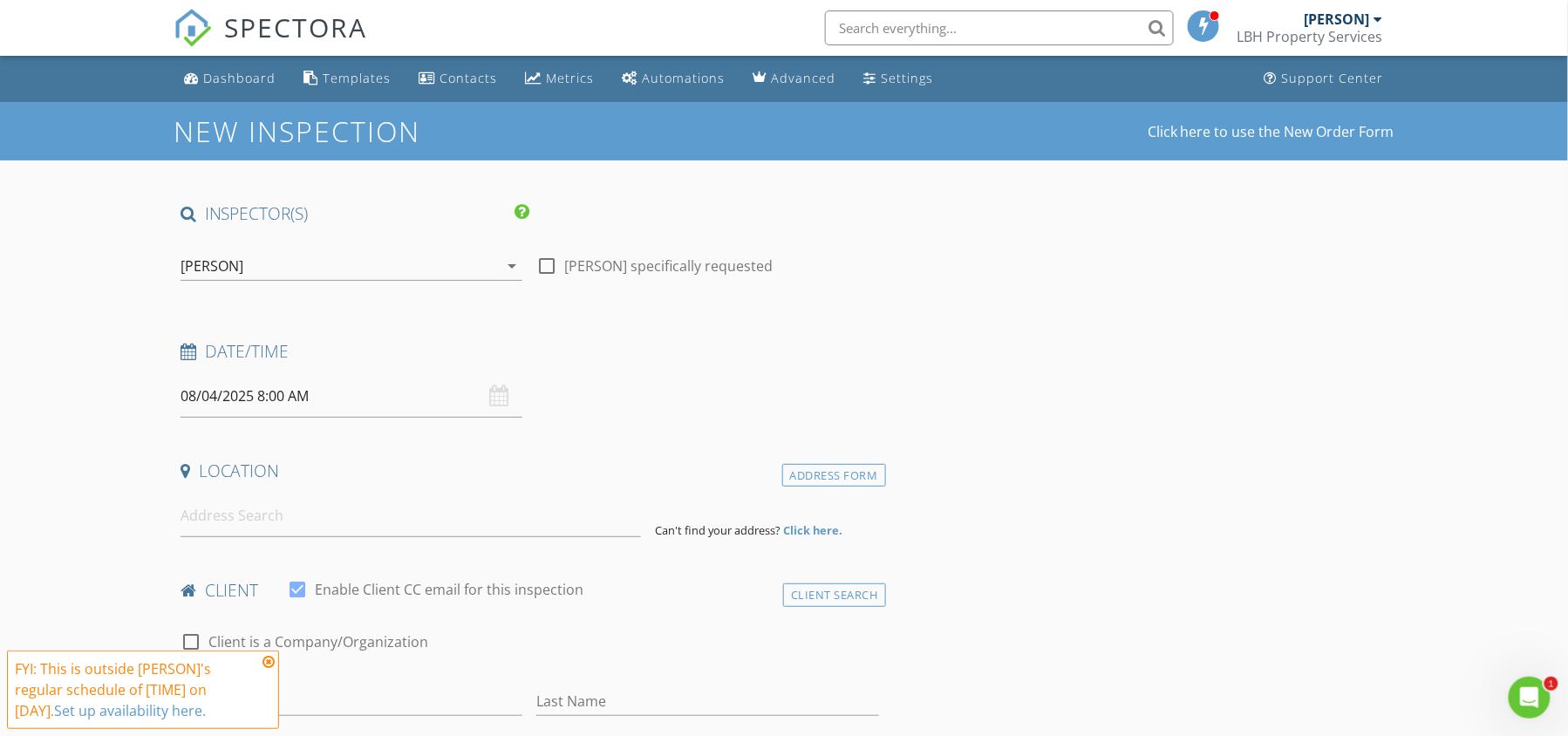 click at bounding box center [269, 662] 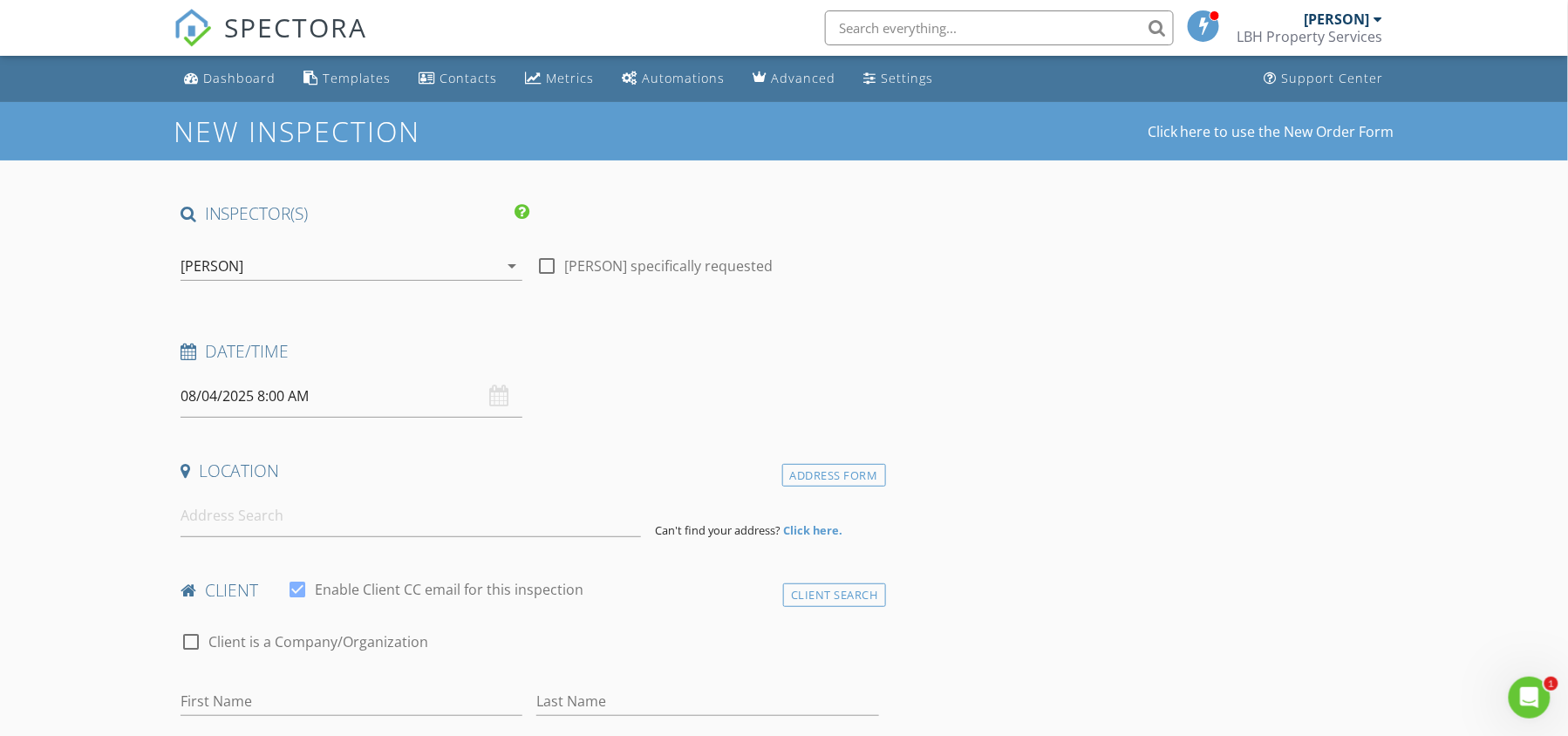 click on "08/04/2025 8:00 AM" at bounding box center [351, 396] 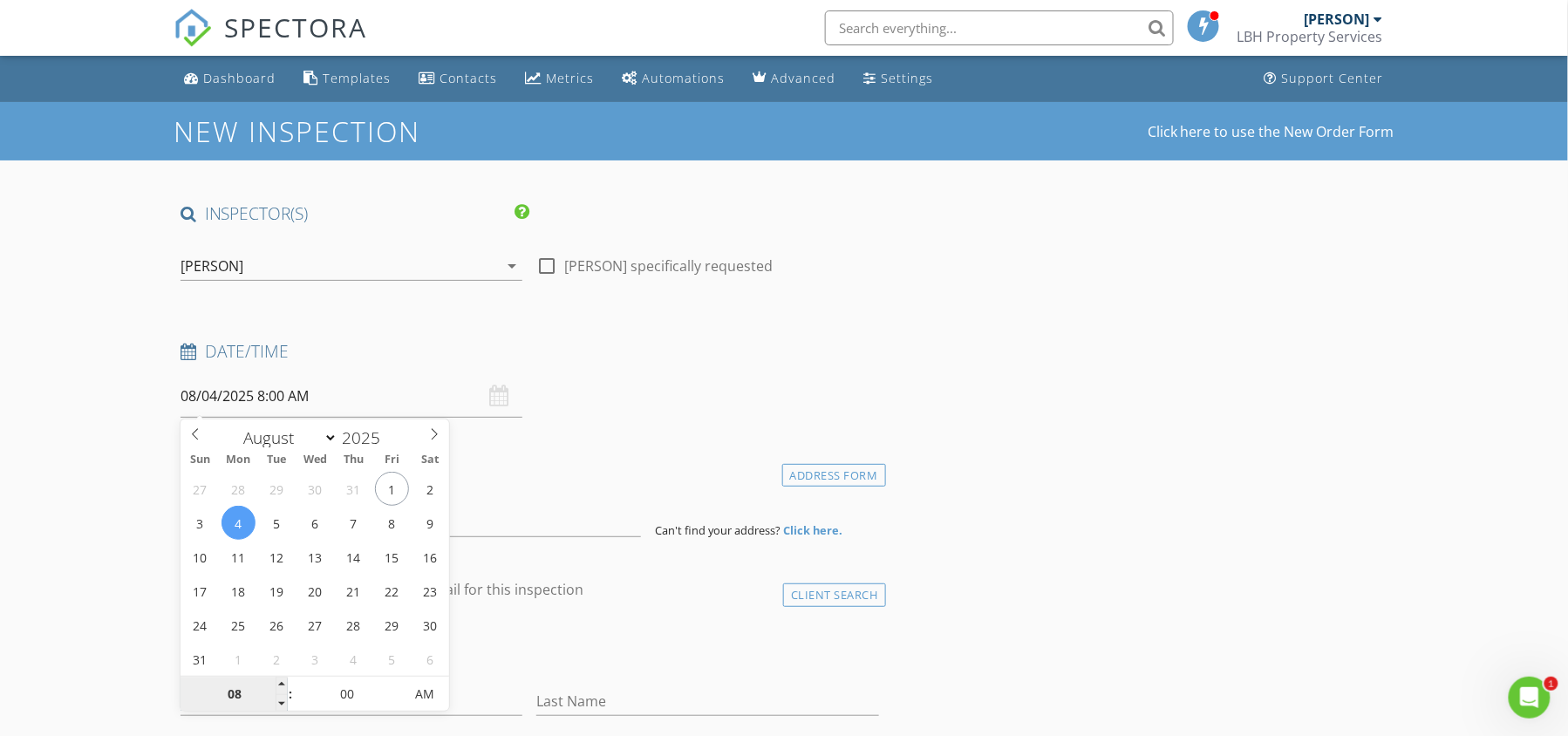 click on "08" at bounding box center [234, 695] 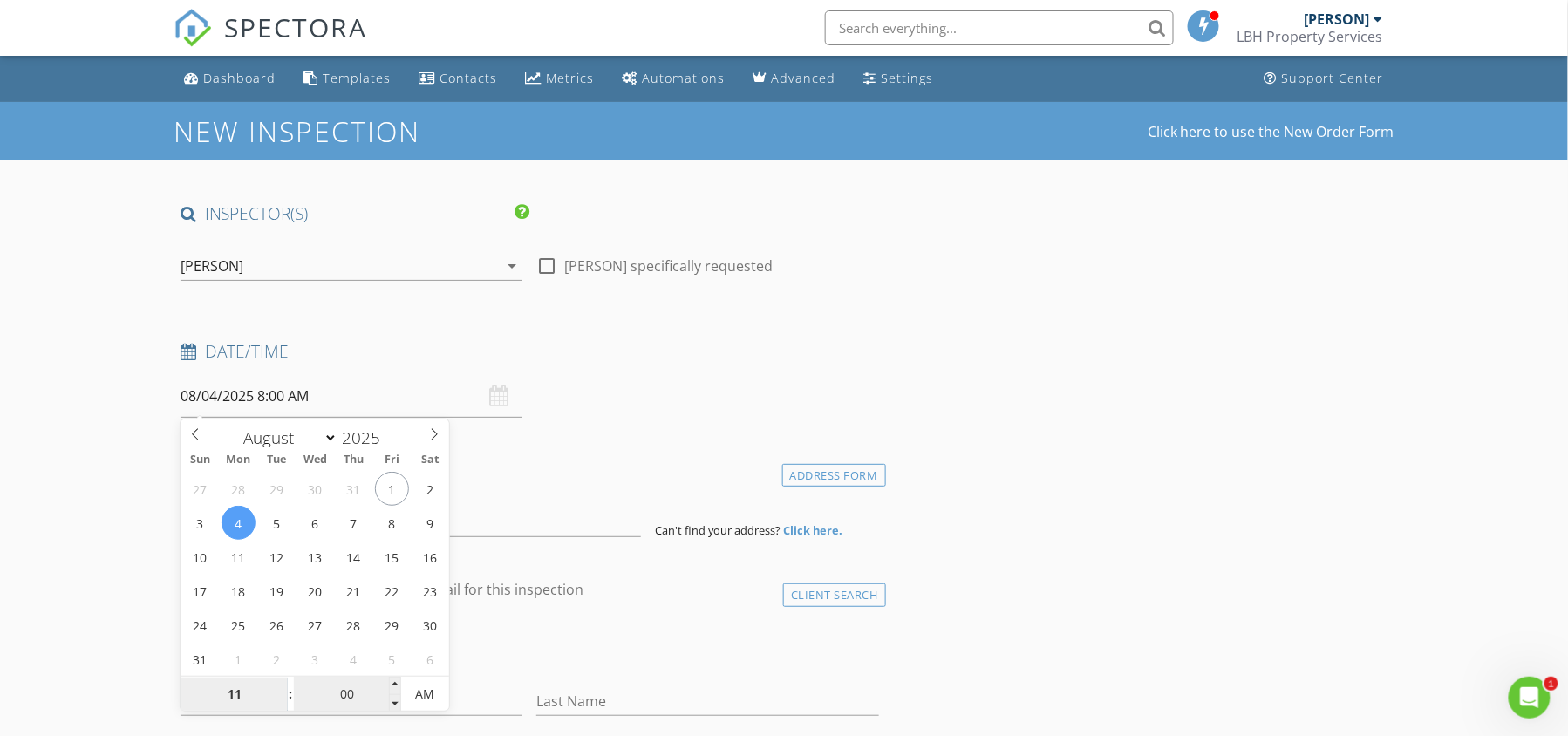 type on "11" 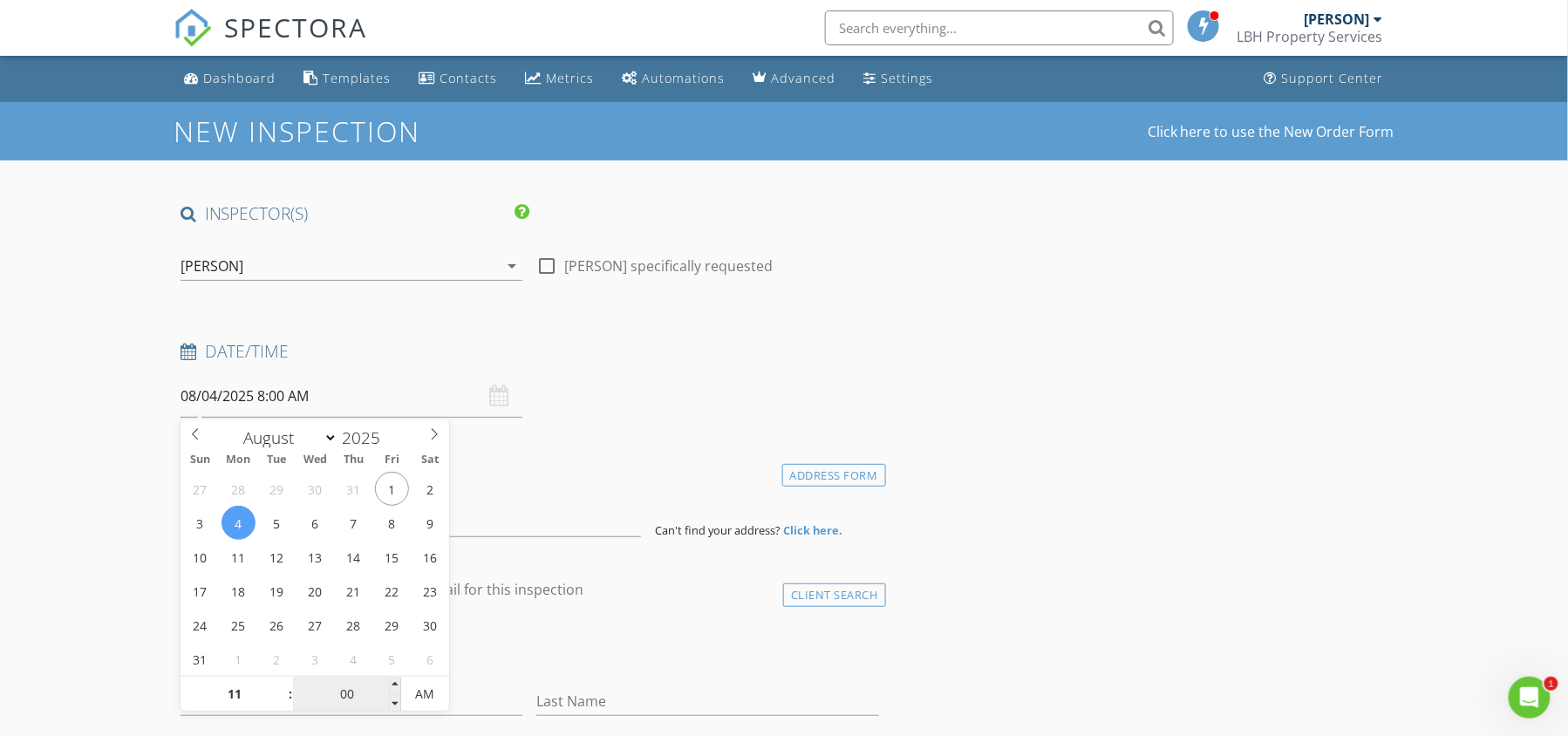 type on "08/04/2025 11:00 AM" 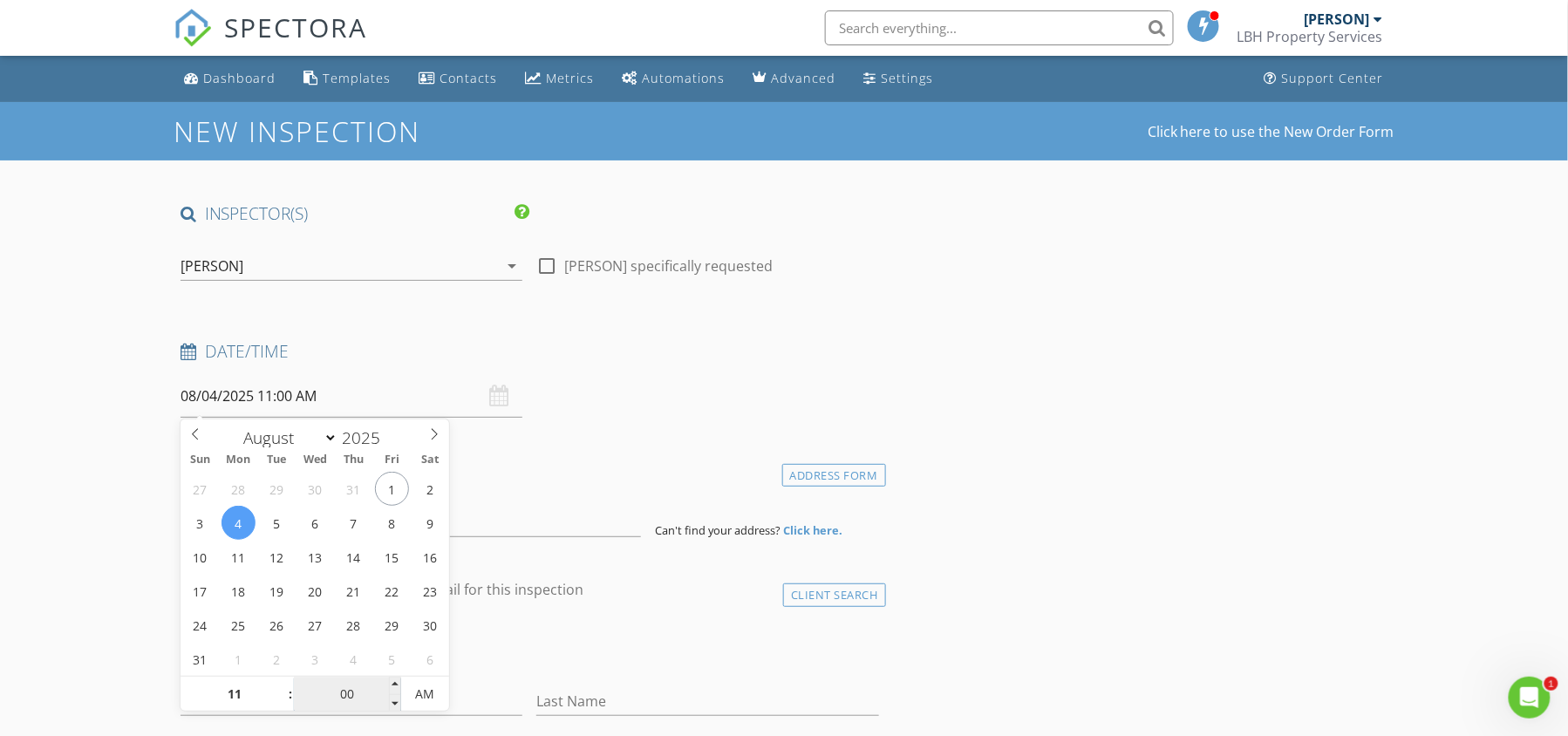 click on "00" at bounding box center [347, 695] 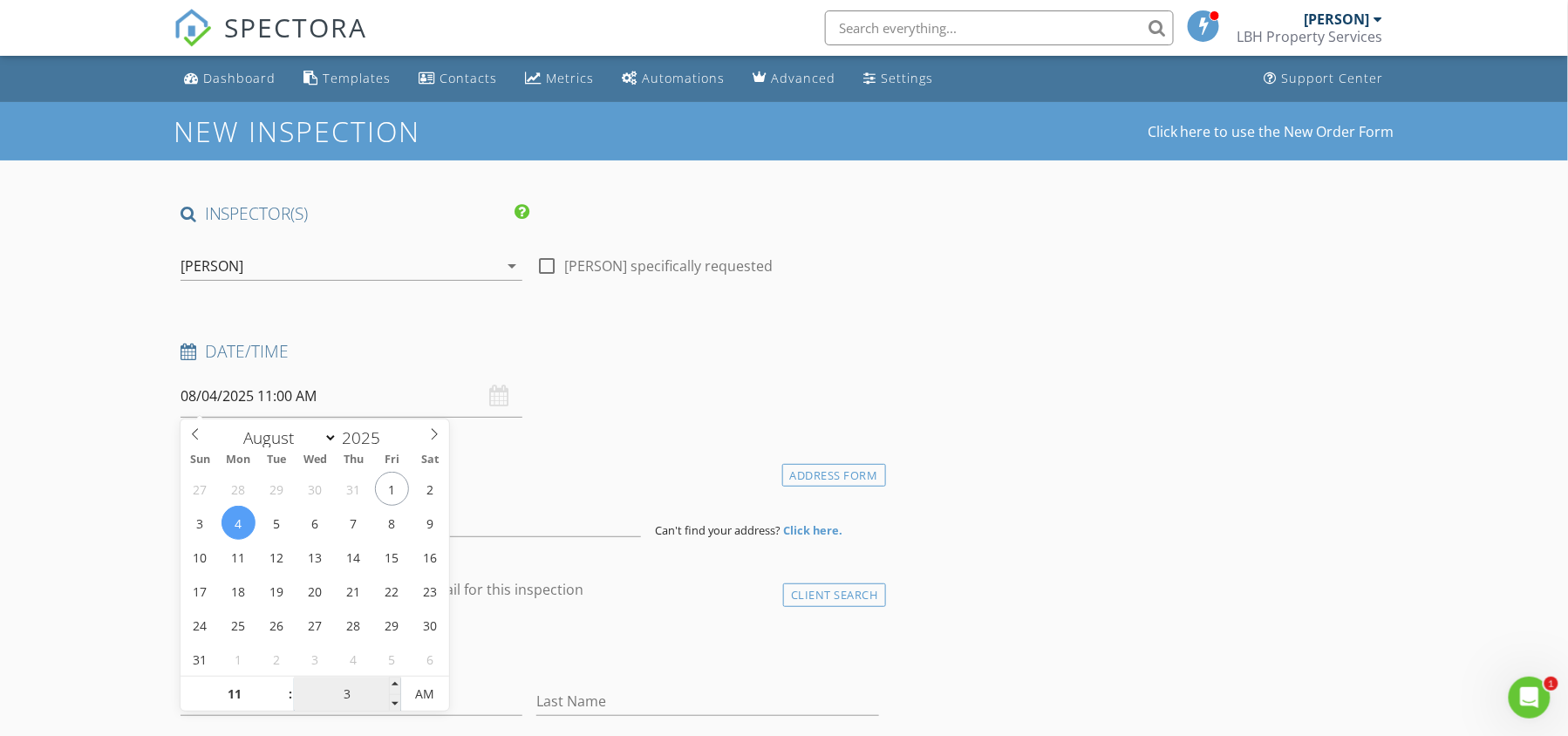 type on "30" 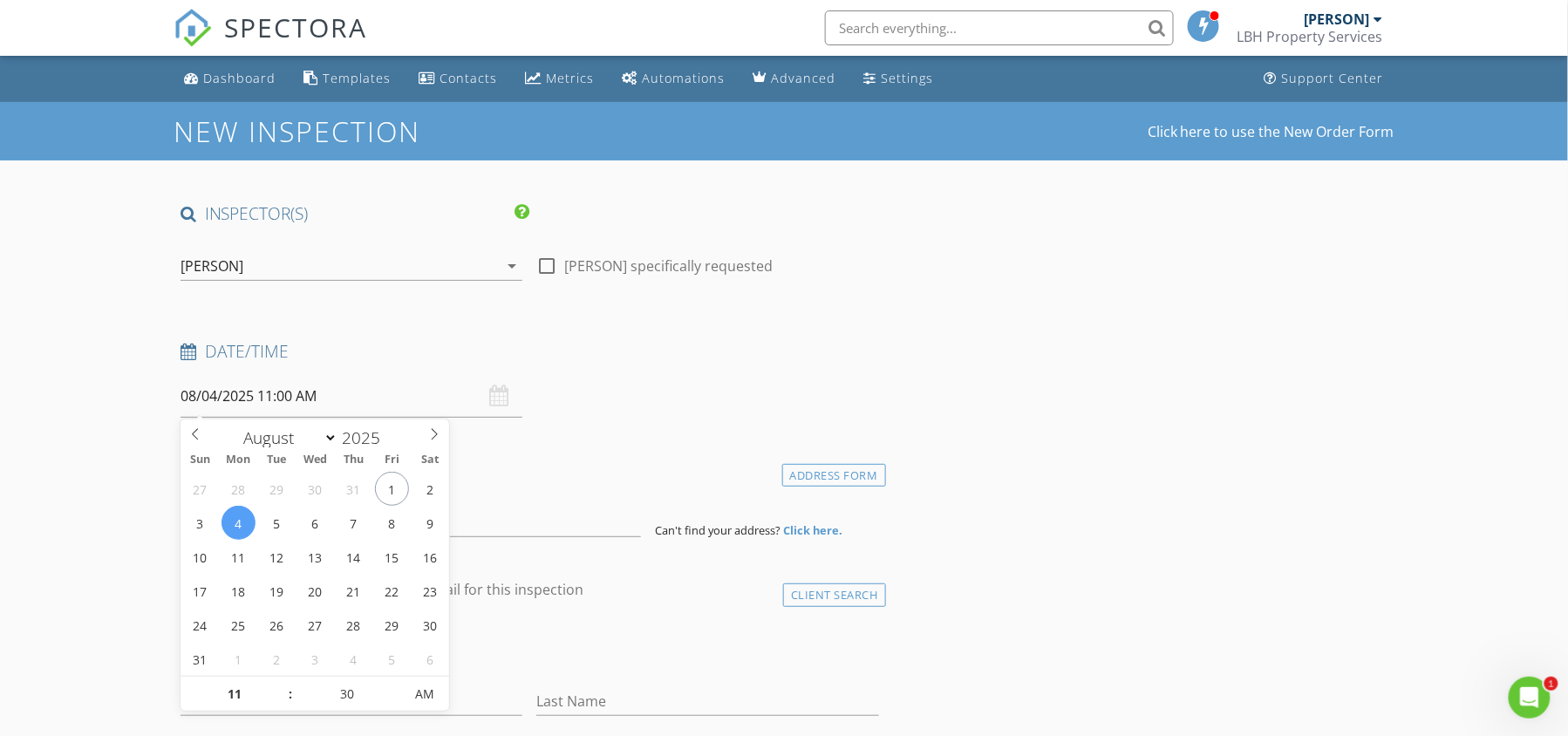 type on "08/04/2025 11:30 AM" 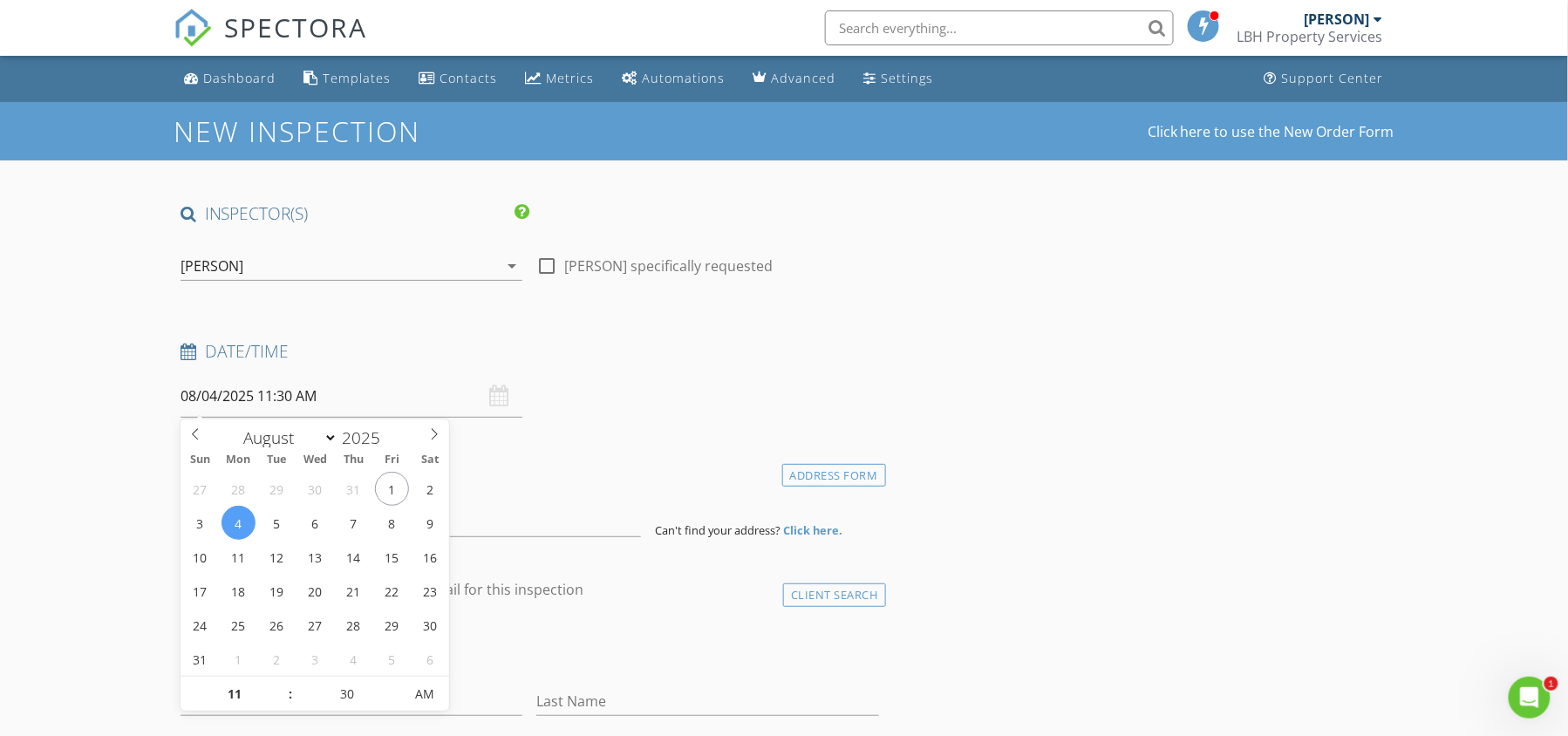 click on "check_box_outline_blank Client is a Company/Organization" at bounding box center (529, 651) 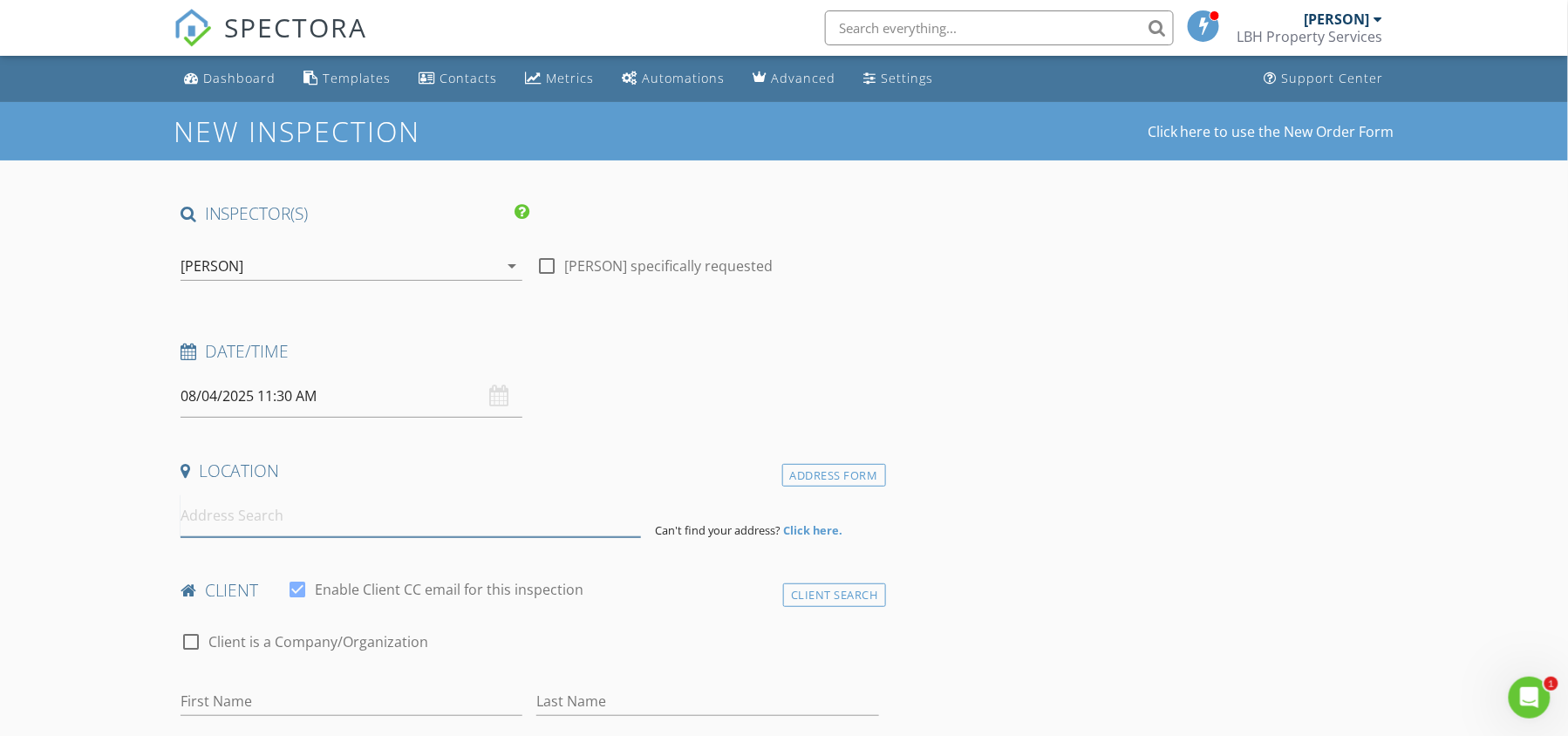 click at bounding box center (411, 515) 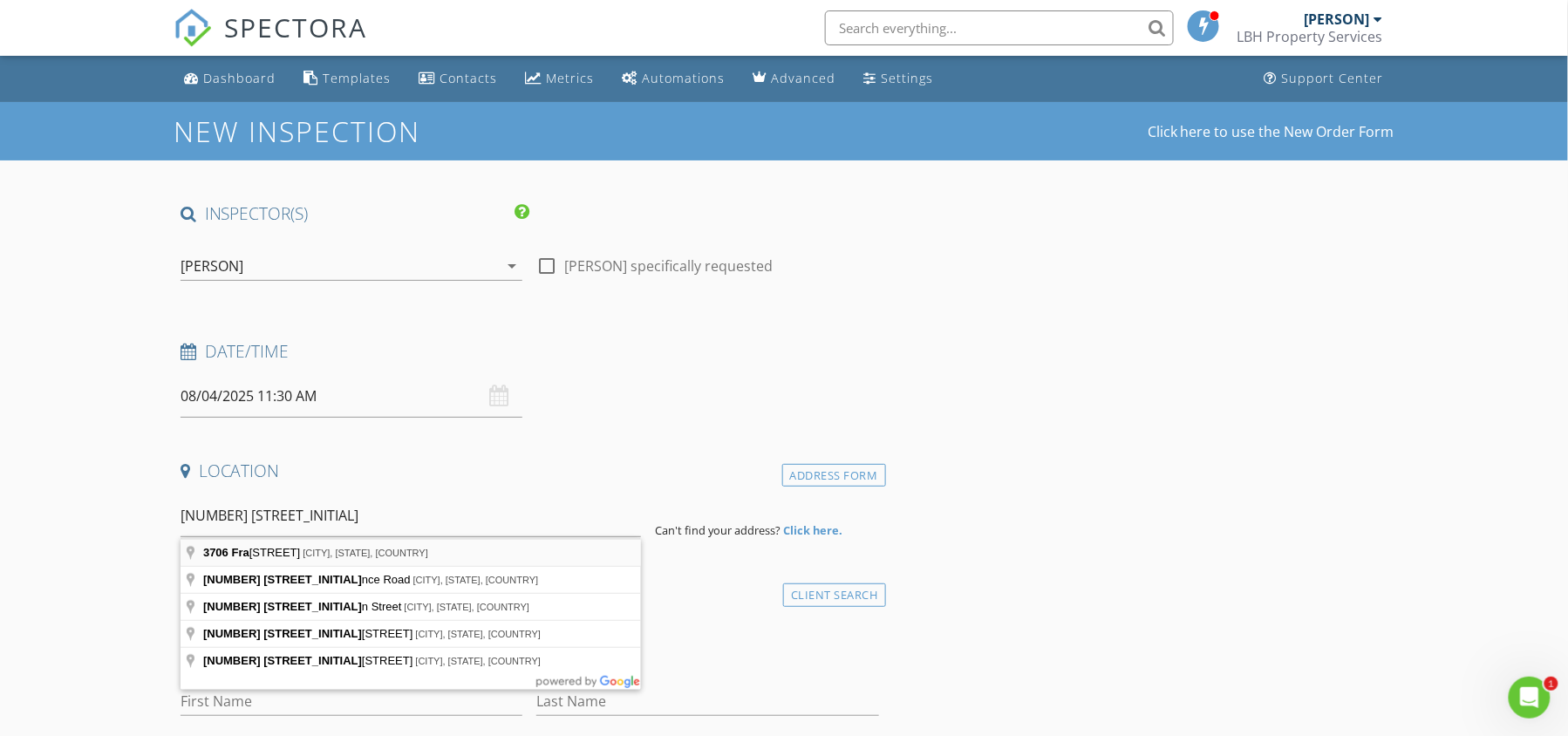 type on "3706 Franklin Avenue, New Orleans, LA, USA" 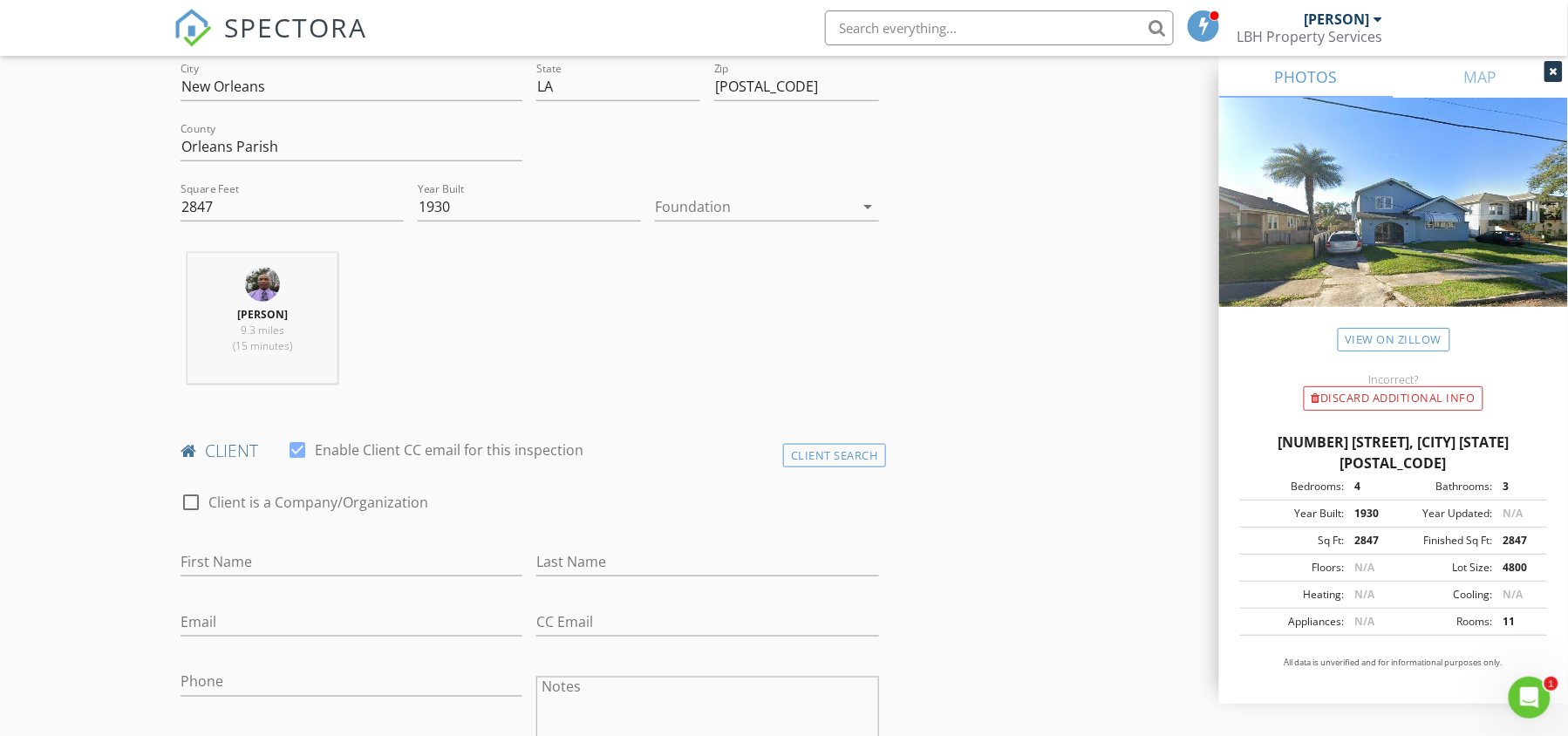 scroll, scrollTop: 497, scrollLeft: 0, axis: vertical 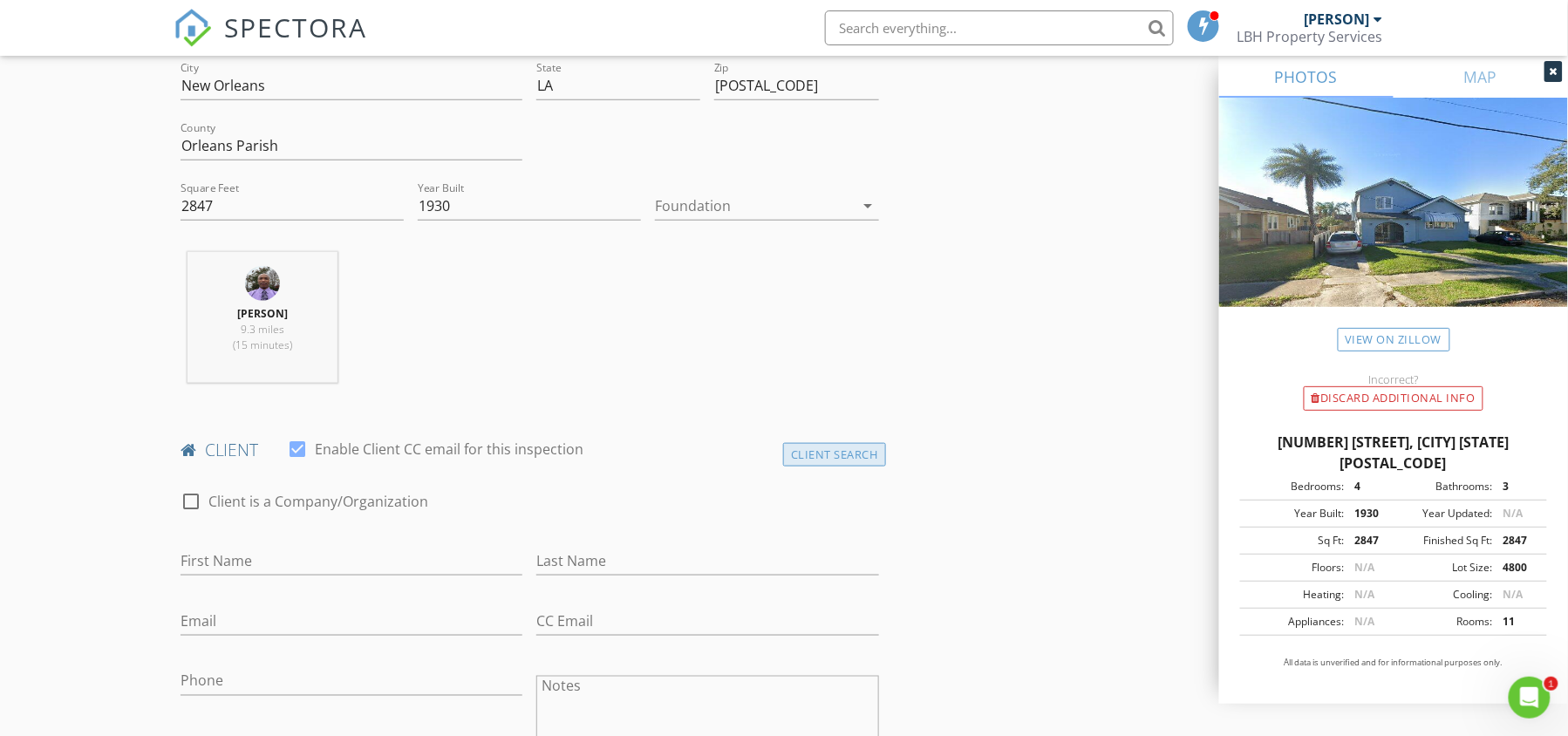 click on "Client Search" at bounding box center (835, 454) 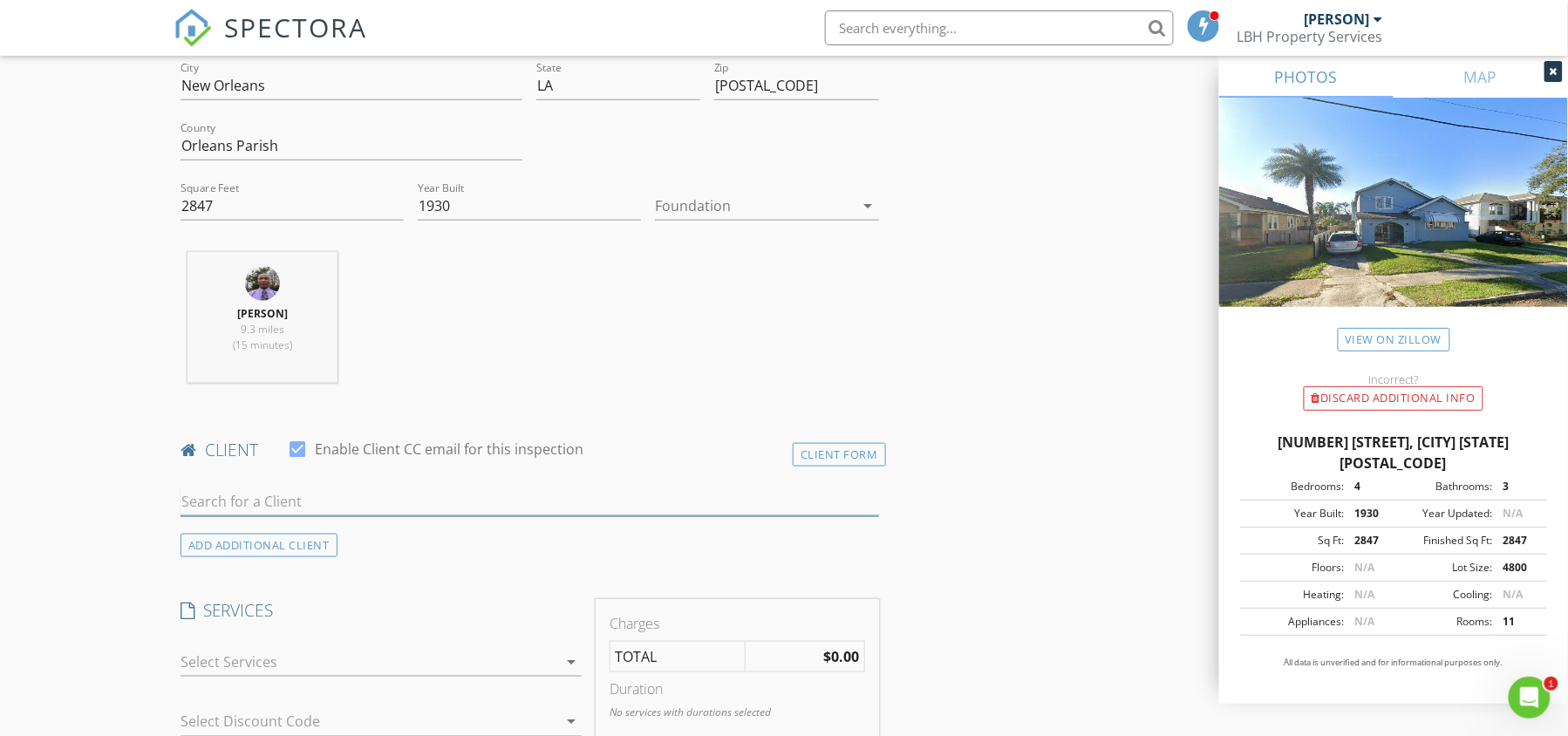 click at bounding box center (529, 501) 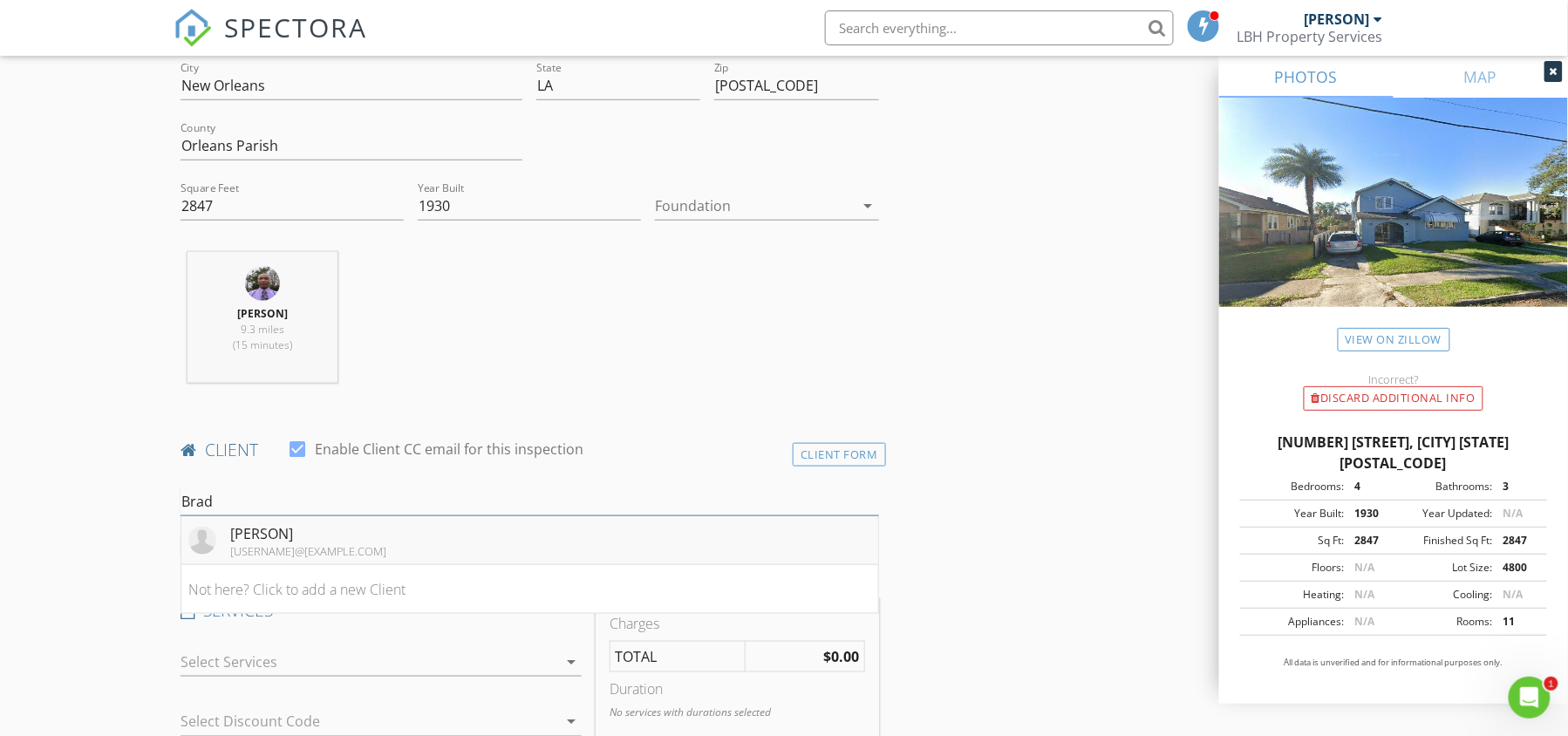 type on "Brad" 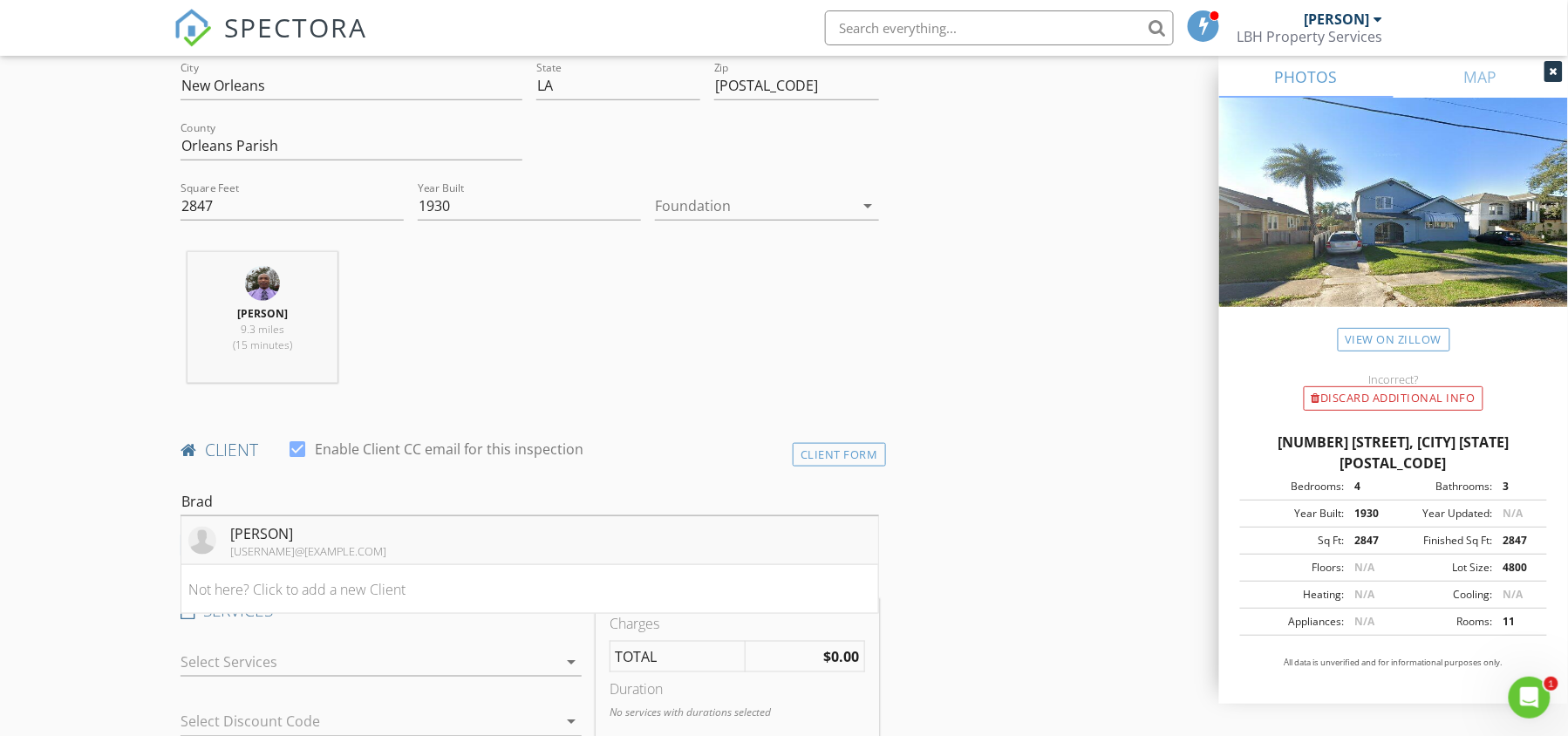 click on "bradrose1985@gmail.com" at bounding box center [308, 551] 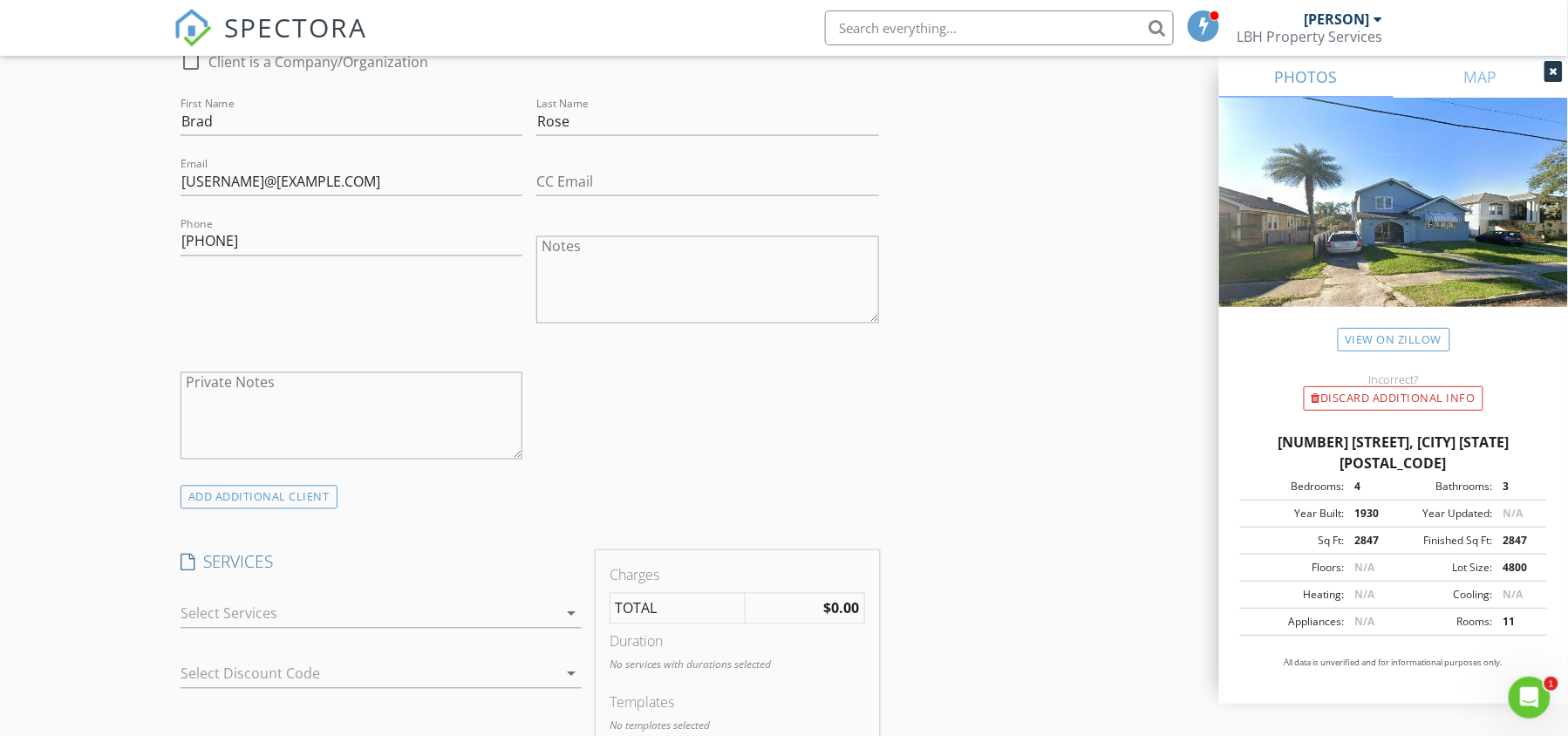 scroll, scrollTop: 1075, scrollLeft: 0, axis: vertical 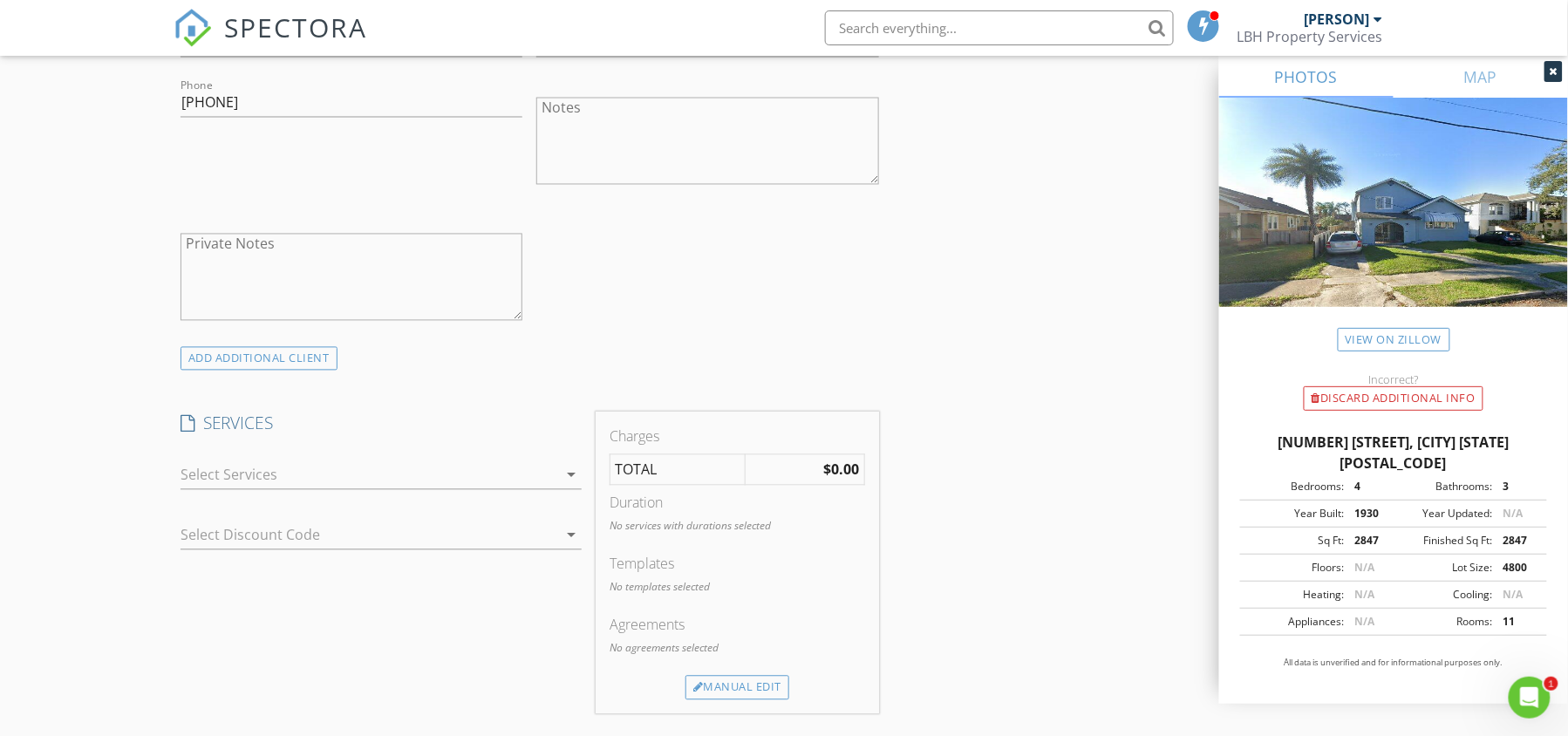 click on "arrow_drop_down" at bounding box center [571, 475] 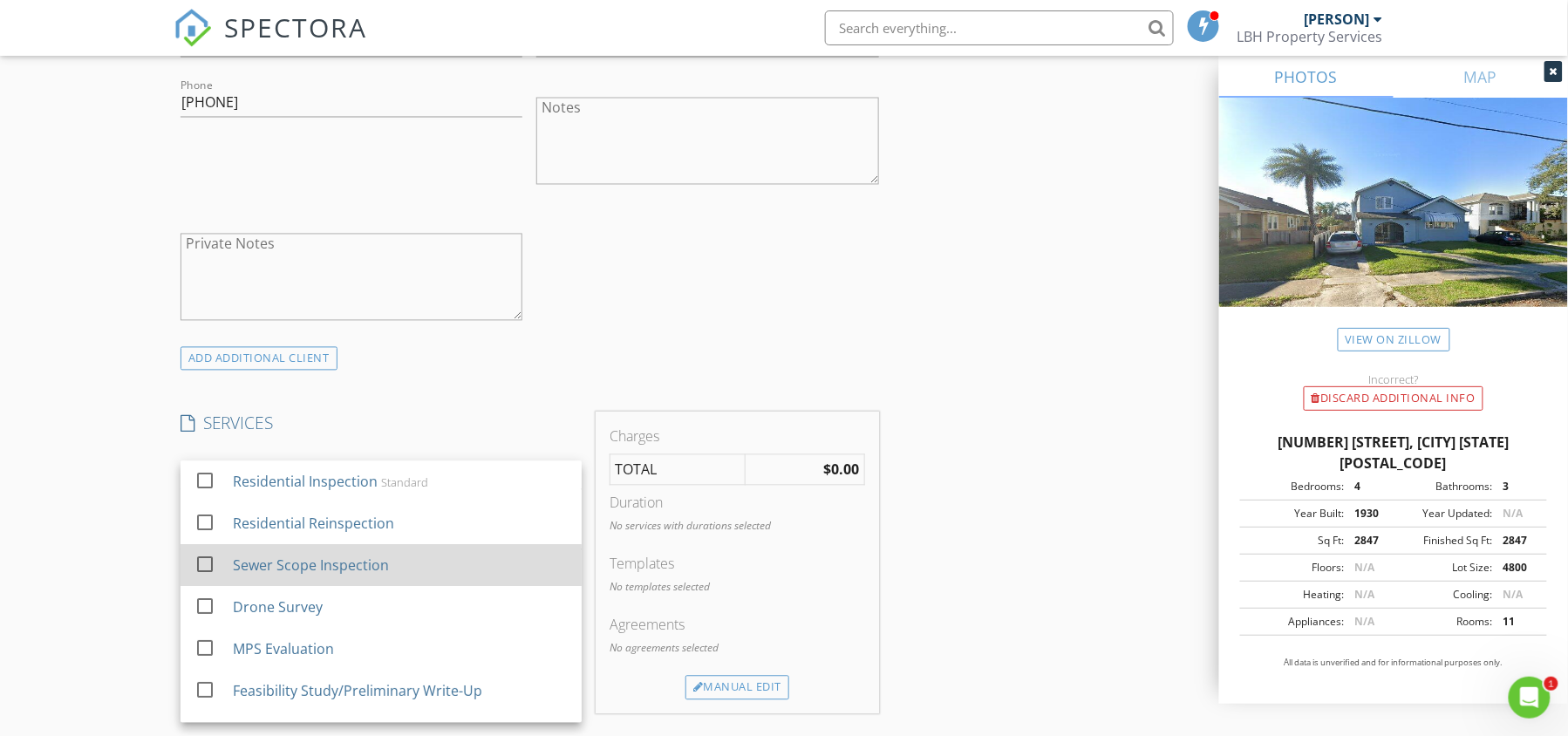 scroll, scrollTop: 157, scrollLeft: 0, axis: vertical 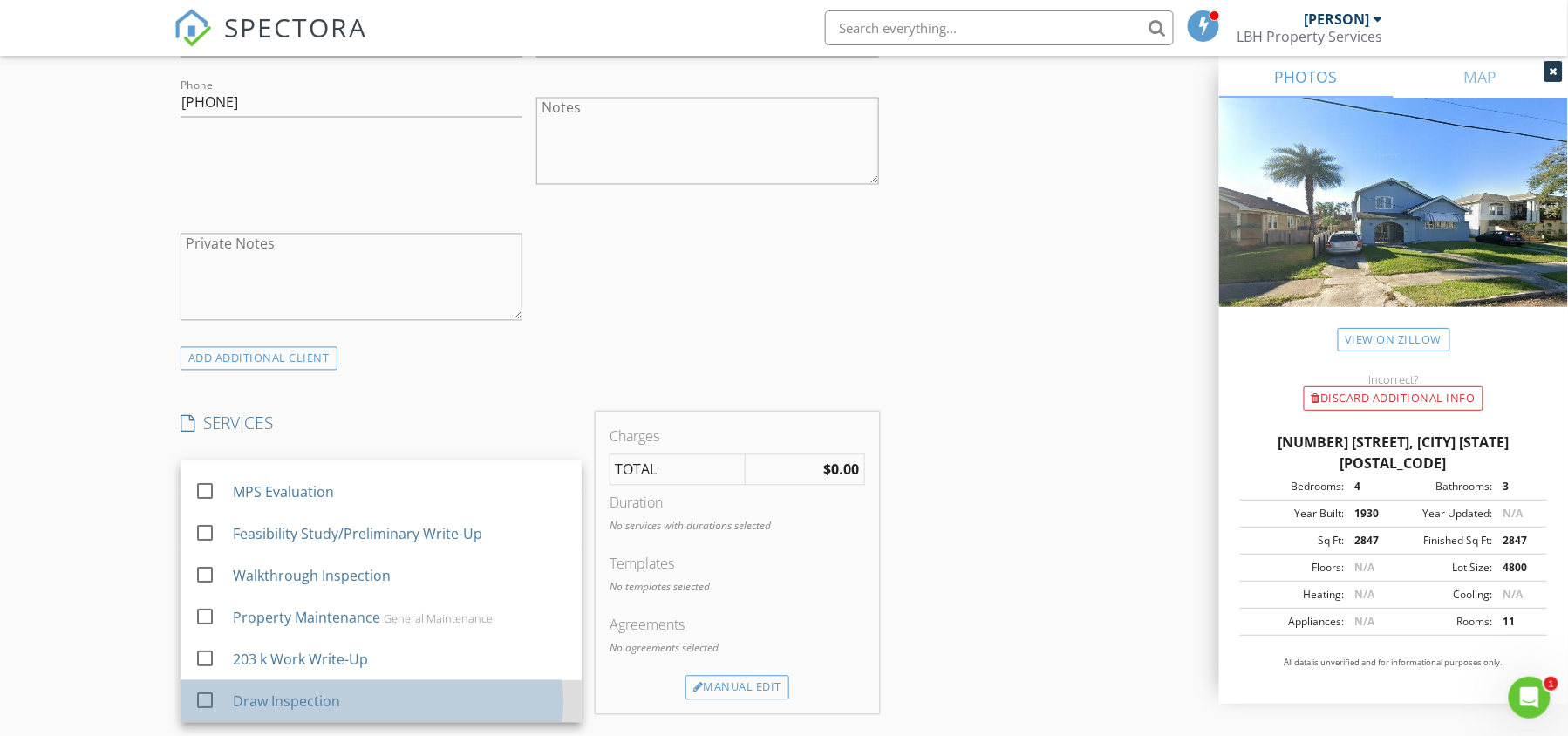 click on "Draw Inspection" at bounding box center (400, 702) 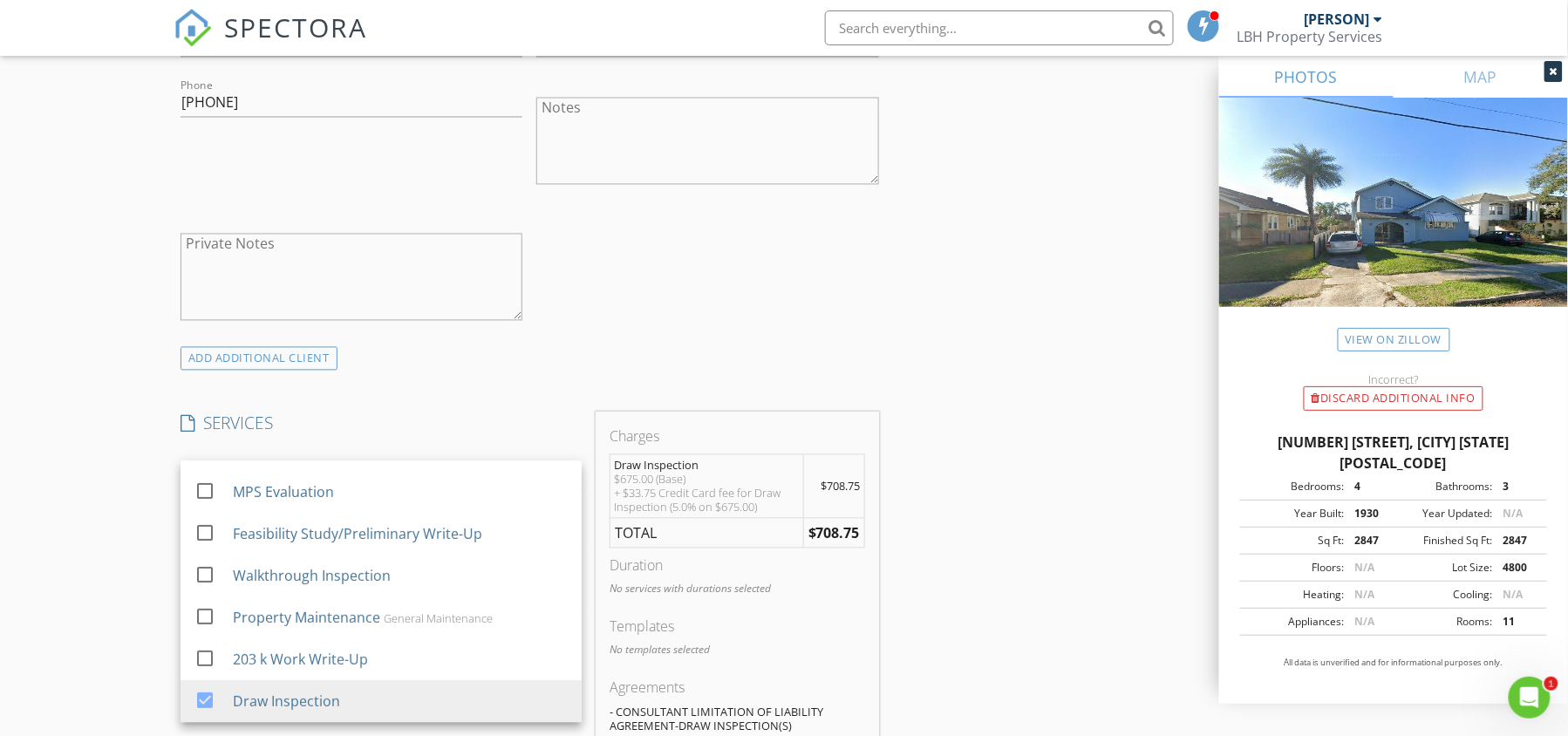 click on "ADD ADDITIONAL client" at bounding box center [529, 358] 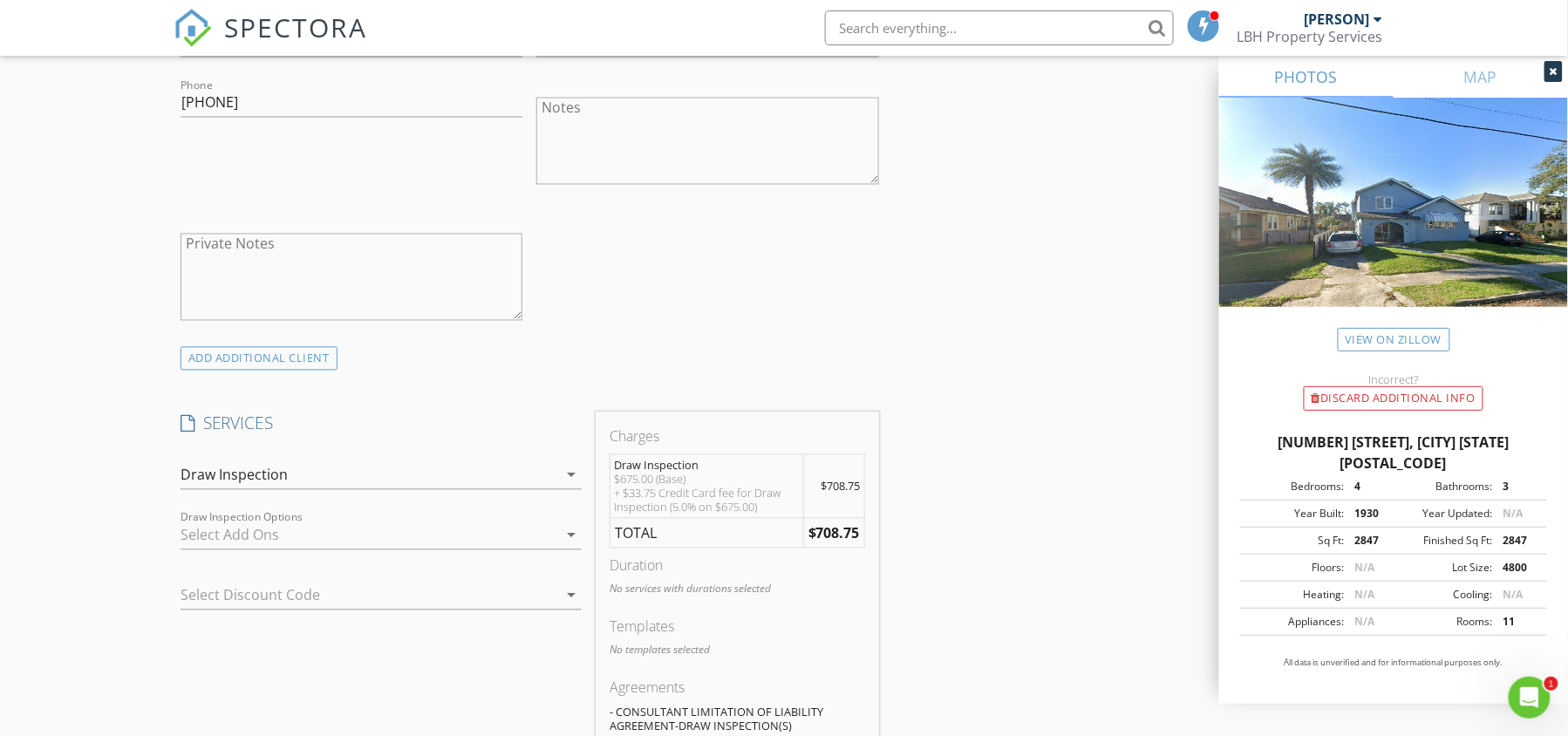 click on "arrow_drop_down" at bounding box center [571, 535] 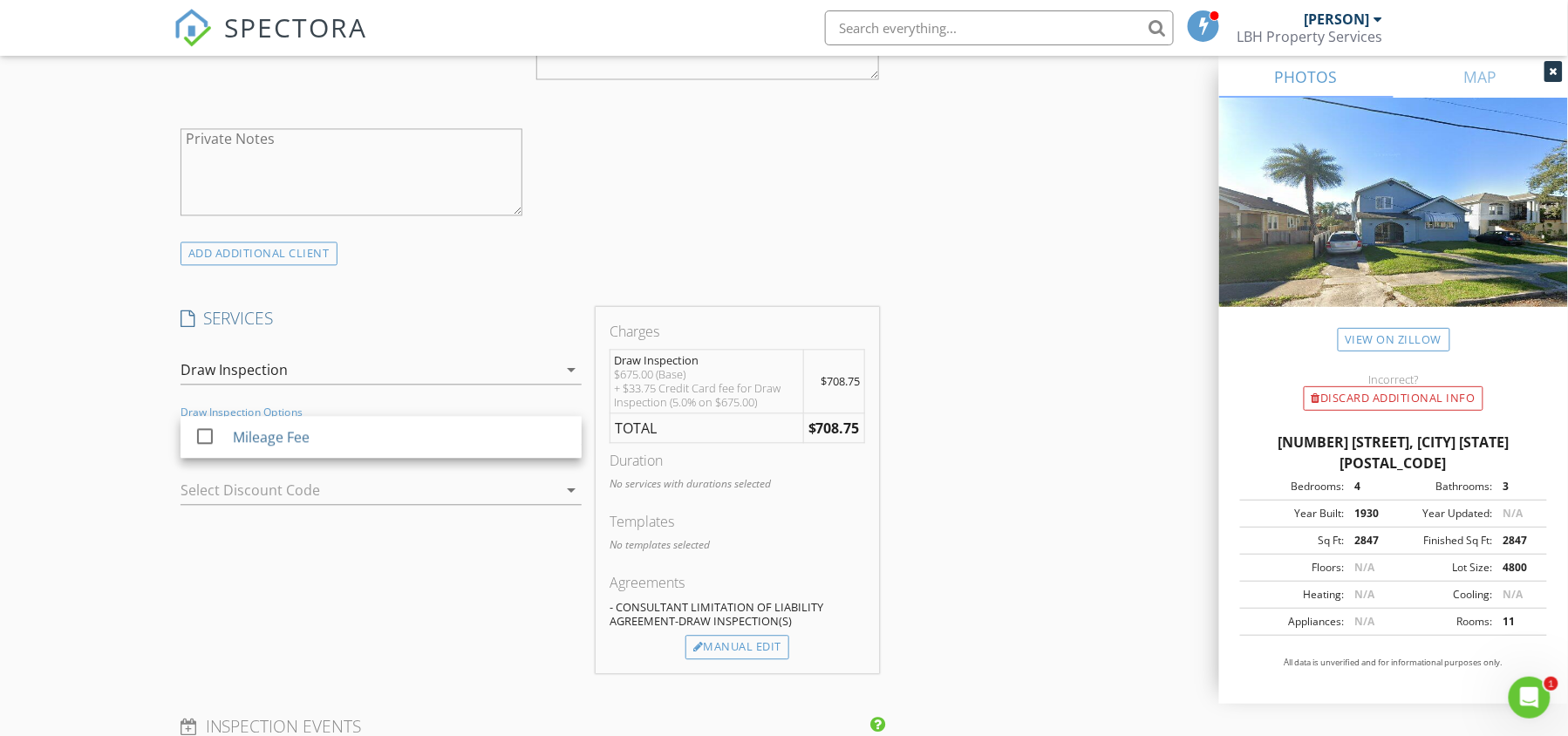 scroll, scrollTop: 1182, scrollLeft: 0, axis: vertical 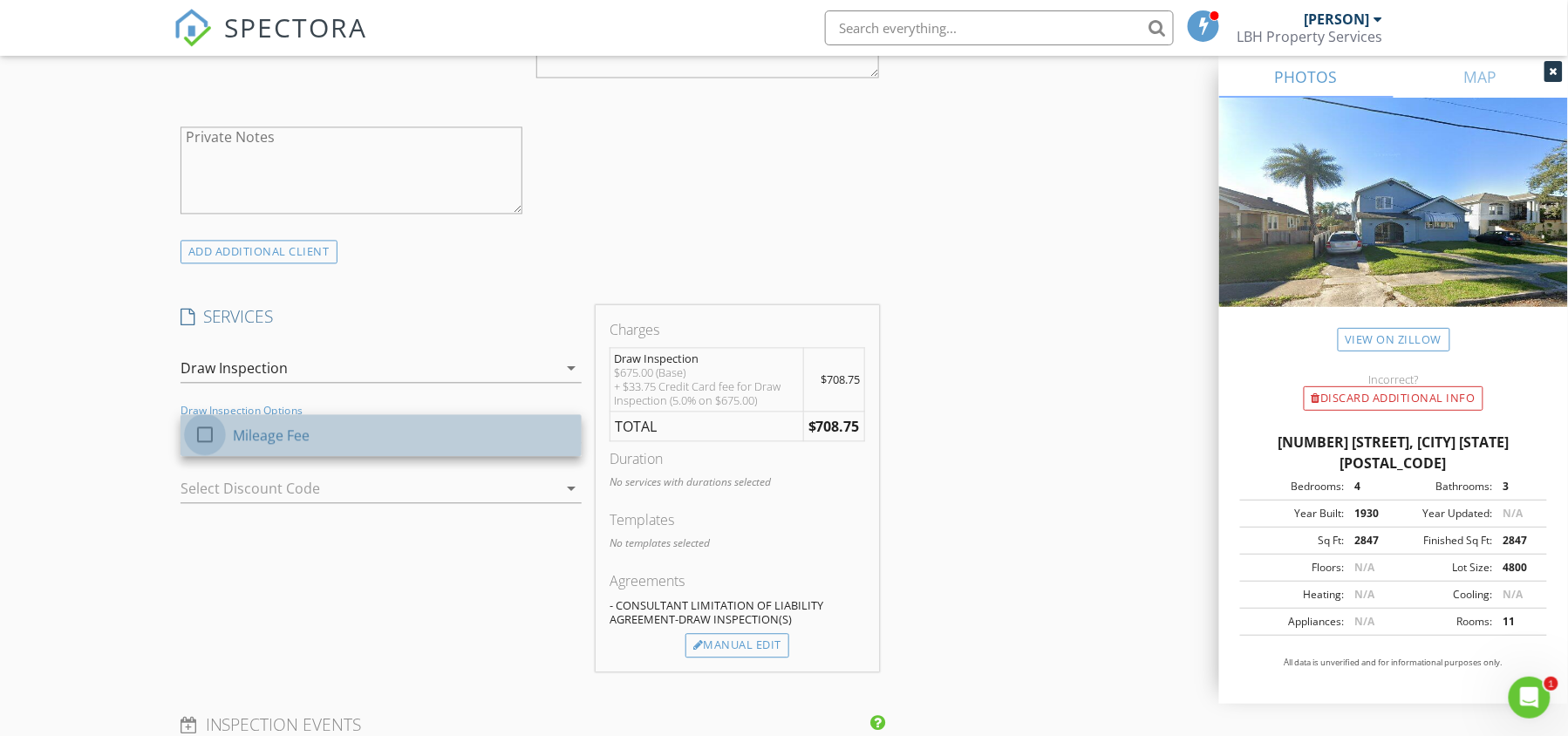 click at bounding box center [205, 434] 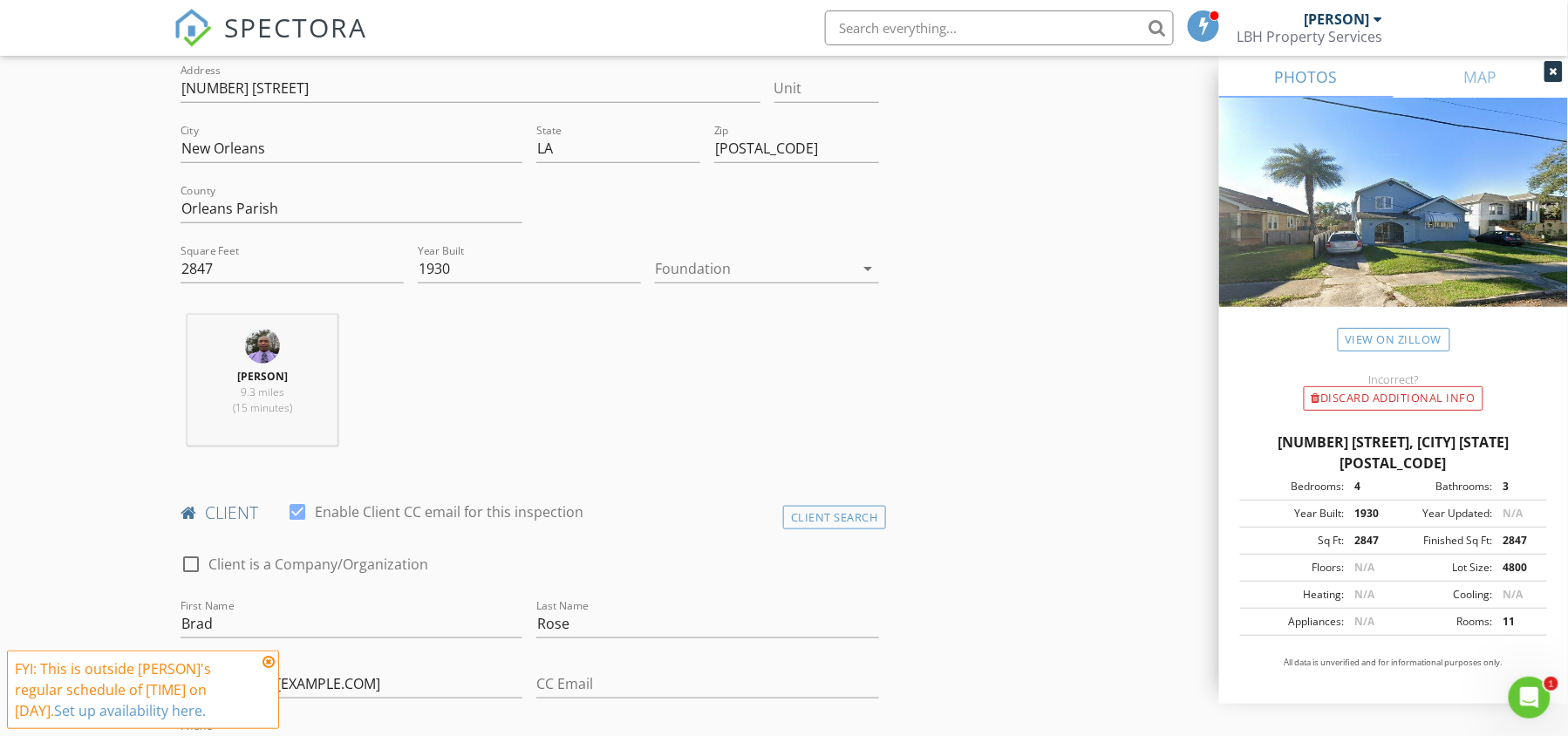 scroll, scrollTop: 0, scrollLeft: 0, axis: both 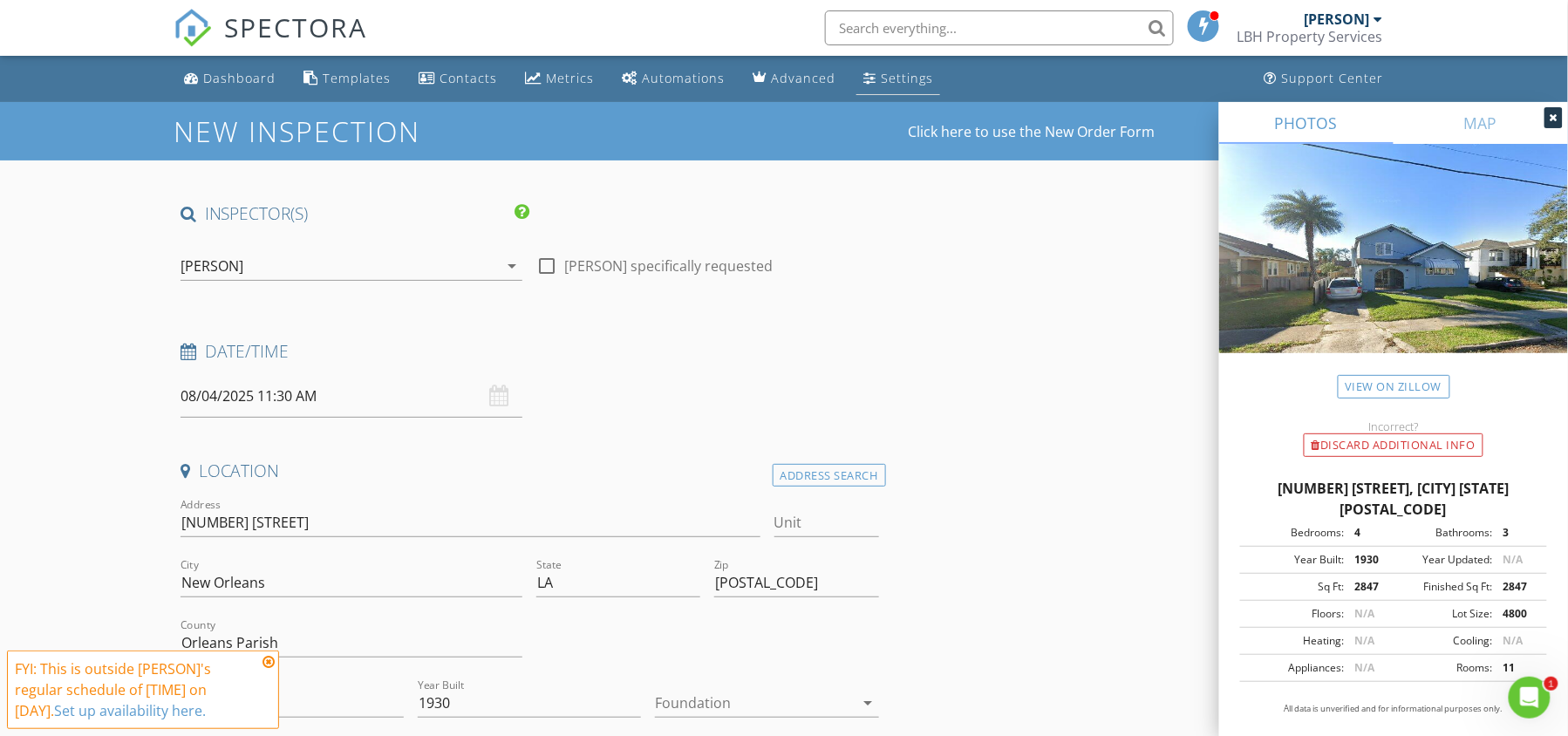 click at bounding box center [869, 78] 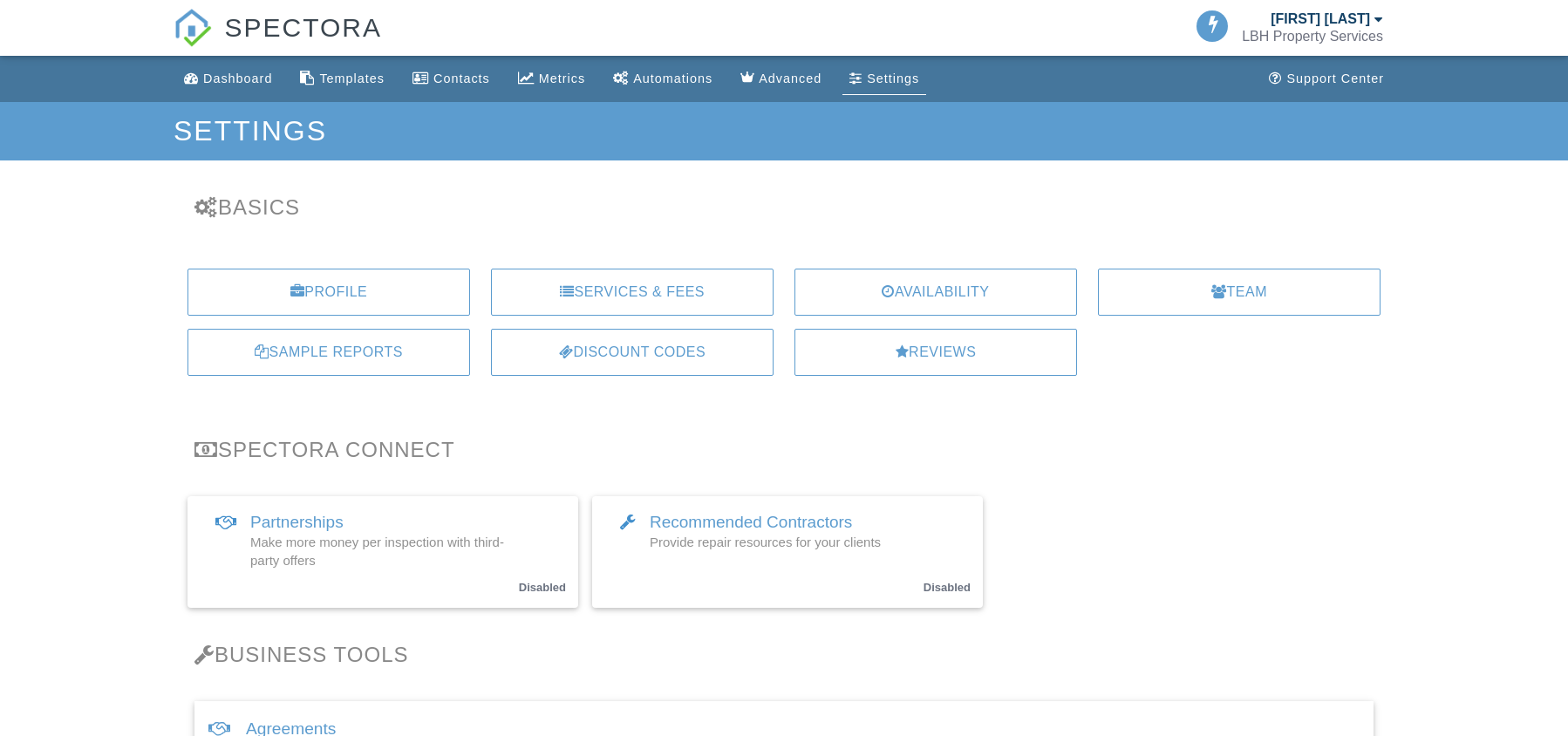 scroll, scrollTop: 0, scrollLeft: 0, axis: both 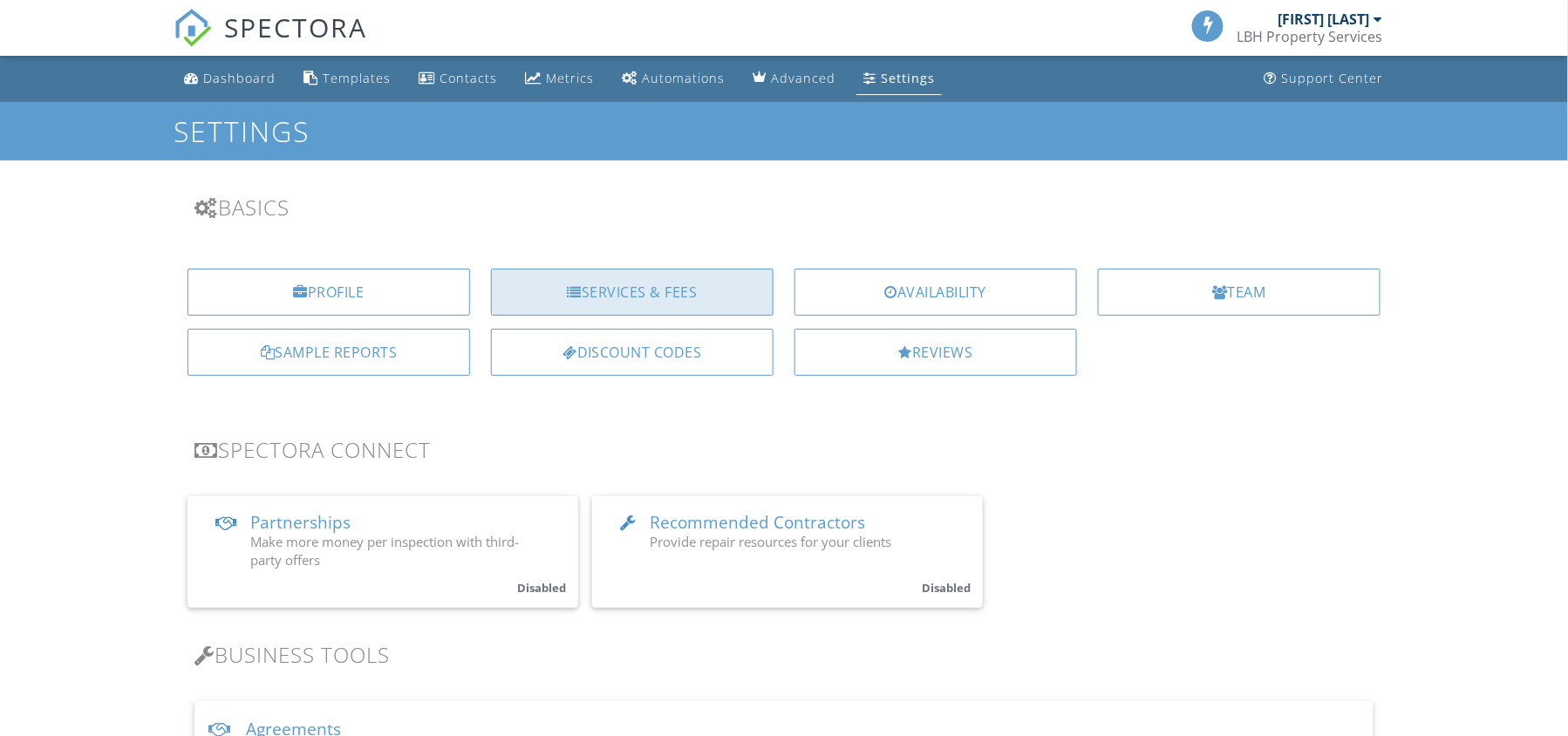 click on "Services & Fees" at bounding box center (632, 292) 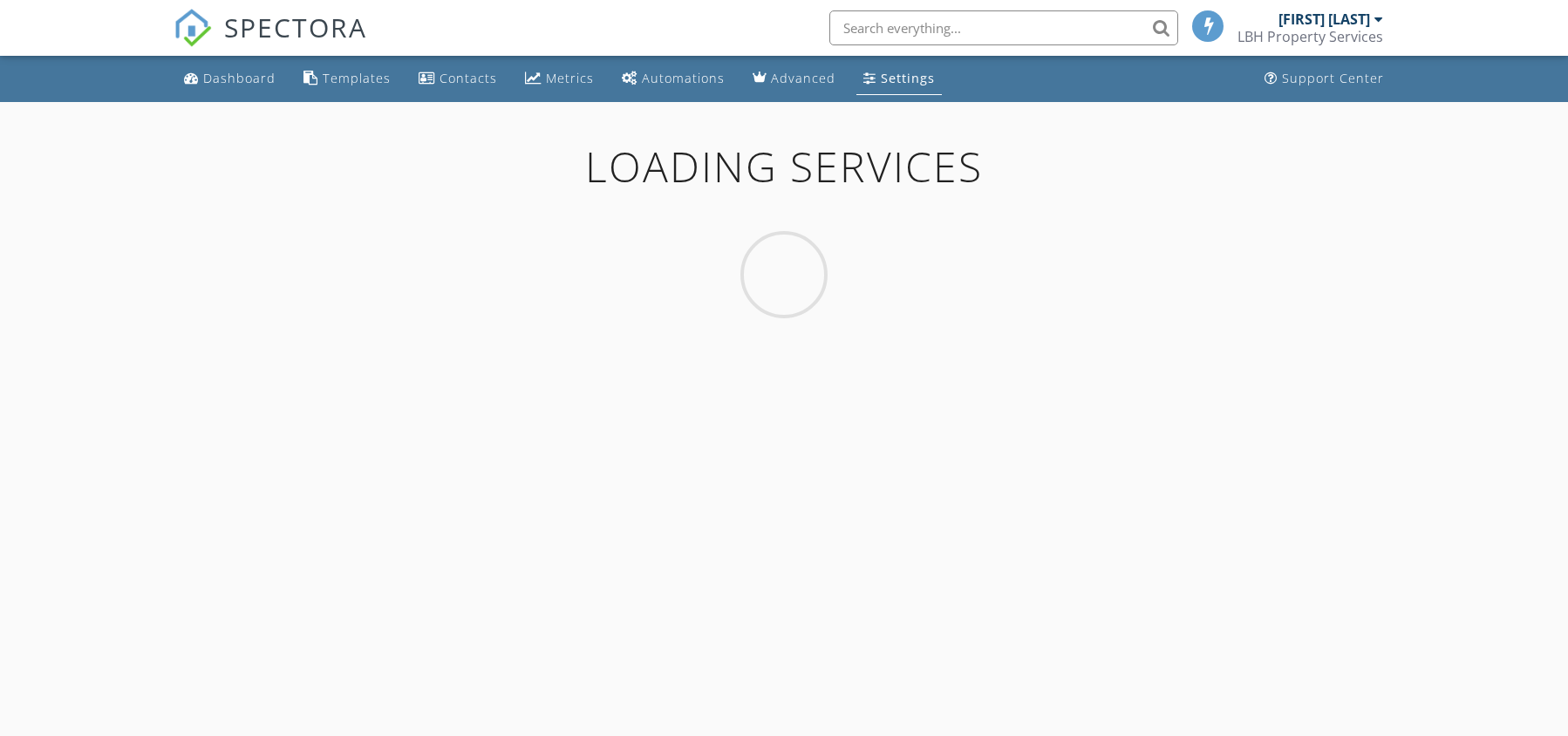 scroll, scrollTop: 0, scrollLeft: 0, axis: both 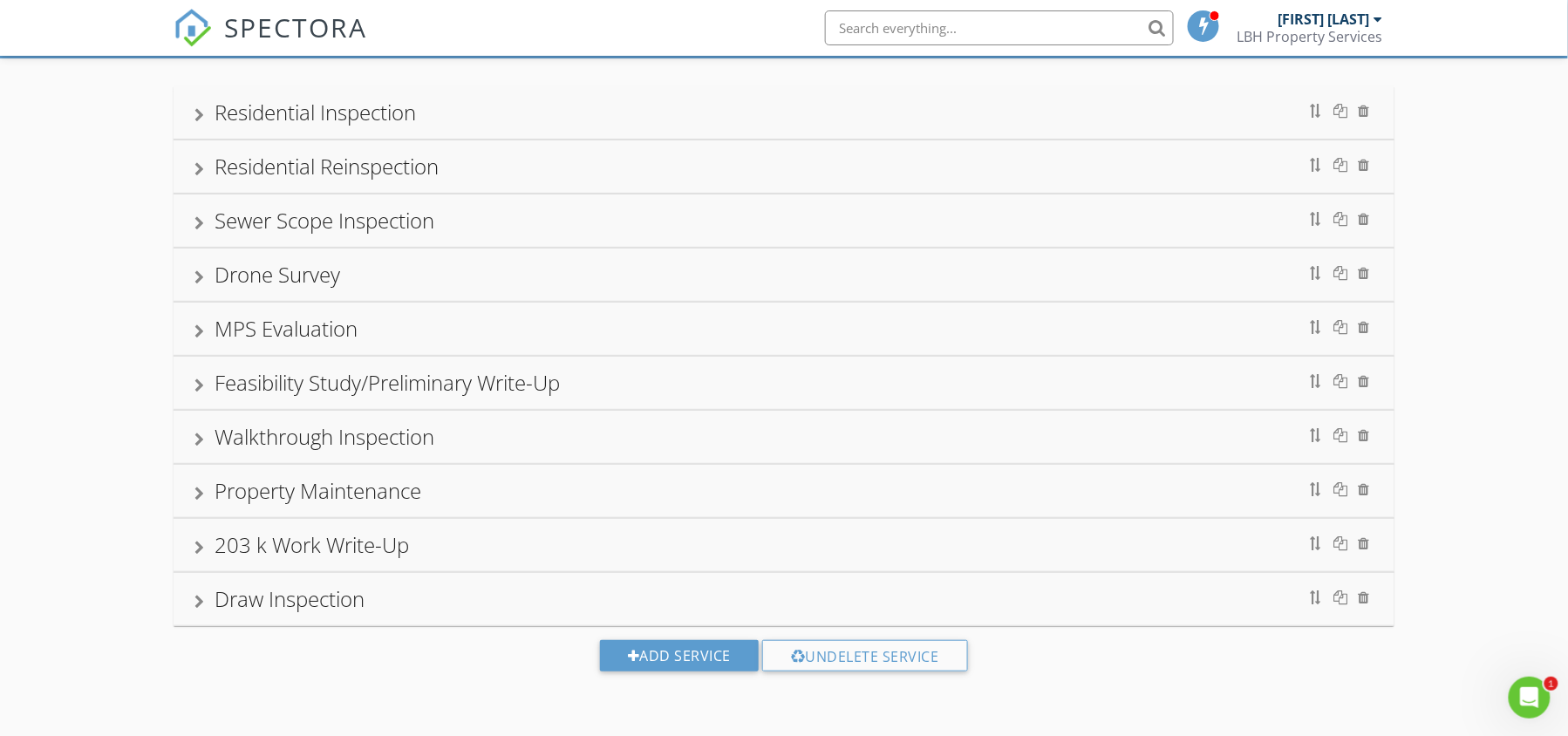 click on "Draw Inspection" at bounding box center (784, 599) 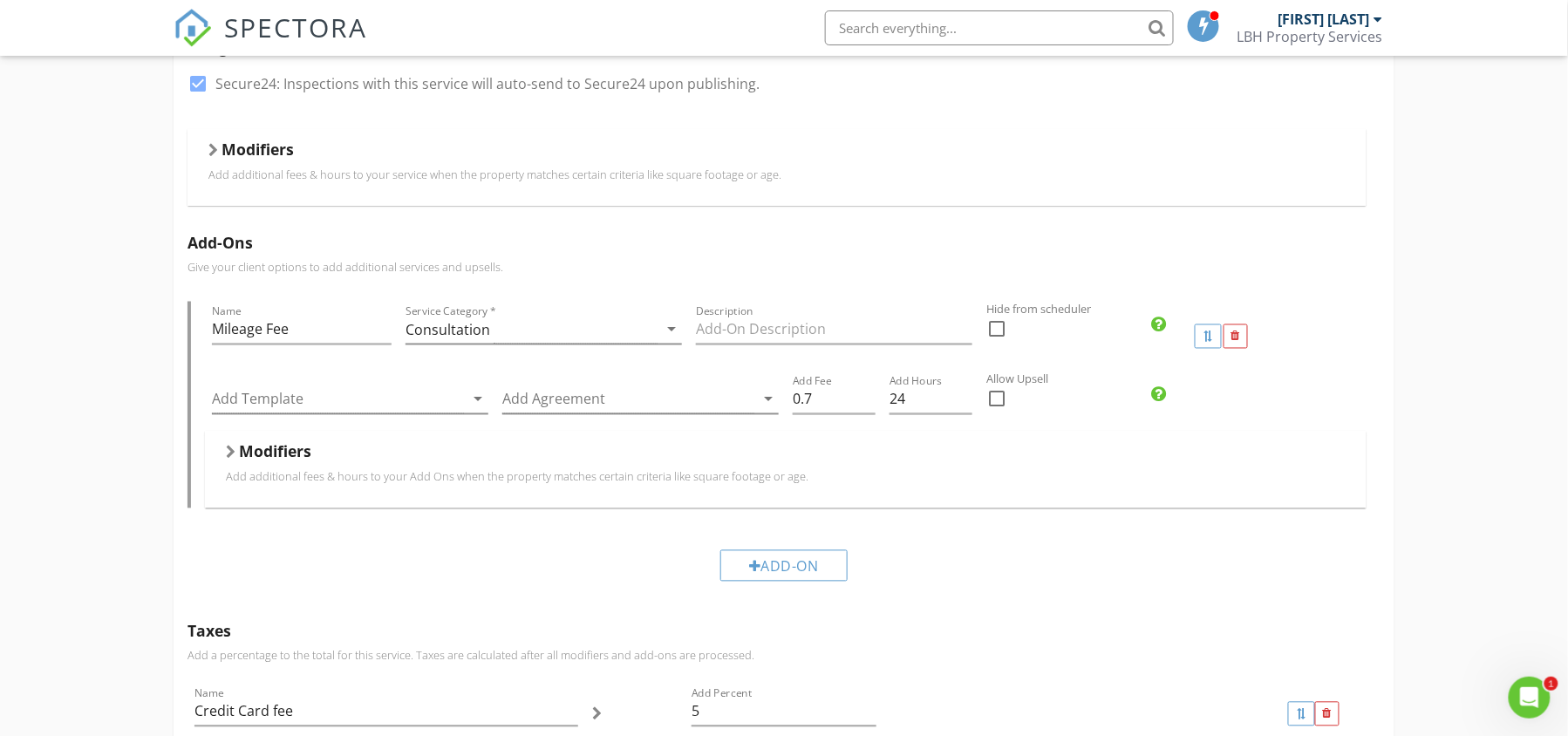 scroll, scrollTop: 900, scrollLeft: 0, axis: vertical 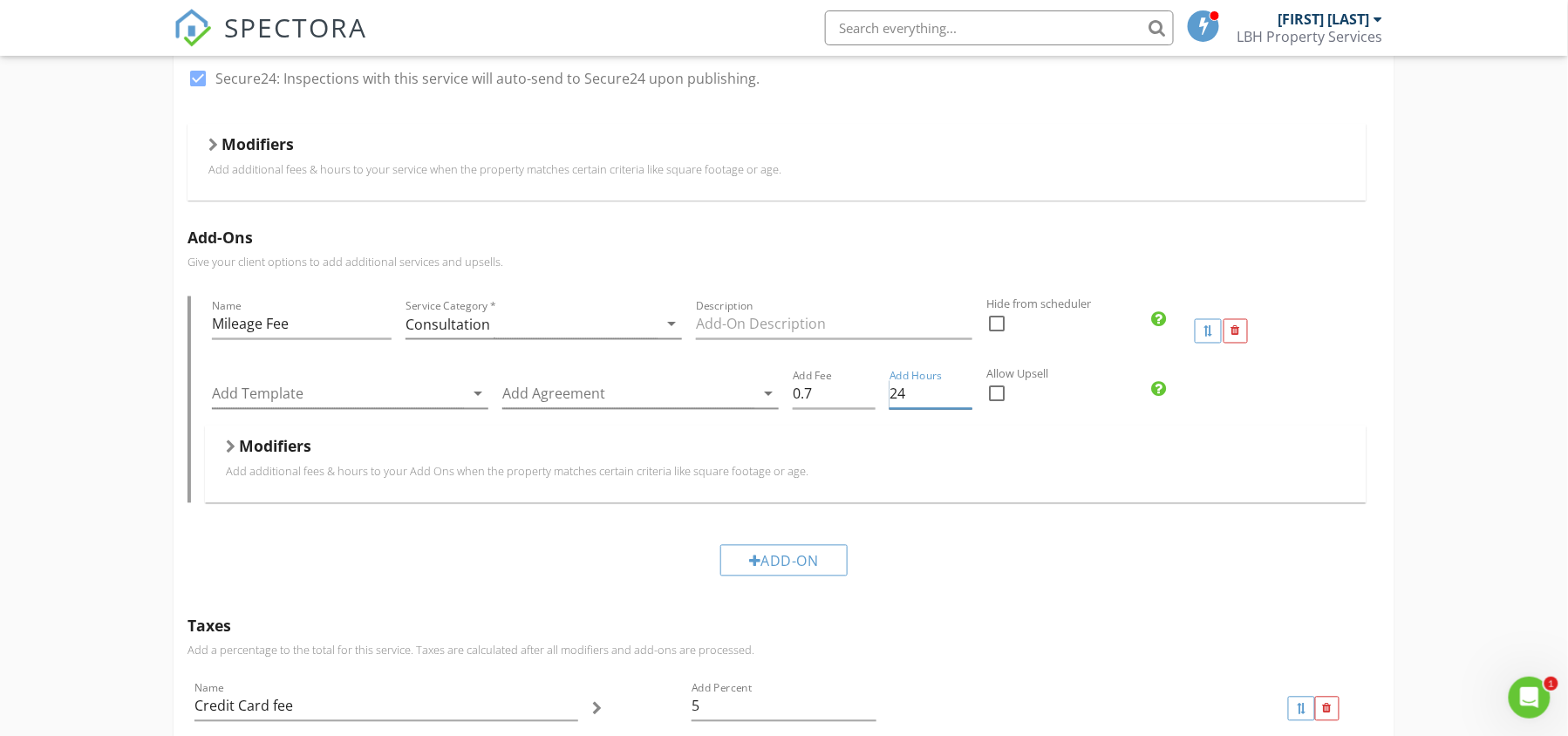 click on "24" at bounding box center (931, 394) 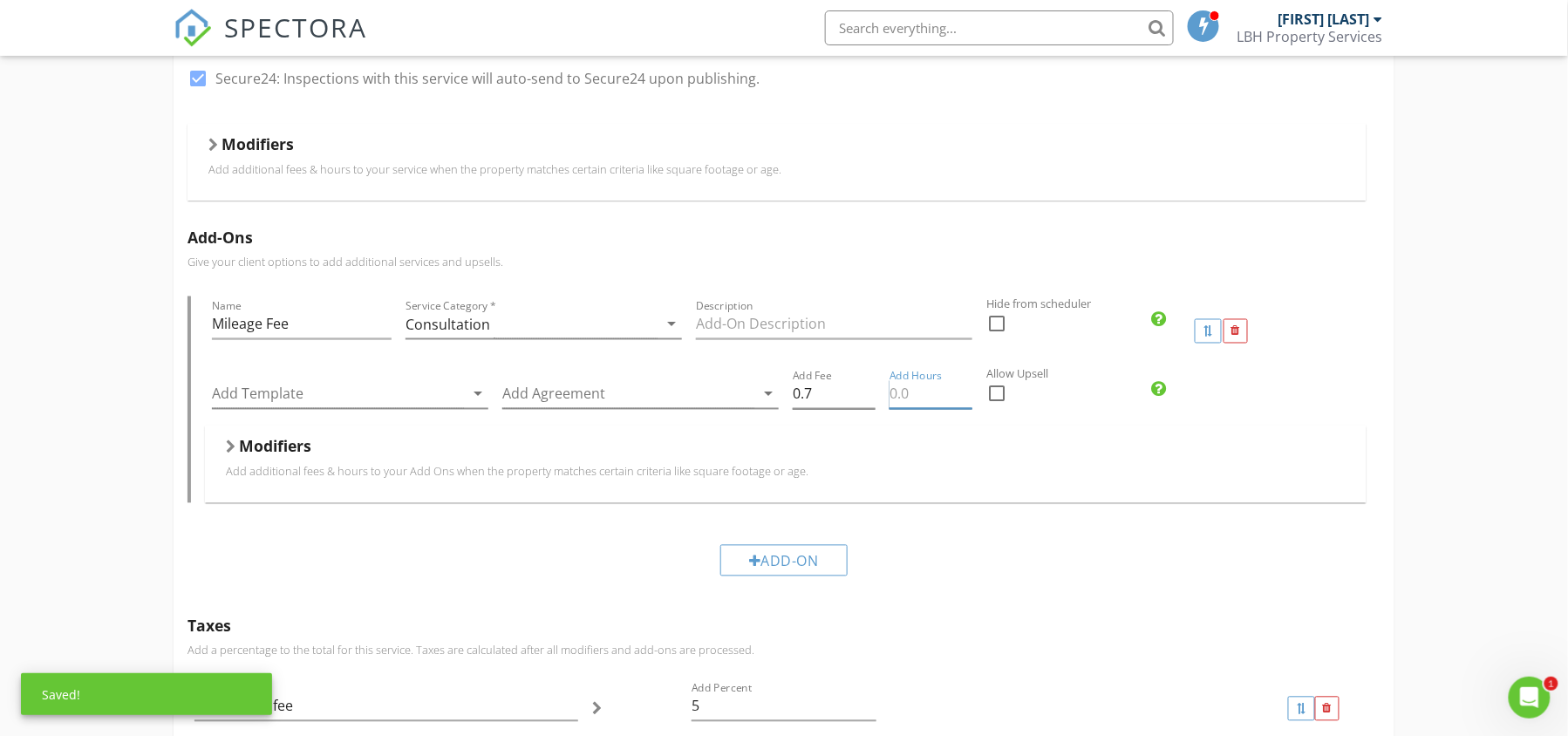 type 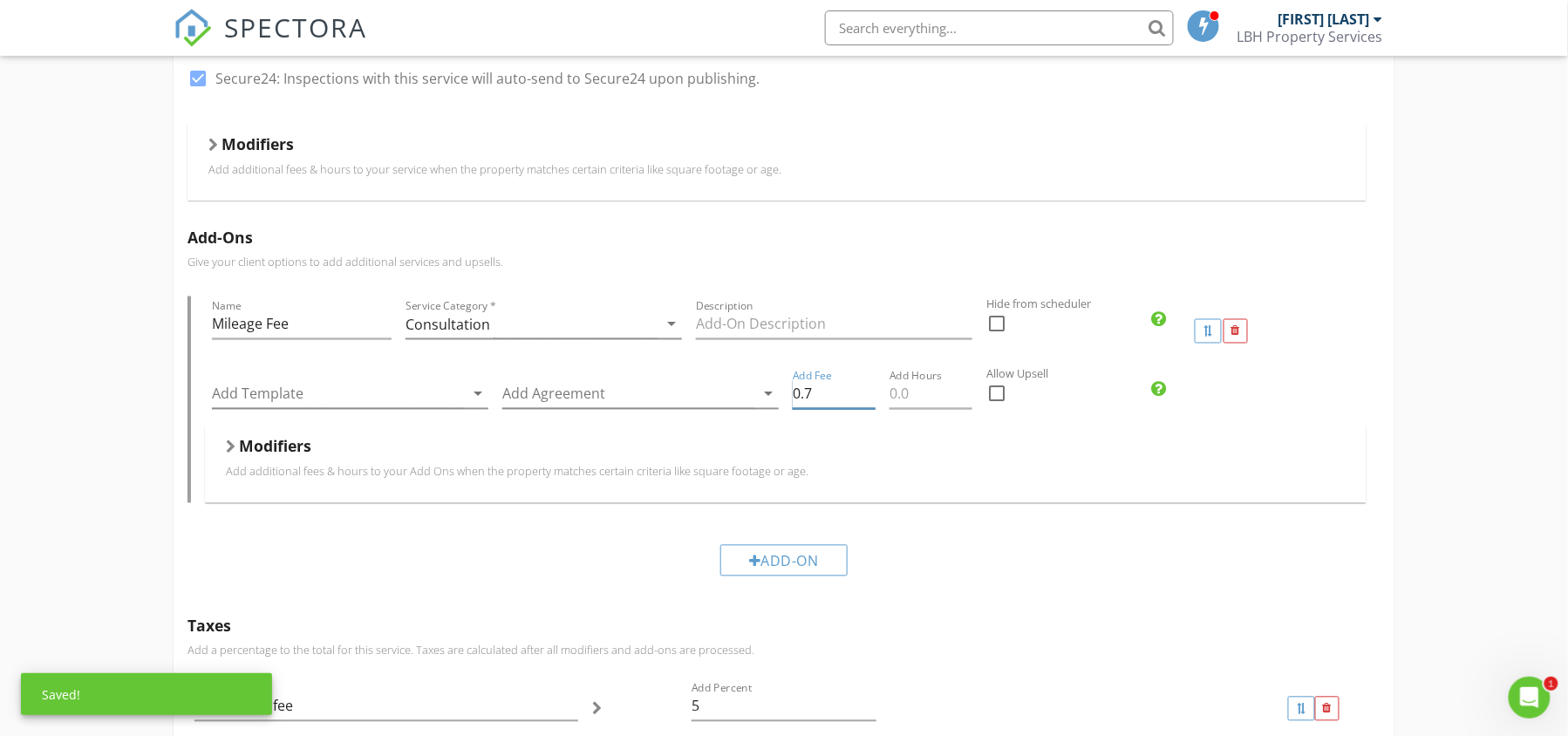 click on "0.7" at bounding box center [834, 394] 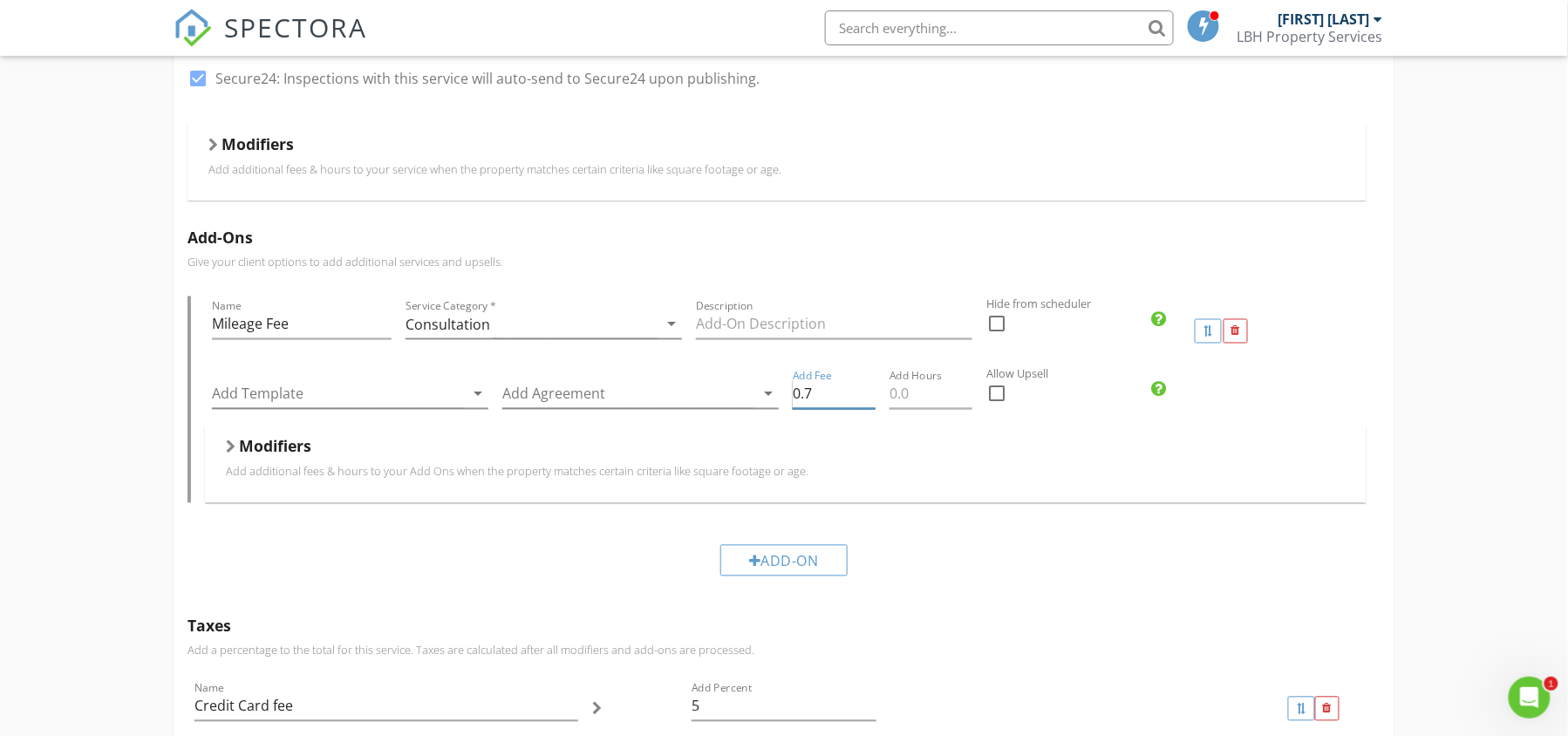 type on "0" 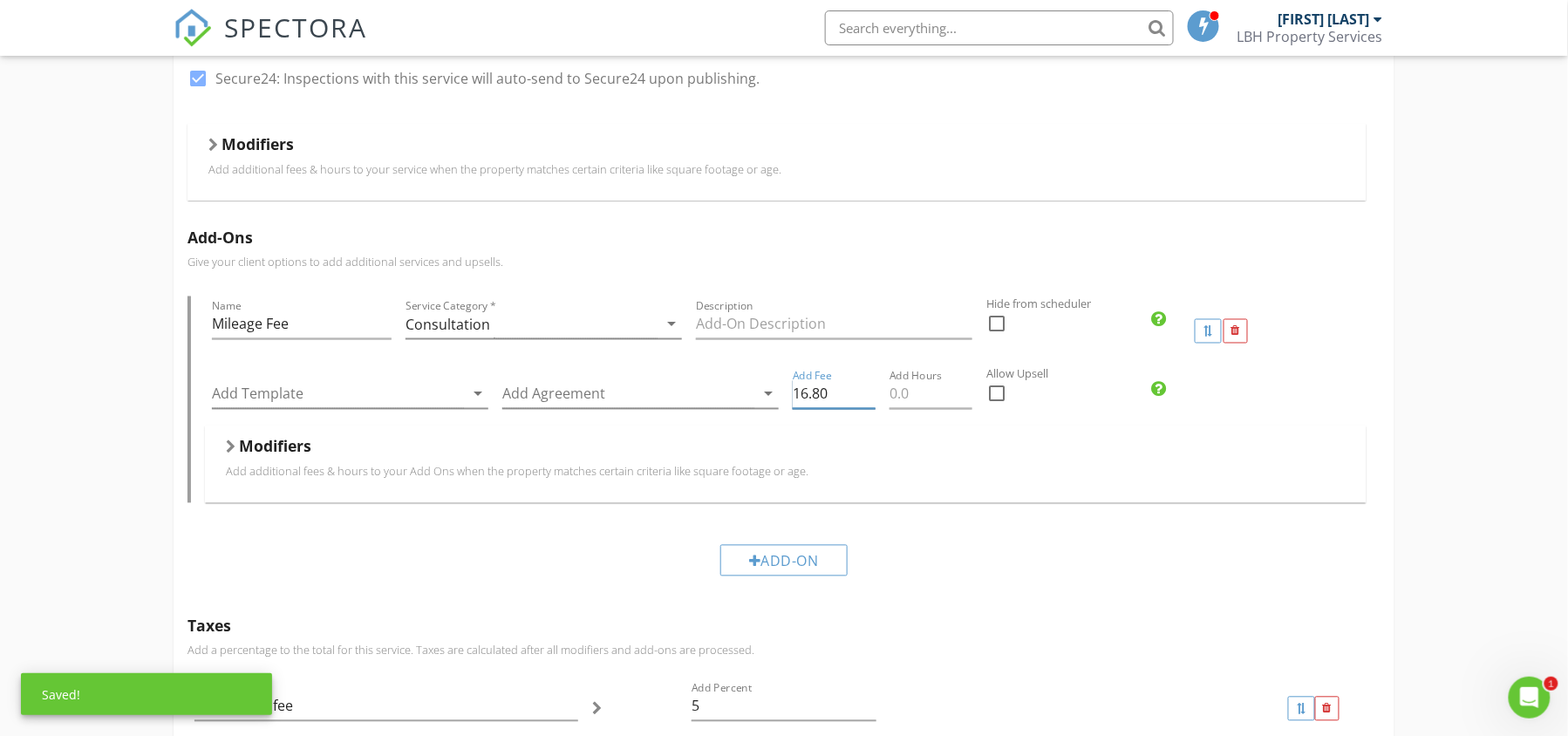 type on "16.80" 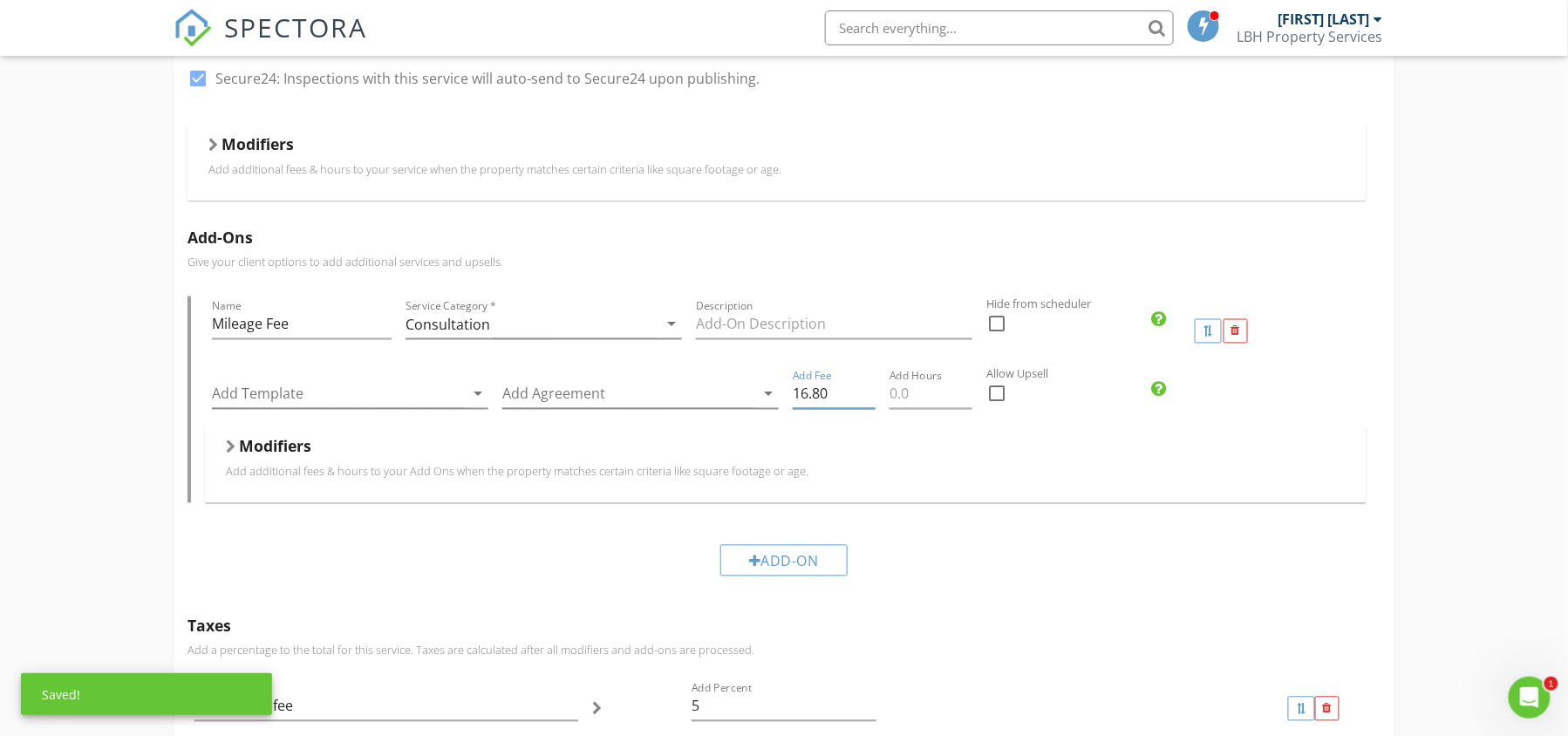 click on "Add-Ons
Give your client options to add additional services and upsells.
Name Mileage Fee   Service Category * Consultation arrow_drop_down   Description   Hide from scheduler   check_box_outline_blank         Add Template arrow_drop_down   Add Agreement arrow_drop_down   Add Fee 16.80   Add Hours   Allow Upsell   check_box_outline_blank           Modifiers
Add additional fees & hours to your Add Ons when the property
matches certain criteria like square footage or age.
Modifiers
Add-On" at bounding box center [784, 409] 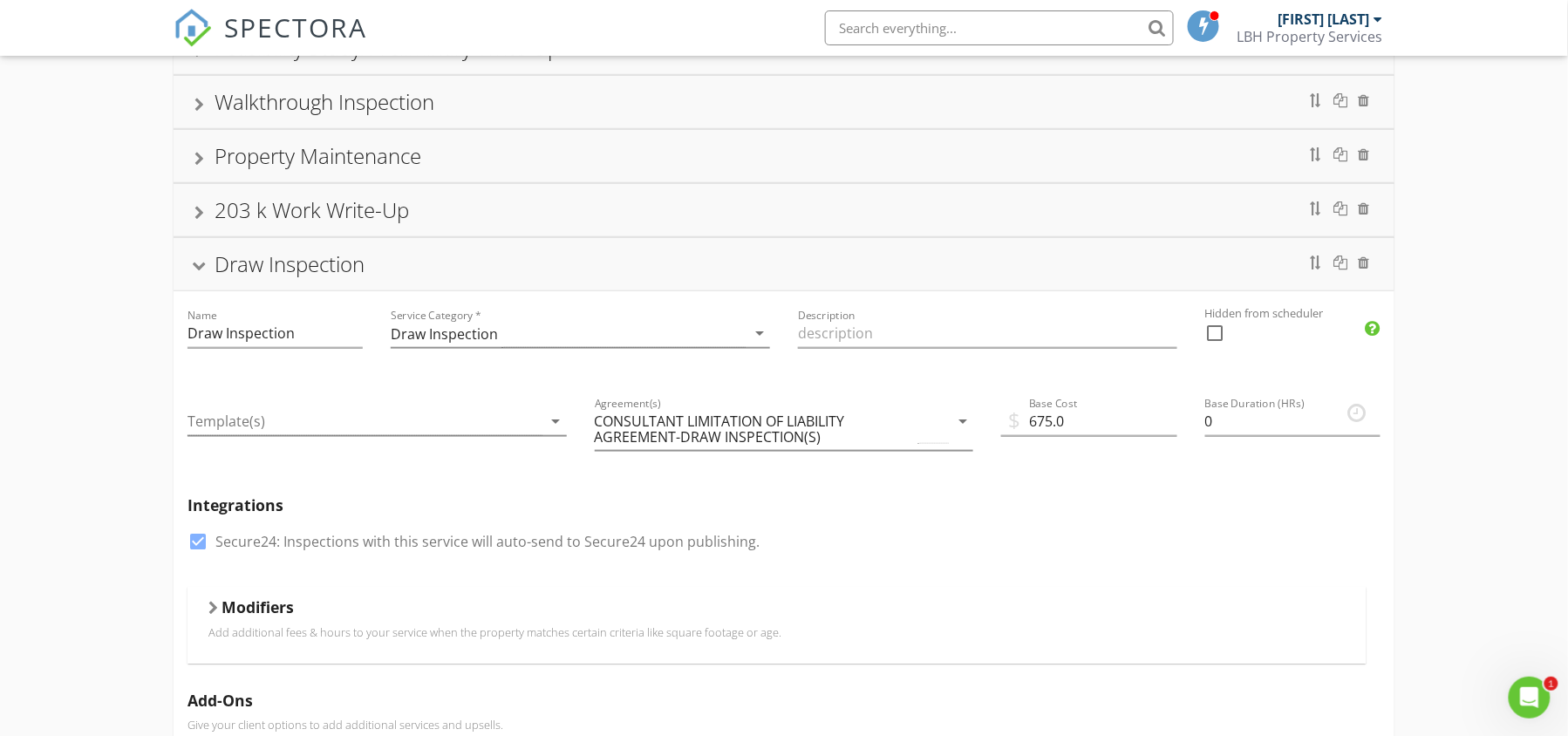 scroll, scrollTop: 436, scrollLeft: 0, axis: vertical 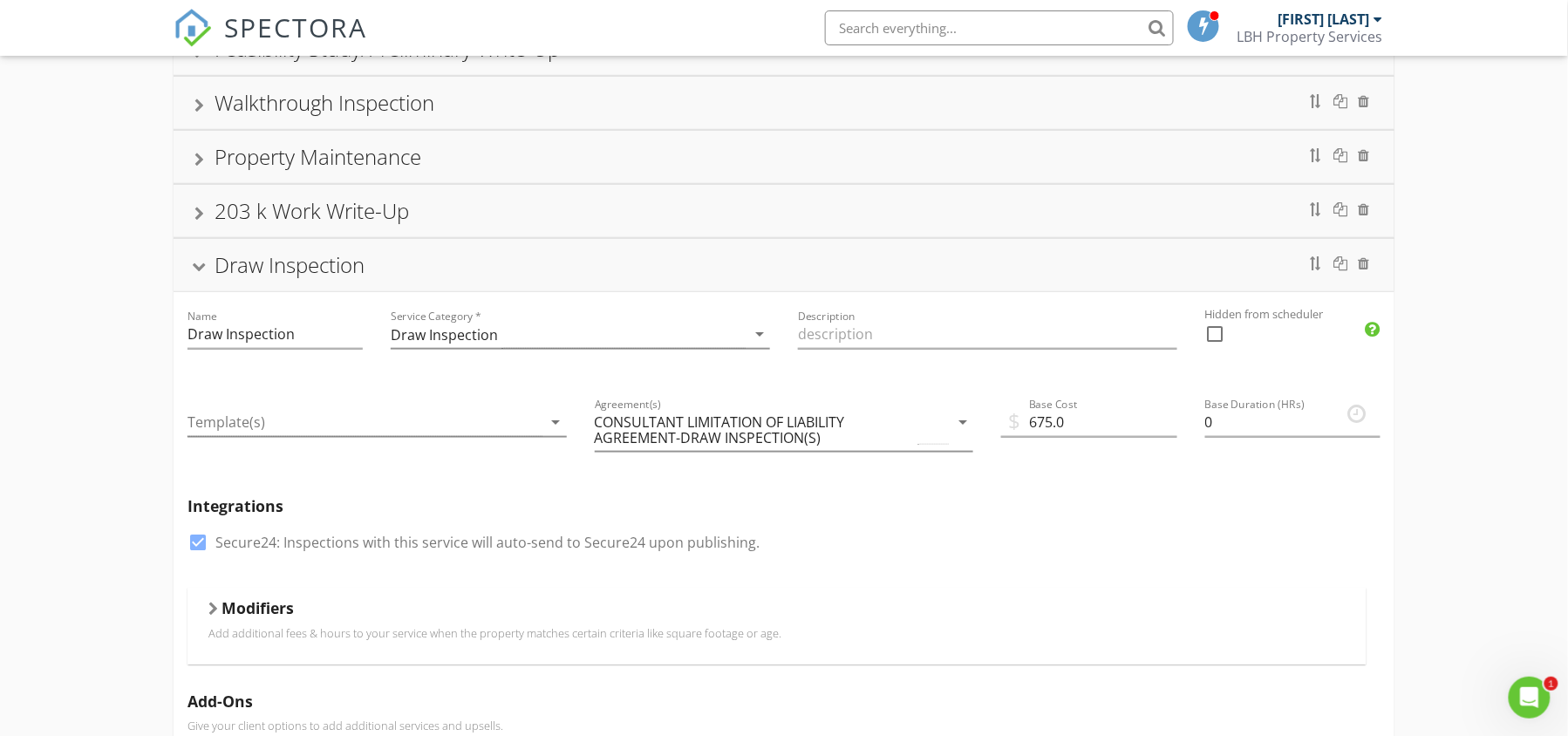 click on "Draw Inspection" at bounding box center [784, 265] 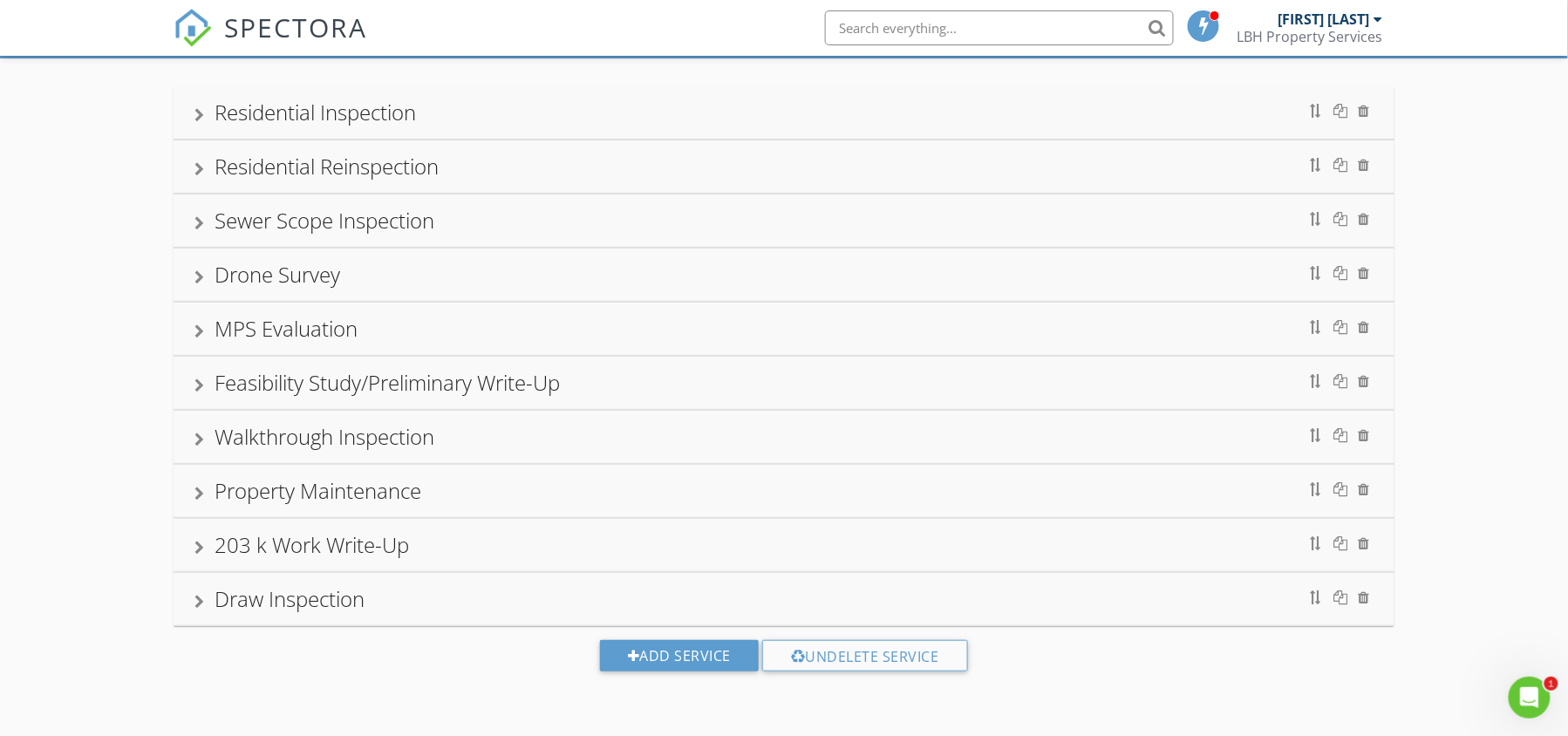 scroll, scrollTop: 0, scrollLeft: 0, axis: both 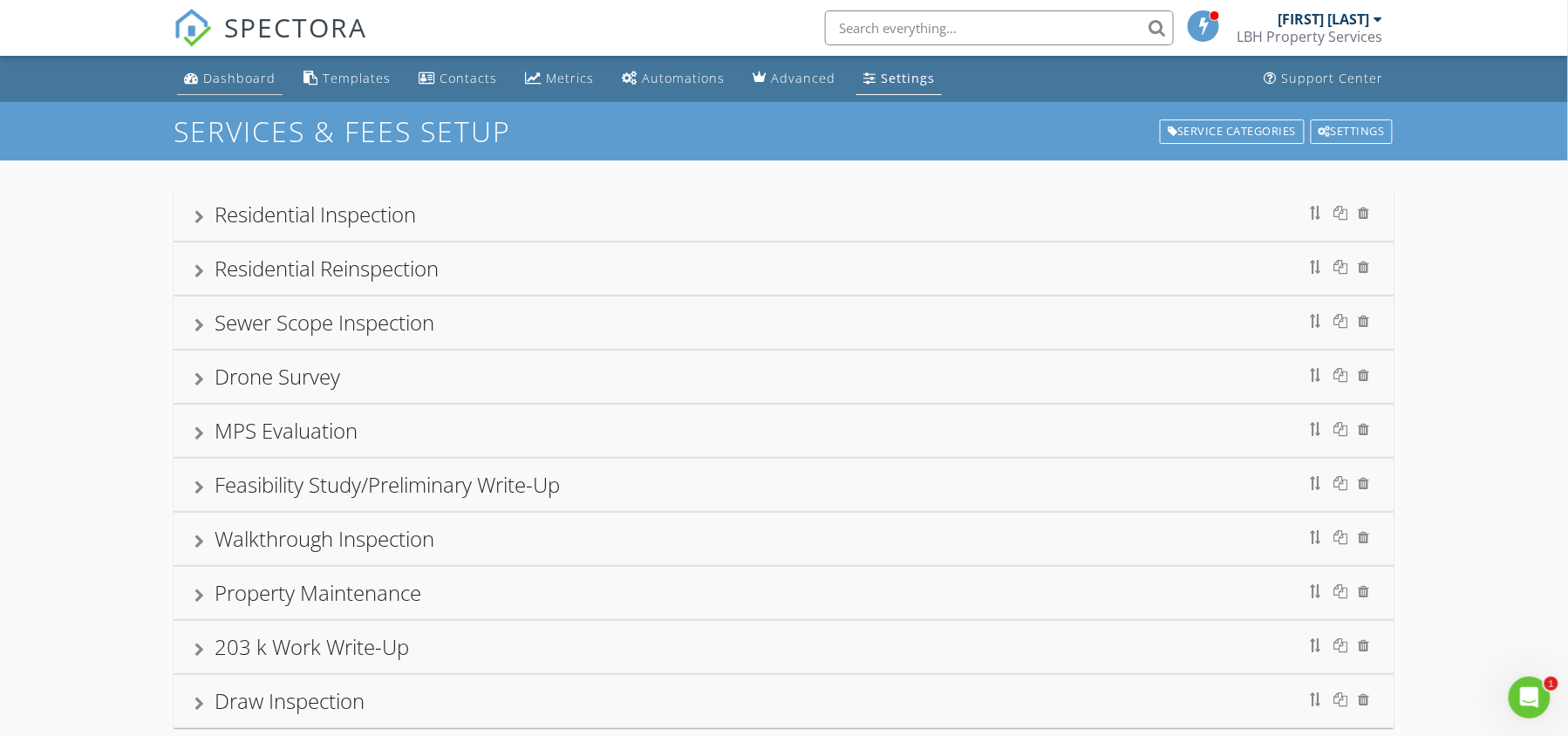 click on "Dashboard" at bounding box center (239, 78) 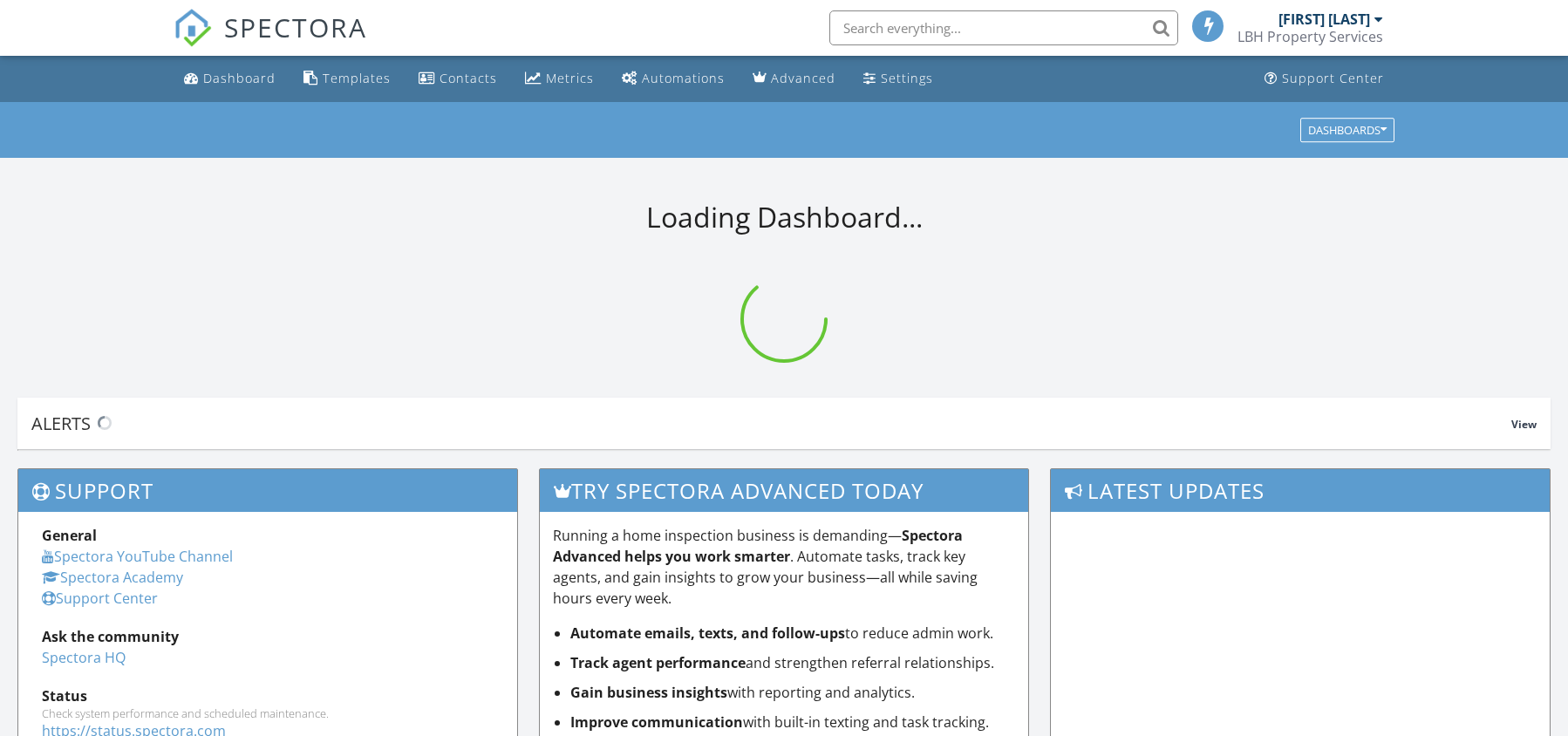 scroll, scrollTop: 0, scrollLeft: 0, axis: both 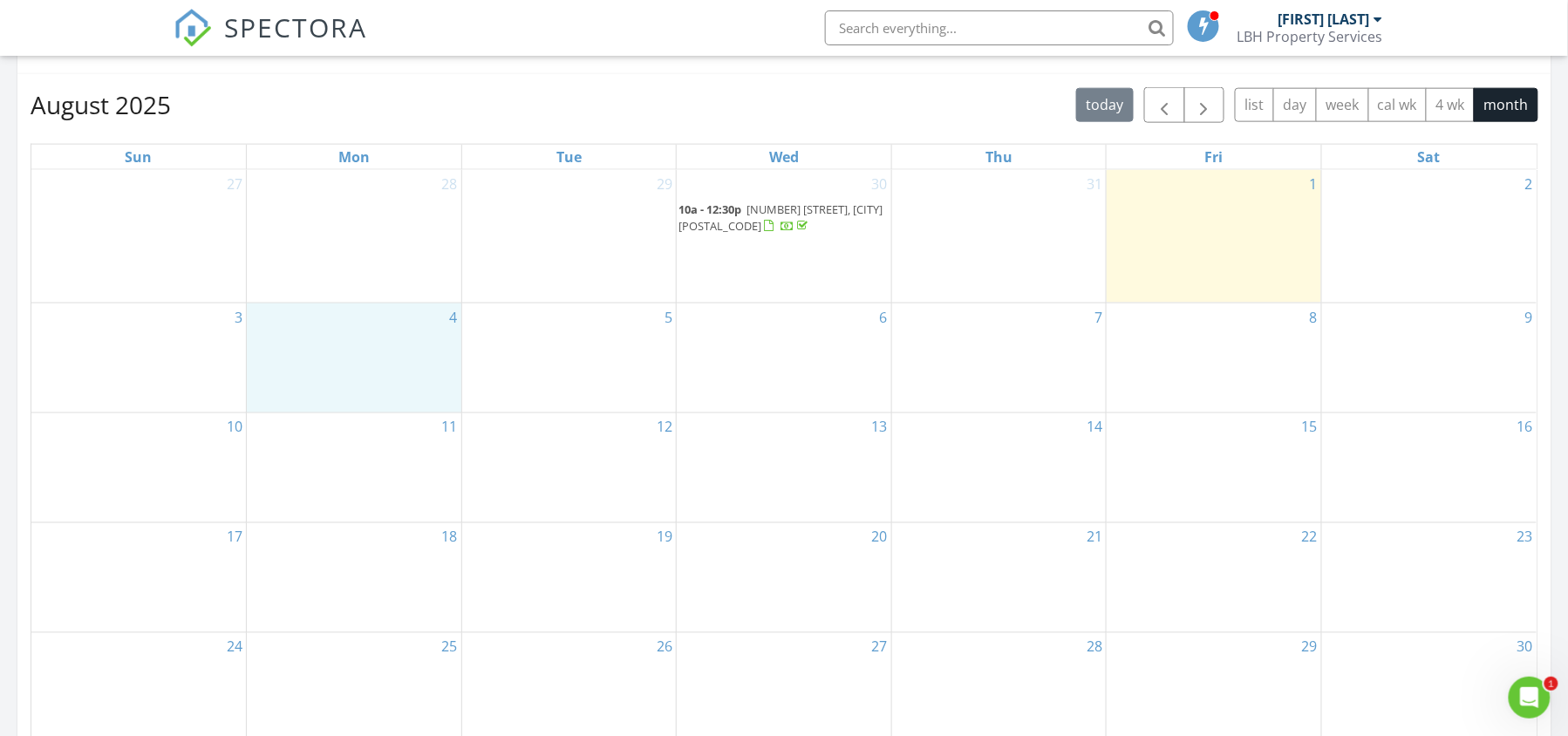 click on "4" at bounding box center [354, 358] 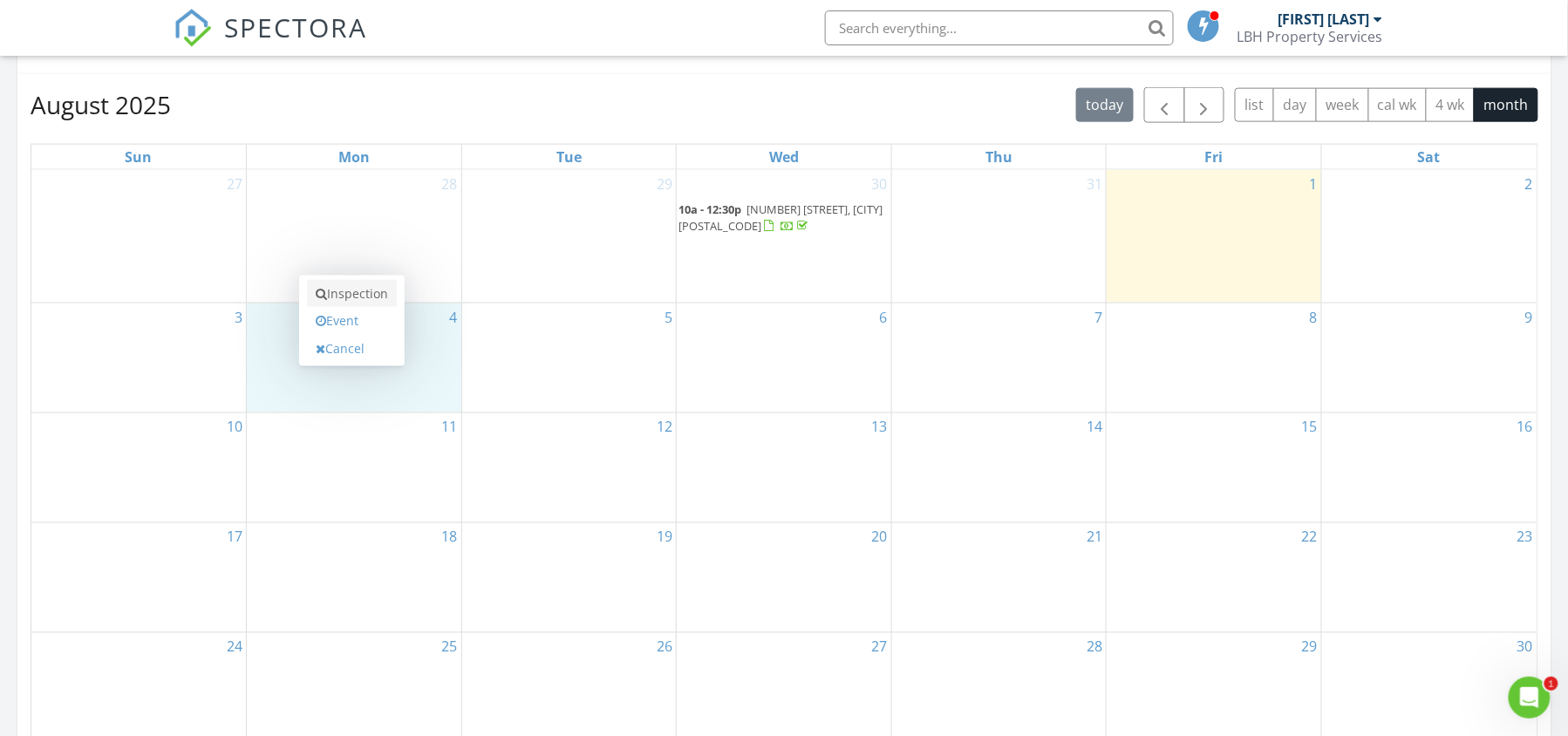 click on "Inspection" at bounding box center (351, 294) 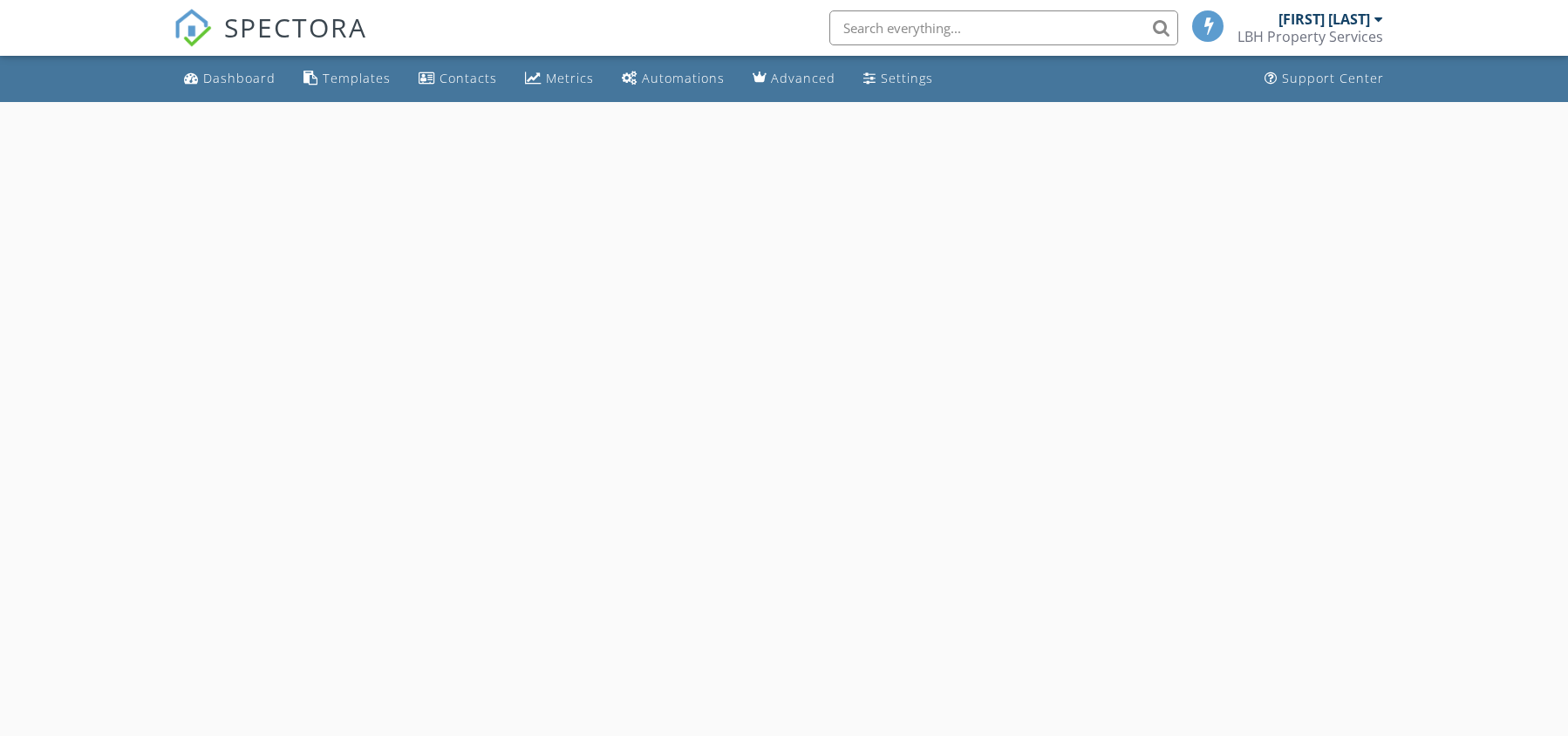 scroll, scrollTop: 0, scrollLeft: 0, axis: both 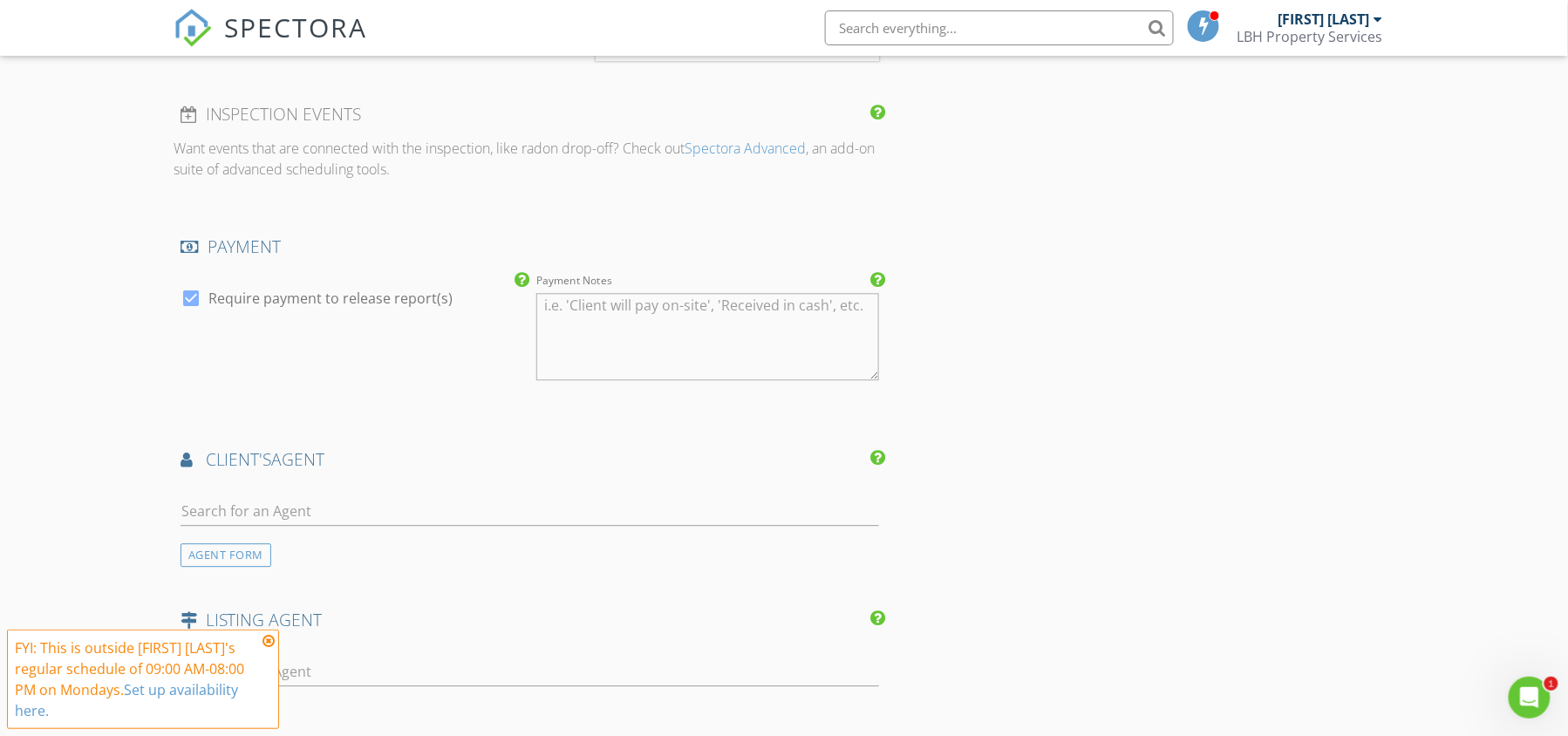 click at bounding box center (269, 641) 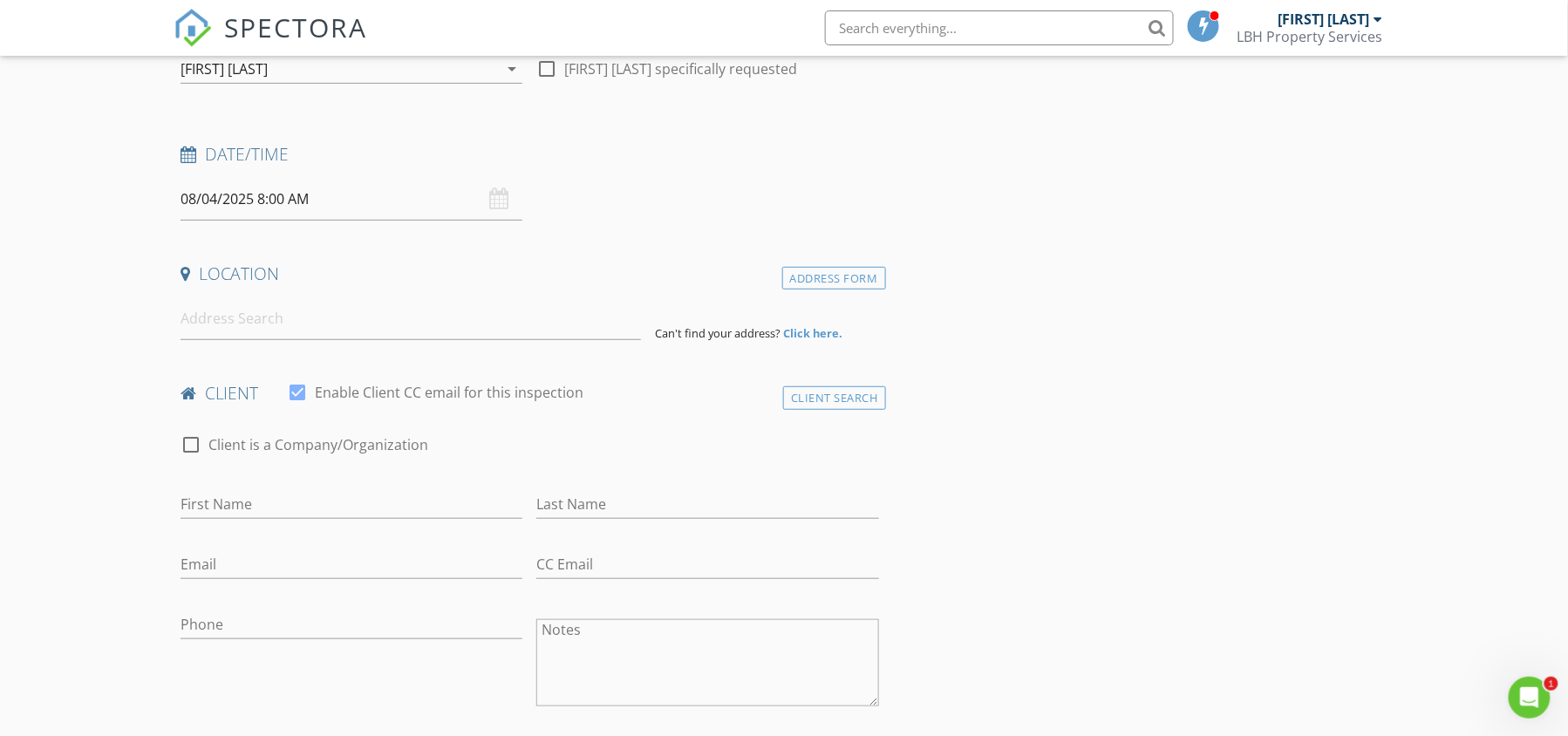 scroll, scrollTop: 0, scrollLeft: 0, axis: both 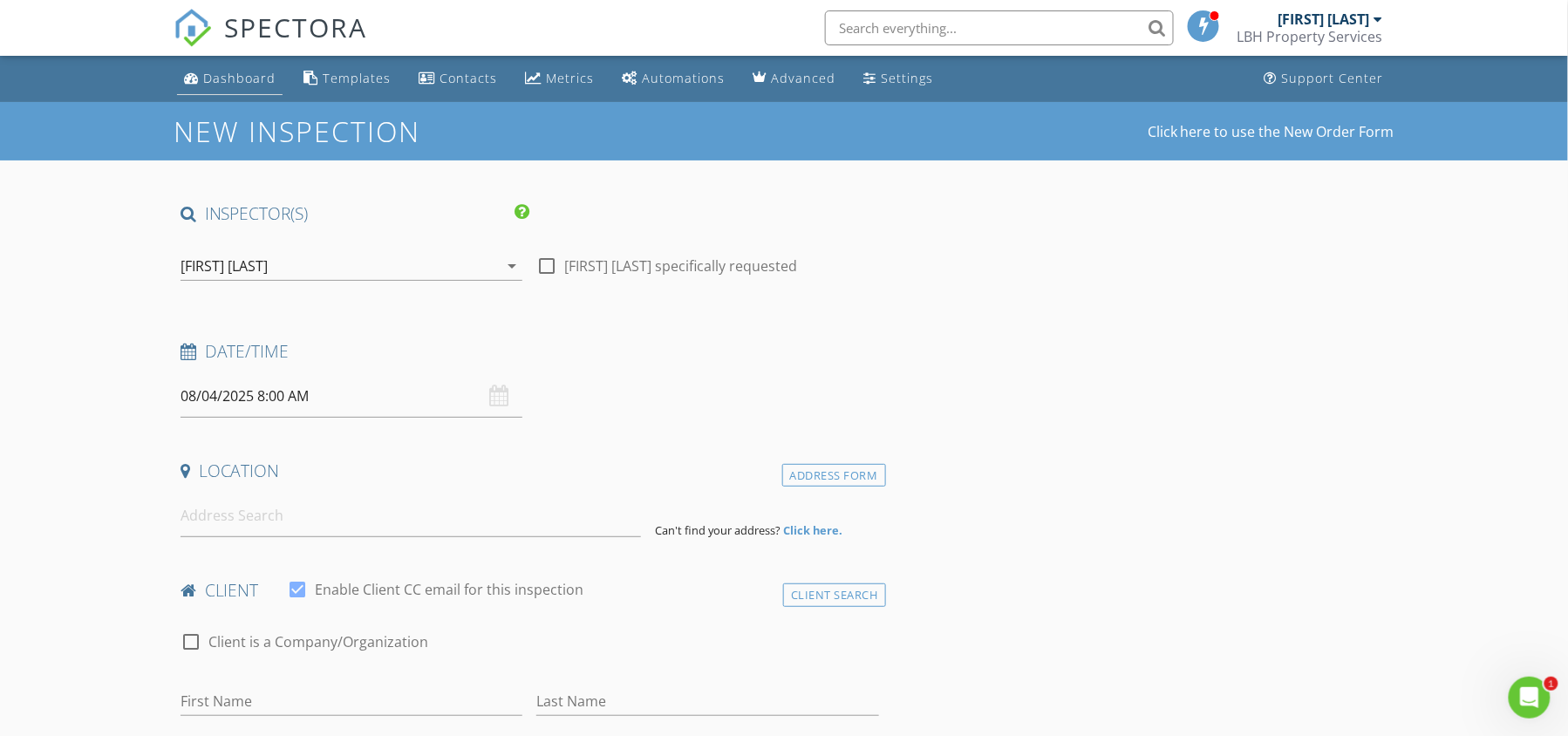 click on "Dashboard" at bounding box center (239, 78) 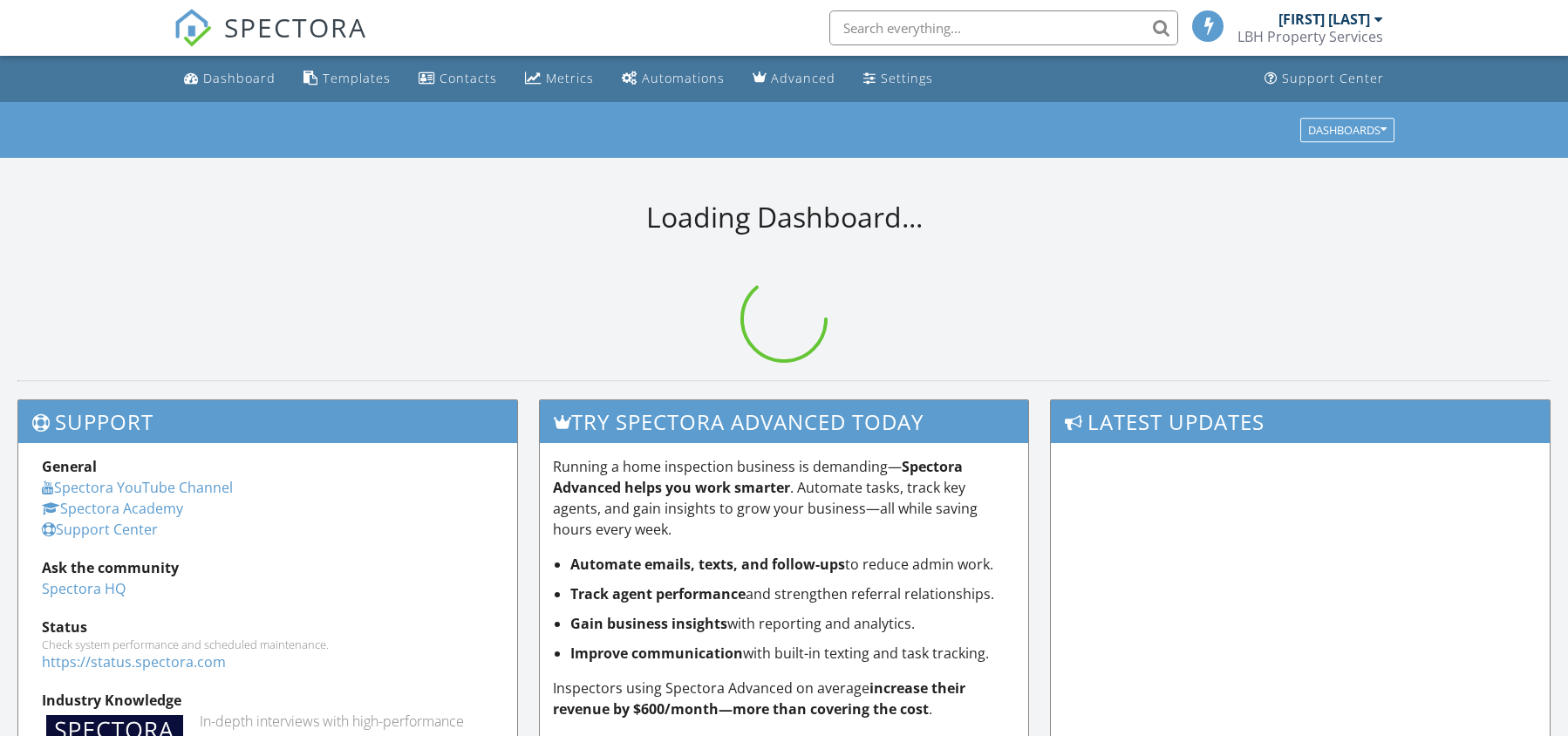 scroll, scrollTop: 0, scrollLeft: 0, axis: both 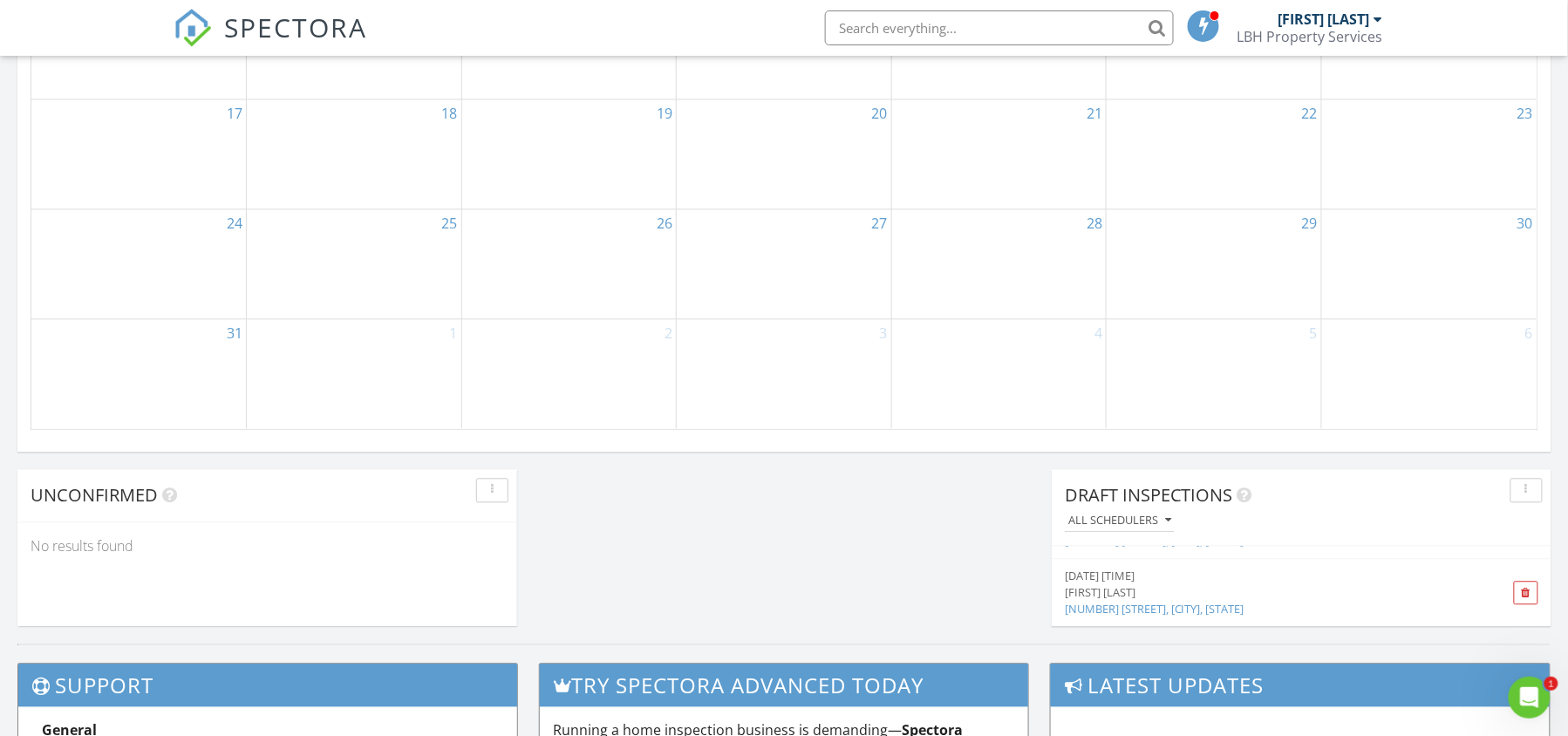click on "3706 Franklin Ave, New Orleans, LA" at bounding box center (1155, 610) 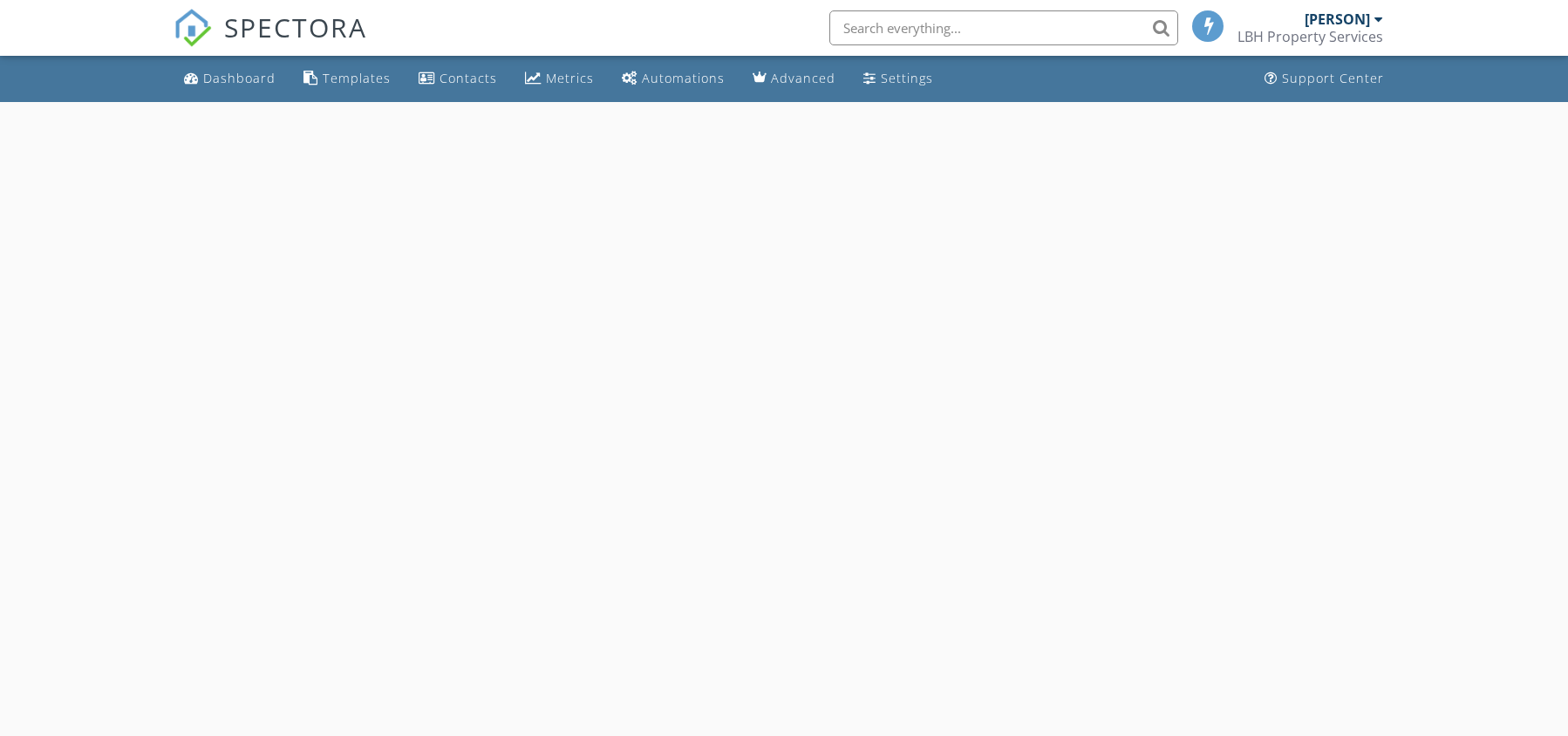 scroll, scrollTop: 0, scrollLeft: 0, axis: both 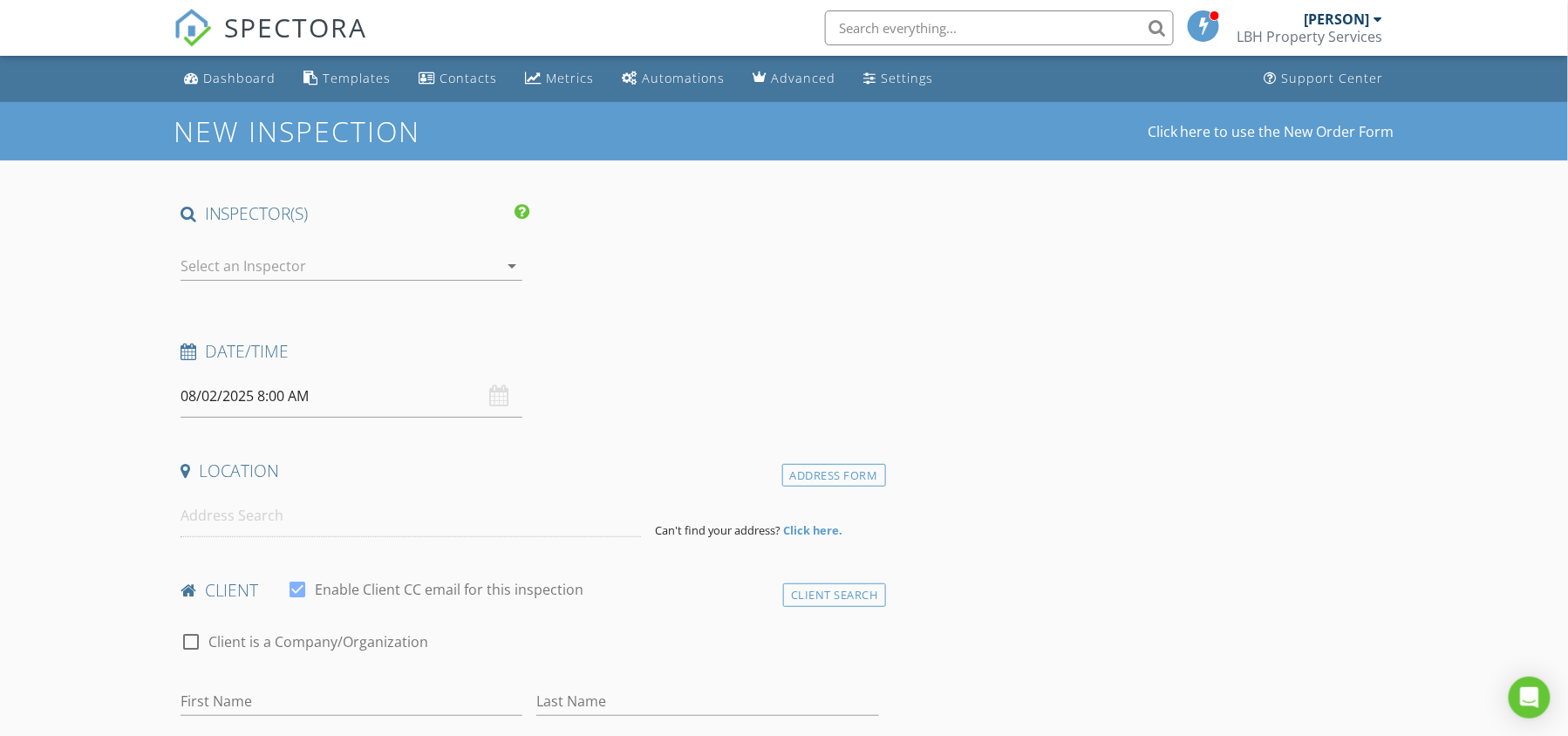 checkbox on "false" 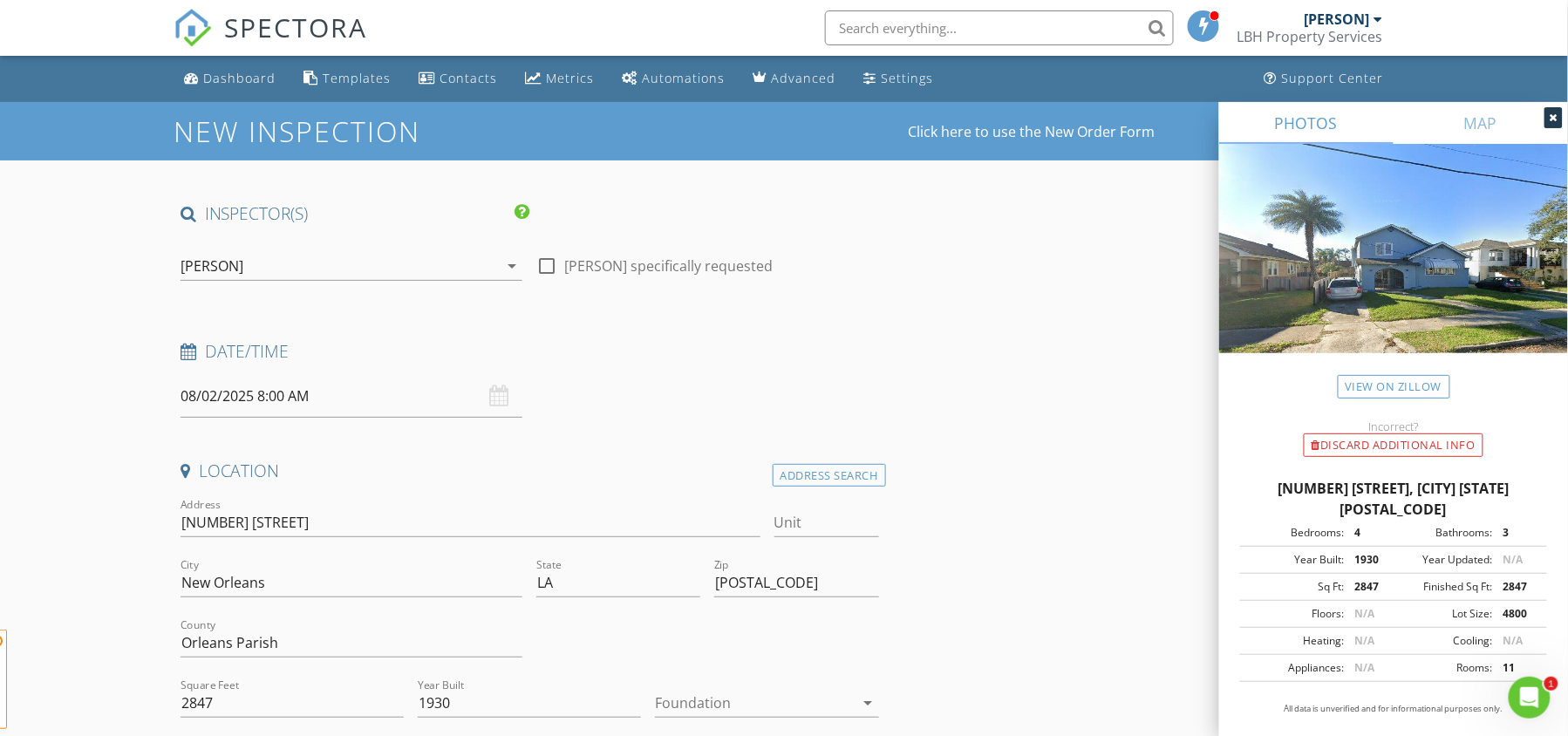 scroll, scrollTop: 0, scrollLeft: 0, axis: both 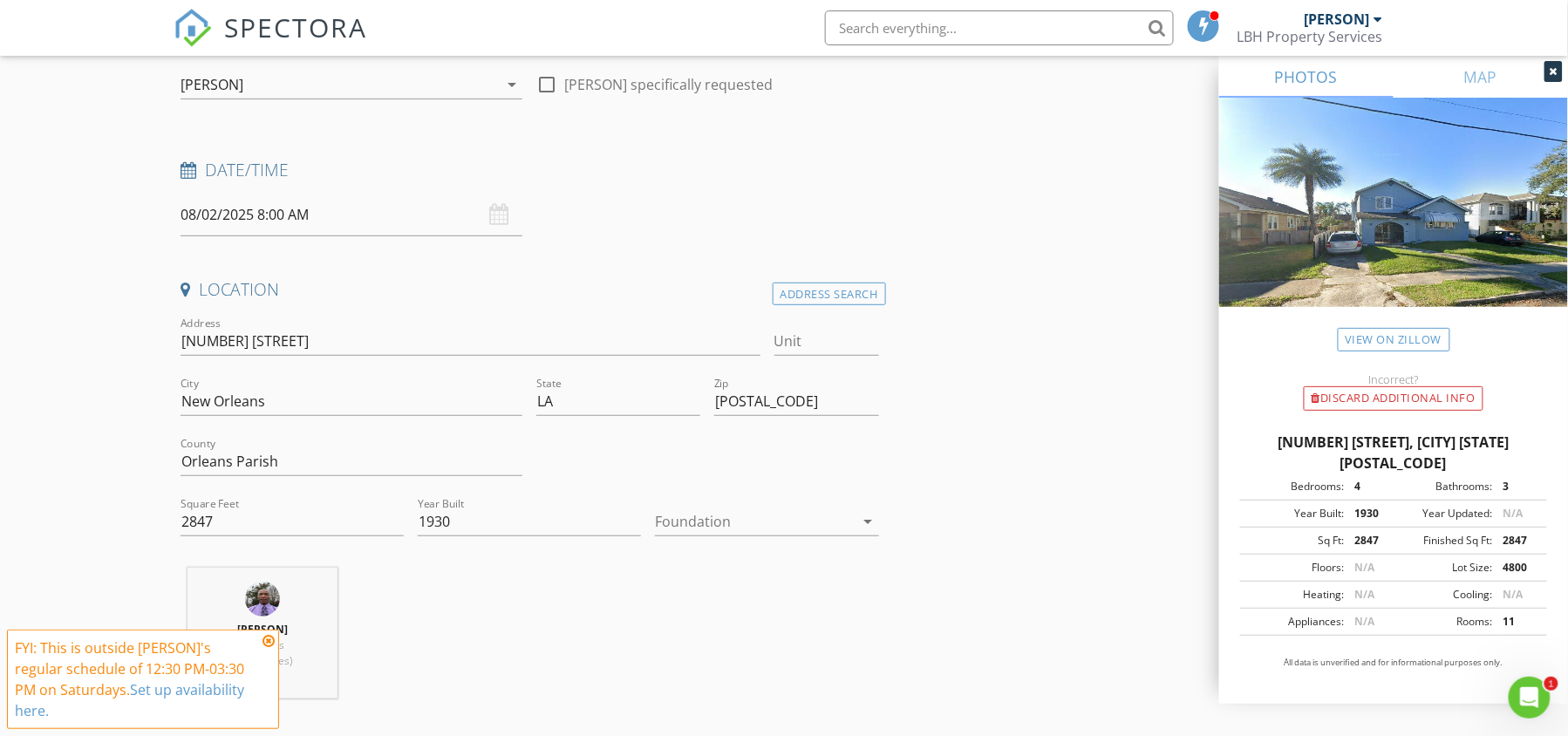 click at bounding box center [269, 641] 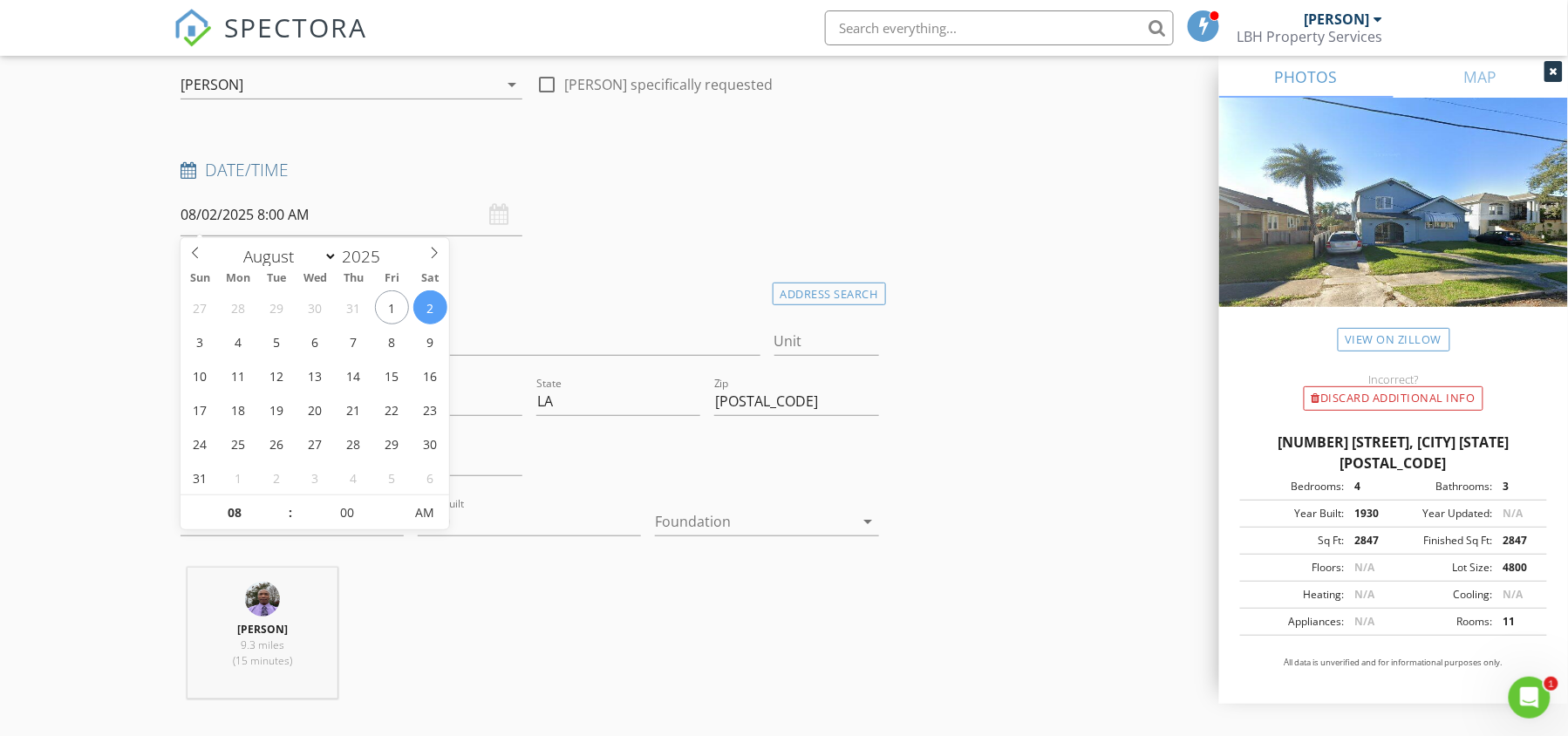 click on "08/02/2025 8:00 AM" at bounding box center [351, 215] 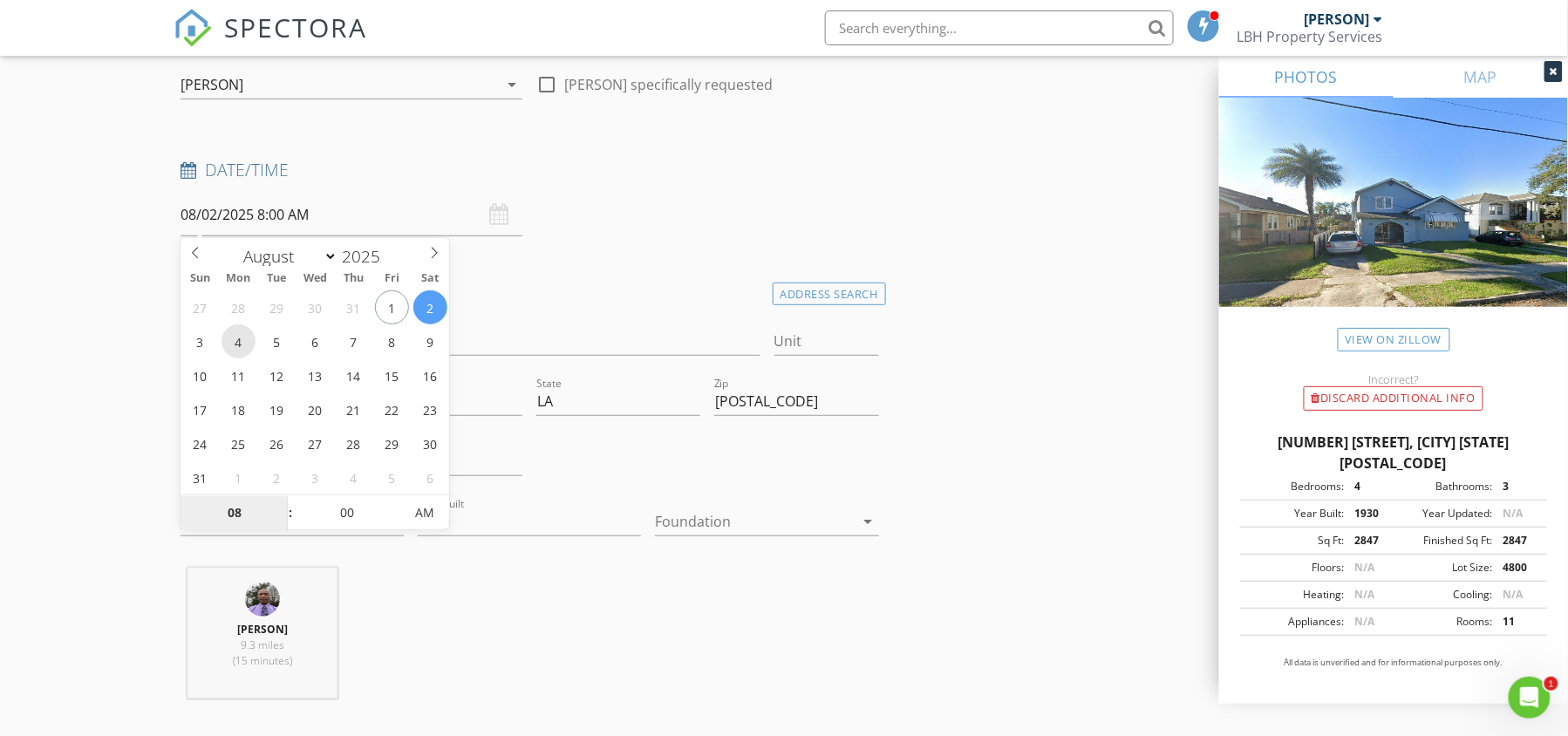 type on "08/04/2025 8:00 AM" 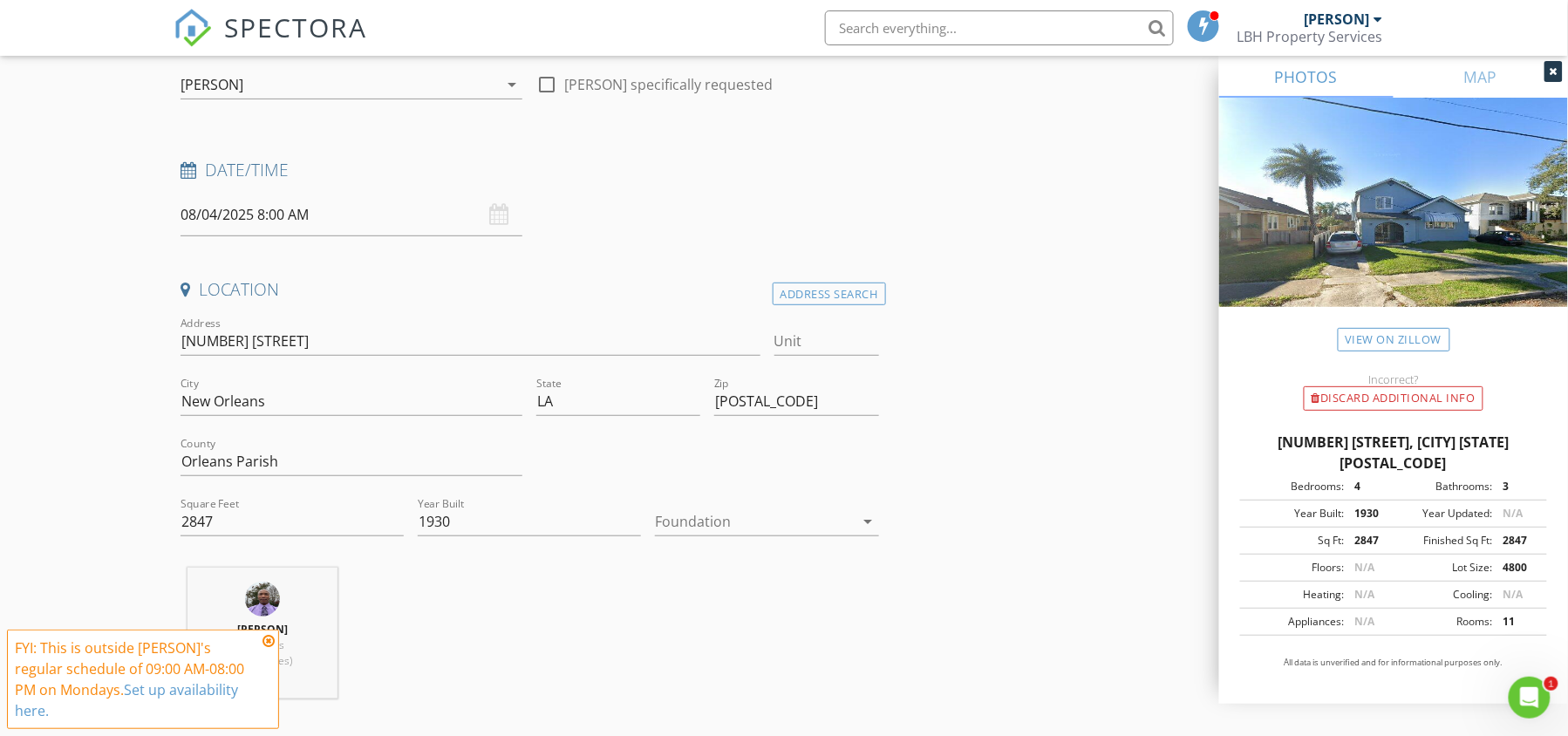 click at bounding box center (269, 641) 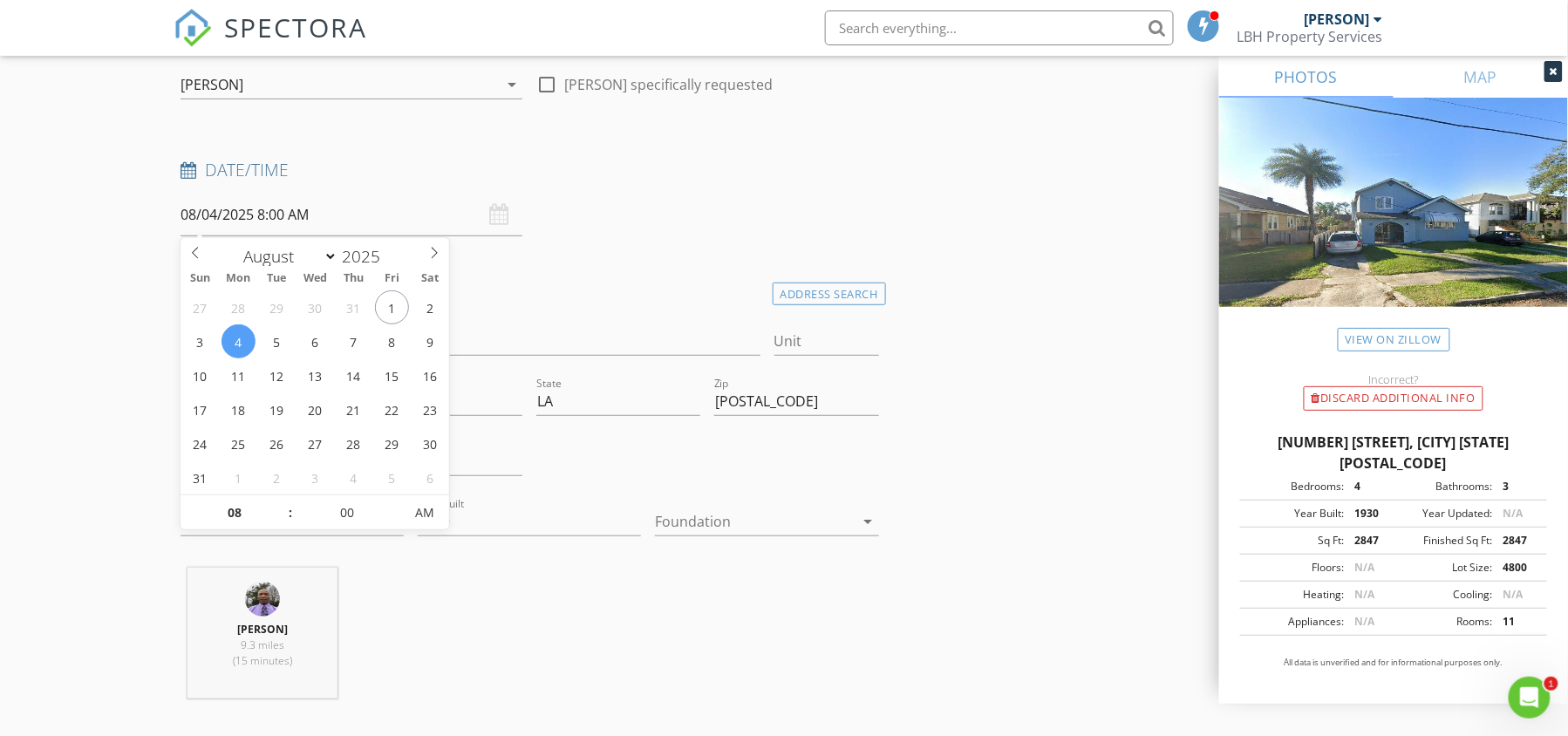 click on "08/04/2025 8:00 AM" at bounding box center [351, 215] 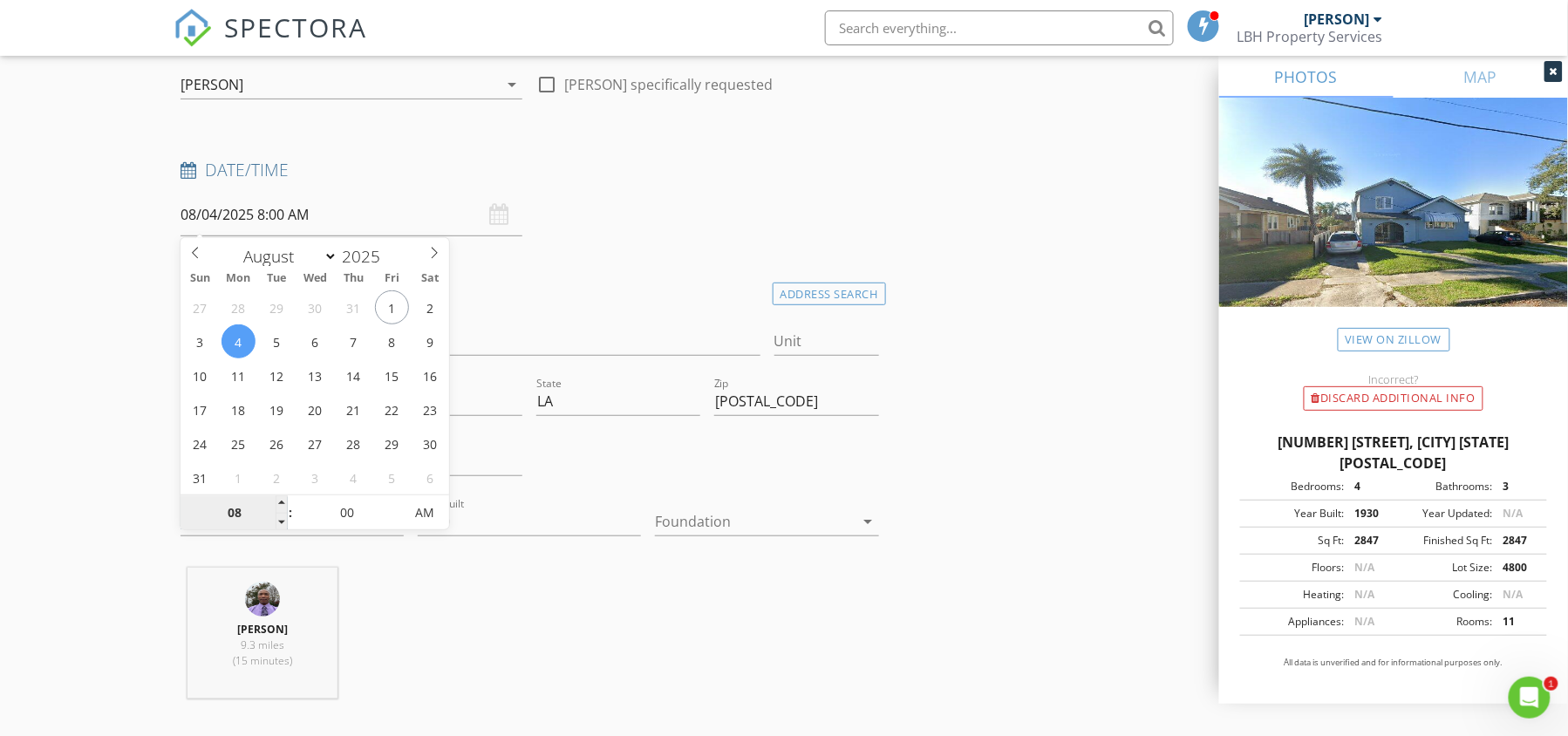 click on "08" at bounding box center (234, 514) 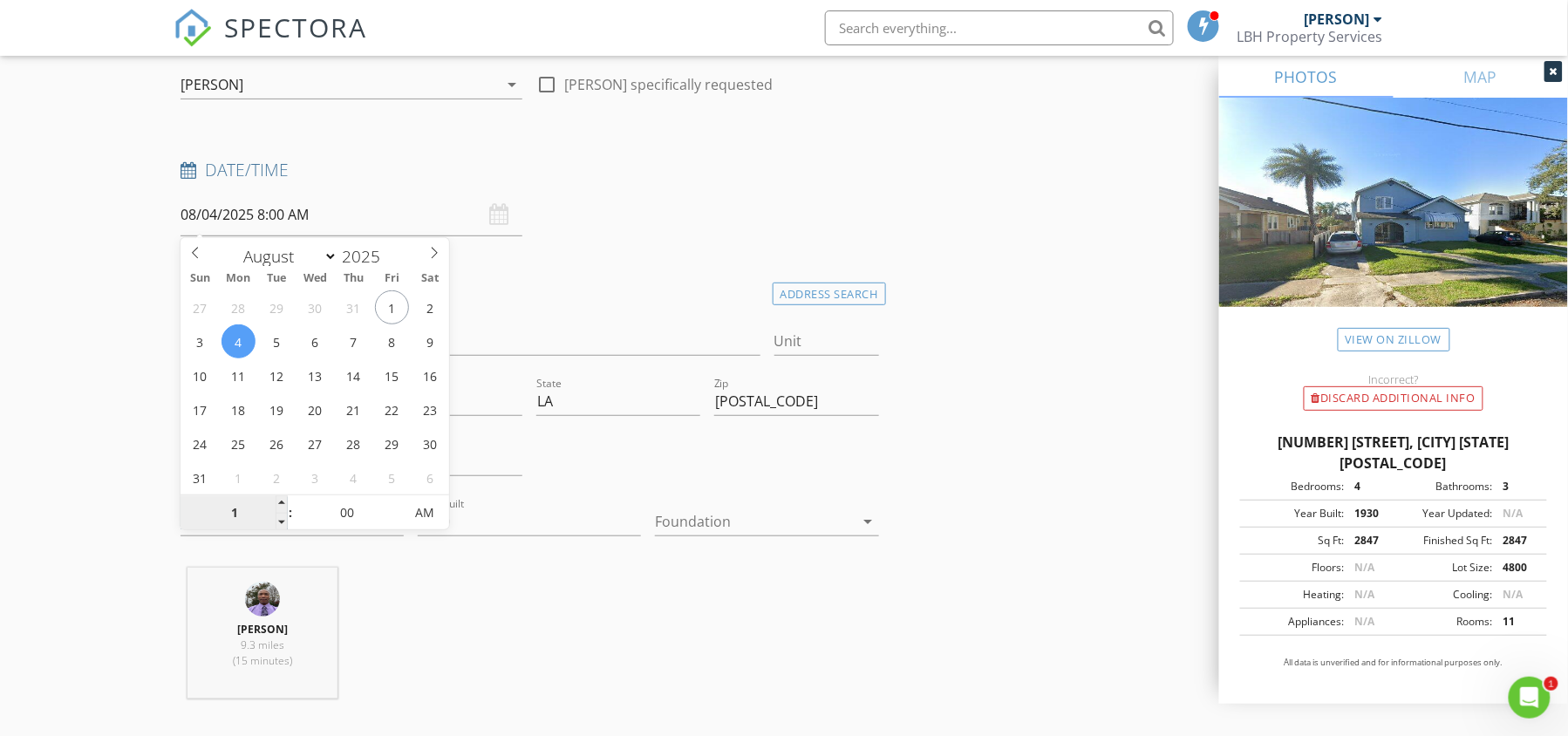 type on "11" 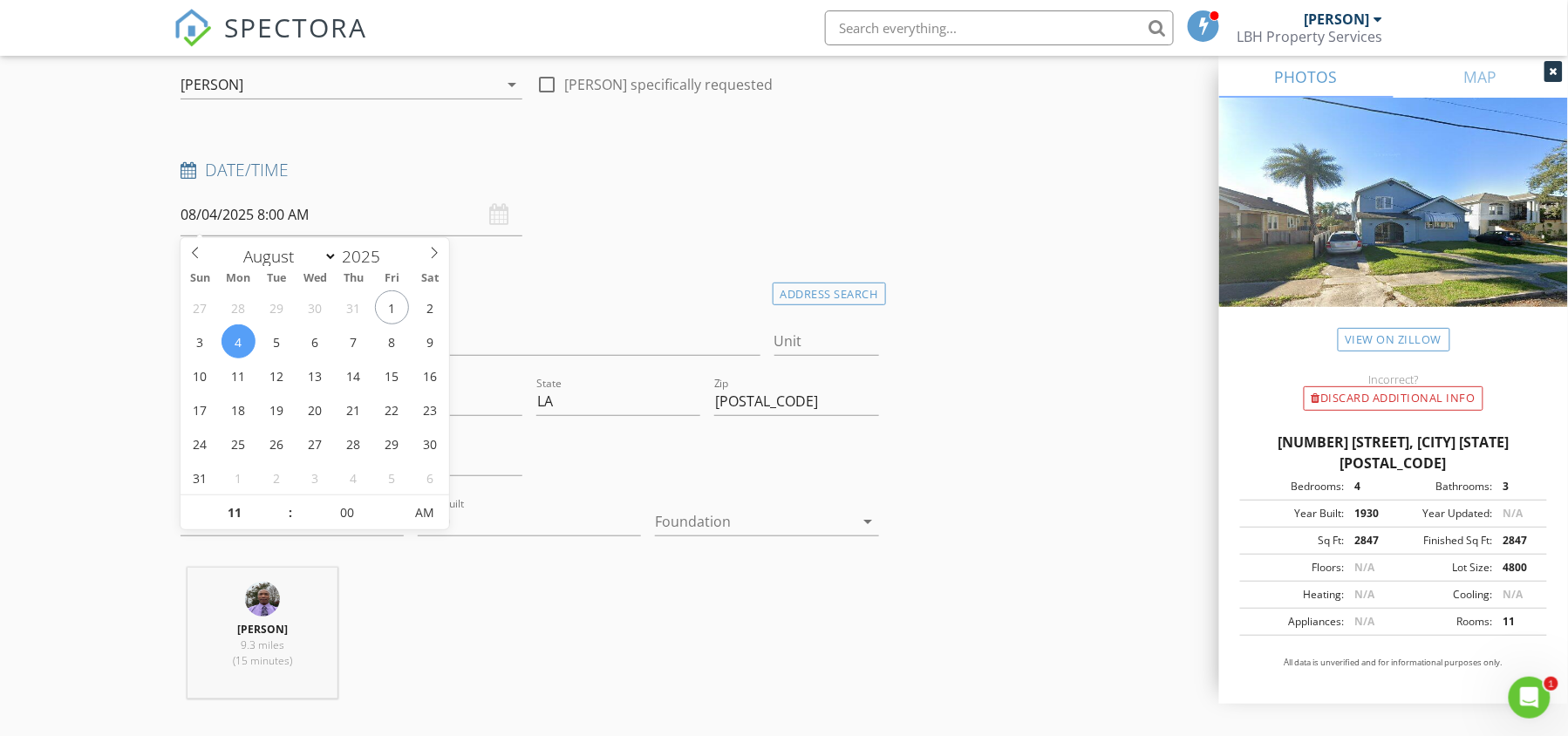 type on "08/04/2025 11:00 AM" 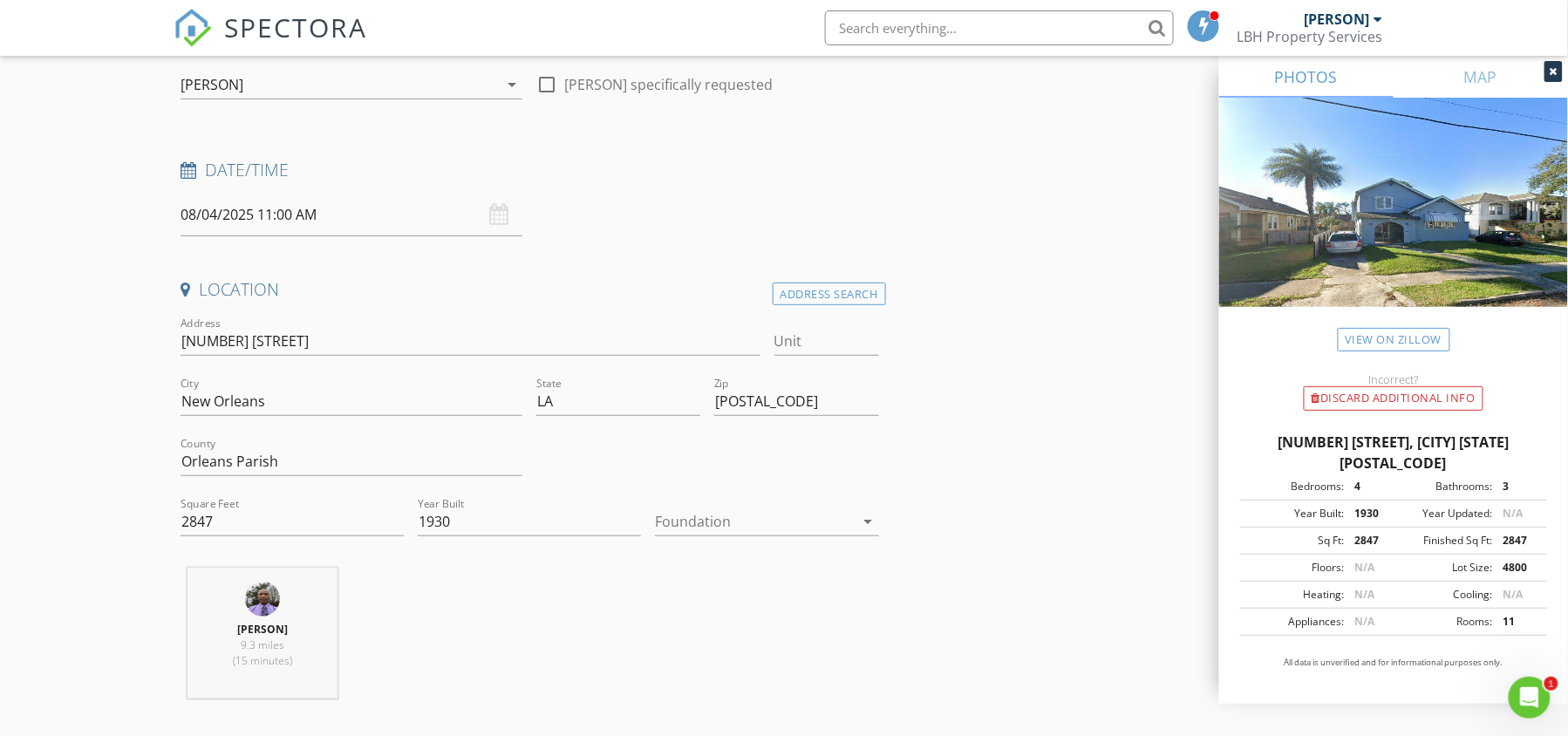 click on "Address [NUMBER] [STREET]" at bounding box center [470, 344] 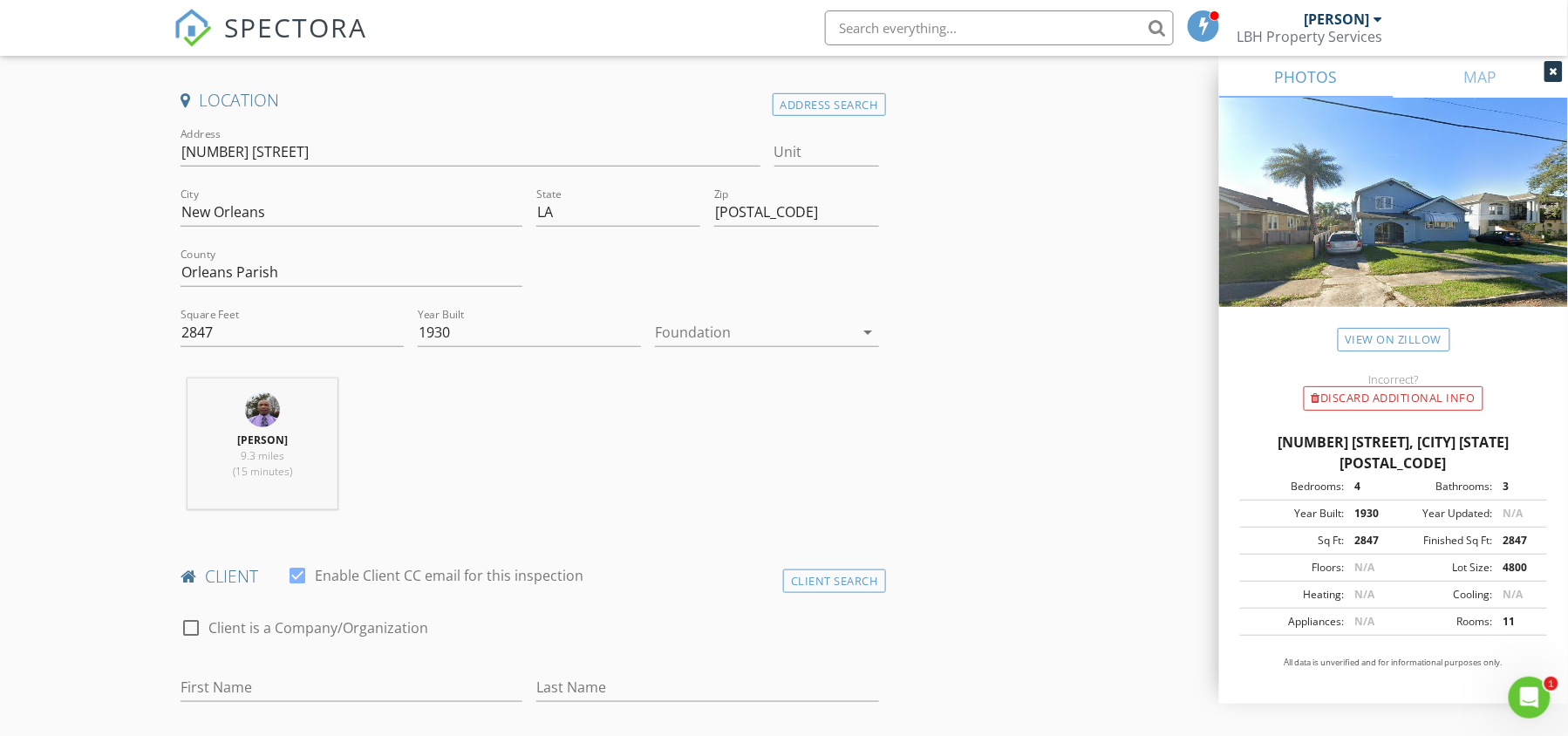 scroll, scrollTop: 371, scrollLeft: 0, axis: vertical 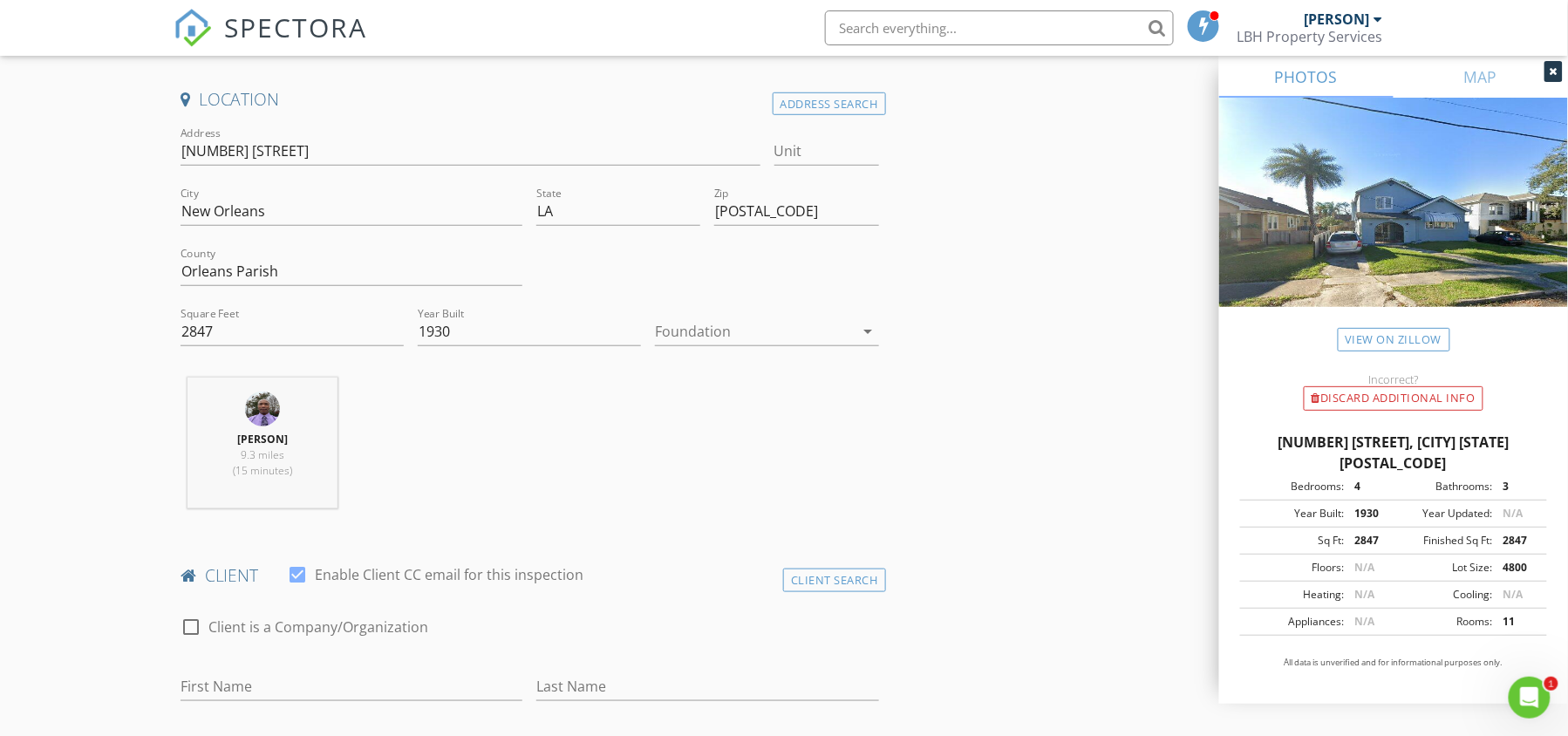 click on "arrow_drop_down" at bounding box center [869, 331] 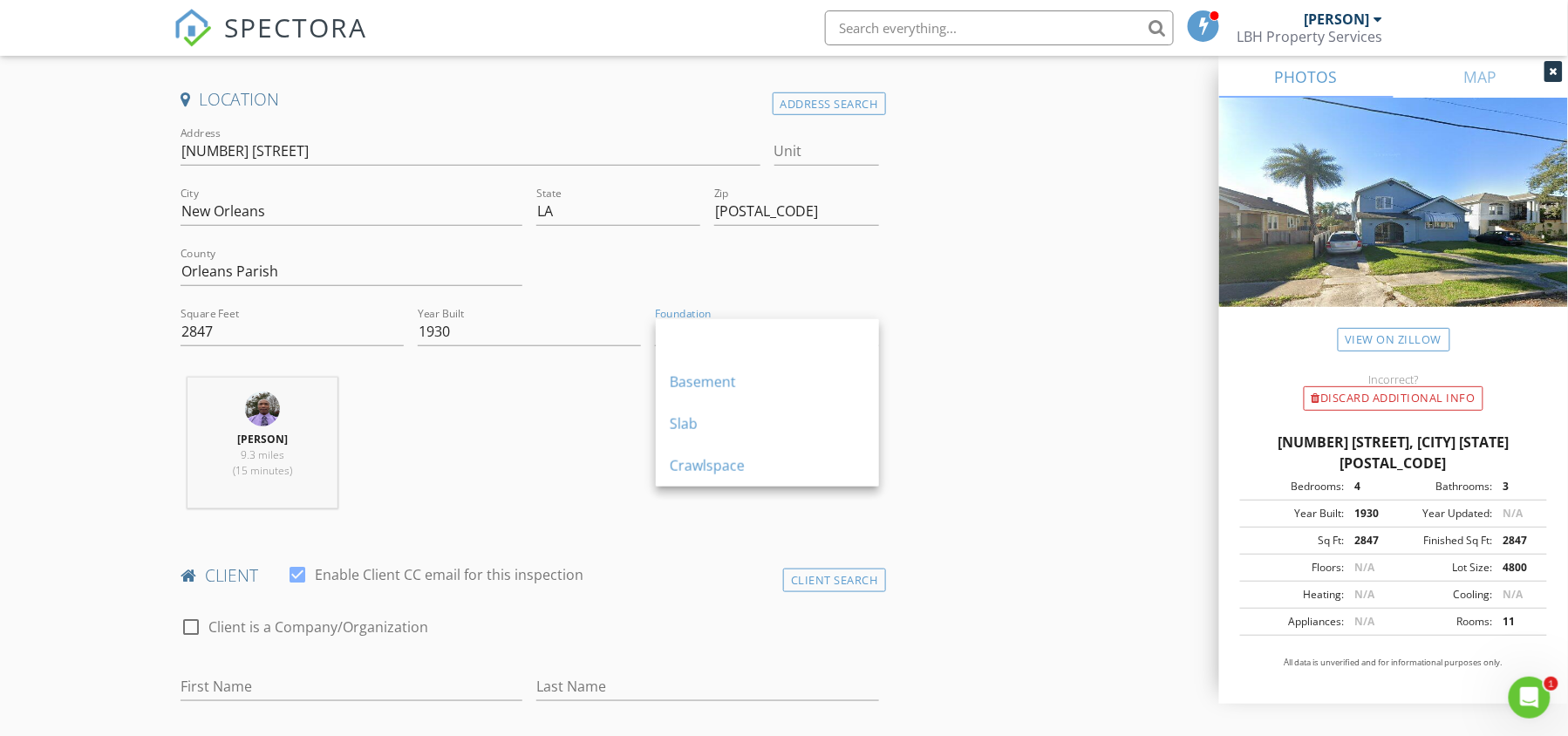 click on "INSPECTOR(S)
check_box   [PERSON]   PRIMARY   [PERSON] arrow_drop_down   check_box_outline_blank [PERSON] specifically requested
Date/Time
08/04/2025 11:00 AM
Location
Address Search       Address [NUMBER] [STREET]   Unit   City [CITY]   State [STATE]   Zip [POSTAL_CODE]   County Orleans Parish     Square Feet 2847   Year Built 1930   Foundation arrow_drop_down     [PERSON]     9.3 miles     (15 minutes)
client
check_box Enable Client CC email for this inspection   Client Search     check_box_outline_blank Client is a Company/Organization     First Name   Last Name   Email   CC Email   Phone           Notes   Private Notes
ADDITIONAL client
SERVICES
check_box_outline_blank   Residential Inspection   Standard  check_box_outline_blank           Drone Survey" at bounding box center (784, 1328) 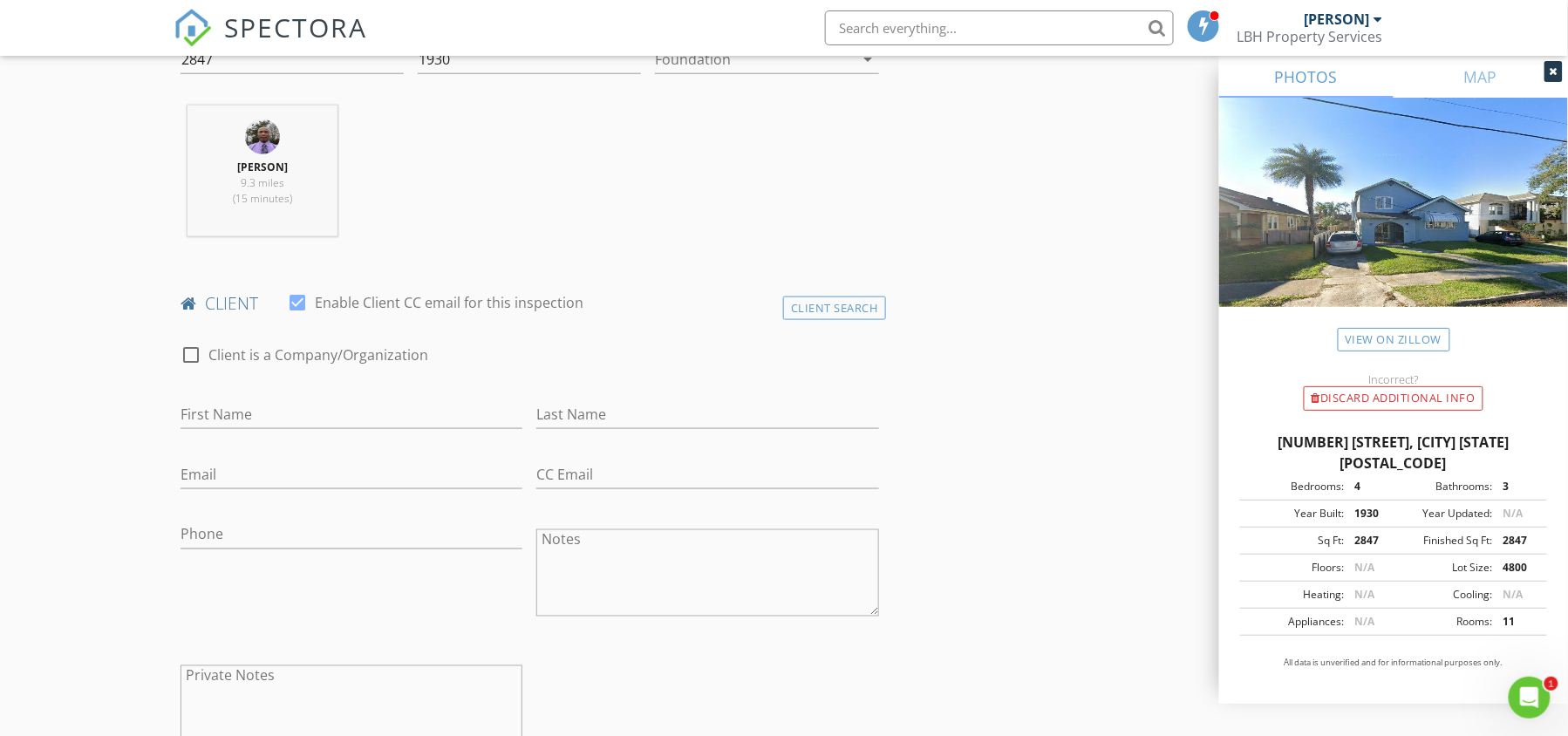 scroll, scrollTop: 645, scrollLeft: 0, axis: vertical 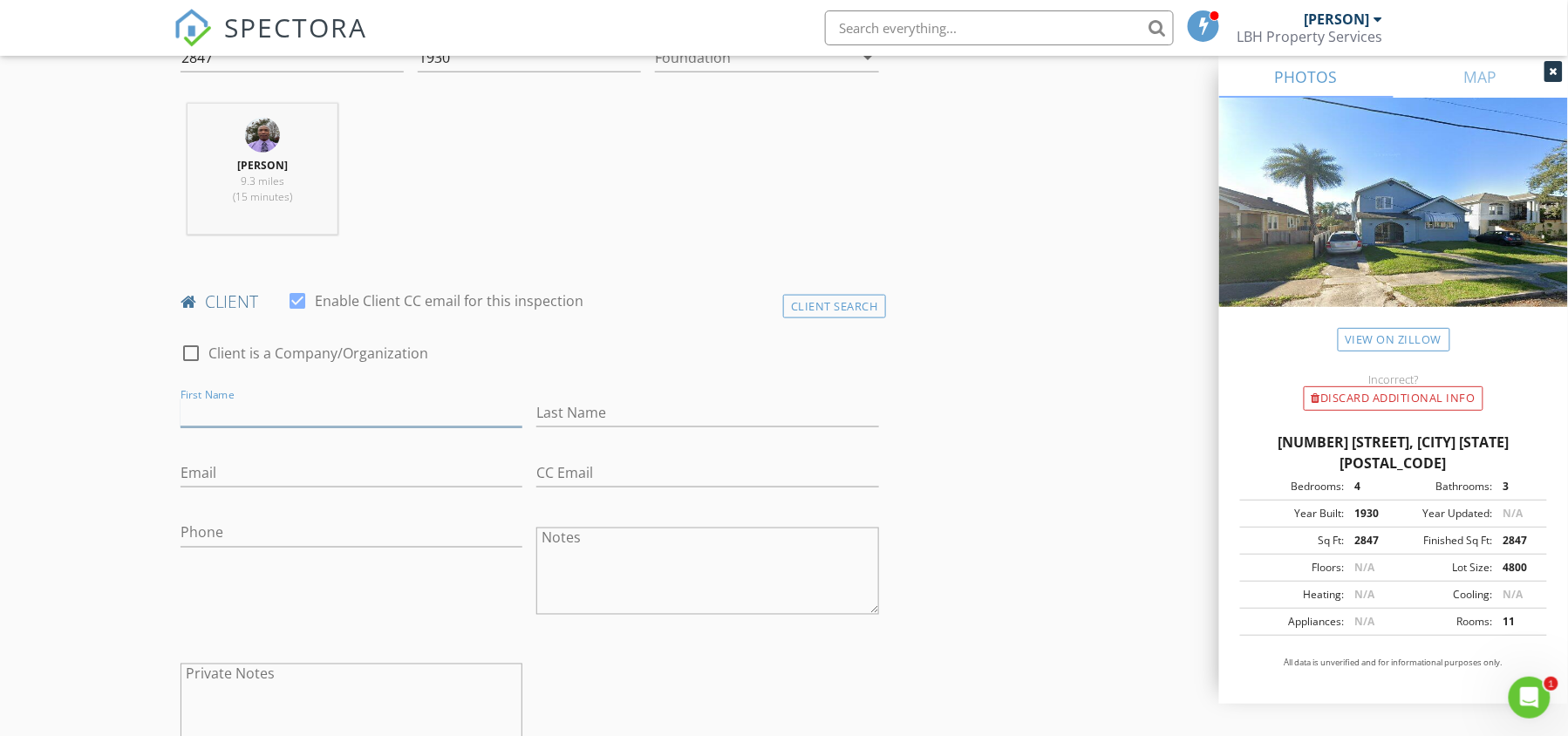 click on "First Name" at bounding box center [351, 412] 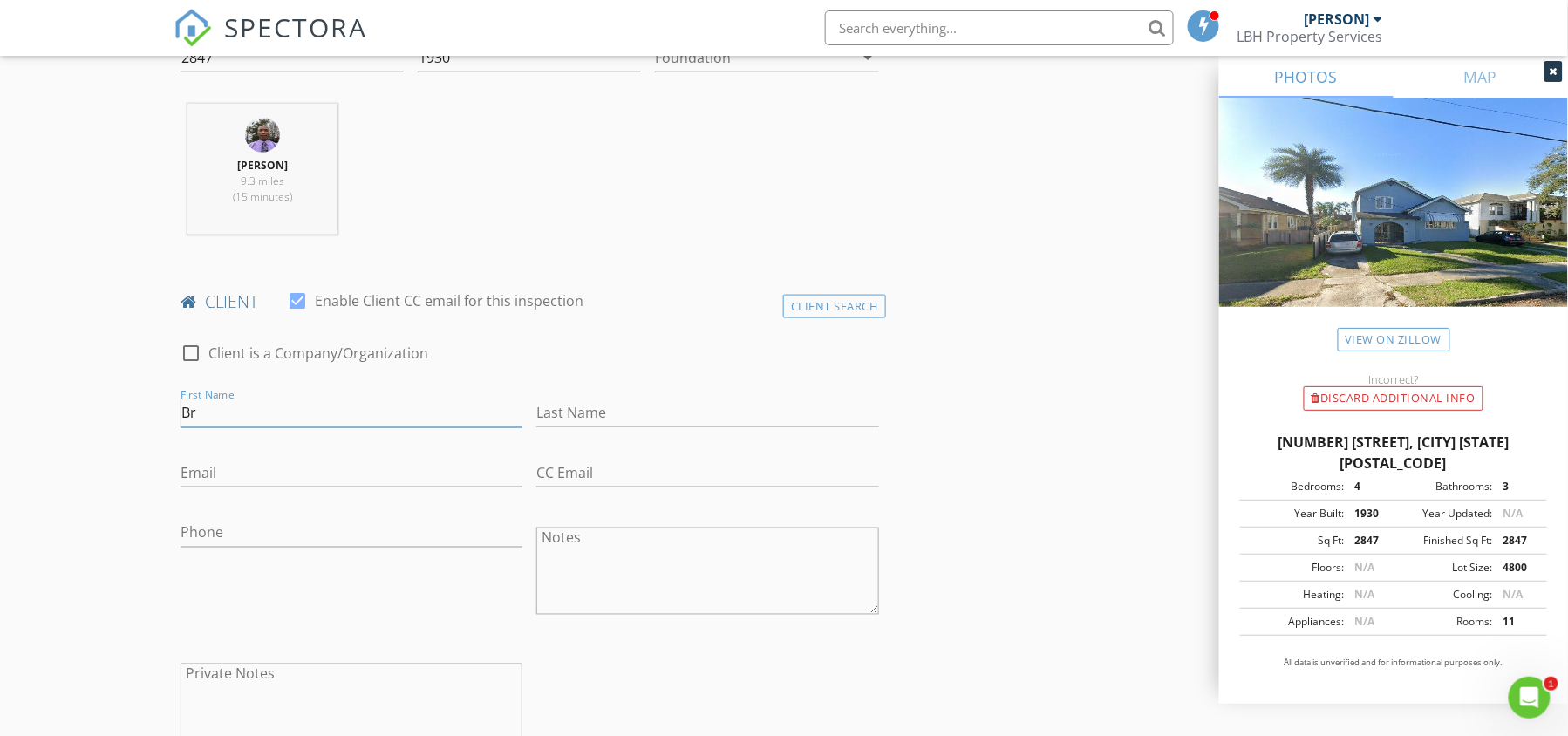 type on "B" 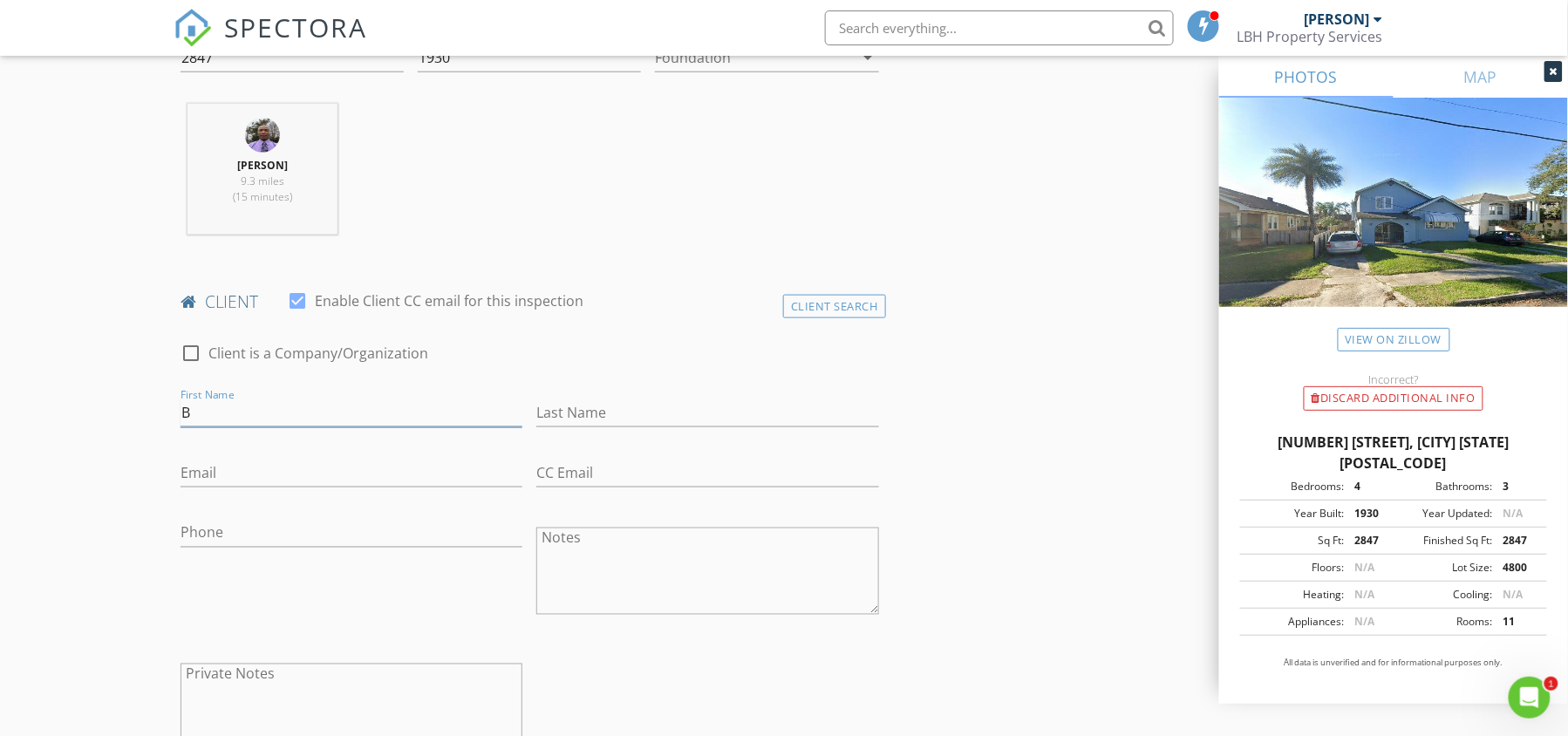 type 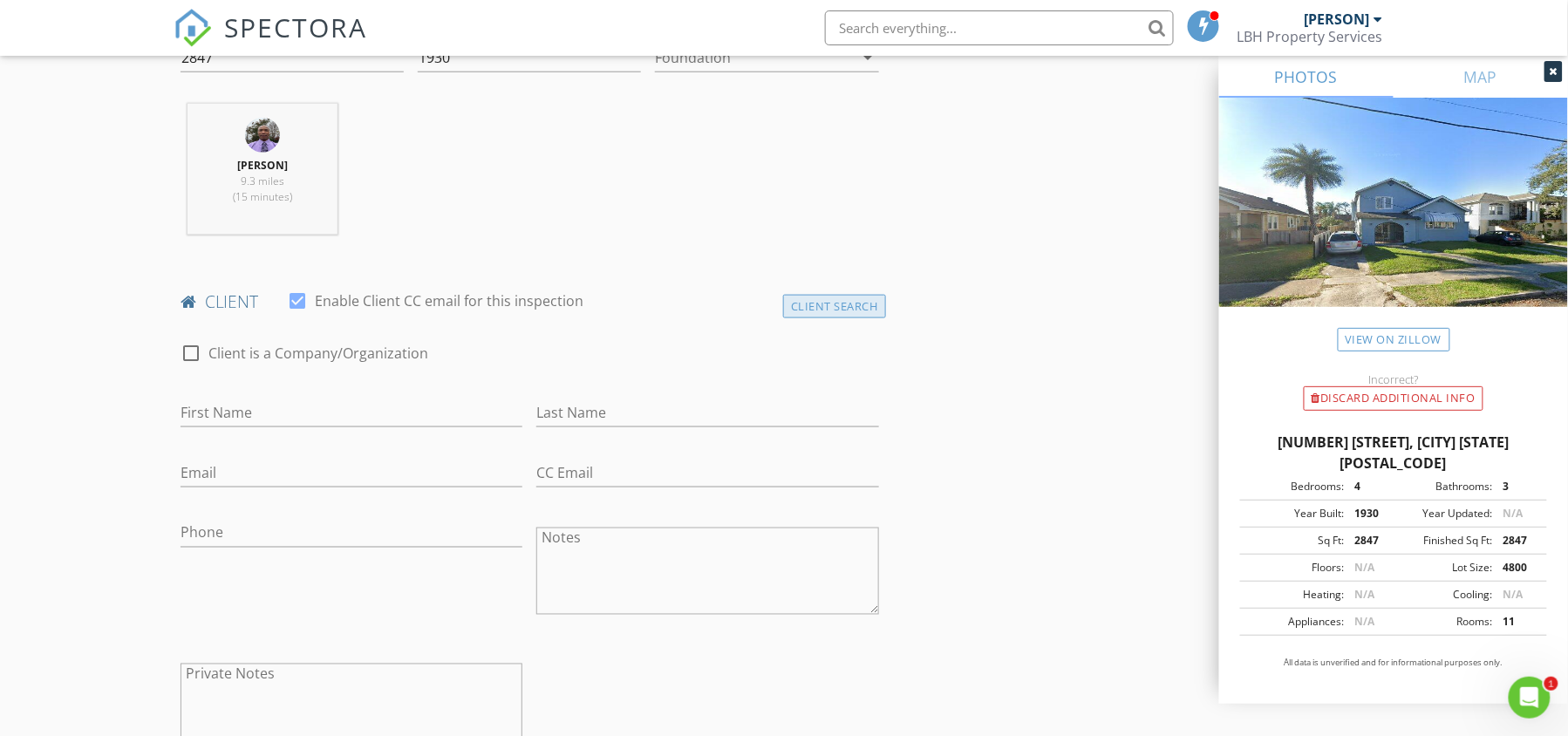 click on "Client Search" at bounding box center (835, 306) 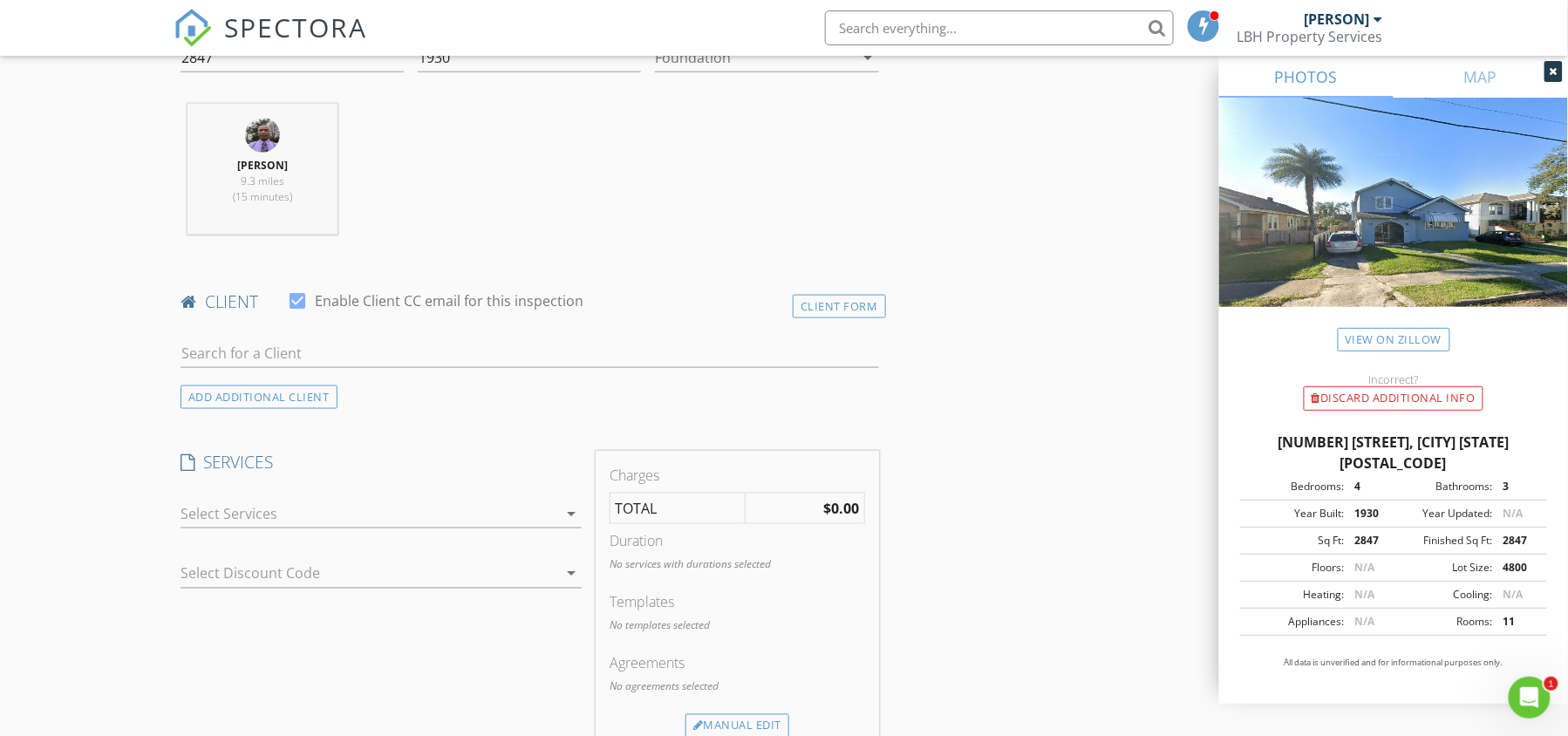 click at bounding box center (529, 357) 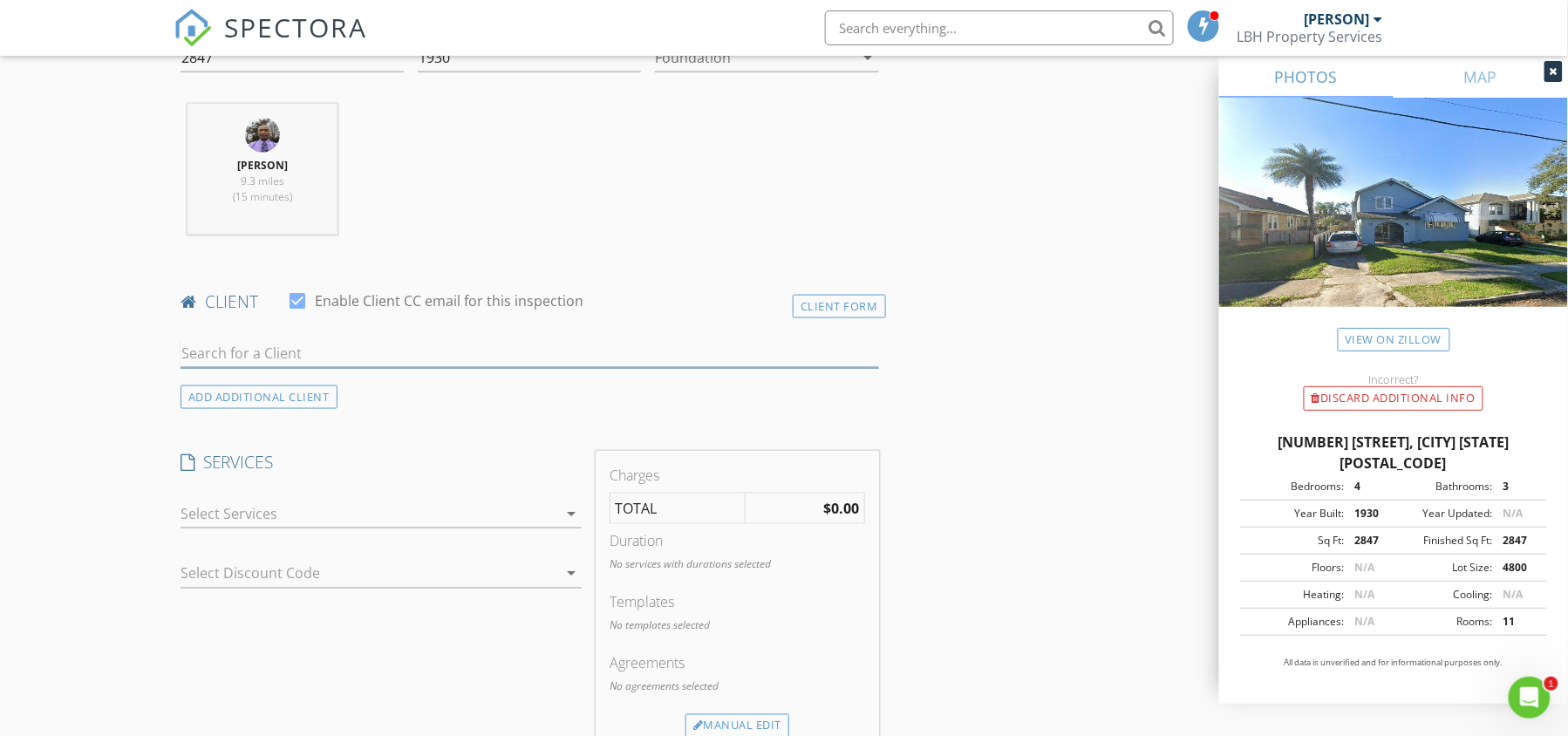 click at bounding box center (529, 353) 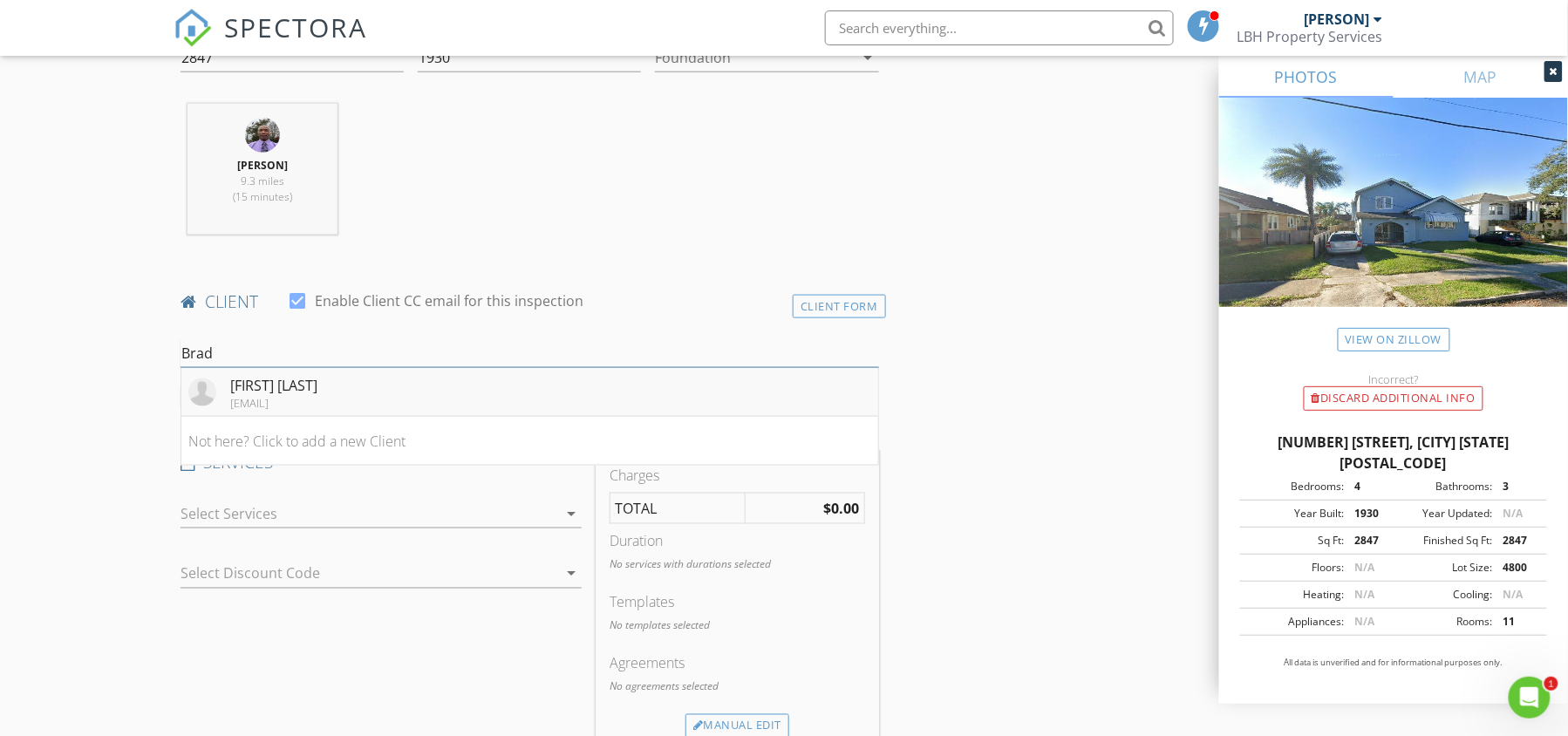 type on "Brad" 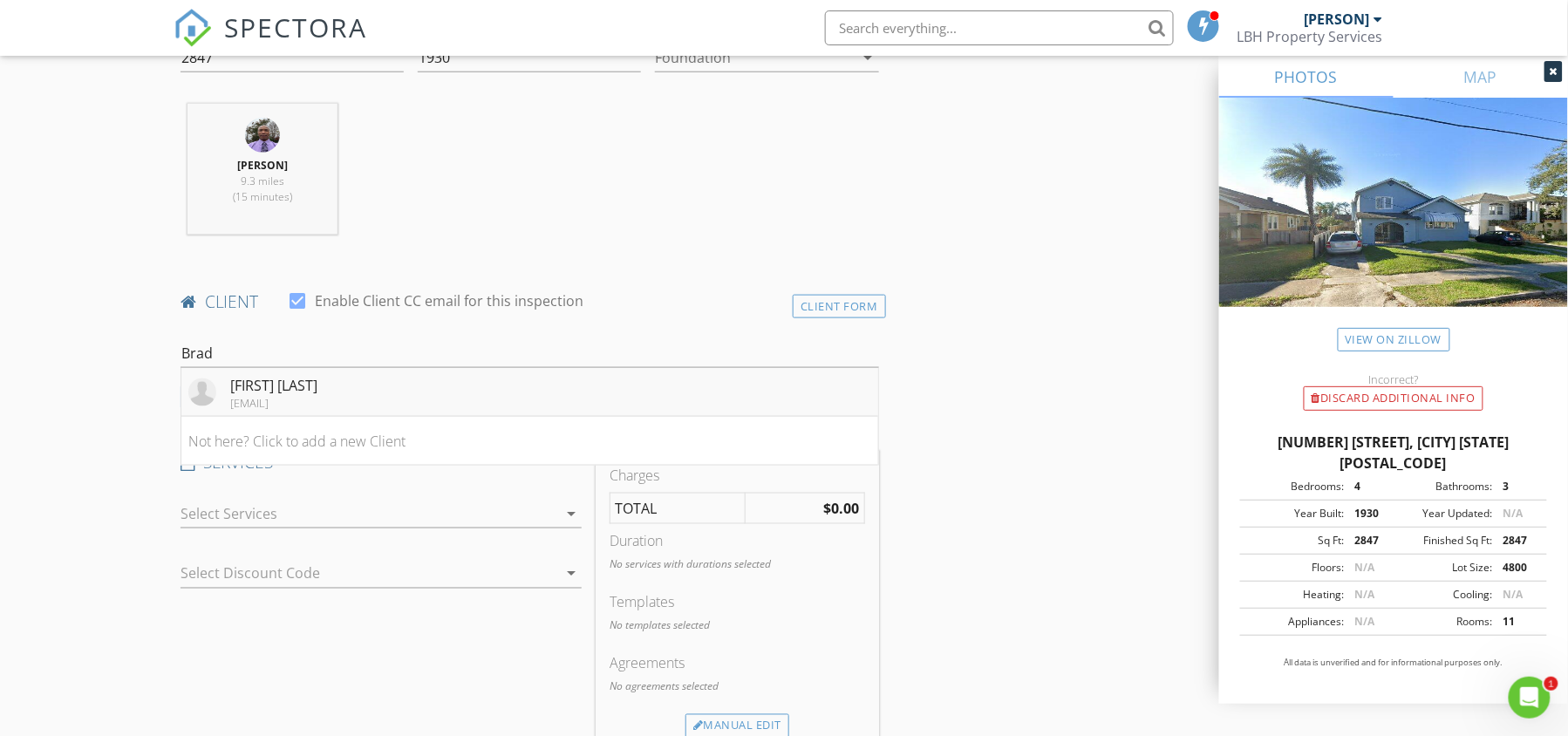 click on "[FIRST] [LAST]" at bounding box center (274, 385) 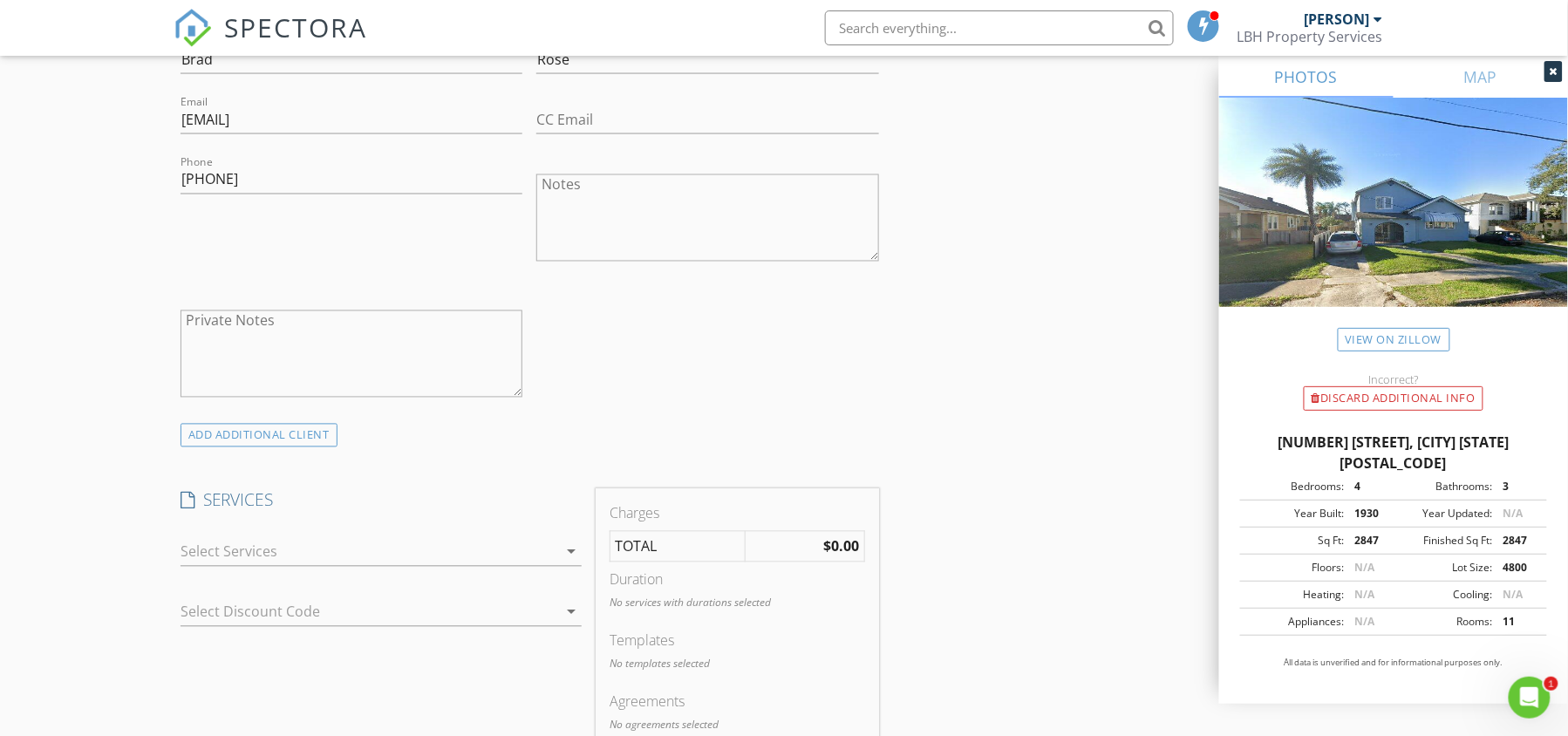 scroll, scrollTop: 1079, scrollLeft: 0, axis: vertical 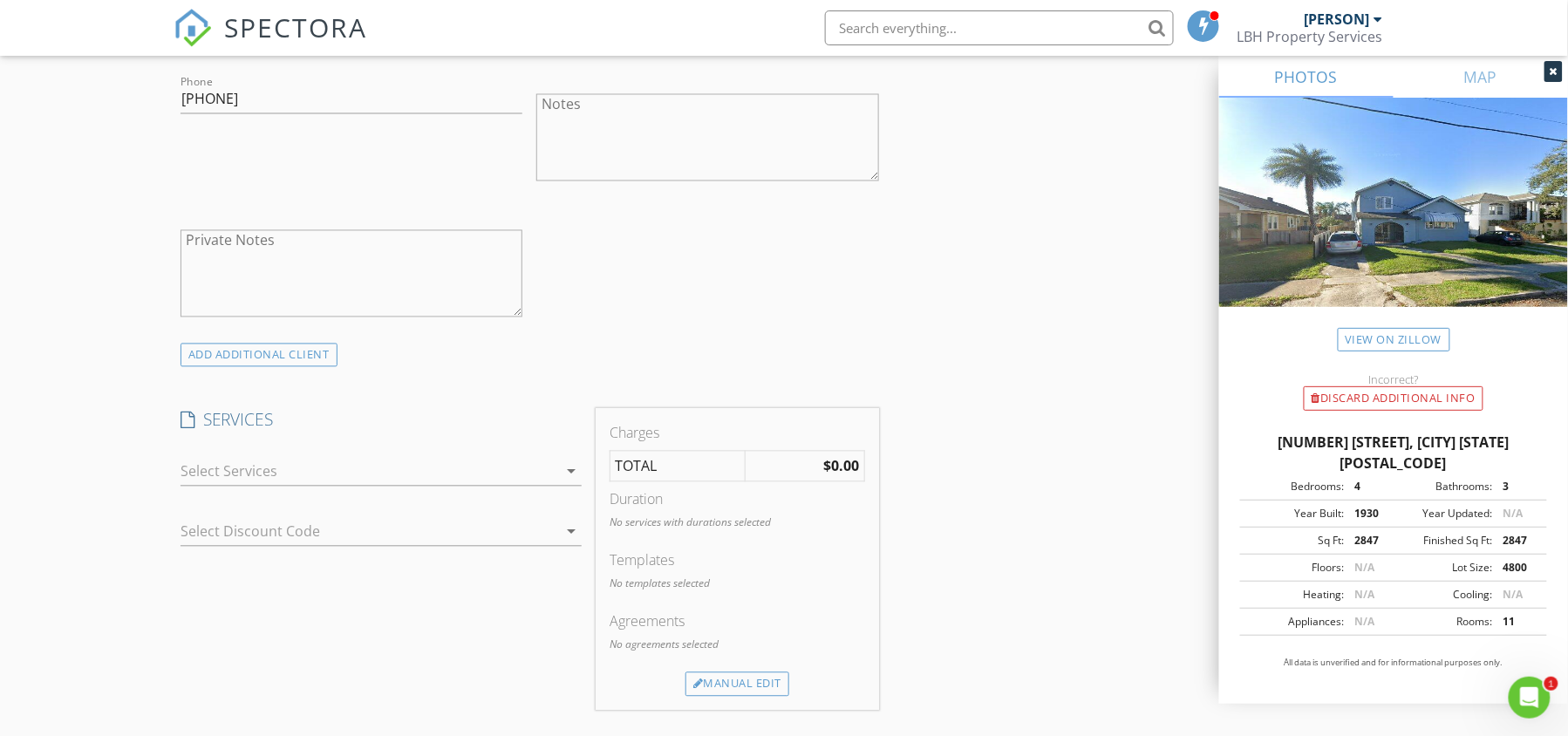click on "arrow_drop_down" at bounding box center [571, 472] 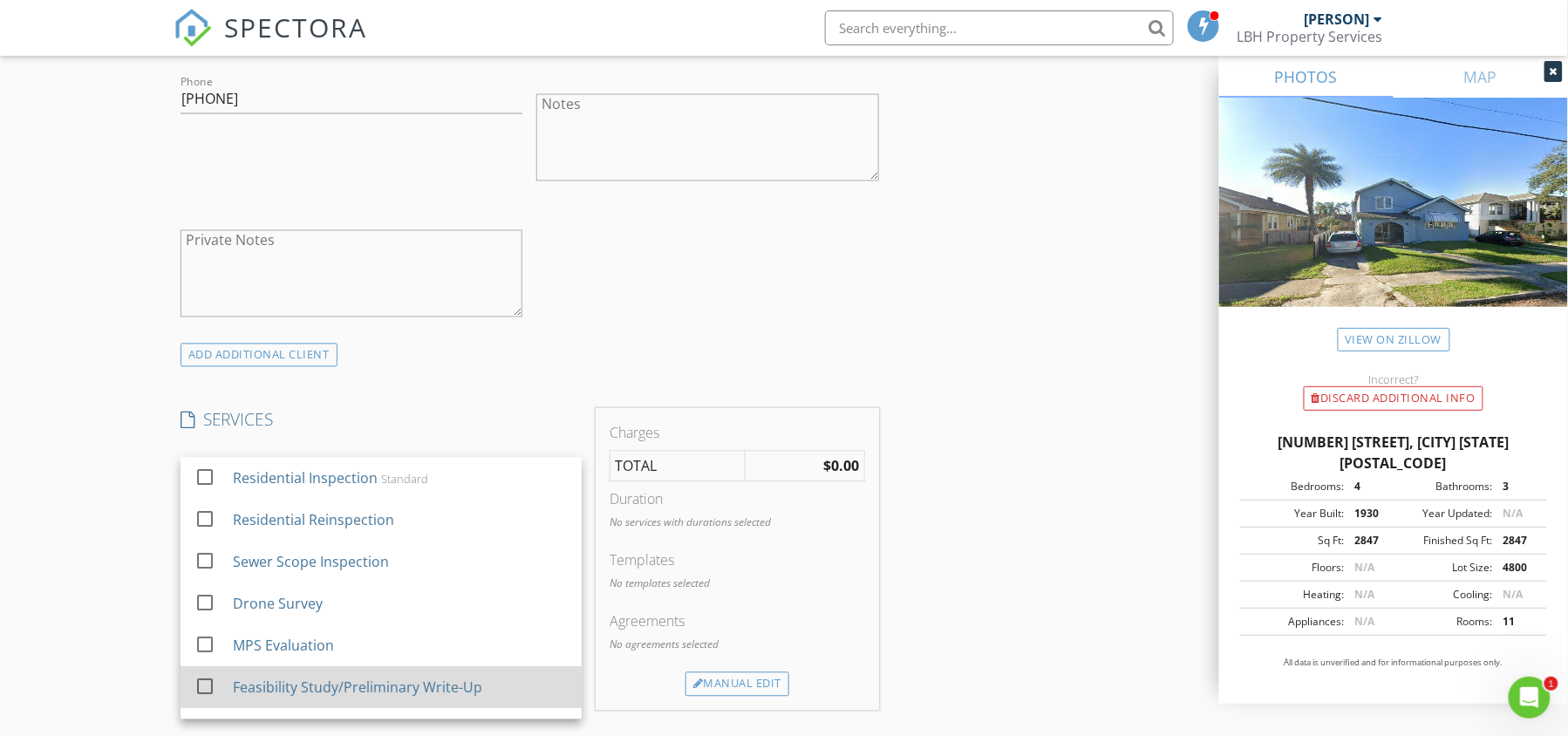 scroll, scrollTop: 157, scrollLeft: 0, axis: vertical 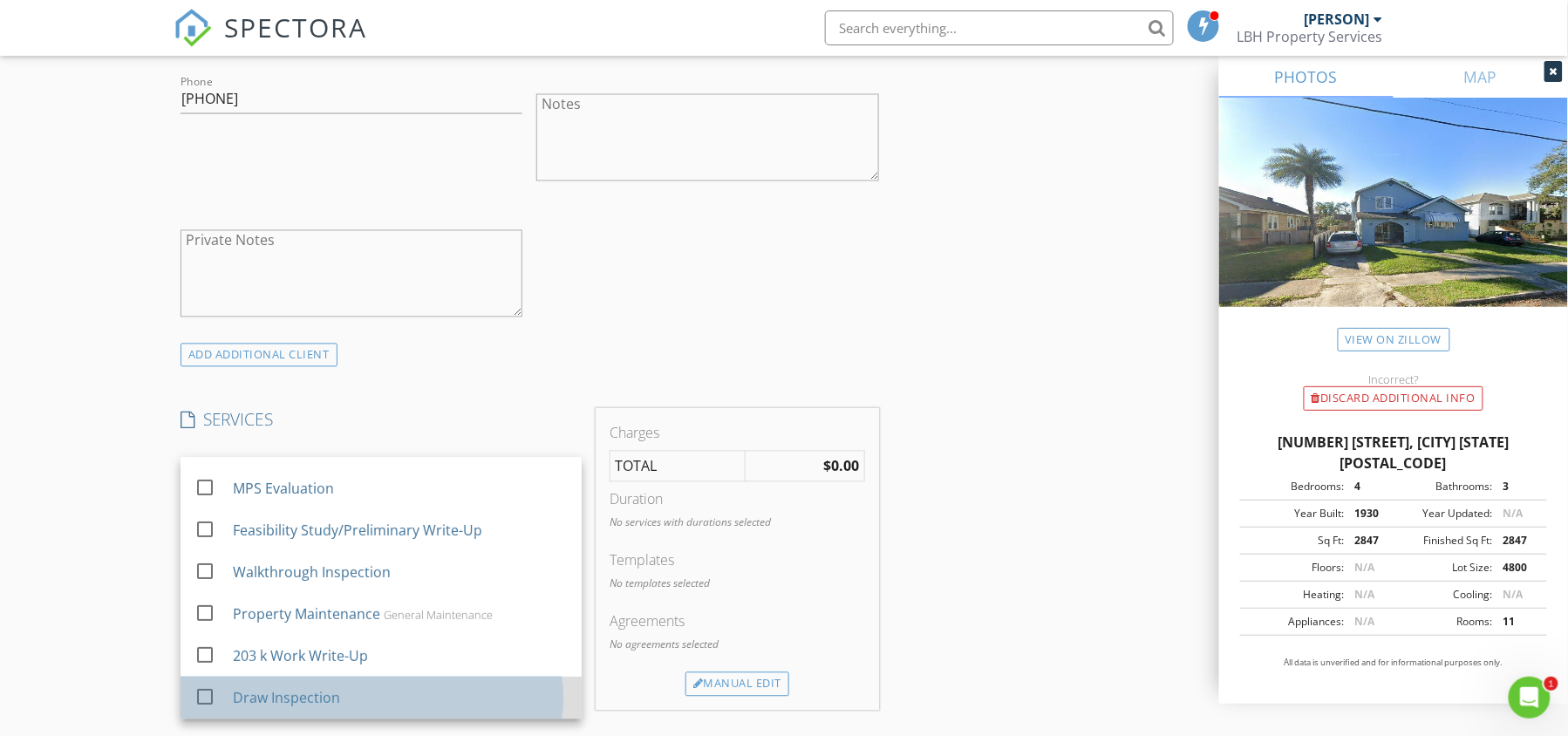 click on "Draw Inspection" at bounding box center [400, 699] 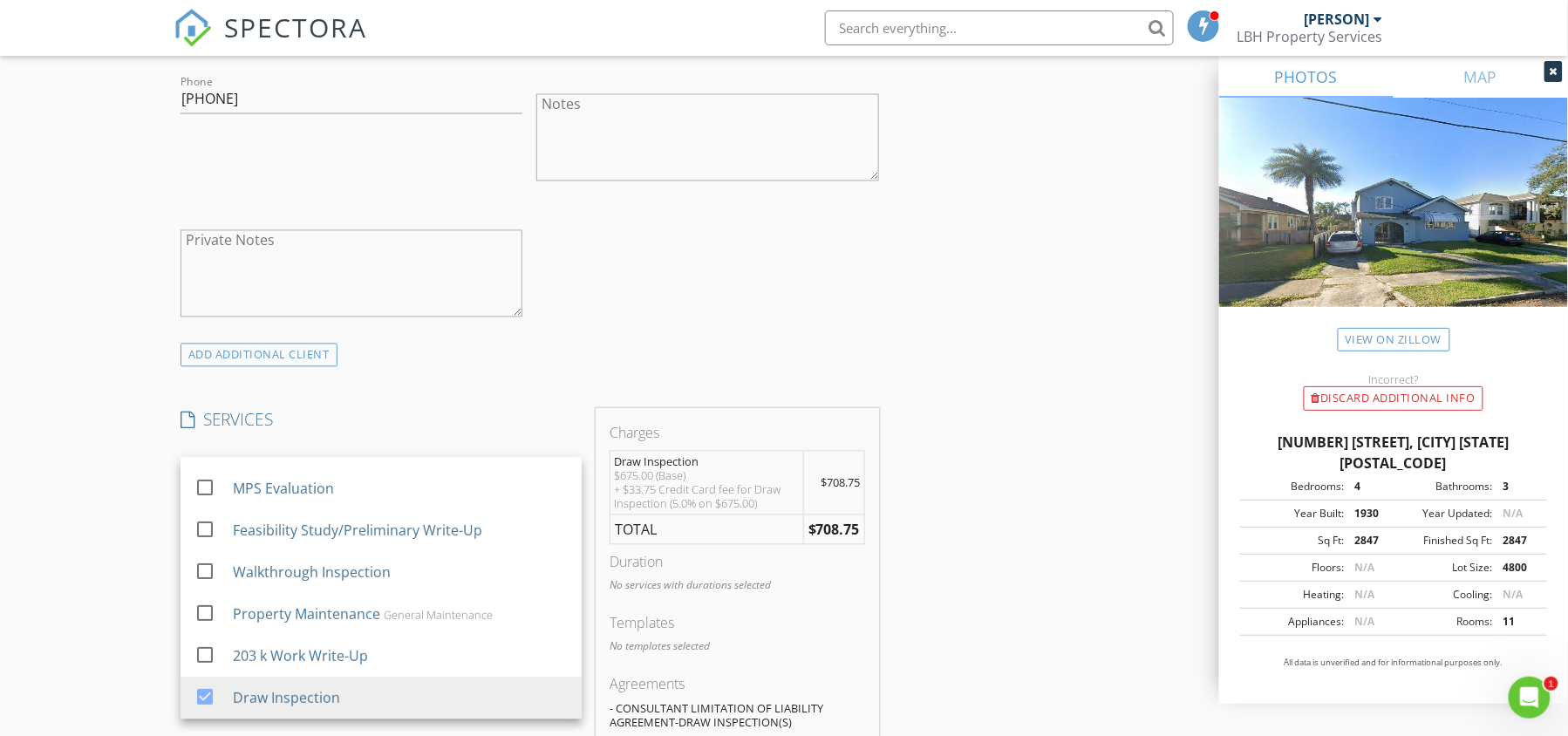 click on "INSPECTOR(S)
check_box   [PERSON]   PRIMARY   [PERSON] arrow_drop_down   check_box_outline_blank [PERSON] specifically requested
Date/Time
08/04/2025 11:00 AM
Location
Address Search       Address [NUMBER] [STREET]   Unit   City [CITY]   State [STATE]   Zip [POSTAL_CODE]   County Orleans Parish     Square Feet 2847   Year Built 1930   Foundation arrow_drop_down     [PERSON]     9.3 miles     (15 minutes)
client
check_box Enable Client CC email for this inspection   Client Search     check_box_outline_blank Client is a Company/Organization     First Name [FIRST]   Last Name [LAST]   Email [EMAIL]   CC Email   Phone [PHONE]           Notes   Private Notes
ADDITIONAL client
SERVICES
check_box_outline_blank   Residential Inspection   Standard" at bounding box center [529, 603] 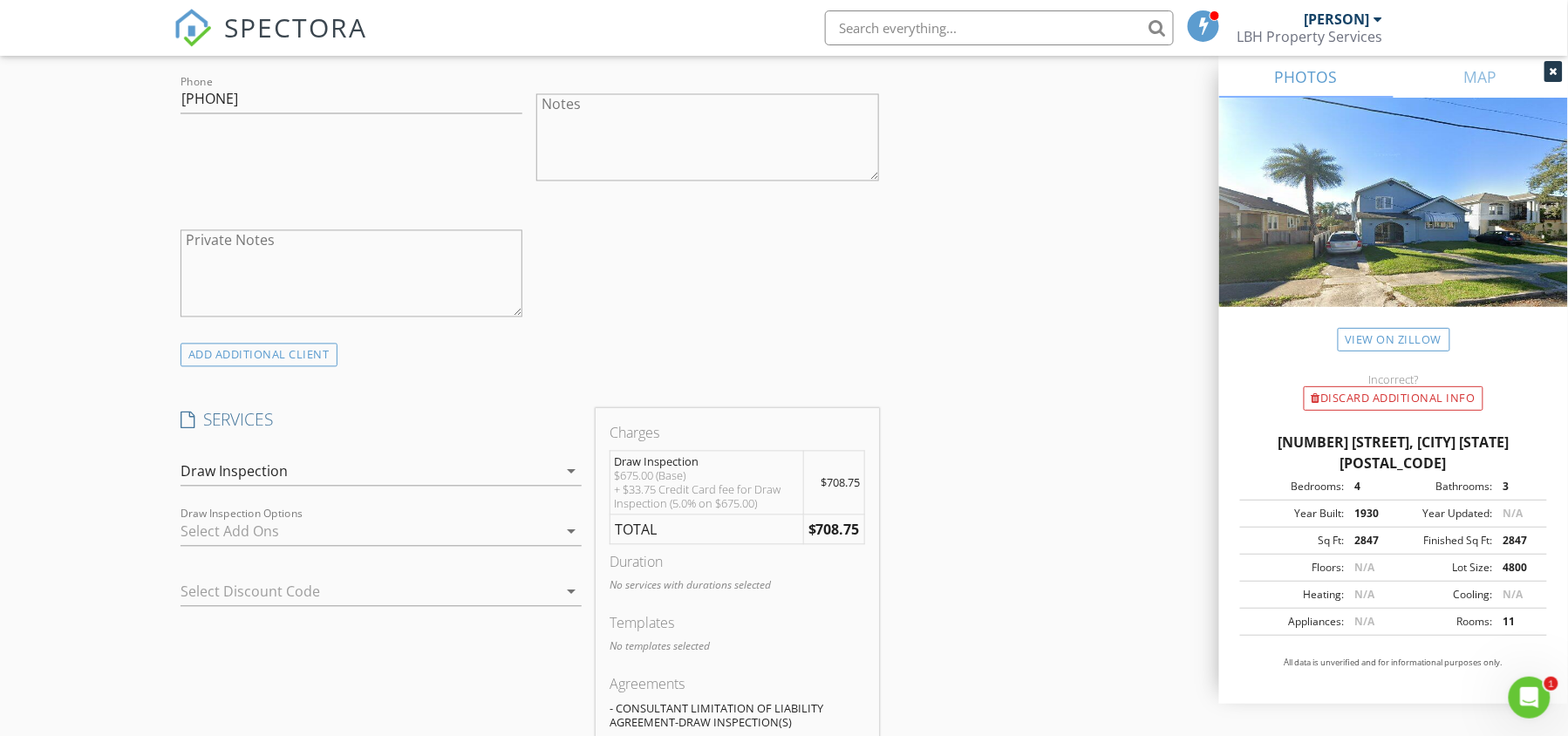 scroll, scrollTop: 1200, scrollLeft: 0, axis: vertical 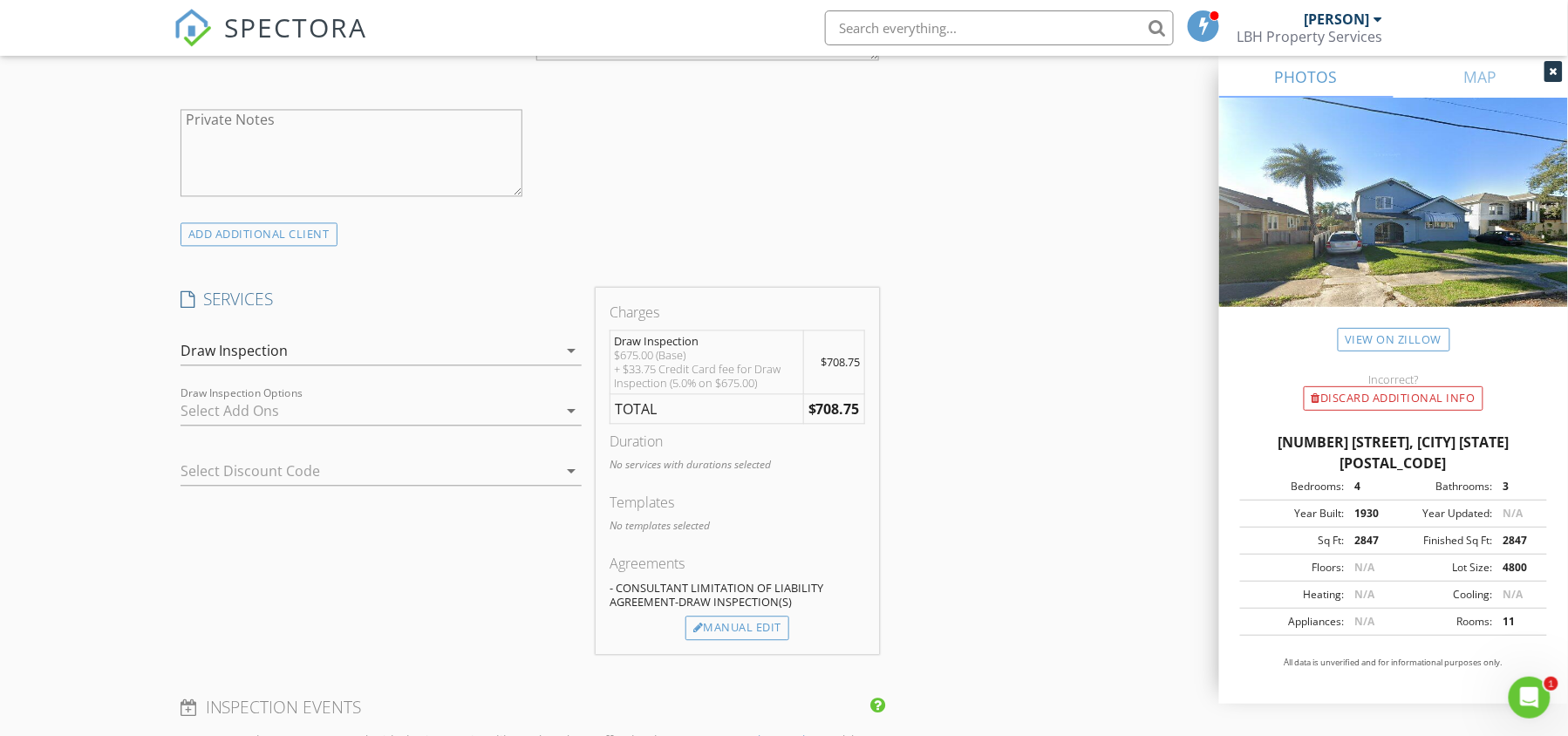 click on "arrow_drop_down" at bounding box center [571, 411] 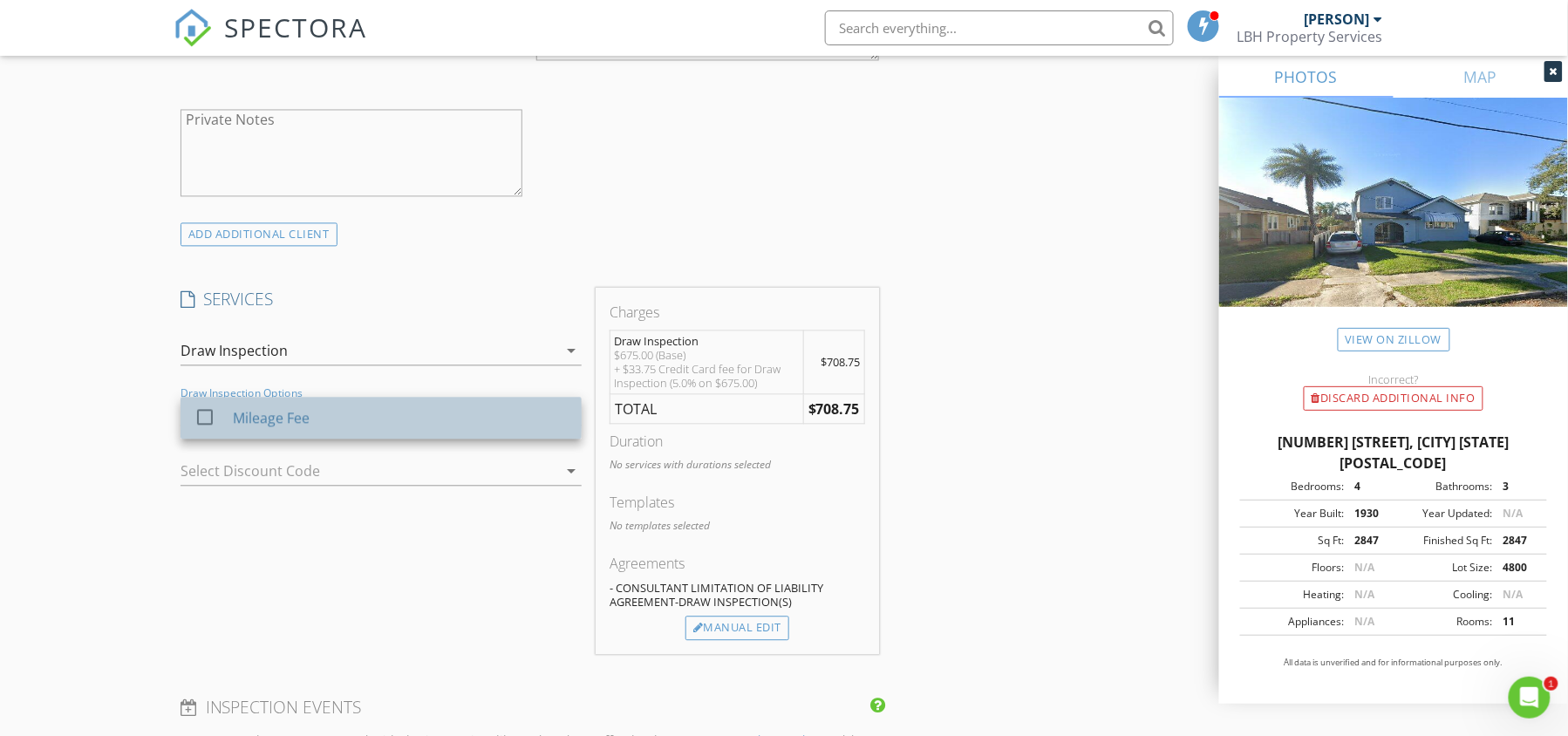 click on "Mileage Fee" at bounding box center [400, 418] 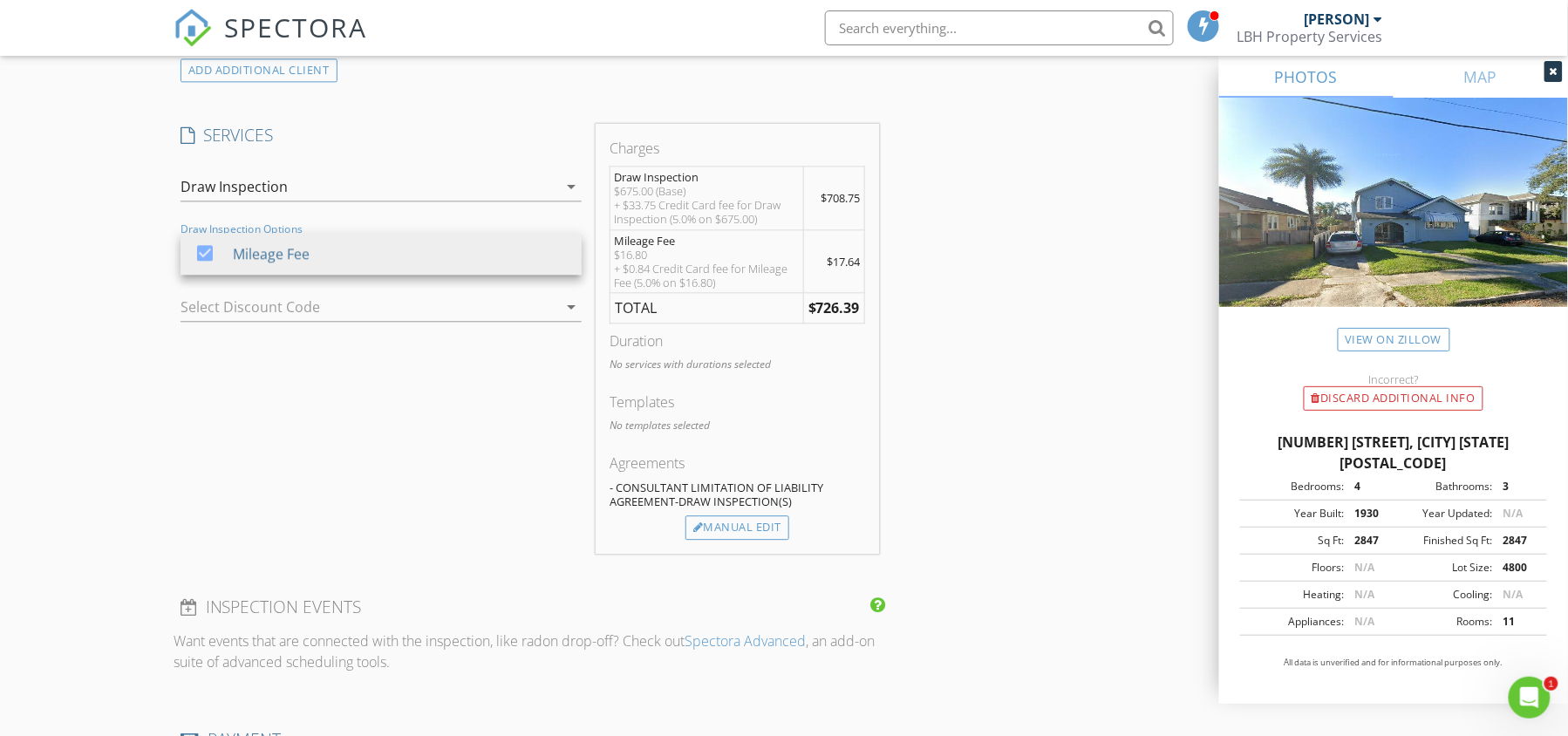 scroll, scrollTop: 1282, scrollLeft: 0, axis: vertical 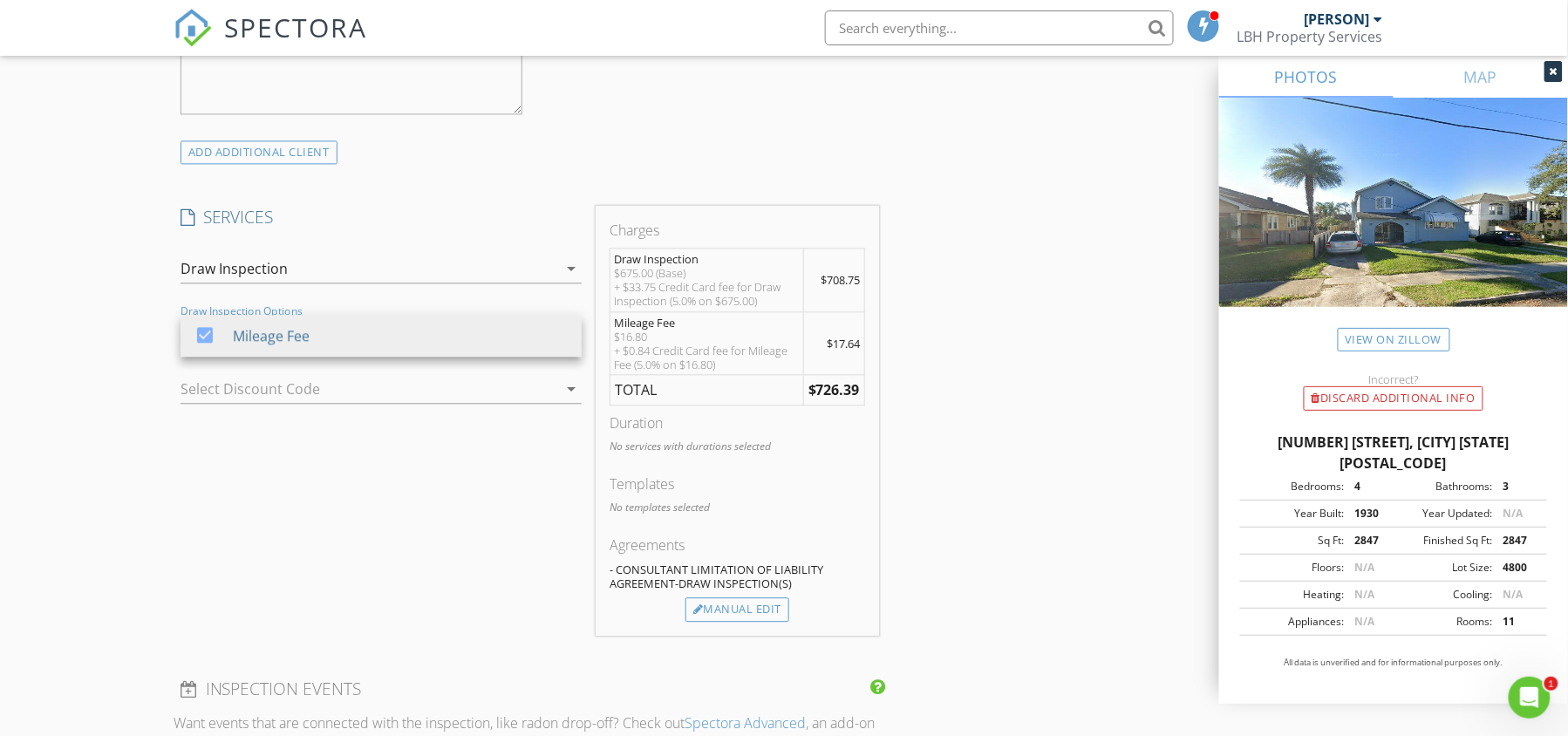 click on "SERVICES
check_box_outline_blank   Residential Inspection   Standard  check_box_outline_blank   Residential Reinspection   check_box_outline_blank   Sewer Scope Inspection   check_box_outline_blank   Drone Survey   check_box_outline_blank   MPS Evaluation   check_box_outline_blank   Feasibility Study/Preliminary Write-Up   check_box_outline_blank   Walkthrough Inspection   check_box_outline_blank   Property Maintenance   General Maintenance check_box_outline_blank   203 k Work Write-Up    check_box   Draw Inspection   Draw Inspection arrow_drop_down   check_box   Mileage Fee   Draw Inspection Options Mileage Fee arrow_drop_down   Select Discount Code arrow_drop_down" at bounding box center (381, 420) 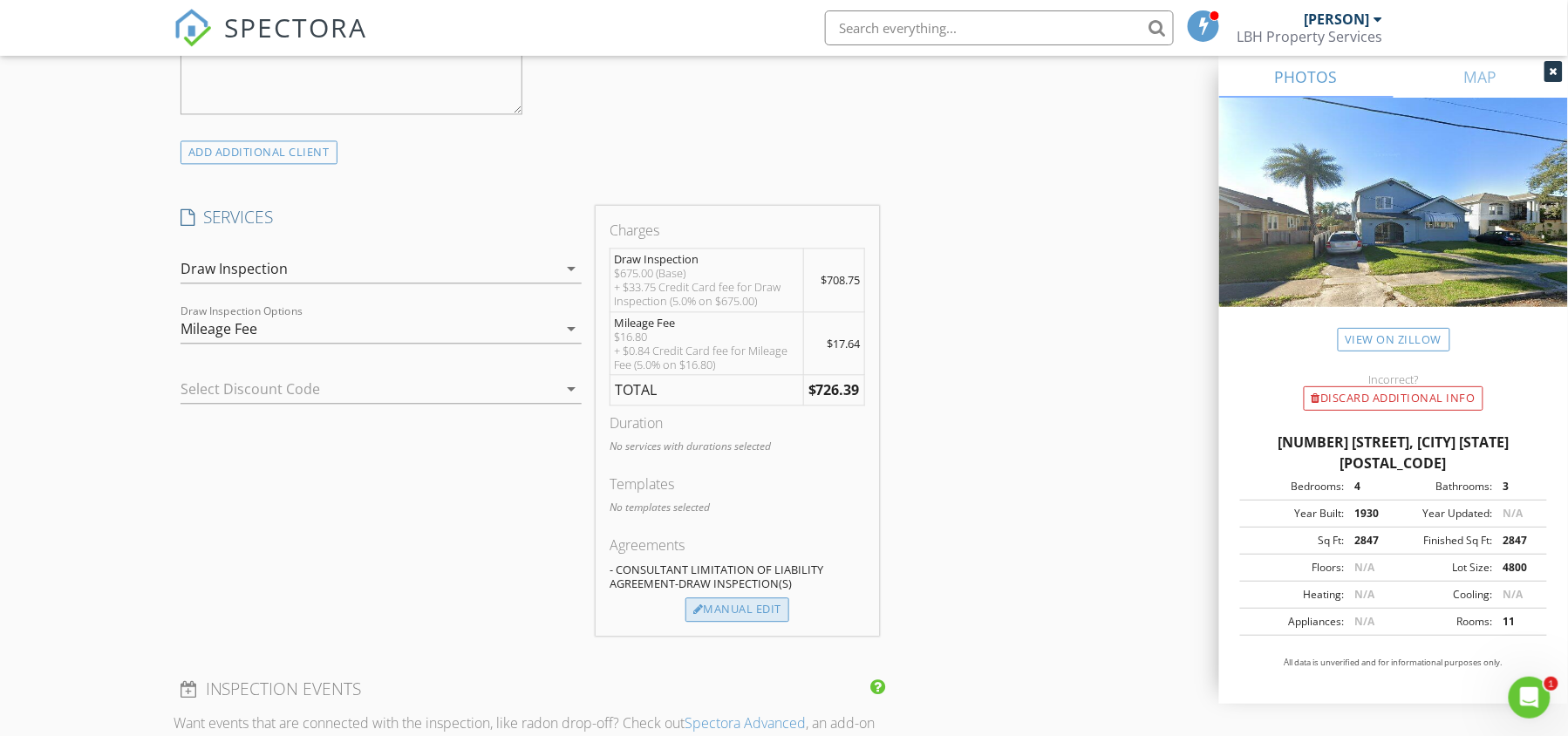 click on "Manual Edit" at bounding box center [737, 610] 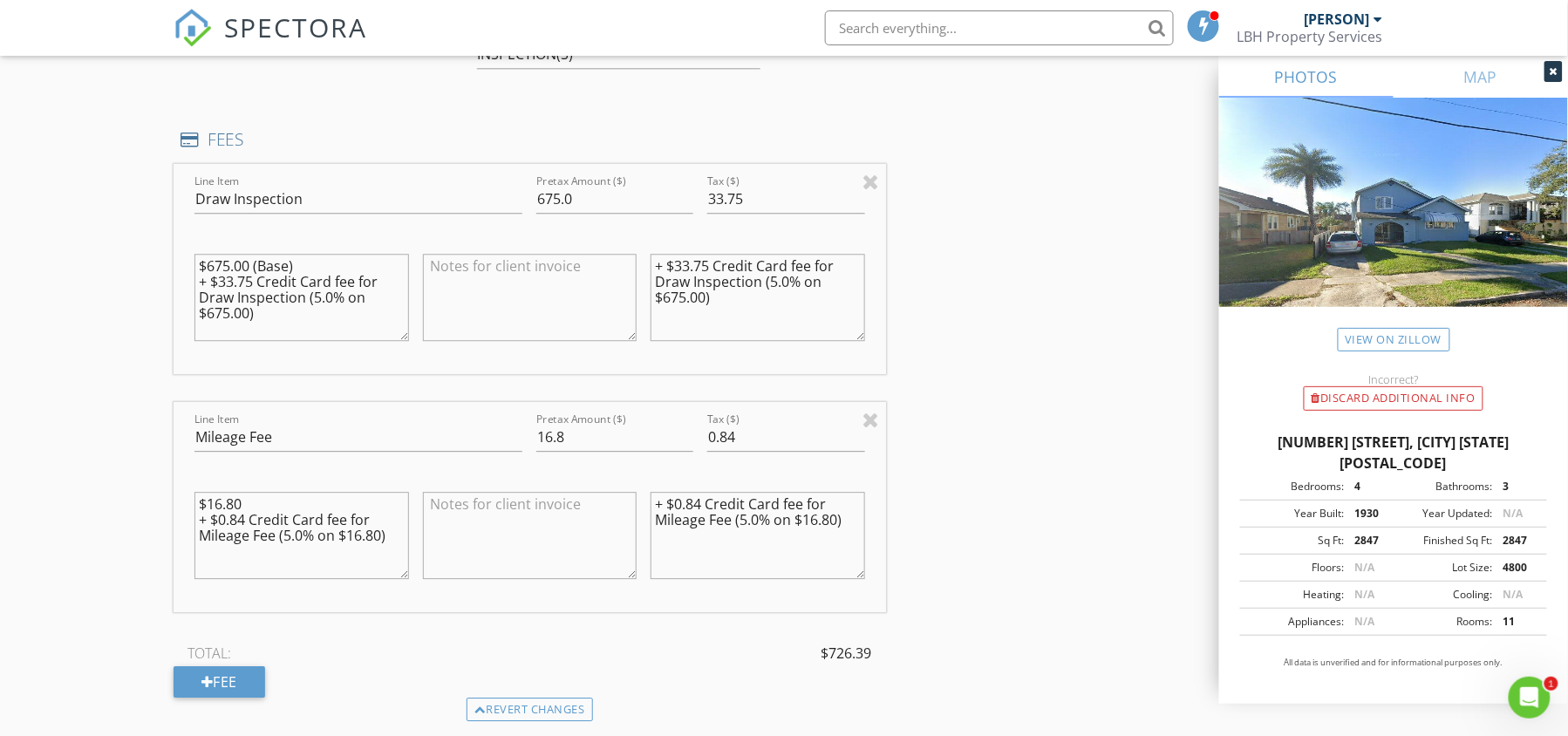 scroll, scrollTop: 1442, scrollLeft: 0, axis: vertical 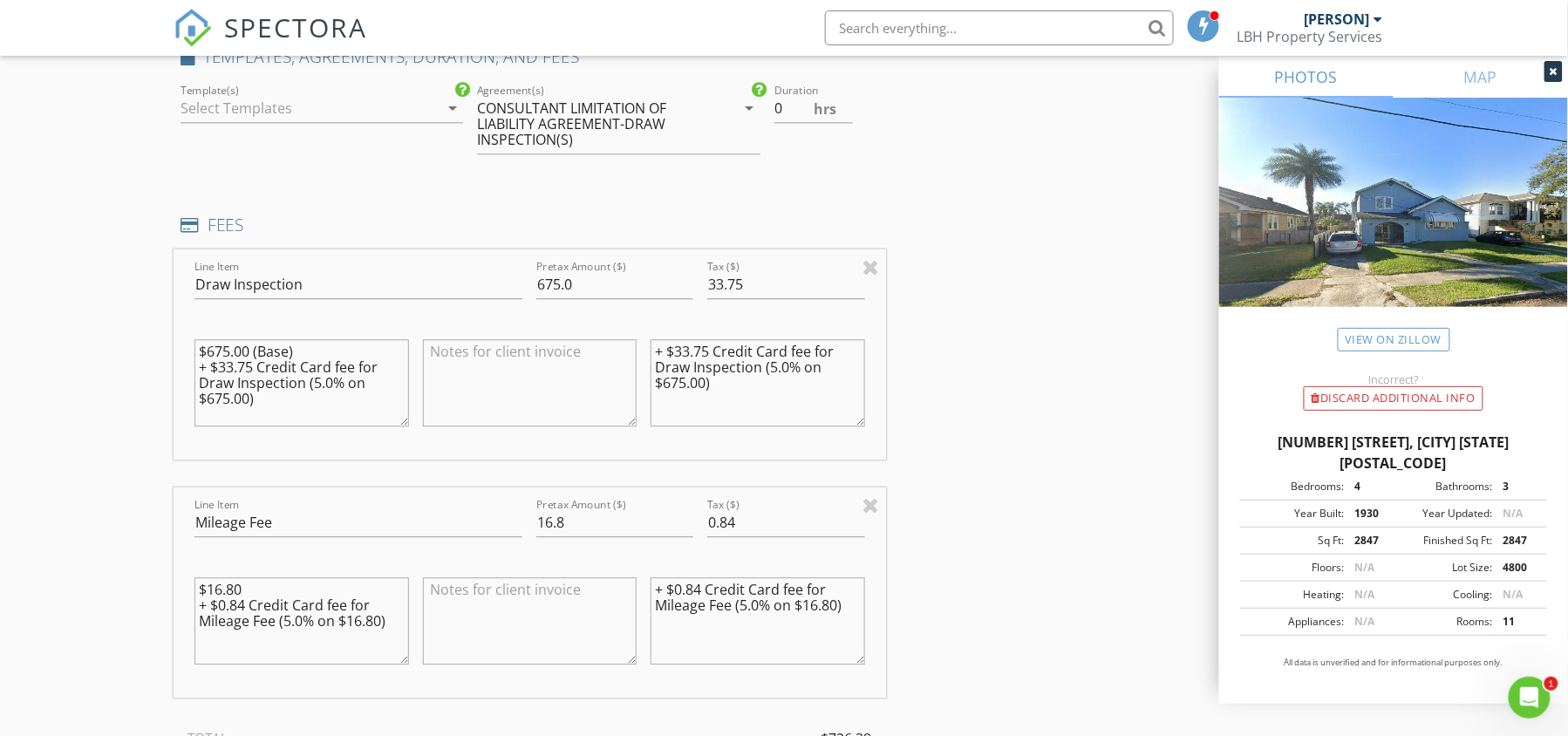 click on "INSPECTOR(S)
check_box   Larry Legania   PRIMARY   Larry Legania arrow_drop_down   check_box_outline_blank Larry Legania specifically requested
Date/Time
08/04/2025 11:00 AM
Location
Address Search       Address 3706 Franklin Ave   Unit   City New Orleans   State LA   Zip 70122   County Orleans Parish     Square Feet 2847   Year Built 1930   Foundation arrow_drop_down     Larry Legania     9.3 miles     (15 minutes)
client
check_box Enable Client CC email for this inspection   Client Search     check_box_outline_blank Client is a Company/Organization     First Name Brad   Last Name Rose   Email bradrose1985@gmail.com   CC Email   Phone 504-930-0303           Notes   Private Notes
ADD ADDITIONAL client
SERVICES
check_box_outline_blank   Residential Inspection   Standard" at bounding box center (784, 487) 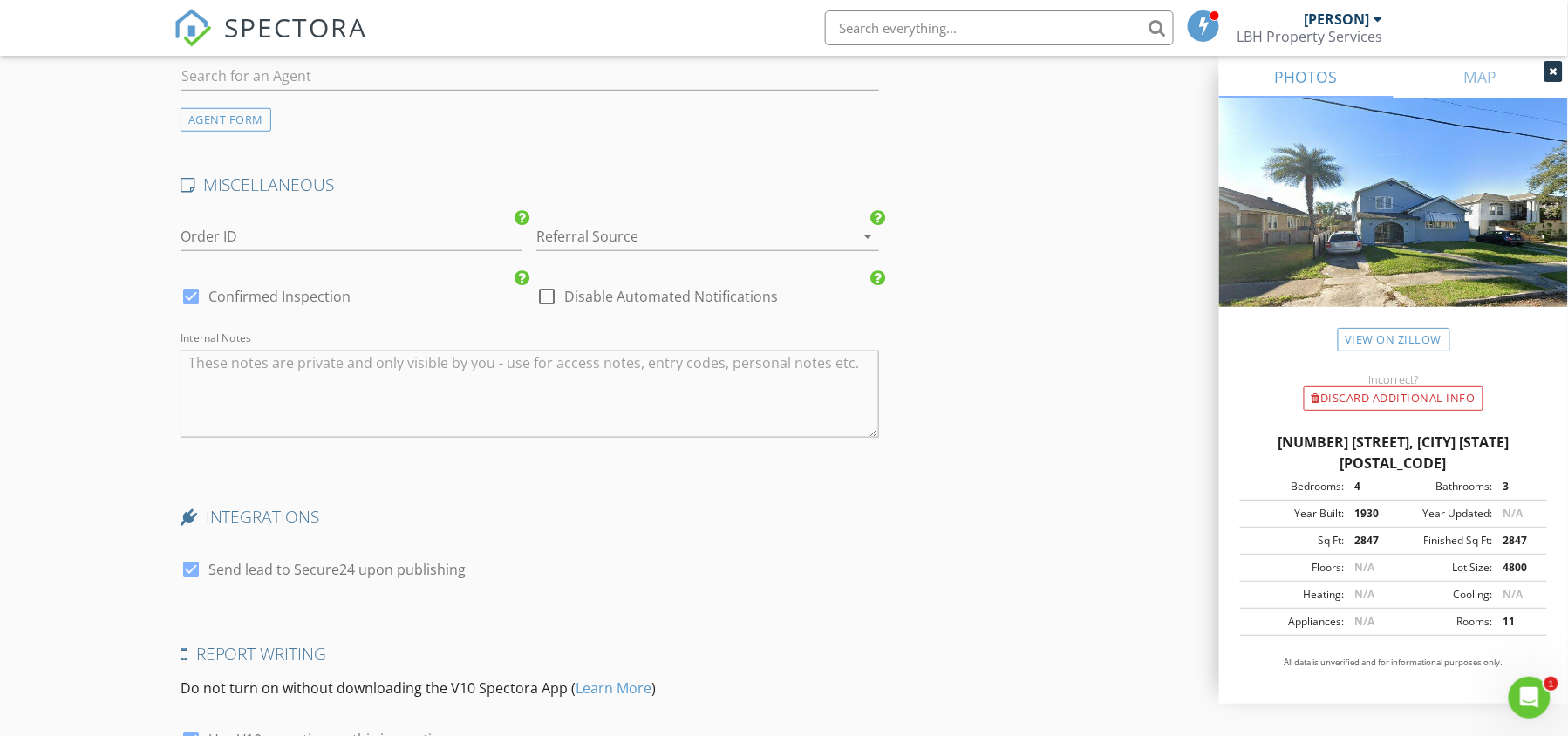 scroll, scrollTop: 2969, scrollLeft: 0, axis: vertical 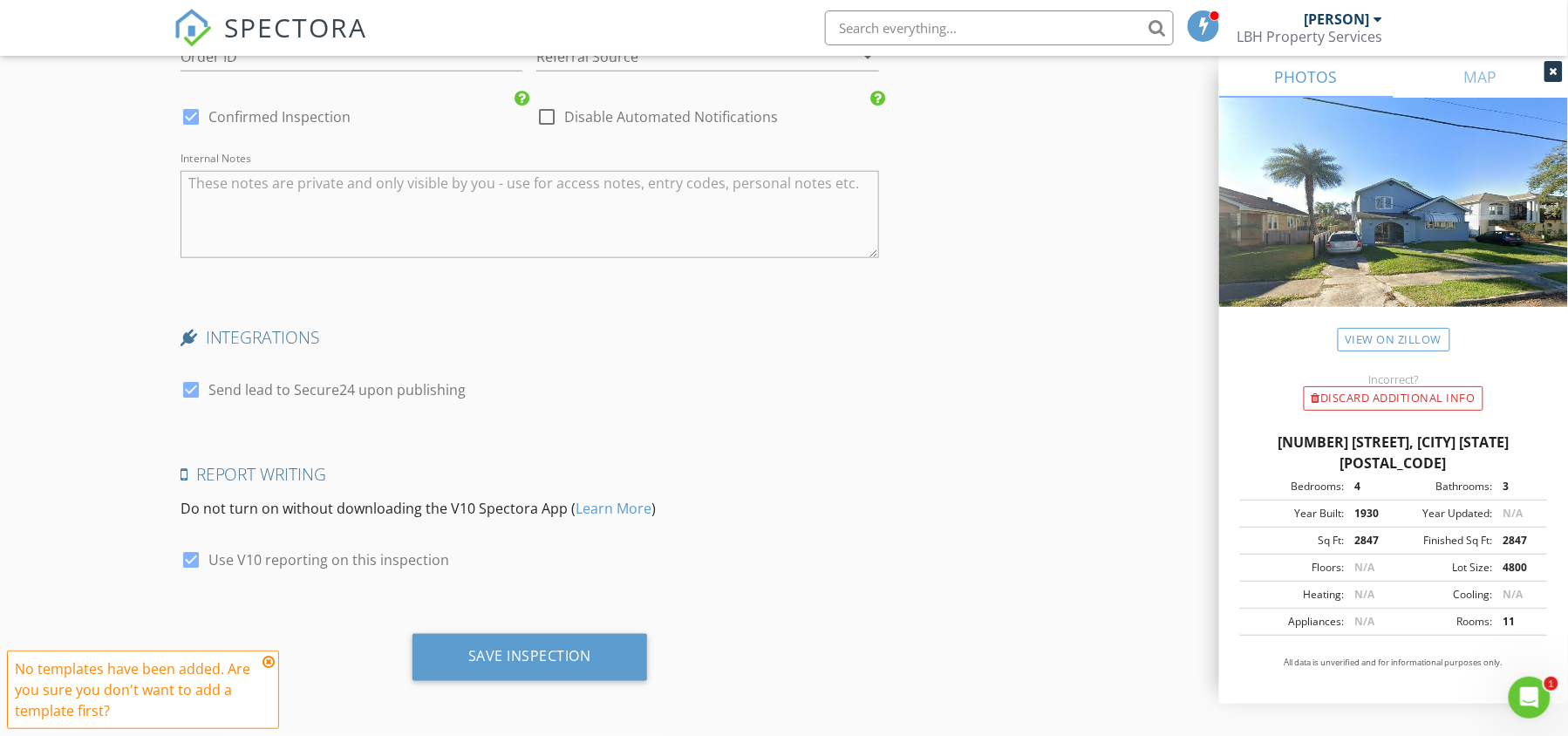click at bounding box center (269, 662) 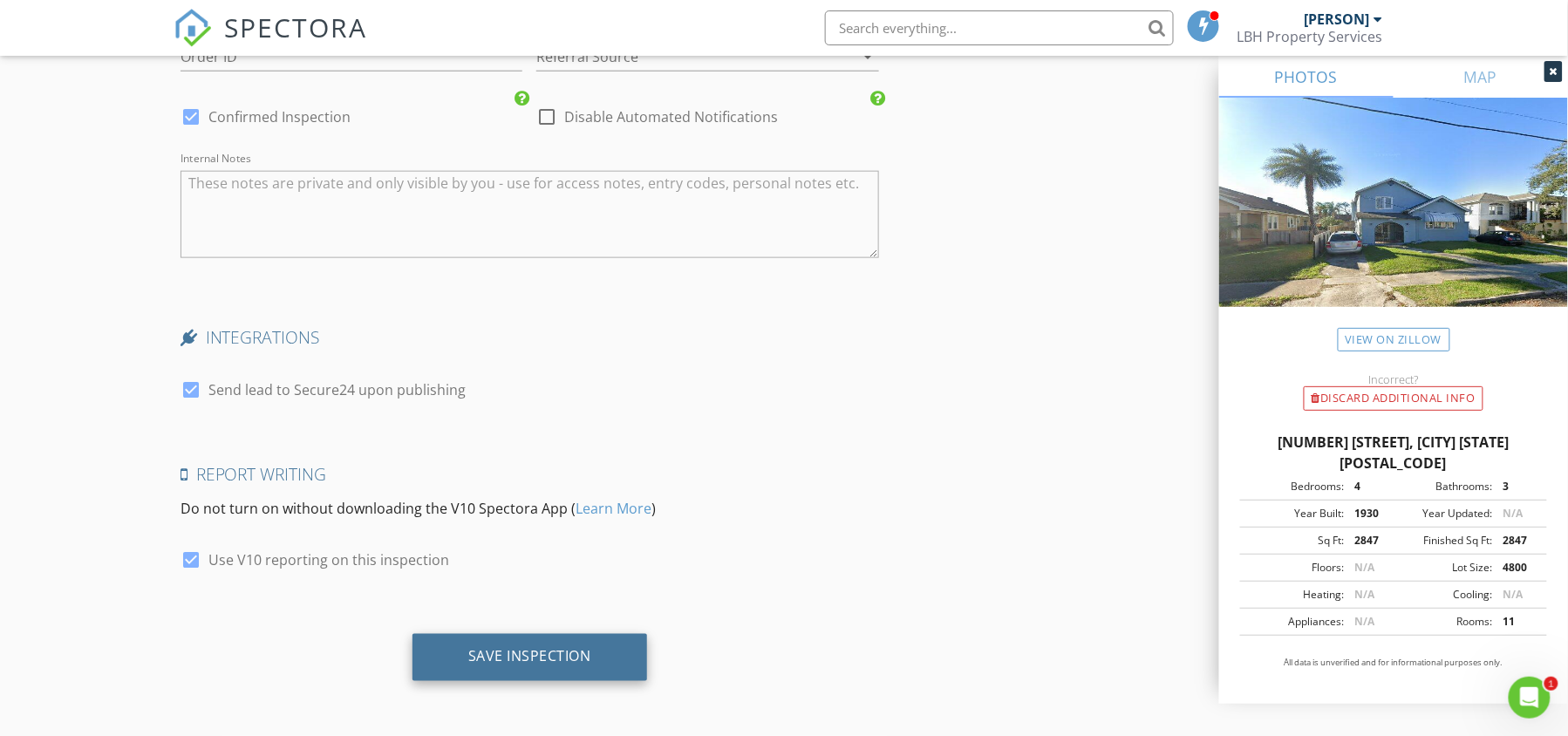 click on "Save Inspection" at bounding box center [529, 658] 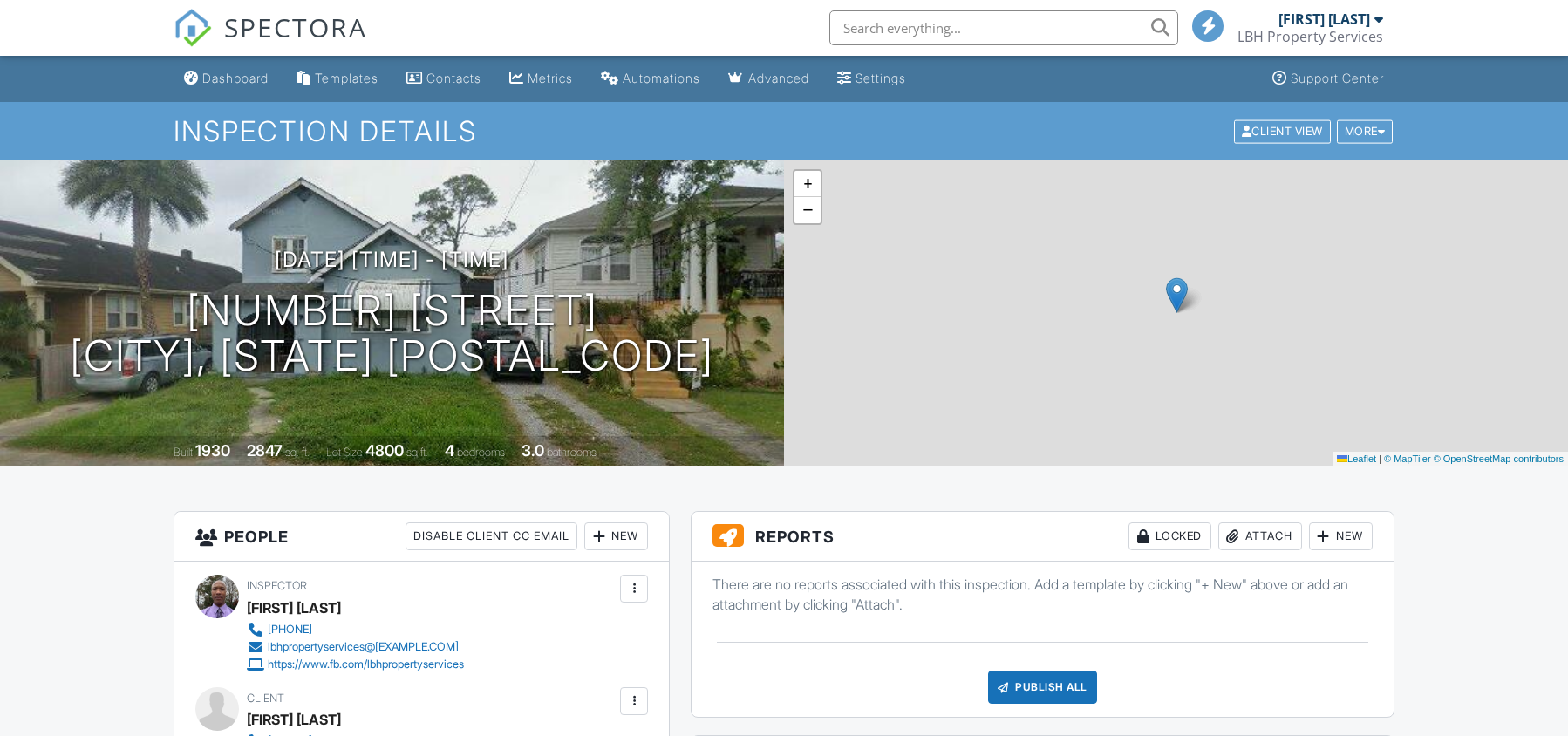 scroll, scrollTop: 0, scrollLeft: 0, axis: both 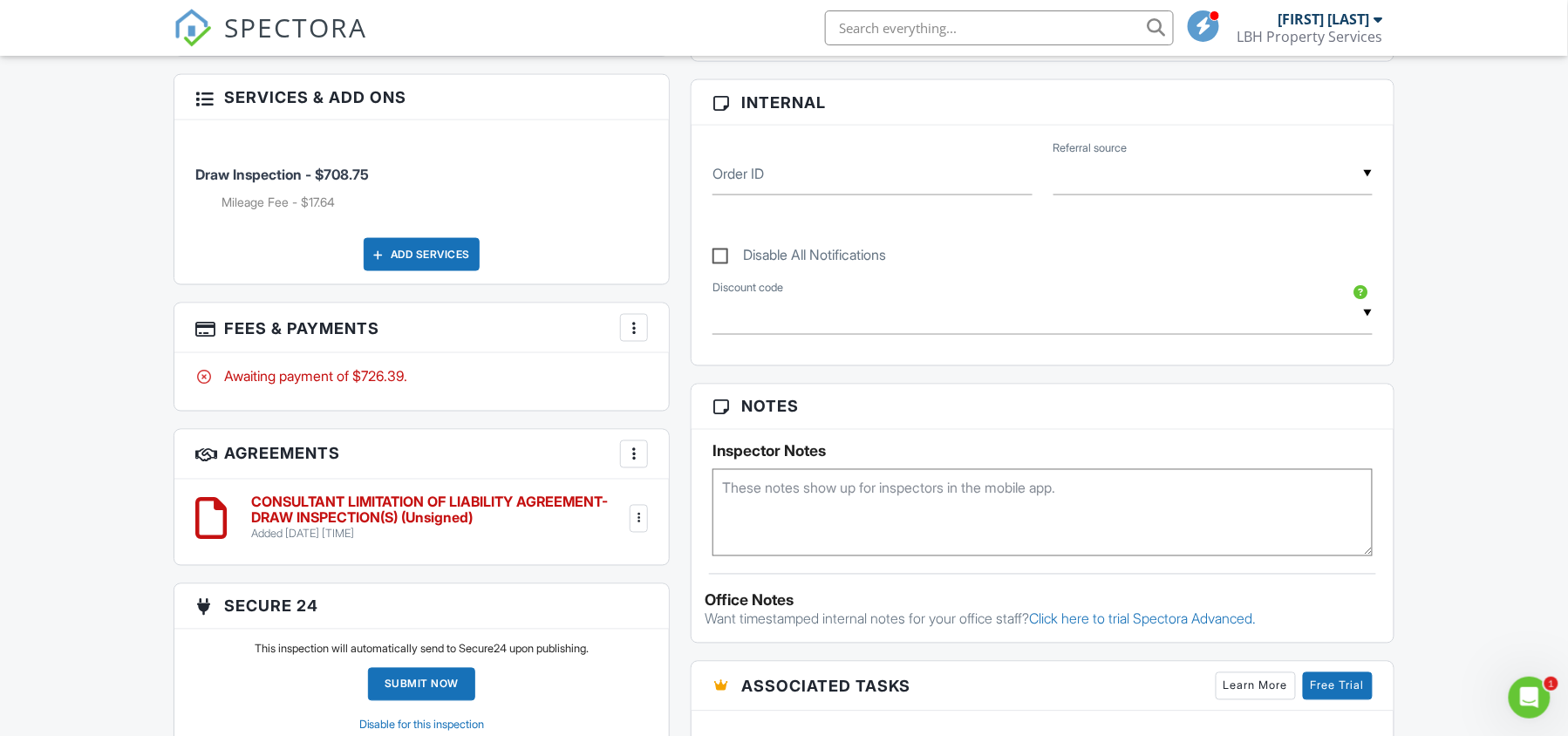 click at bounding box center (639, 519) 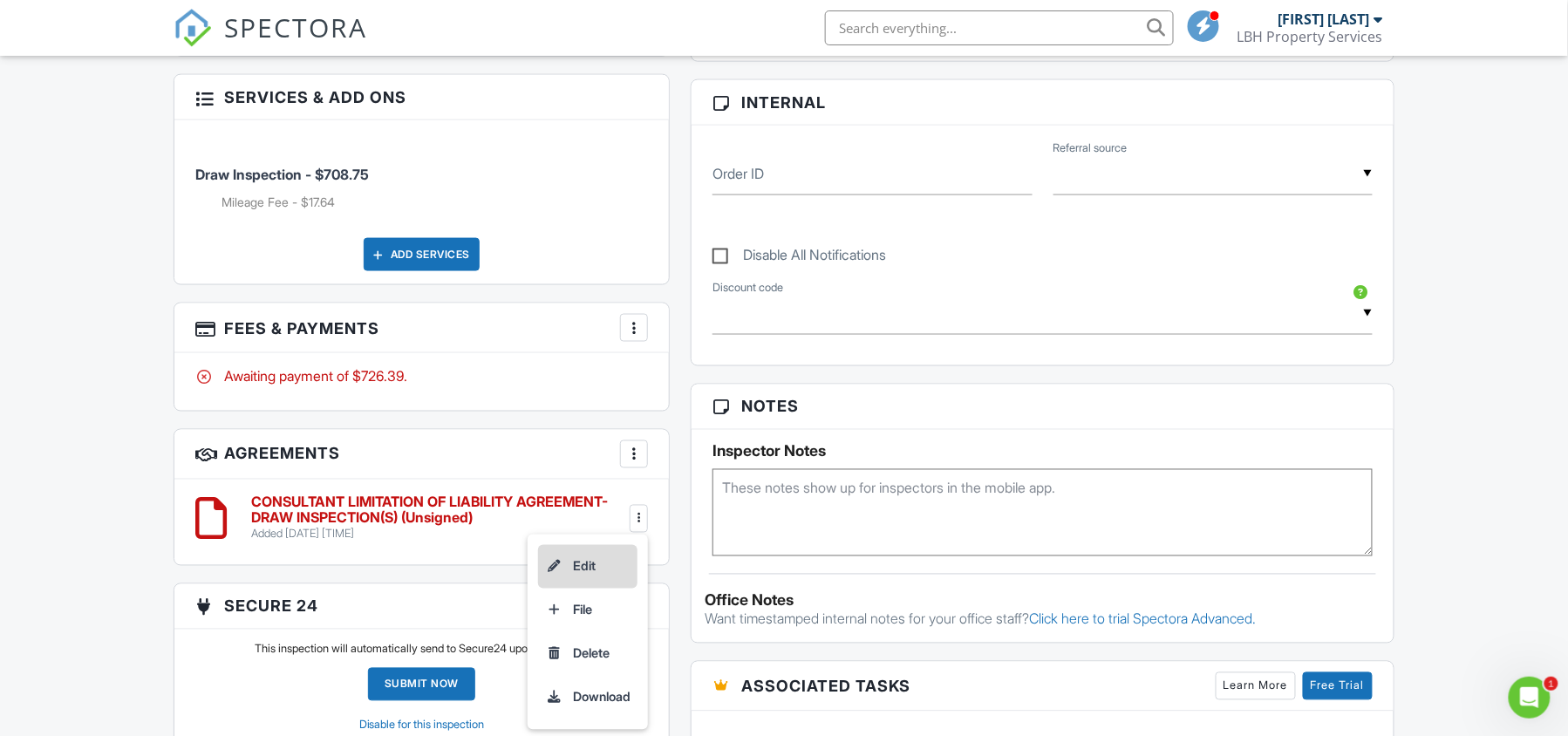 click on "Edit" at bounding box center [588, 567] 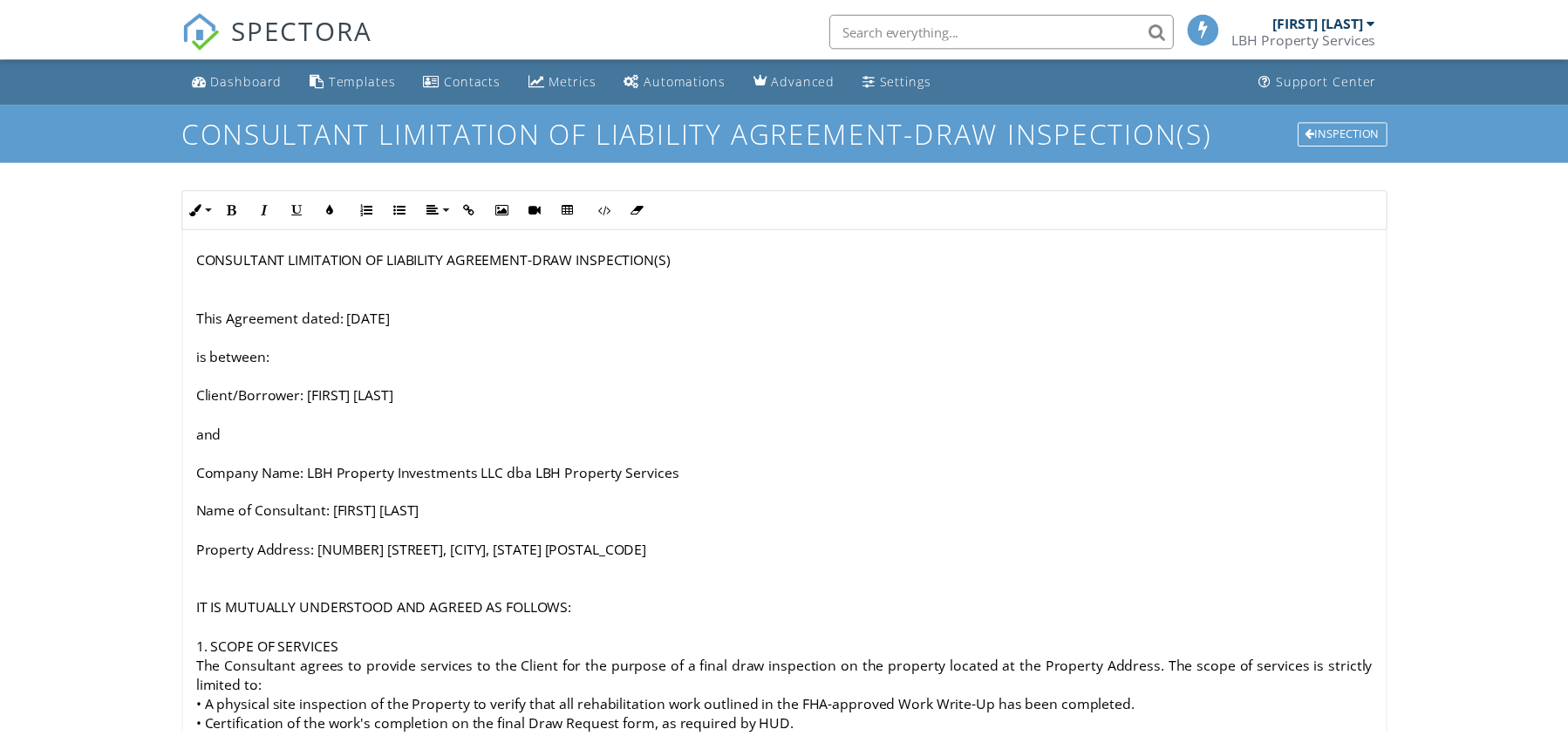scroll, scrollTop: 0, scrollLeft: 0, axis: both 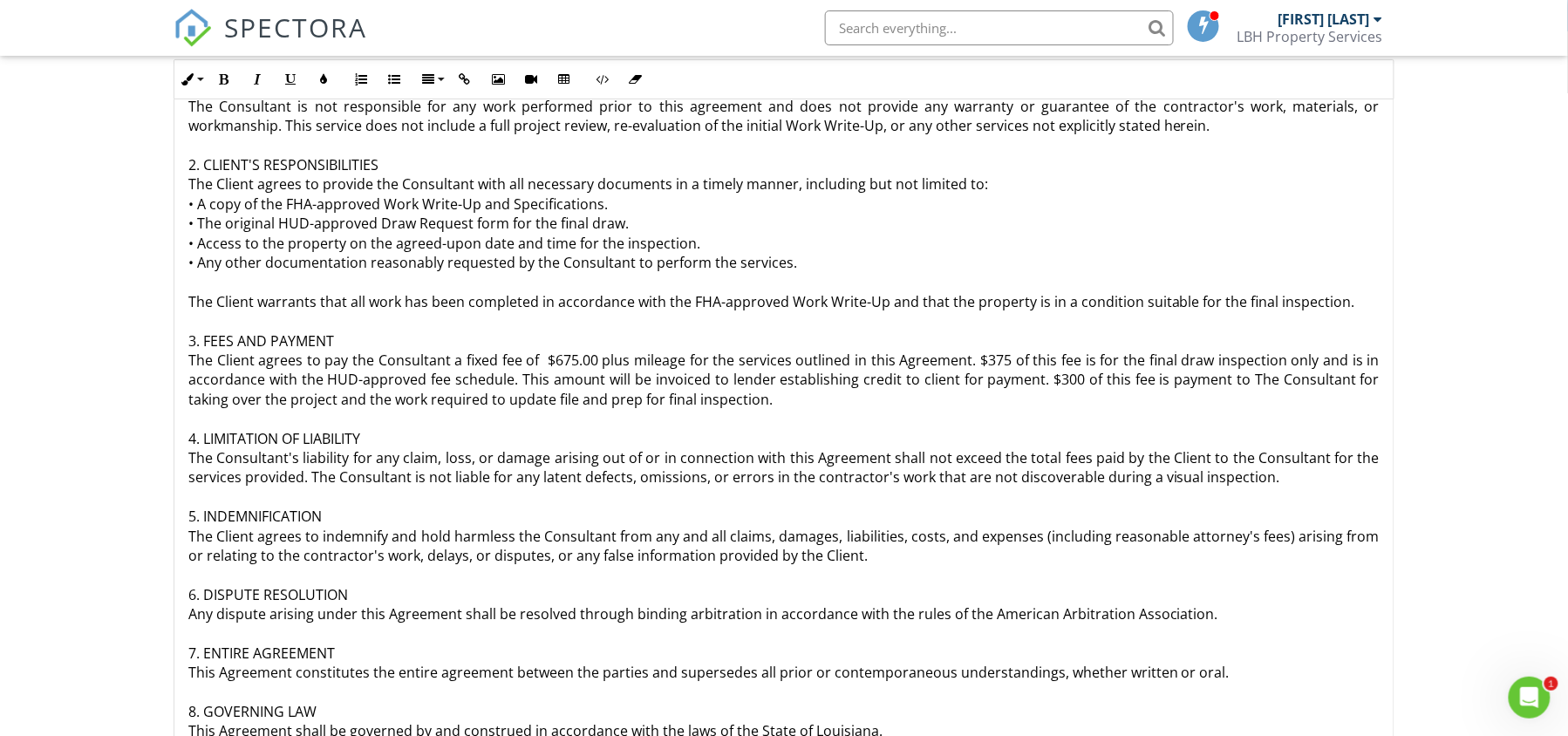 click on "CONSULTANT LIMITATION OF LIABILITY AGREEMENT-DRAW INSPECTION(S) This Agreement dated: 08/04/2025 is between: Client/Borrower: Brad Rose and Company Name: LBH Property Investments LLC dba LBH Property Services Name of Consultant: Larry Legania Property Address: 3706 Franklin Ave, New Orleans, LA 70122 IT IS MUTUALLY UNDERSTOOD AND AGREED AS FOLLOWS: 1. SCOPE OF SERVICES The Consultant agrees to provide services to the Client for the purpose of a final draw inspection on the property located at the Property Address. The scope of services is strictly limited to: • A physical site inspection of the Property to verify that all rehabilitation work outlined in the FHA-approved Work Write-Up has been completed. • Certification of the work's completion on the final Draw Request form, as required by HUD. • Submitting the completed documentation to the Client's lender. 2. CLIENT'S RESPONSIBILITIES • A copy of the FHA-approved Work Write-Up and Specifications. 3. FEES AND PAYMENT 4. LIMITATION OF LIABILITY" at bounding box center (784, 248) 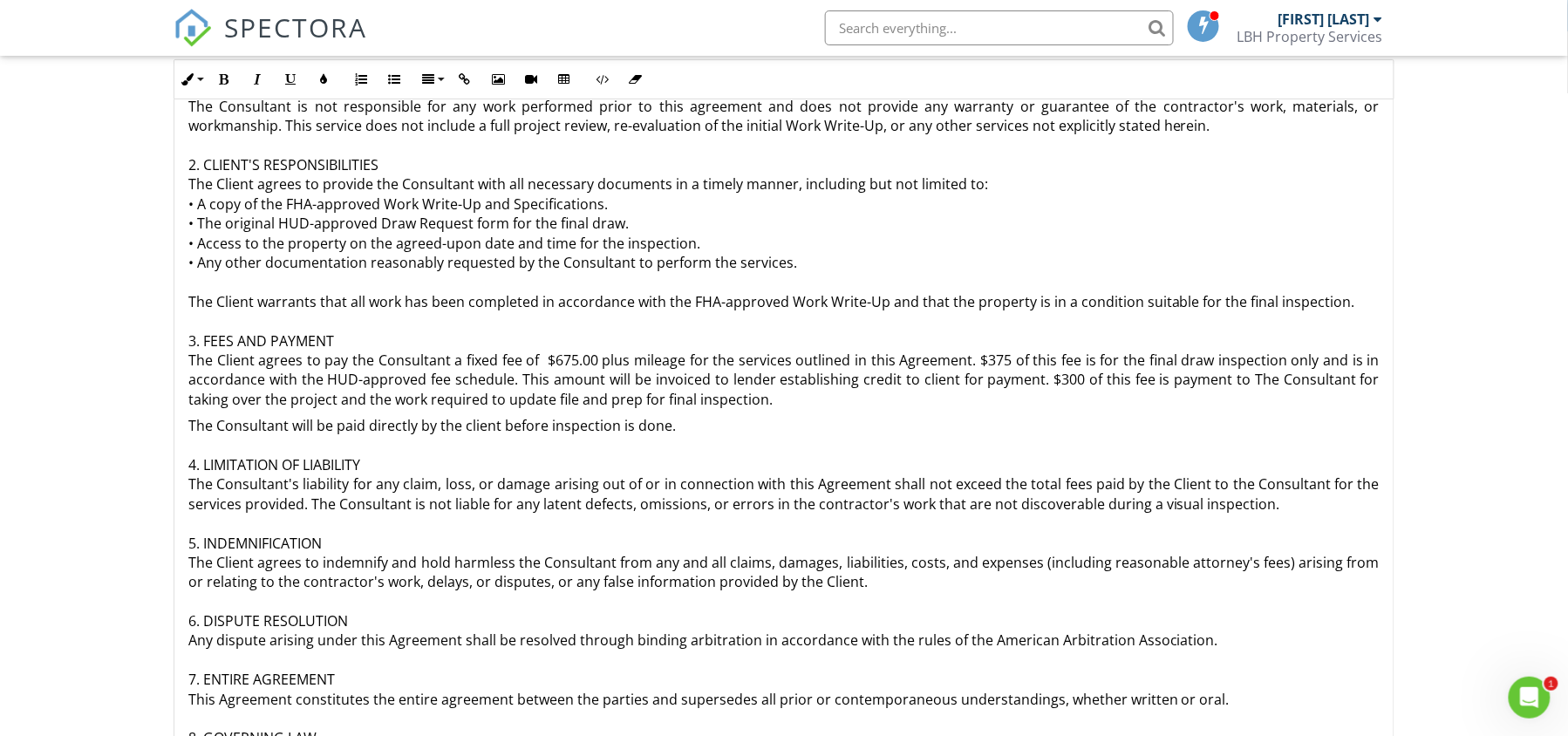 click on "The Consultant will be paid directly by the client before inspection is done. 4. LIMITATION OF LIABILITY The Consultant's liability for any claim, loss, or damage arising out of or in connection with this Agreement shall not exceed the total fees paid by the Client to the Consultant for the services provided. The Consultant is not liable for any latent defects, omissions, or errors in the contractor's work that are not discoverable during a visual inspection. 5. INDEMNIFICATION The Client agrees to indemnify and hold harmless the Consultant from any and all claims, damages, liabilities, costs, and expenses (including reasonable attorney's fees) arising from or relating to the contractor's work, delays, or disputes, or any false information provided by the Client. 6. DISPUTE RESOLUTION Any dispute arising under this Agreement shall be resolved through binding arbitration in accordance with the rules of the American Arbitration Association. 7. ENTIRE AGREEMENT 8. GOVERNING LAW Consultant Signature" at bounding box center [784, 684] 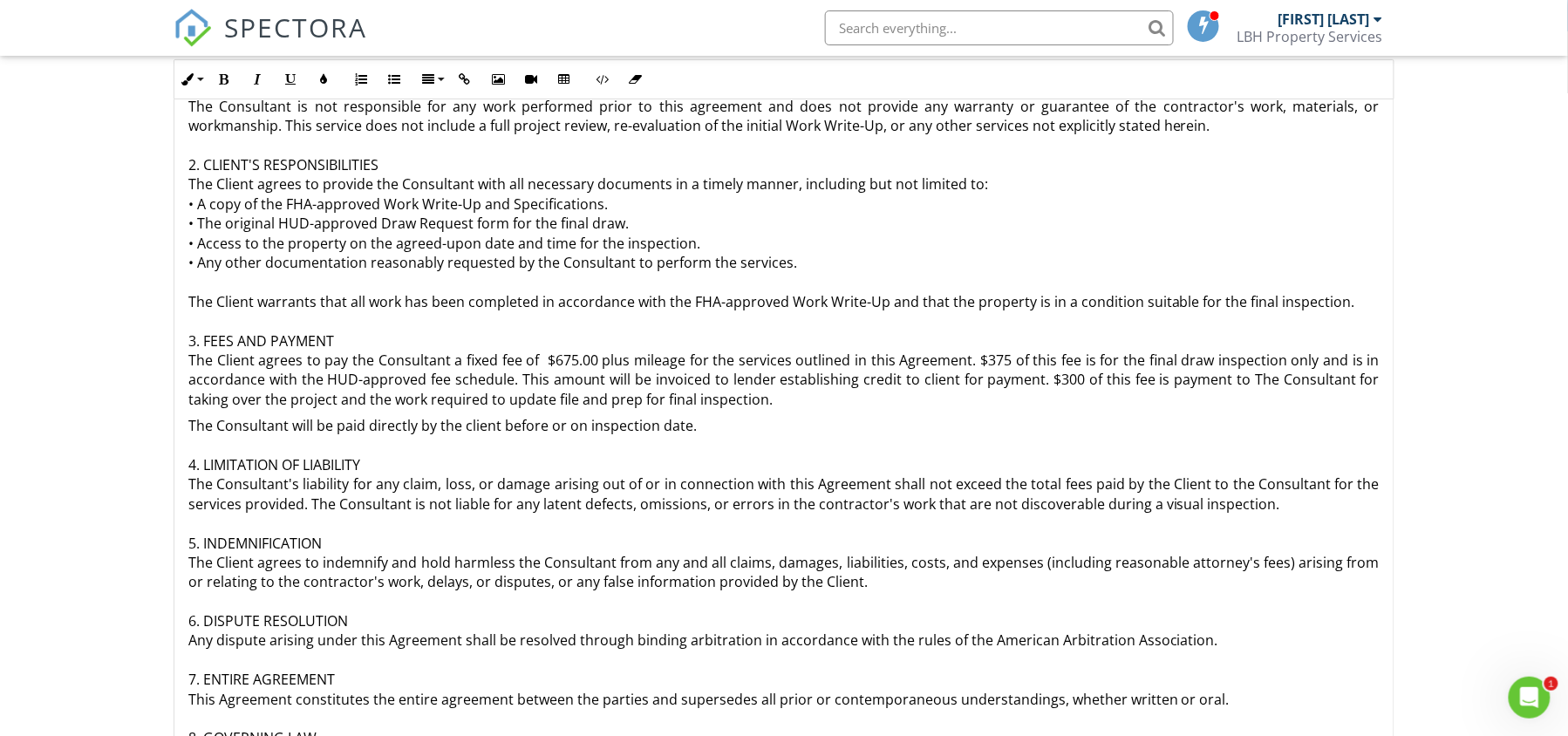 click on "The Consultant will be paid directly by the client before or on inspection date. 4. LIMITATION OF LIABILITY The Consultant's liability for any claim, loss, or damage arising out of or in connection with this Agreement shall not exceed the total fees paid by the Client to the Consultant for the services provided. The Consultant is not liable for any latent defects, omissions, or errors in the contractor's work that are not discoverable during a visual inspection. 5. INDEMNIFICATION The Client agrees to indemnify and hold harmless the Consultant from any and all claims, damages, liabilities, costs, and expenses (including reasonable attorney's fees) arising from or relating to the contractor's work, delays, or disputes, or any false information provided by the Client. 6. DISPUTE RESOLUTION Any dispute arising under this Agreement shall be resolved through binding arbitration in accordance with the rules of the American Arbitration Association. 7. ENTIRE AGREEMENT 8. GOVERNING LAW Consultant Signature" at bounding box center [784, 684] 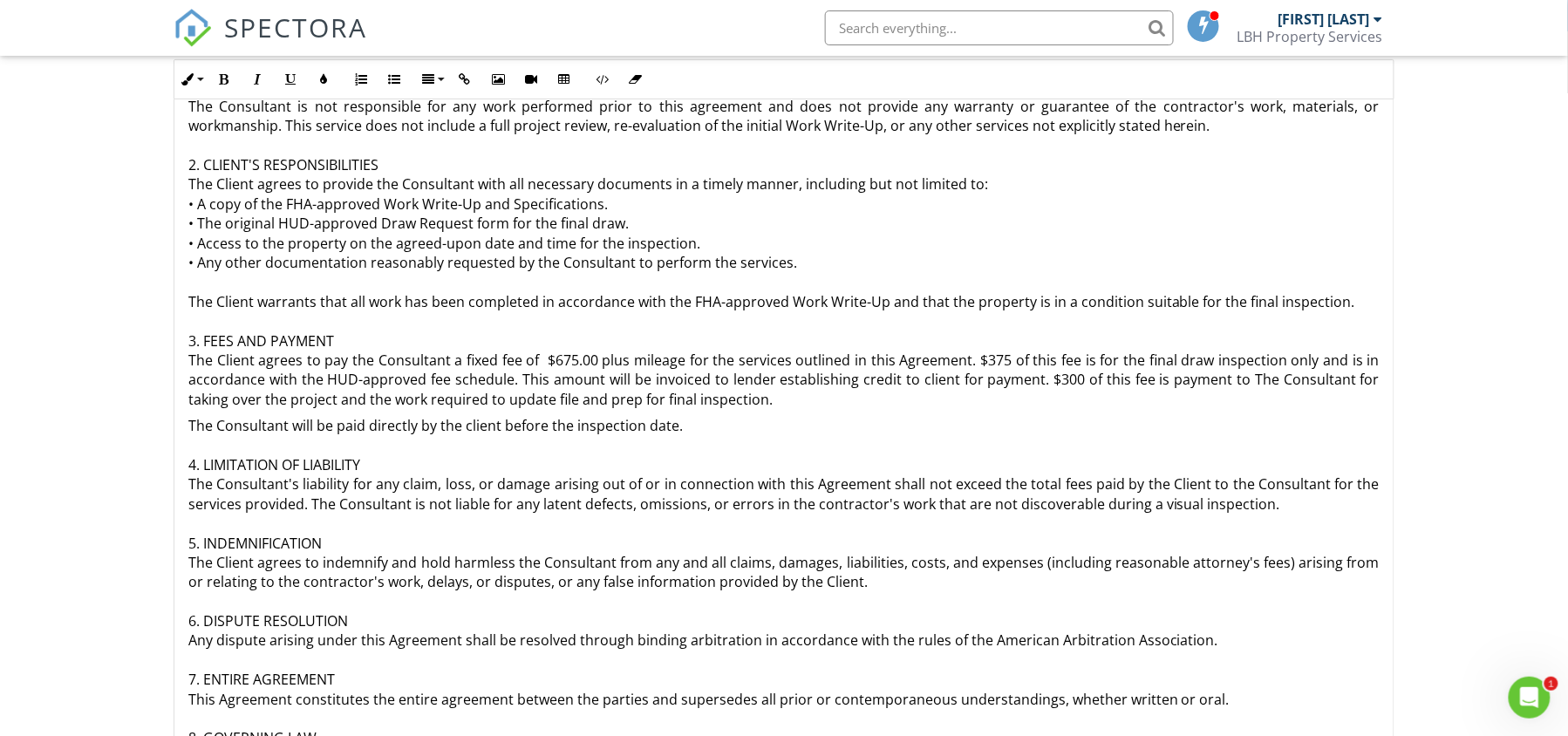 click on "The Consultant will be paid directly by the client before the inspection date. 4. LIMITATION OF LIABILITY The Consultant's liability for any claim, loss, or damage arising out of or in connection with this Agreement shall not exceed the total fees paid by the Client to the Consultant for the services provided. The Consultant is not liable for any latent defects, omissions, or errors in the contractor's work that are not discoverable during a visual inspection. 5. INDEMNIFICATION The Client agrees to indemnify and hold harmless the Consultant from any and all claims, damages, liabilities, costs, and expenses (including reasonable attorney's fees) arising from or relating to the contractor's work, delays, or disputes, or any false information provided by the Client. 6. DISPUTE RESOLUTION Any dispute arising under this Agreement shall be resolved through binding arbitration in accordance with the rules of the American Arbitration Association. 7. ENTIRE AGREEMENT 8. GOVERNING LAW Consultant Signature" at bounding box center (784, 684) 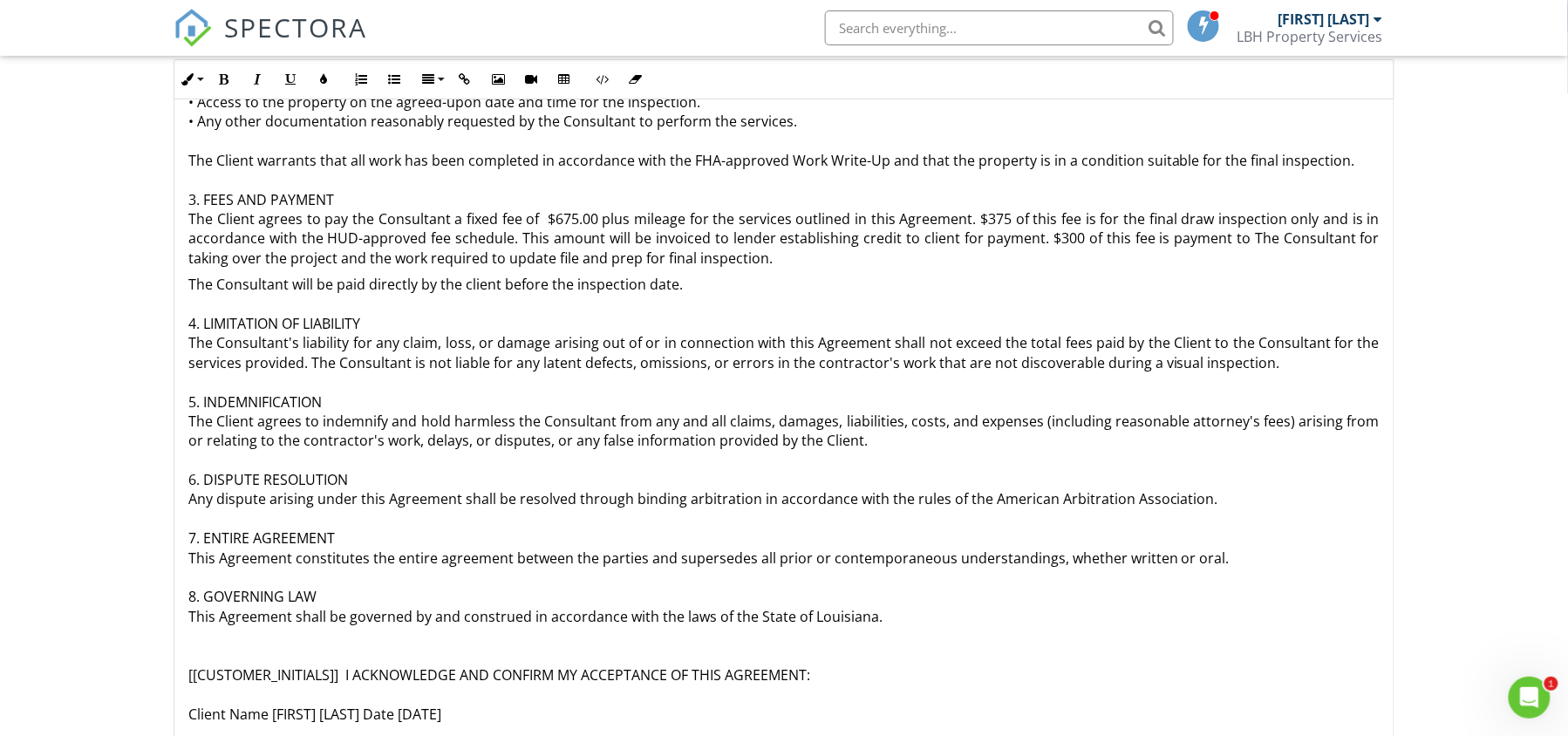 scroll, scrollTop: 729, scrollLeft: 0, axis: vertical 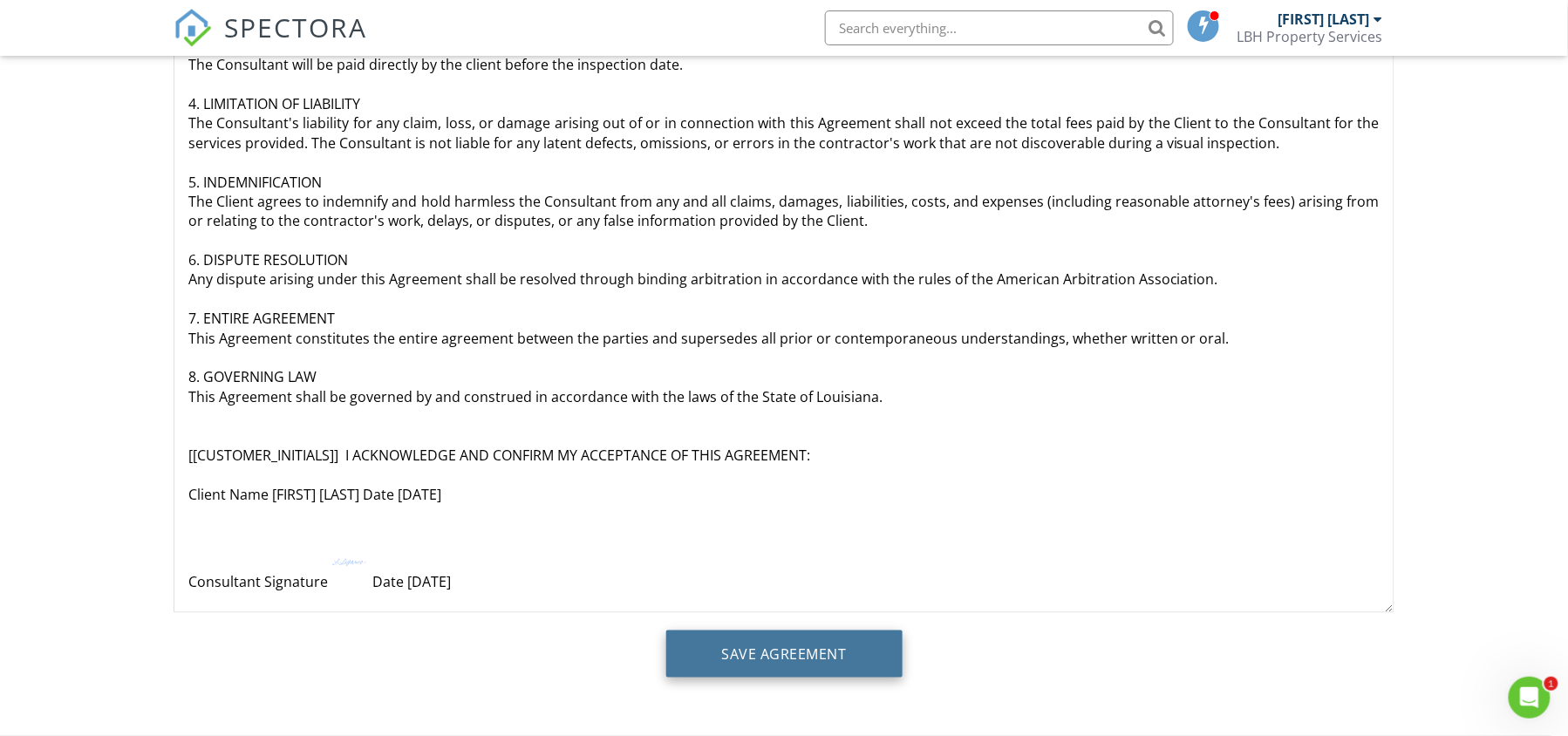 click on "Save Agreement" at bounding box center [784, 654] 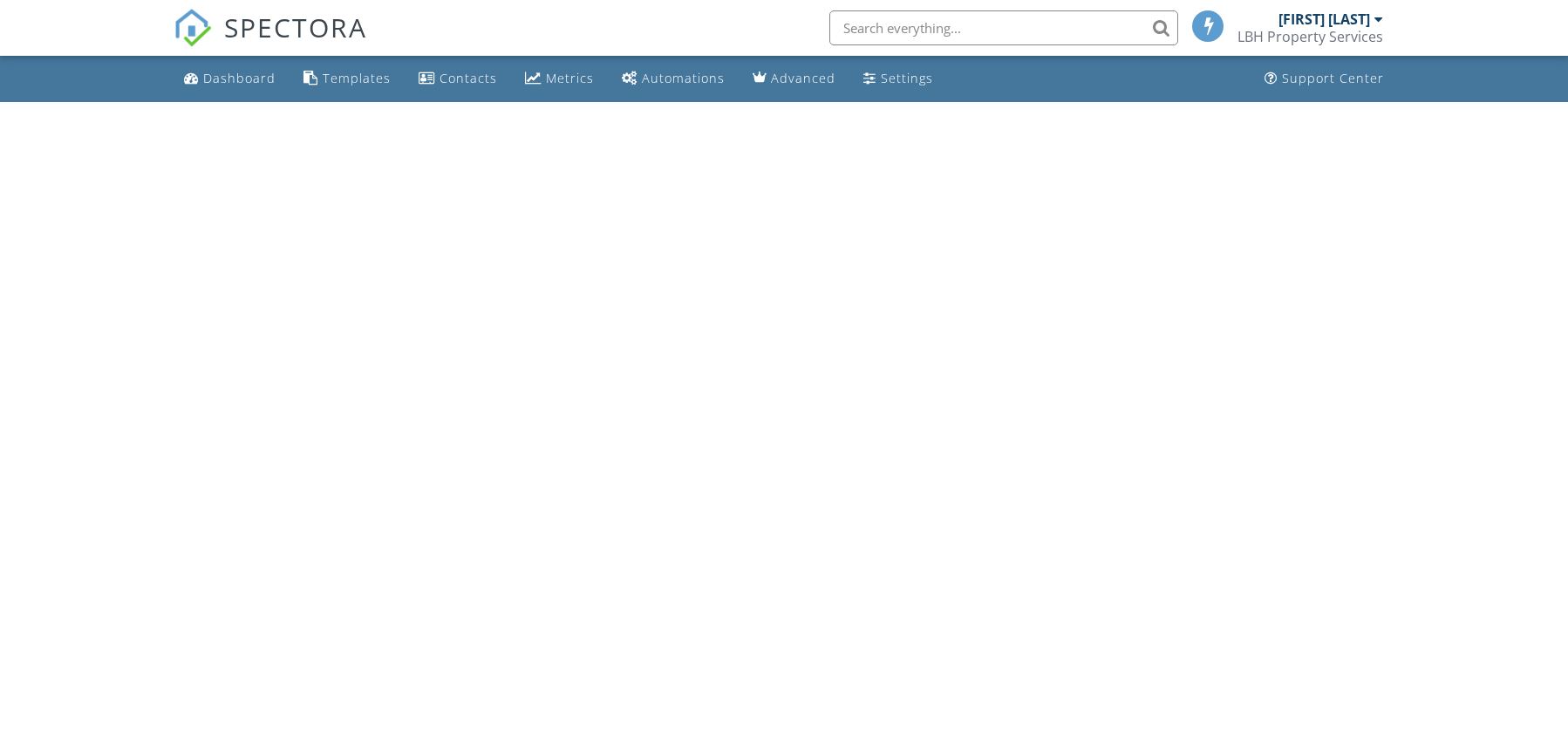 scroll, scrollTop: 0, scrollLeft: 0, axis: both 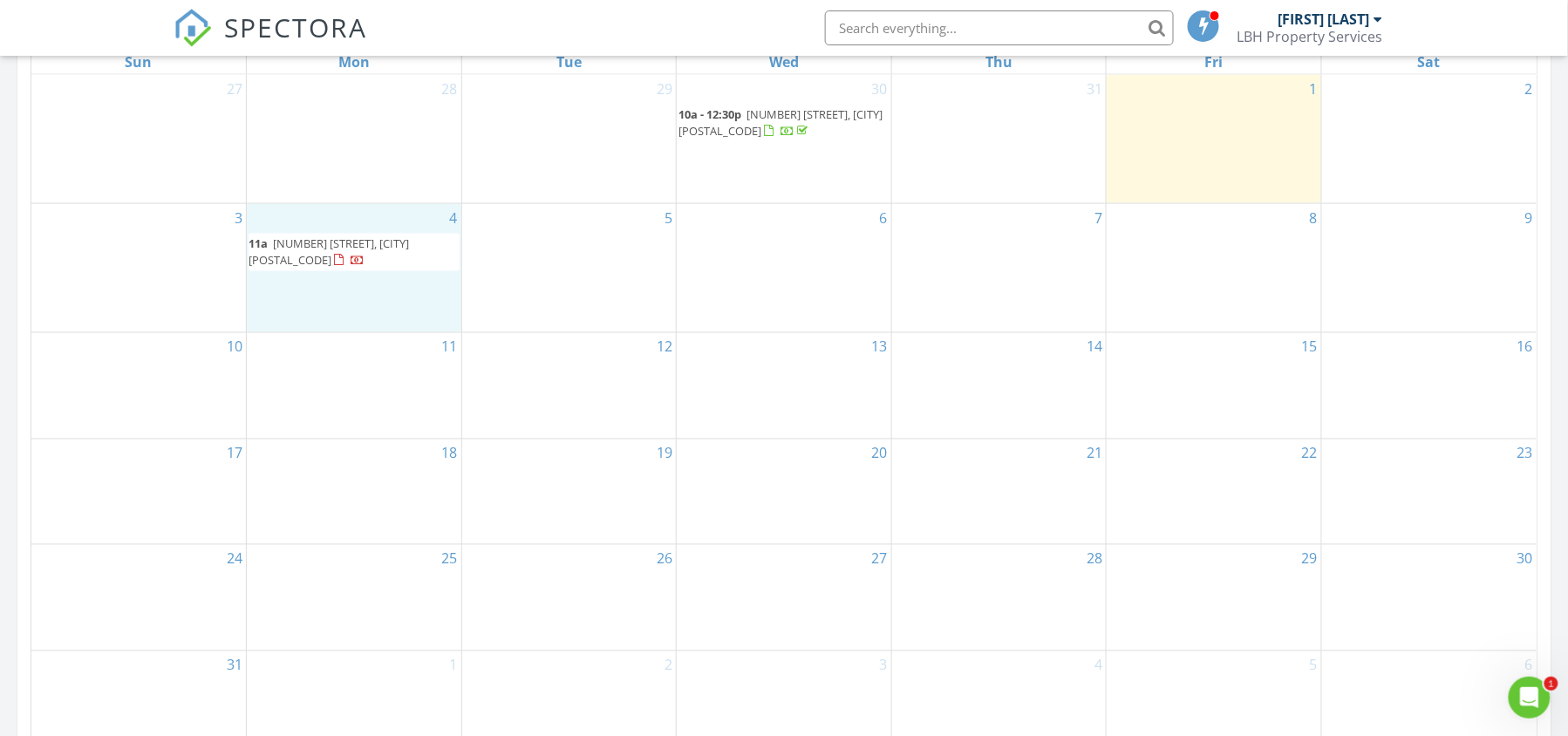 click on "[NUMBER]
[APT]
[NUMBER] [STREET], [CITY] [POSTAL_CODE]" at bounding box center [354, 268] 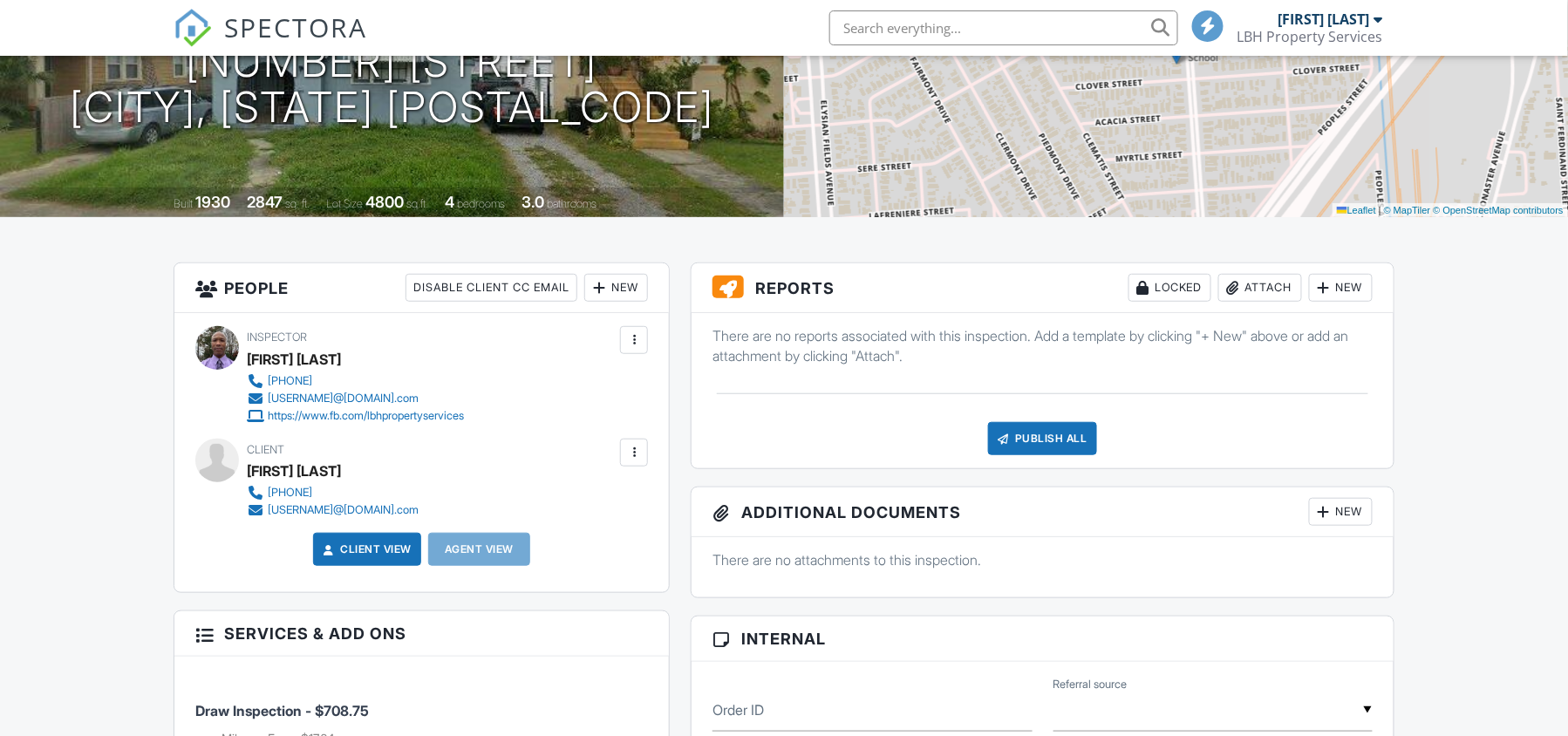 scroll, scrollTop: 865, scrollLeft: 0, axis: vertical 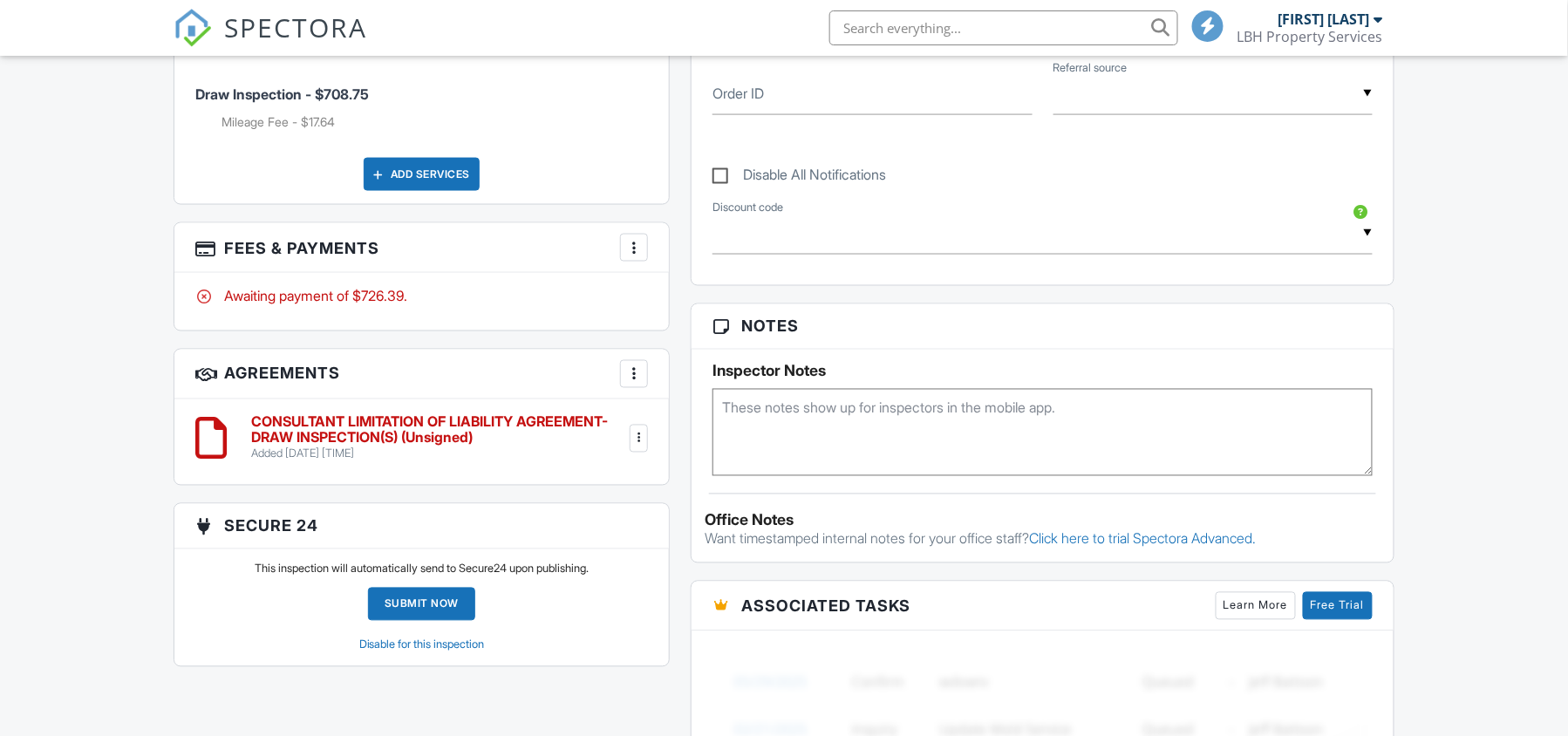 click at bounding box center [639, 439] 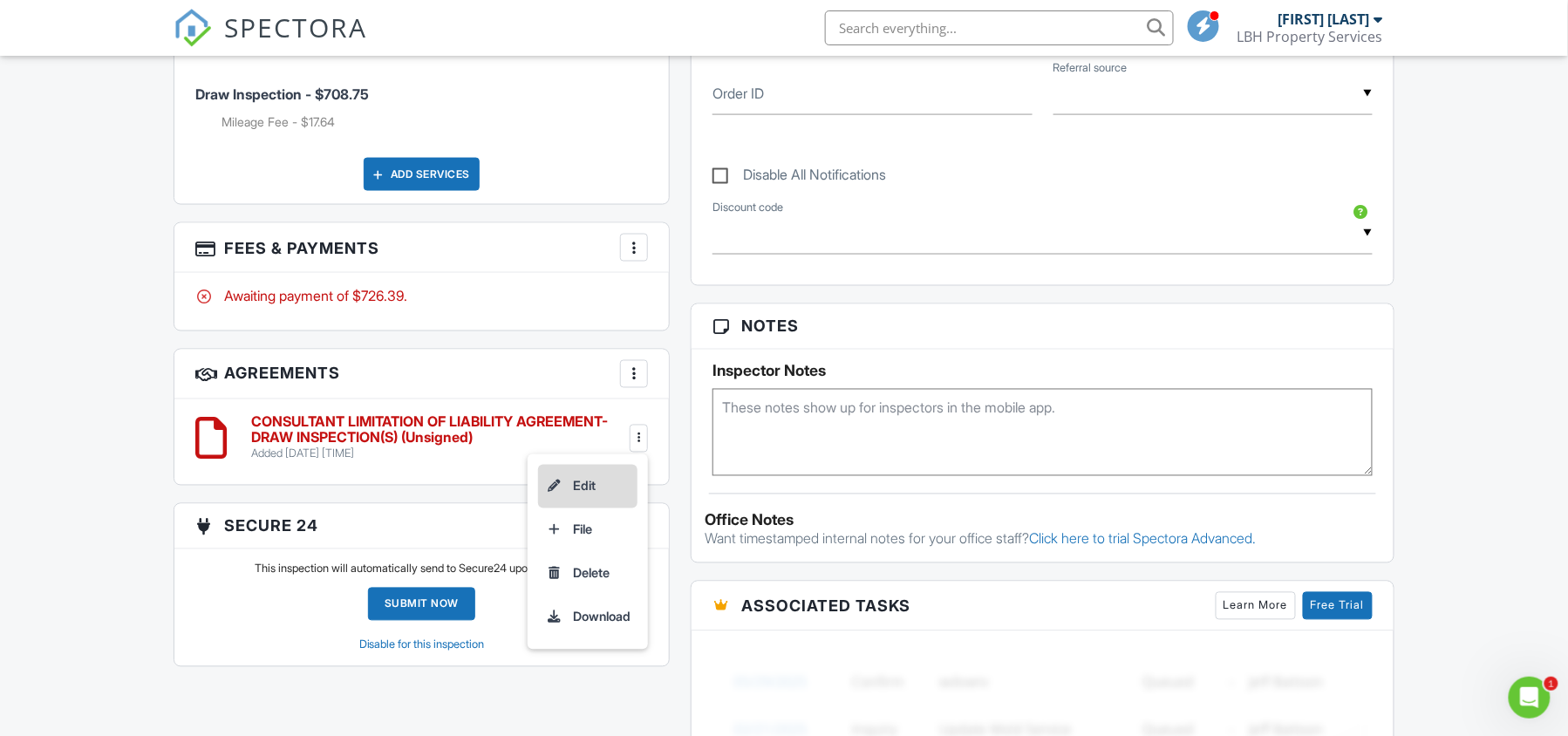 scroll, scrollTop: 0, scrollLeft: 0, axis: both 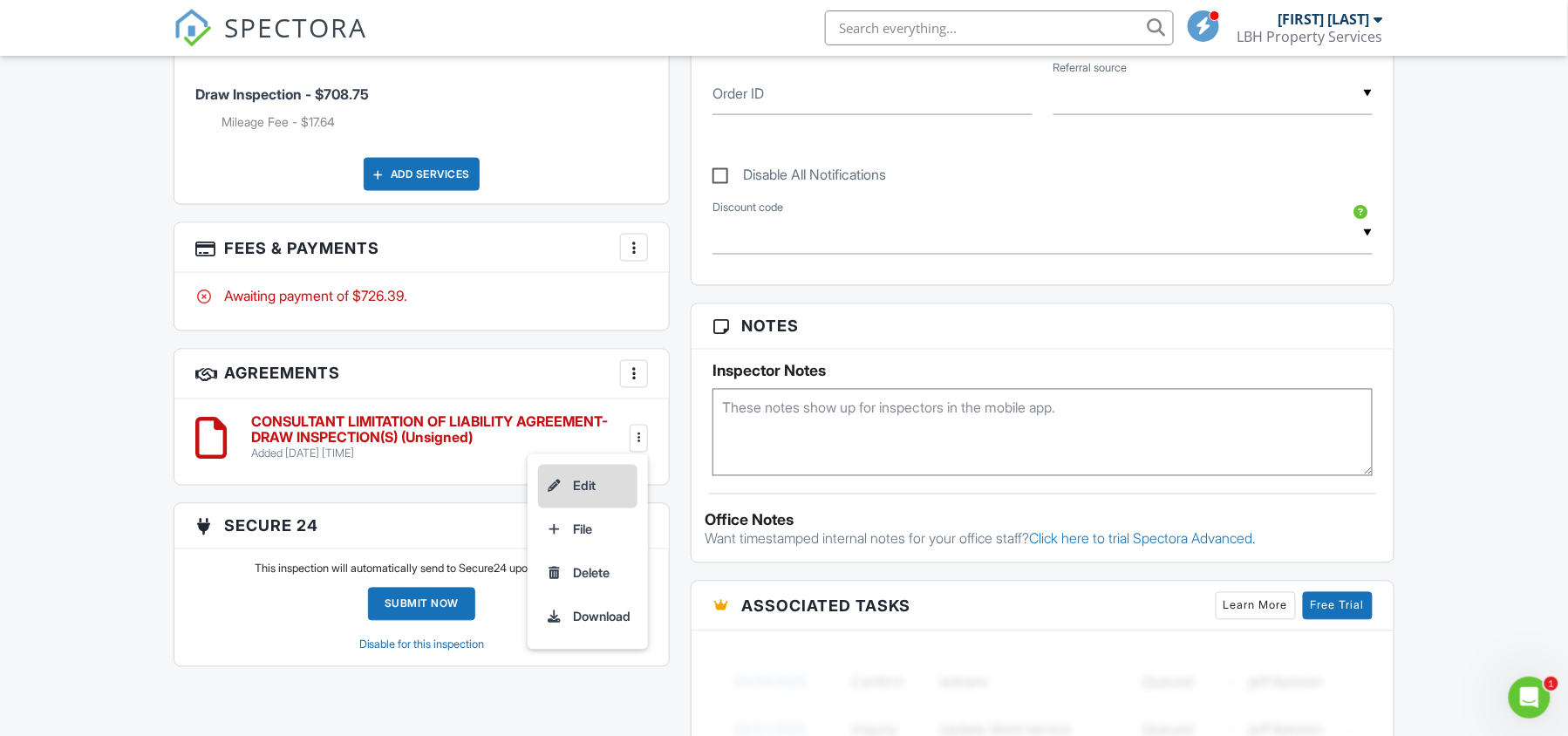 click on "Edit" at bounding box center (588, 487) 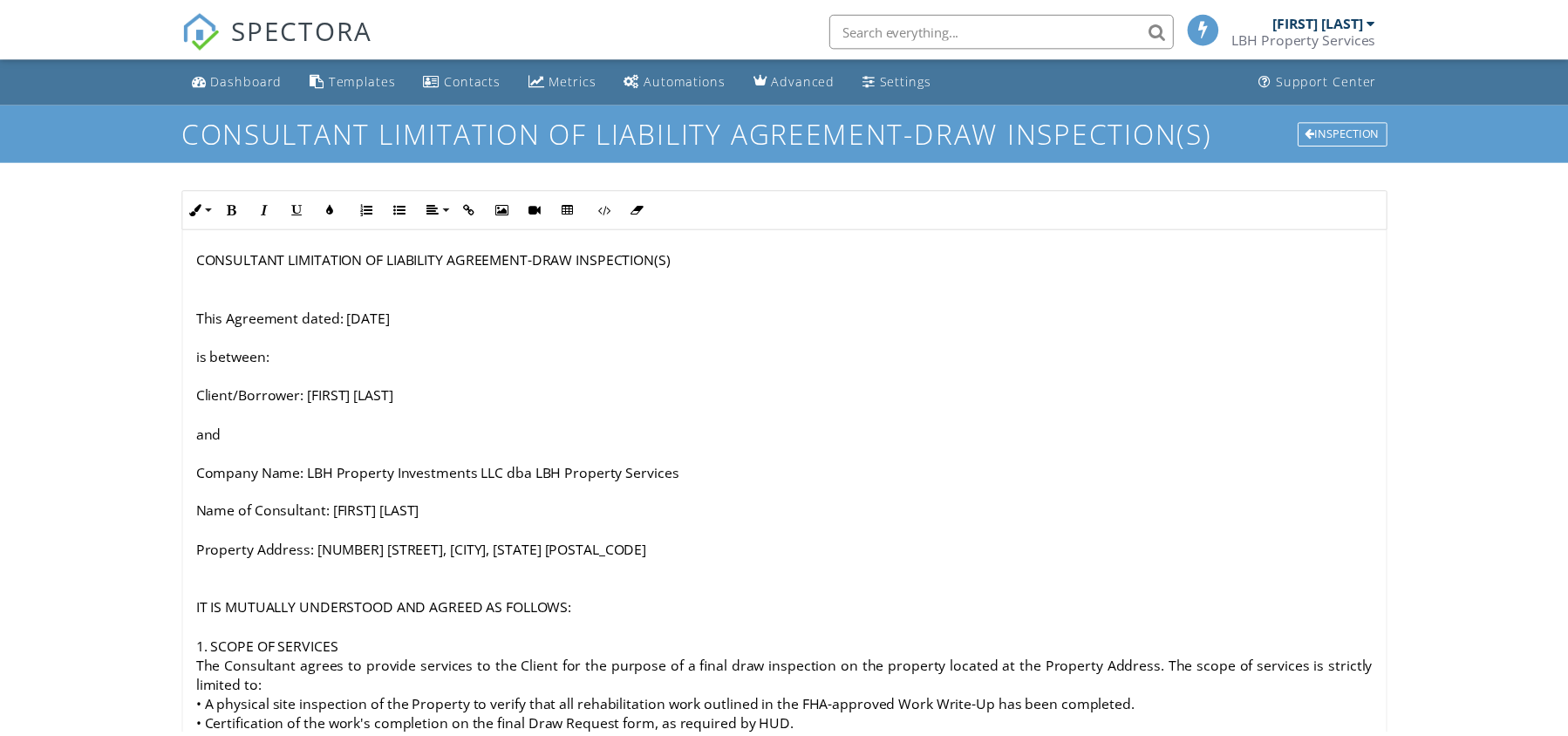 scroll, scrollTop: 0, scrollLeft: 0, axis: both 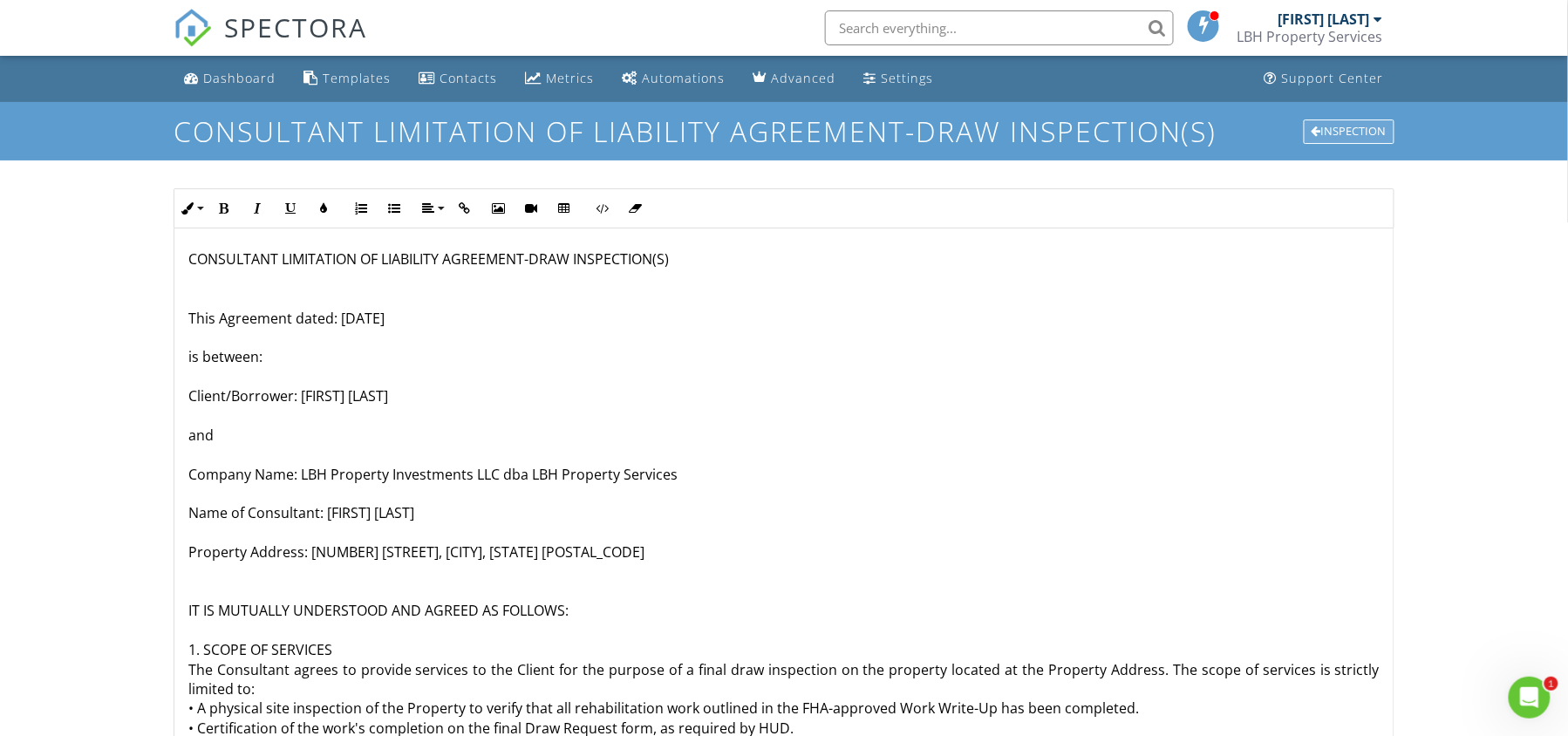click on "Inspection" at bounding box center (1349, 132) 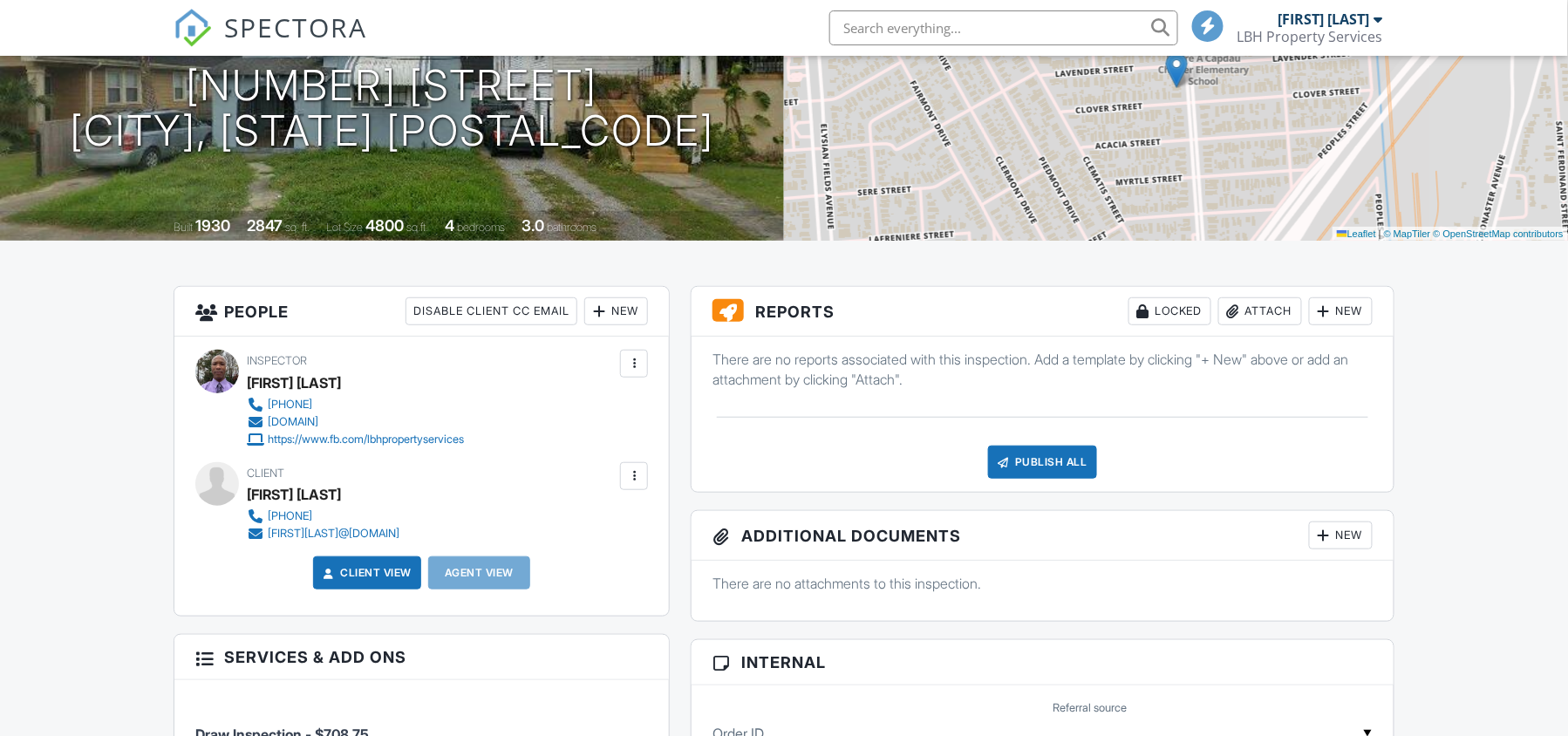 scroll, scrollTop: 249, scrollLeft: 0, axis: vertical 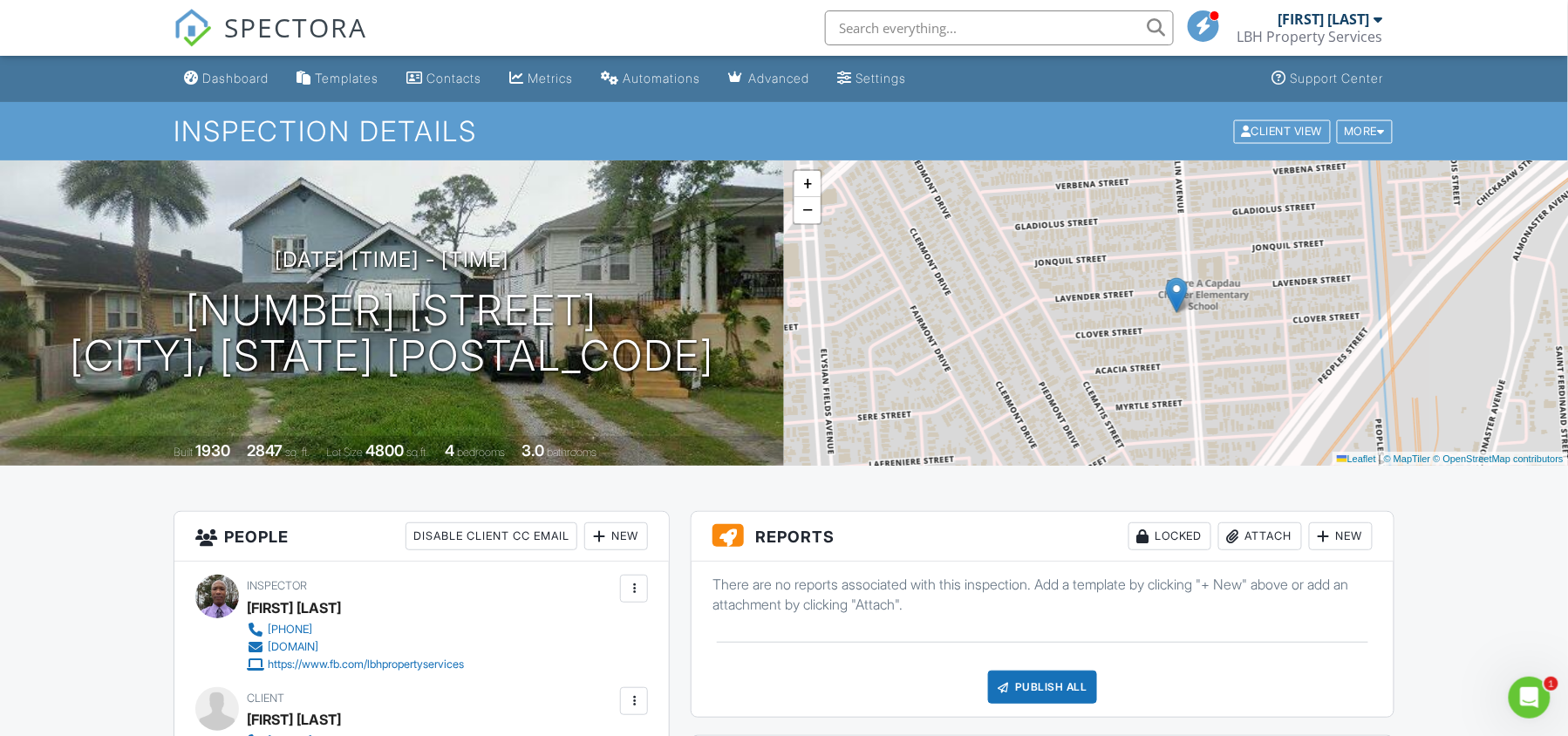 click on "LBH Property Services" at bounding box center [1310, 37] 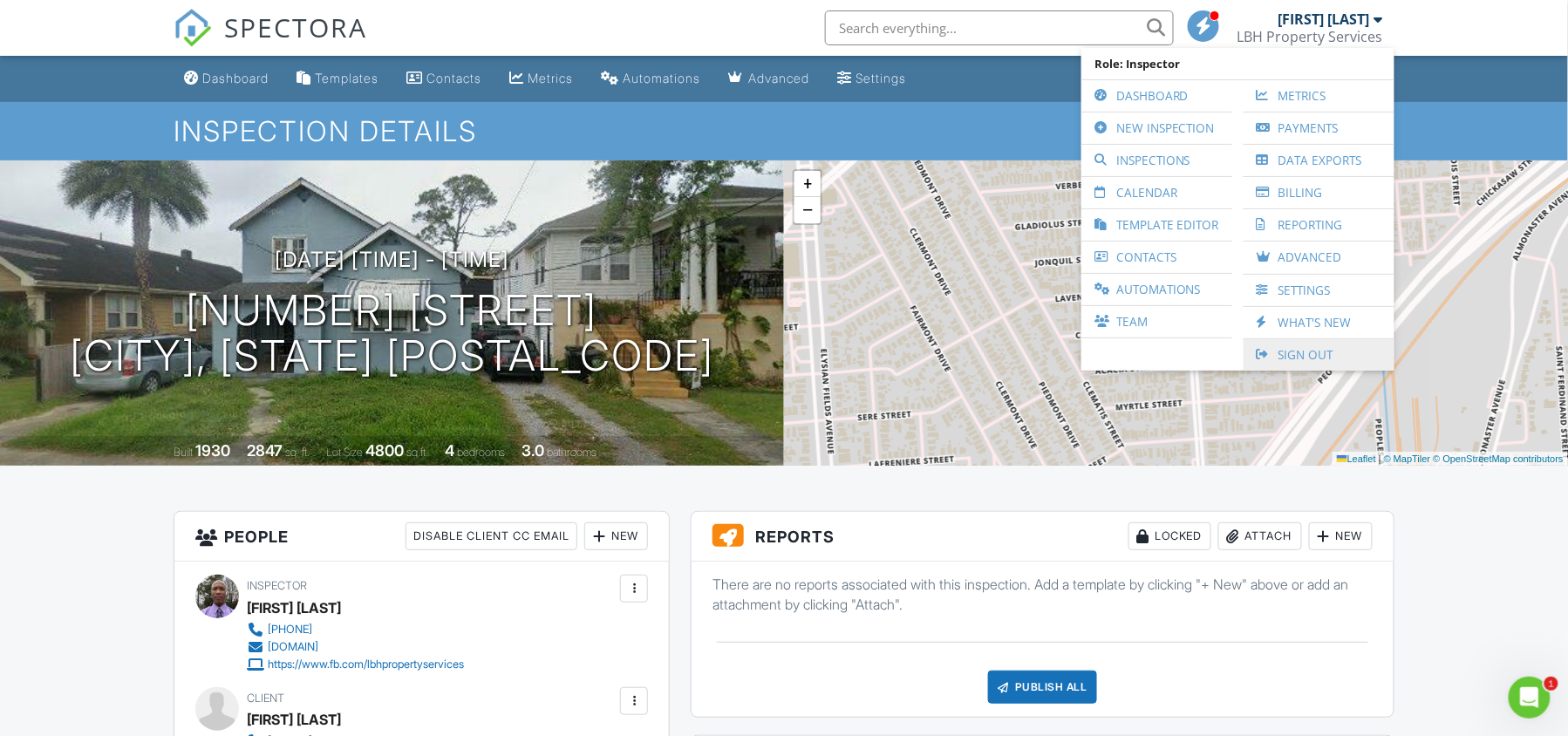 click on "Sign Out" at bounding box center [1319, 355] 